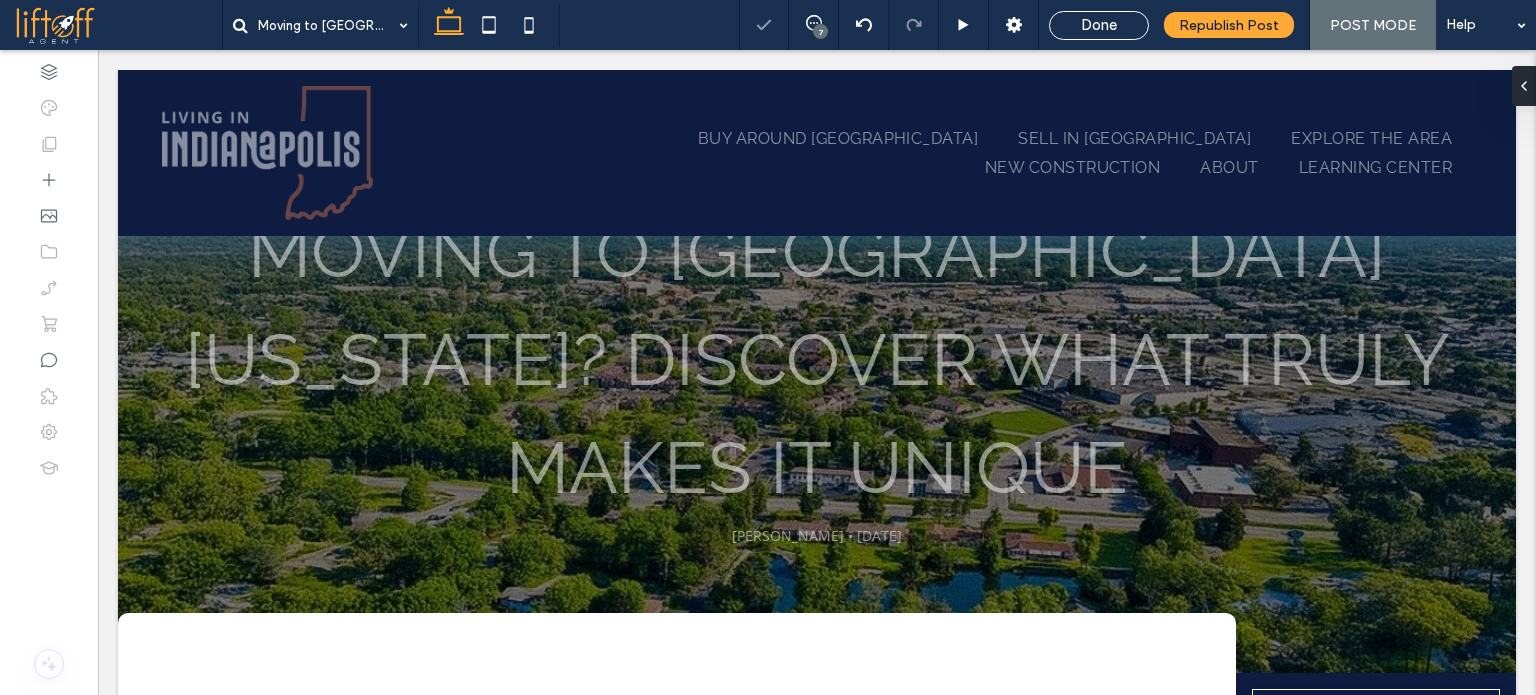 scroll, scrollTop: 0, scrollLeft: 0, axis: both 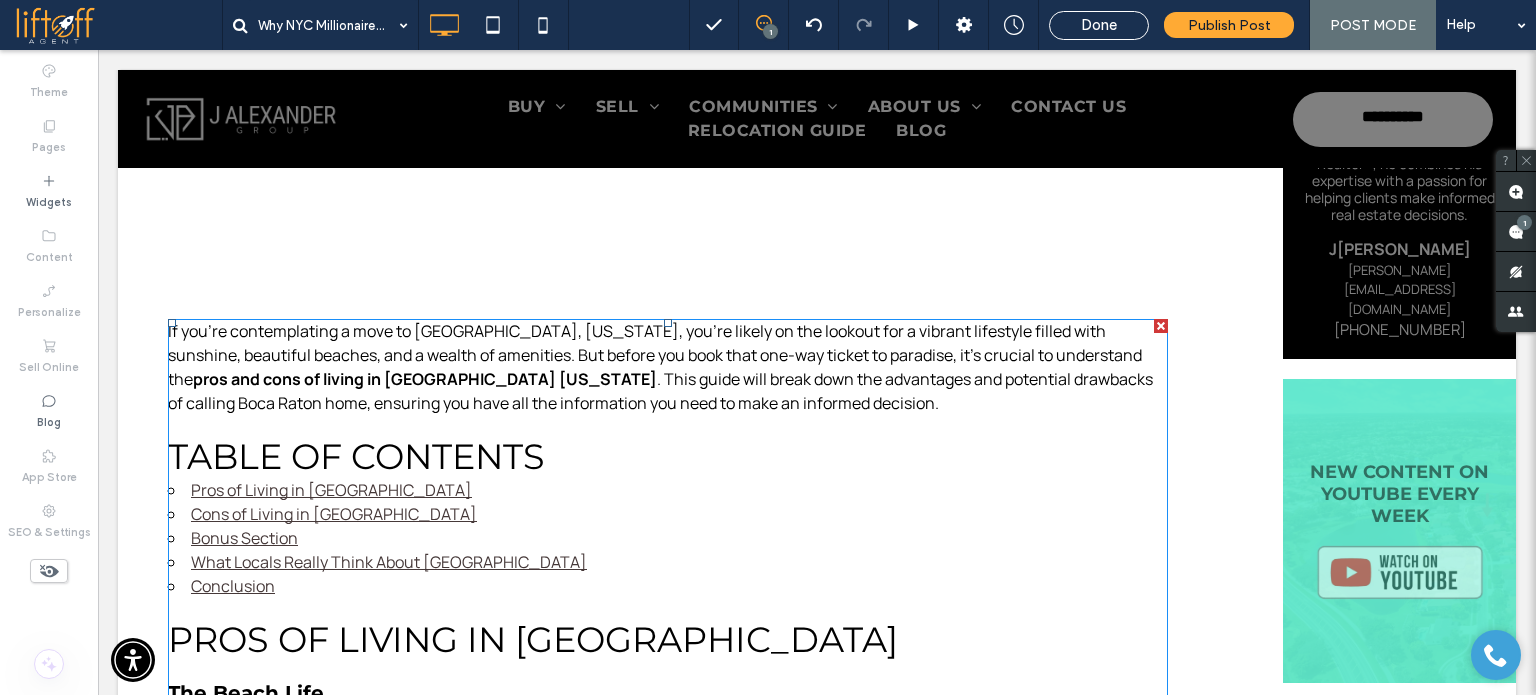 click at bounding box center (168, 319) 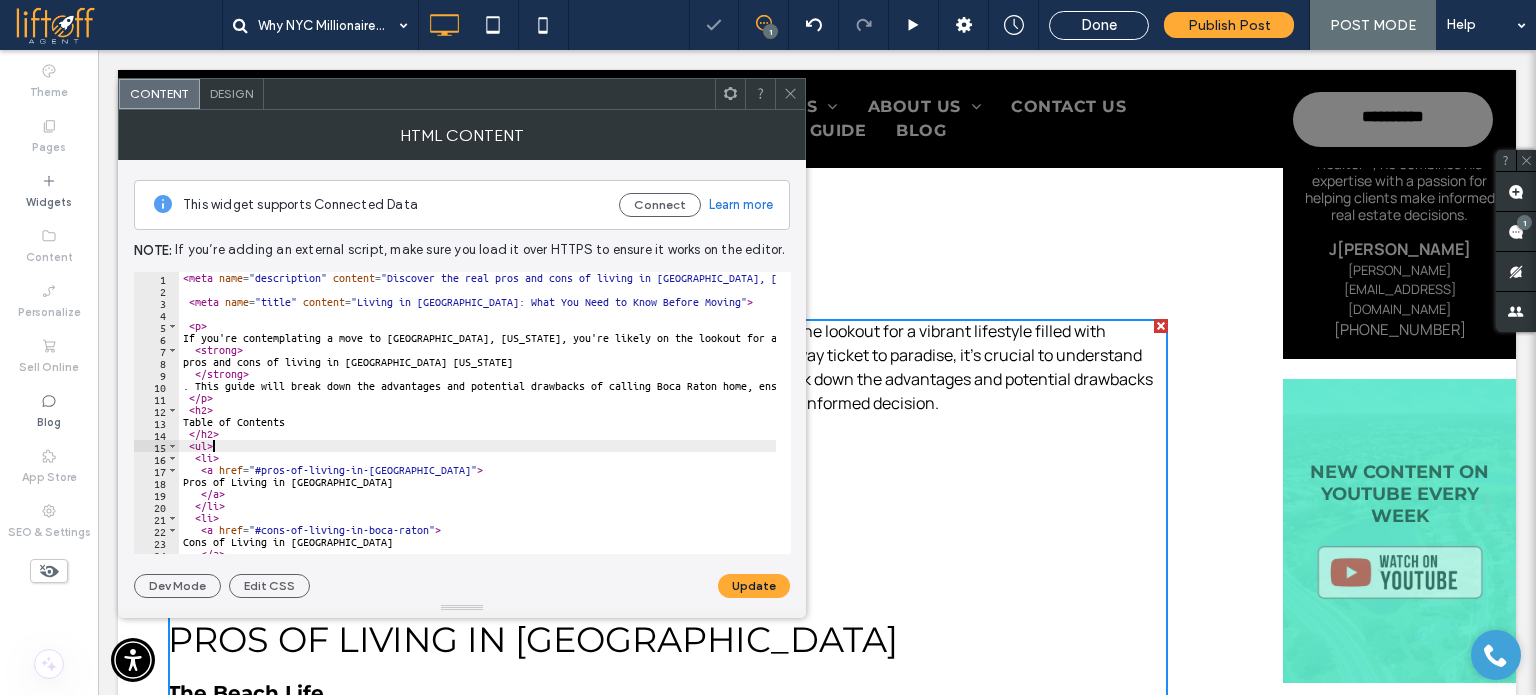 click on "< meta   name = "description"   content = "Discover the real pros and cons of living in Boca Raton, Florida. Explore its beautiful beaches, safety, dining, schools, location, and the high cost of living before making your move." >     < meta   name = "title"   content = "Living in Boca Raton: What You Need to Know Before Moving" >     < p >   If you're contemplating a move to Boca Raton, Florida, you're likely on the lookout for a vibrant lifestyle filled with sunshine, beautiful beaches, and a wealth of amenities. But before you book that one-way ticket to paradise, it’s crucial to understand the &nbsp;    < strong >    pros and cons of living in Boca Raton Florida    </ strong >   . This guide will break down the advantages and potential drawbacks of calling Boca Raton home, ensuring you have all the information you need to make an informed decision.   </ p >   < h2 >   Table of Contents   </ h2 >   < ul >    < li >     < a   href = "#pros-of-living-in-boca-raton" >     Pros of Living in Boca Raton     </" at bounding box center [1650, 418] 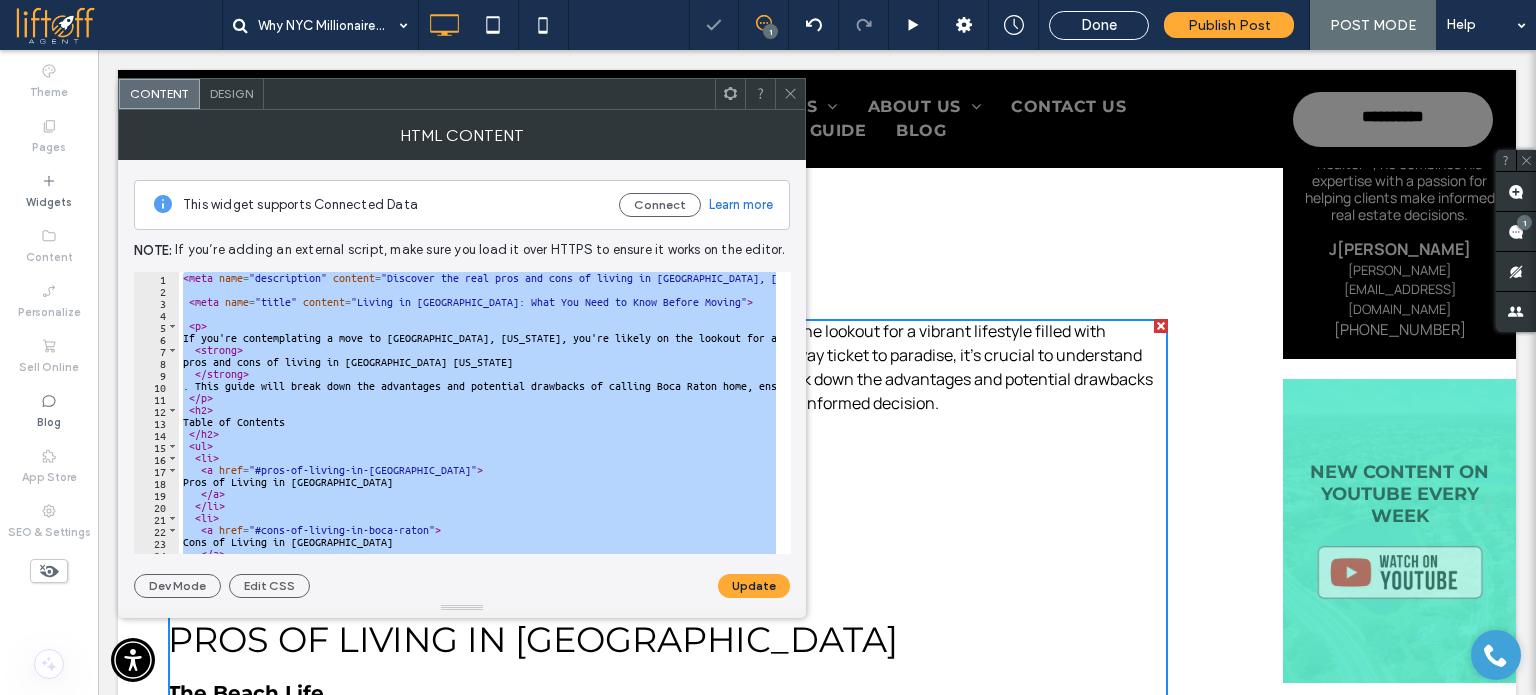 paste on "**********" 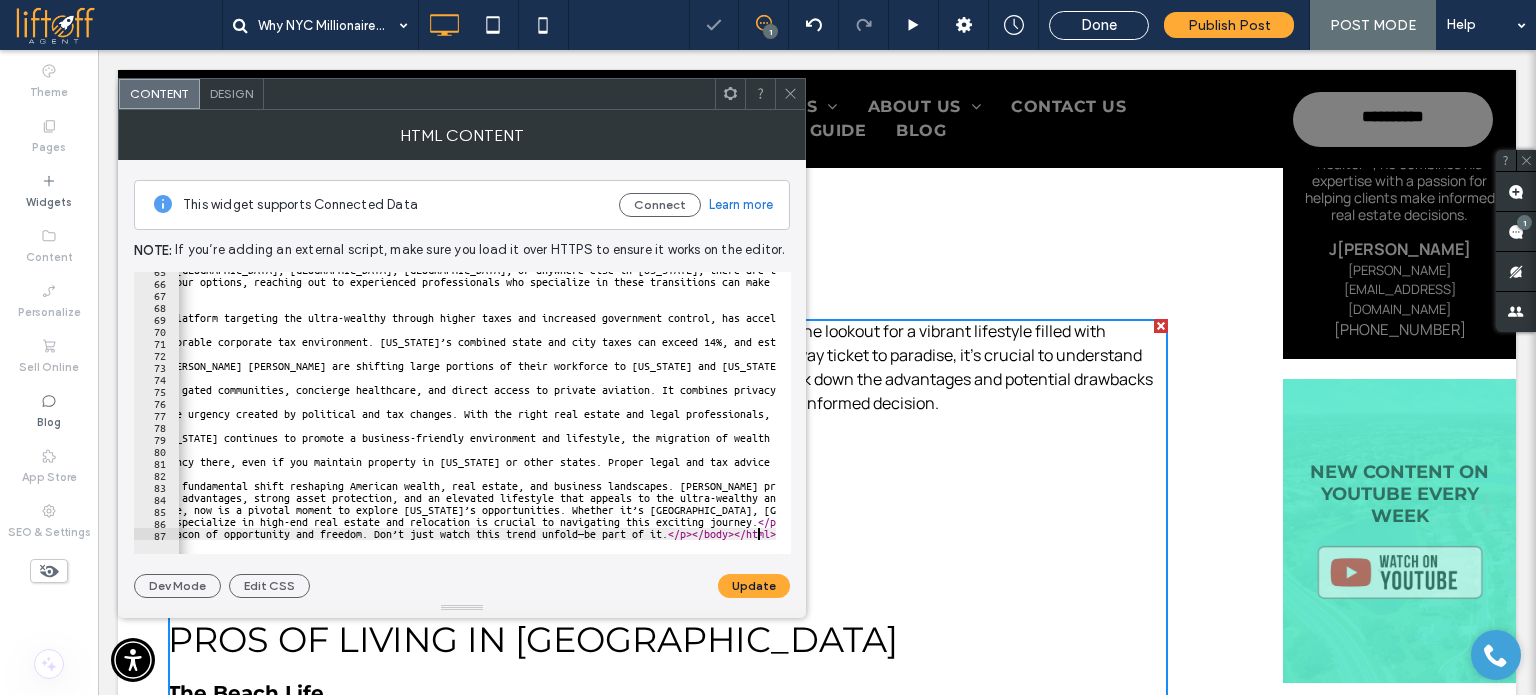 scroll, scrollTop: 776, scrollLeft: 0, axis: vertical 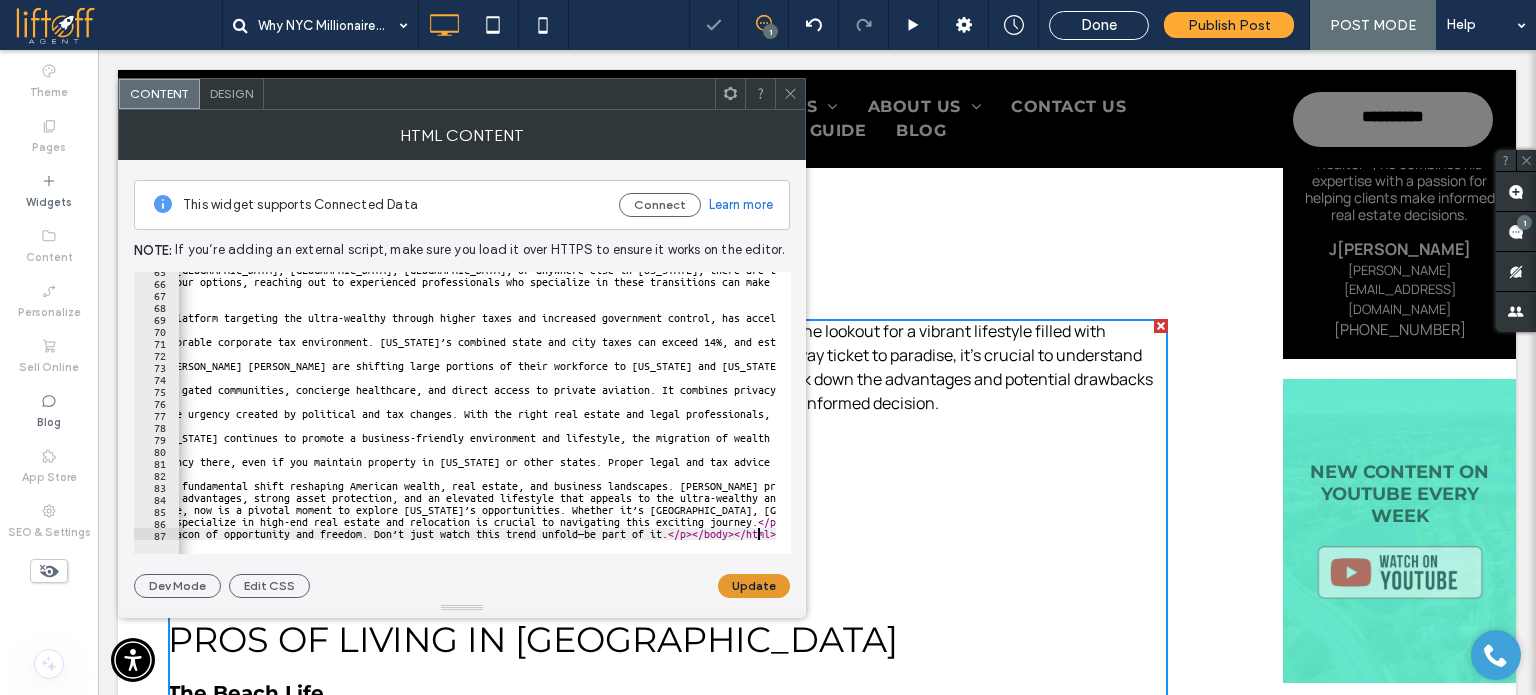 click on "Update" at bounding box center (754, 586) 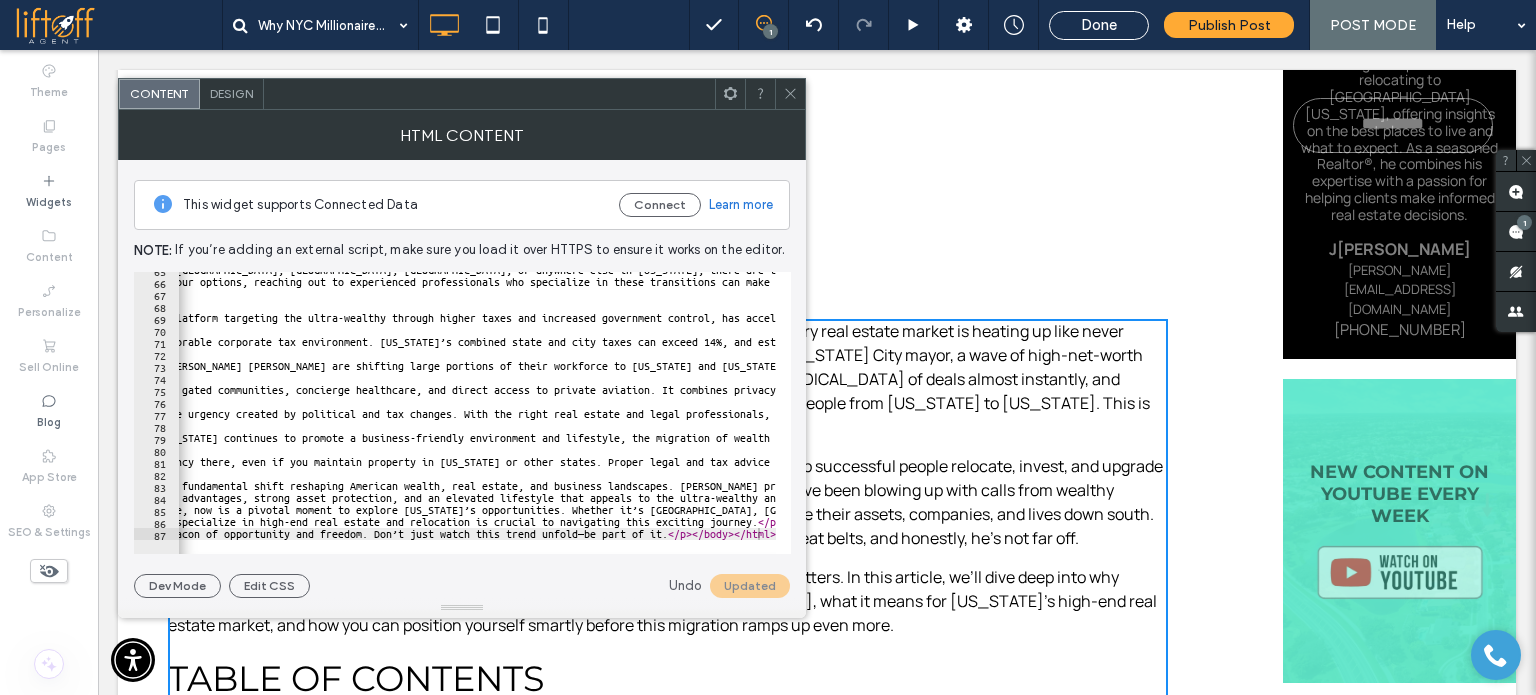 click 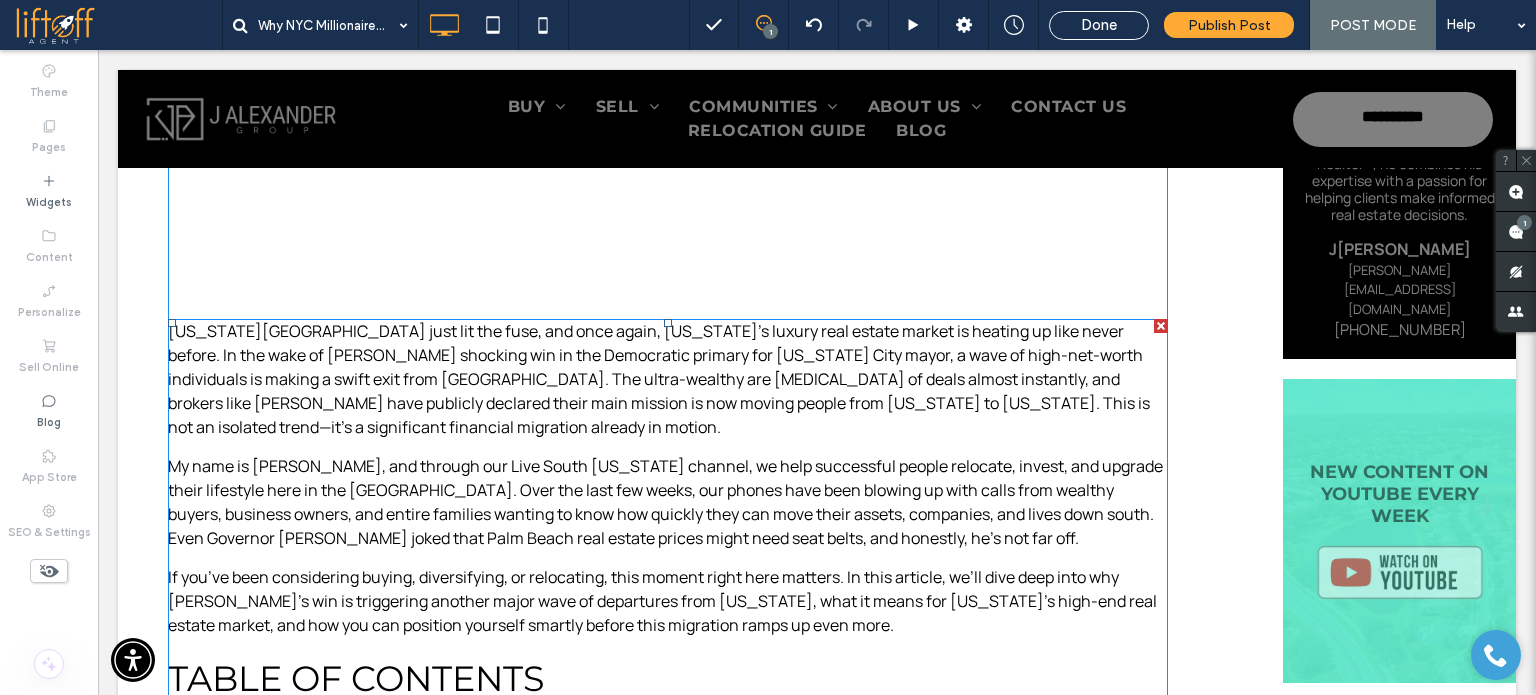 scroll, scrollTop: 1100, scrollLeft: 0, axis: vertical 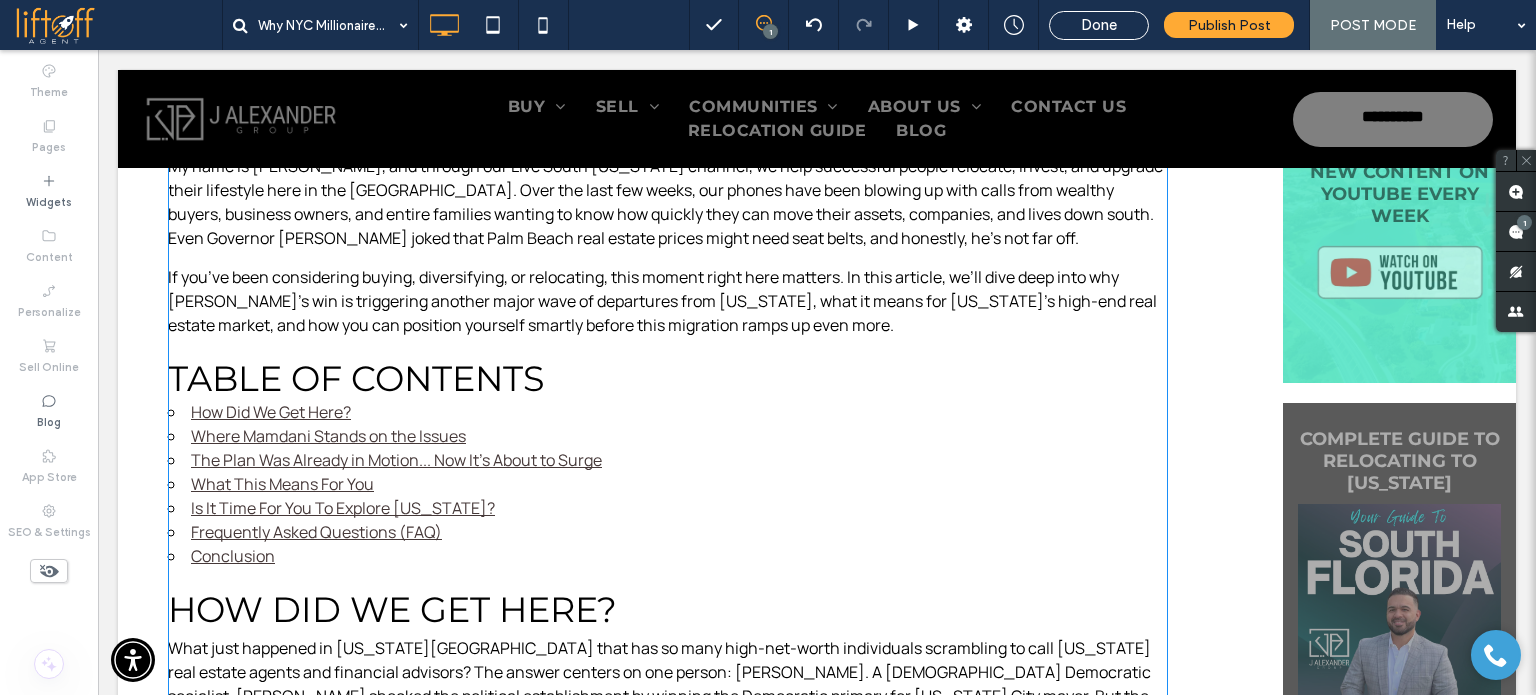 click at bounding box center (668, 2831) 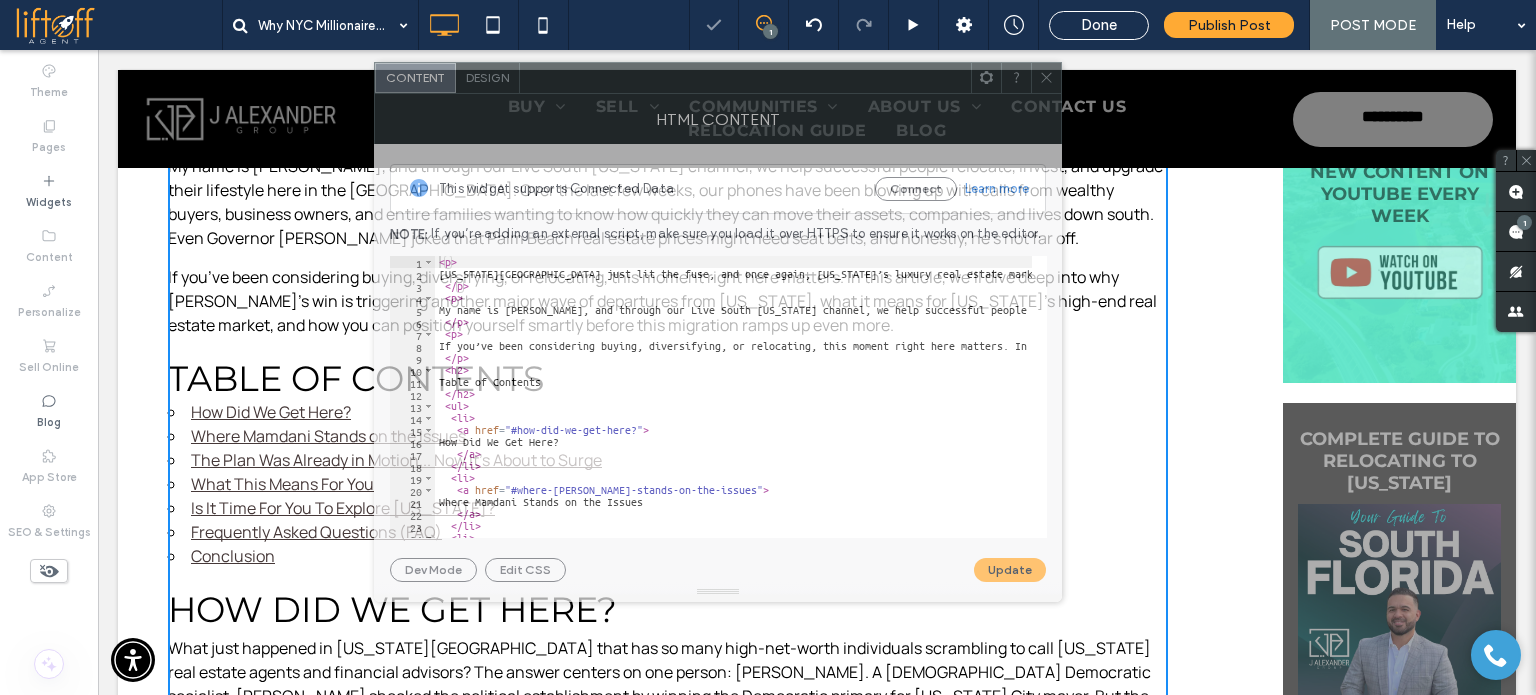 drag, startPoint x: 400, startPoint y: 87, endPoint x: 656, endPoint y: 71, distance: 256.4995 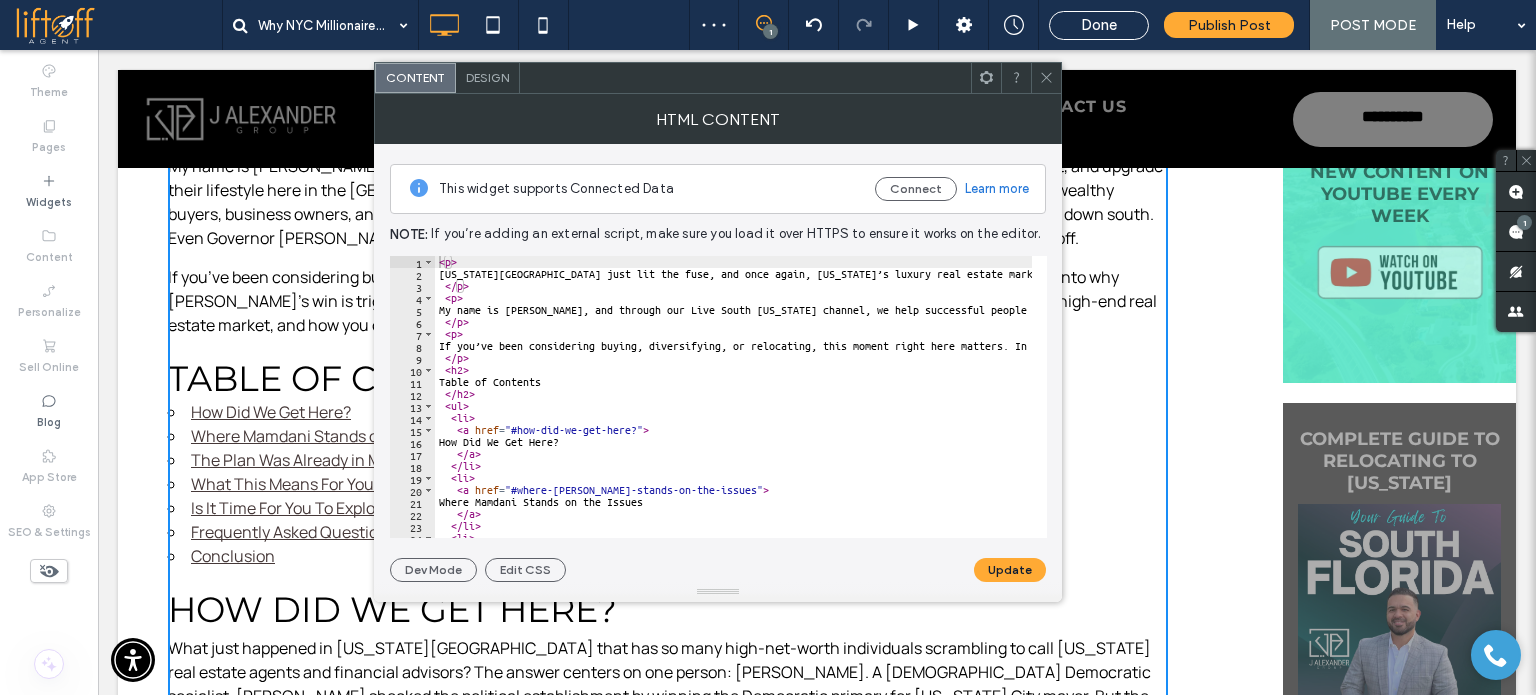 click on "< p >   New York City just lit the fuse, and once again, Florida’s luxury real estate market is heating up like never before. In the wake of Zohran Mamdani’s shocking win in the Democratic primary for New York City mayor, a wave of high-net-worth individuals is making a swift exit from Manhattan. The ultra-wealthy are pulling out of deals almost instantly, and brokers like Ryan Serhant have publicly declared their main mission is now moving people from New York to Florida. This is not an isolated trend—it's a significant financial migration already in motion.   </ p >   < p >   </ p >   < p >   If you’ve been considering buying, diversifying, or relocating, this moment right here matters. In this article, we’ll dive deep into why Mamdani’s win is triggering another major wave of departures from New York, what it means for Florida’s high-end real estate market, and how you can position yourself smartly before this migration ramps up even more.   </ p >   < h2 >   Table of Contents   </ h2 >   < >" at bounding box center (2116, 402) 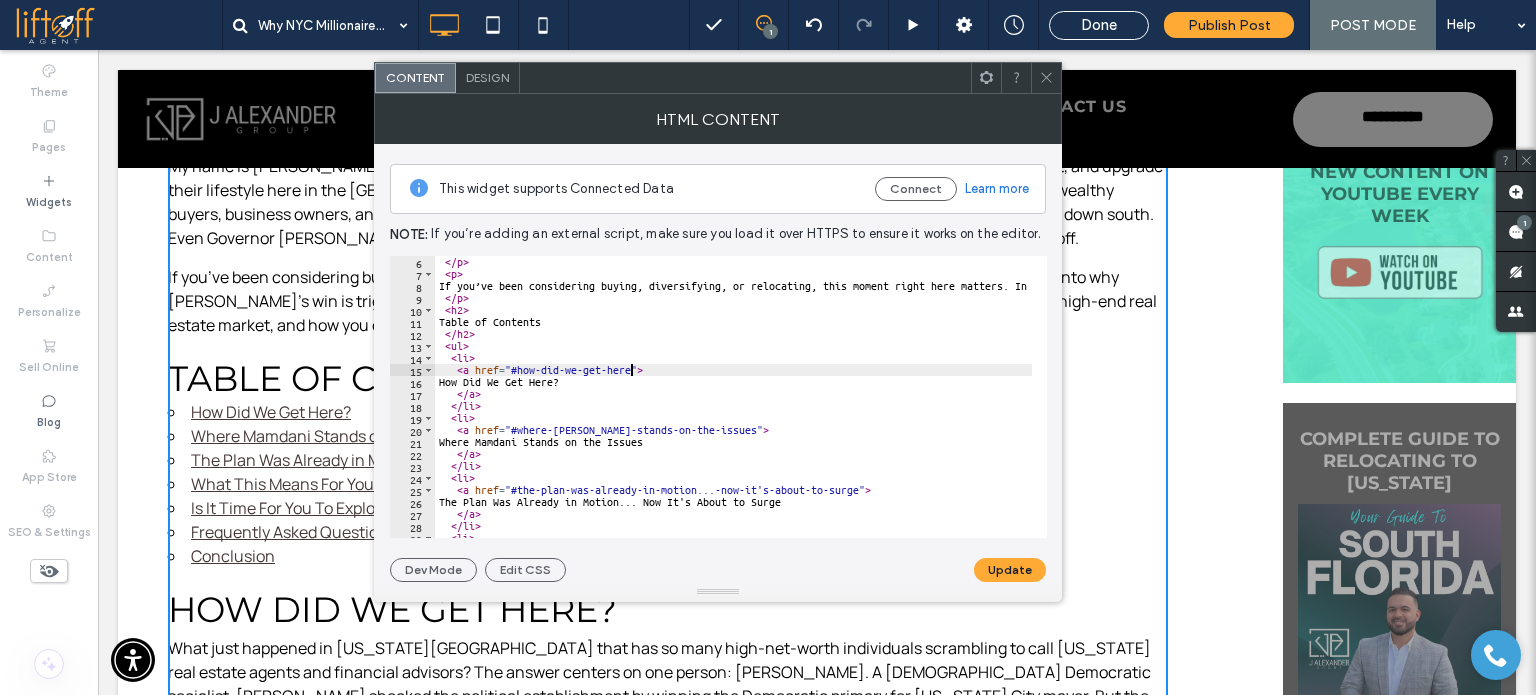 scroll, scrollTop: 120, scrollLeft: 0, axis: vertical 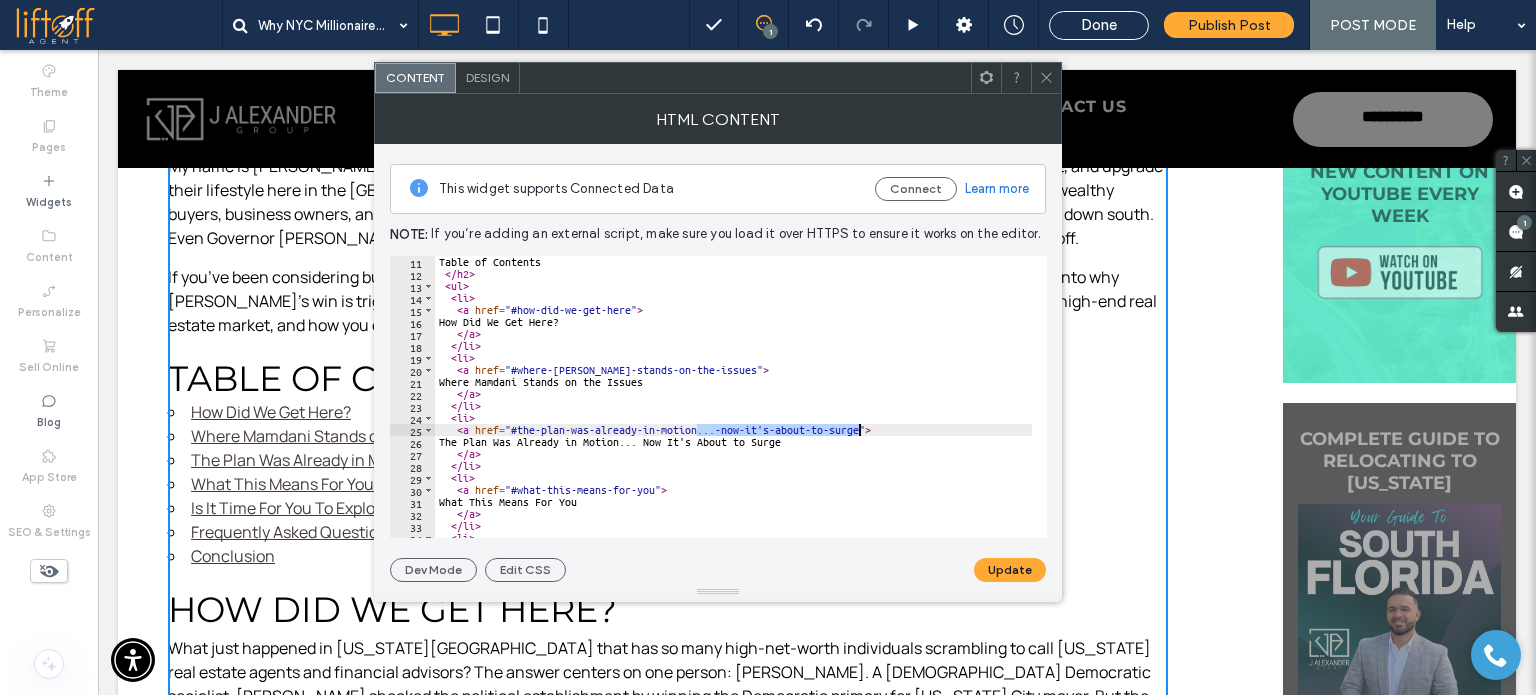 drag, startPoint x: 695, startPoint y: 427, endPoint x: 860, endPoint y: 423, distance: 165.04848 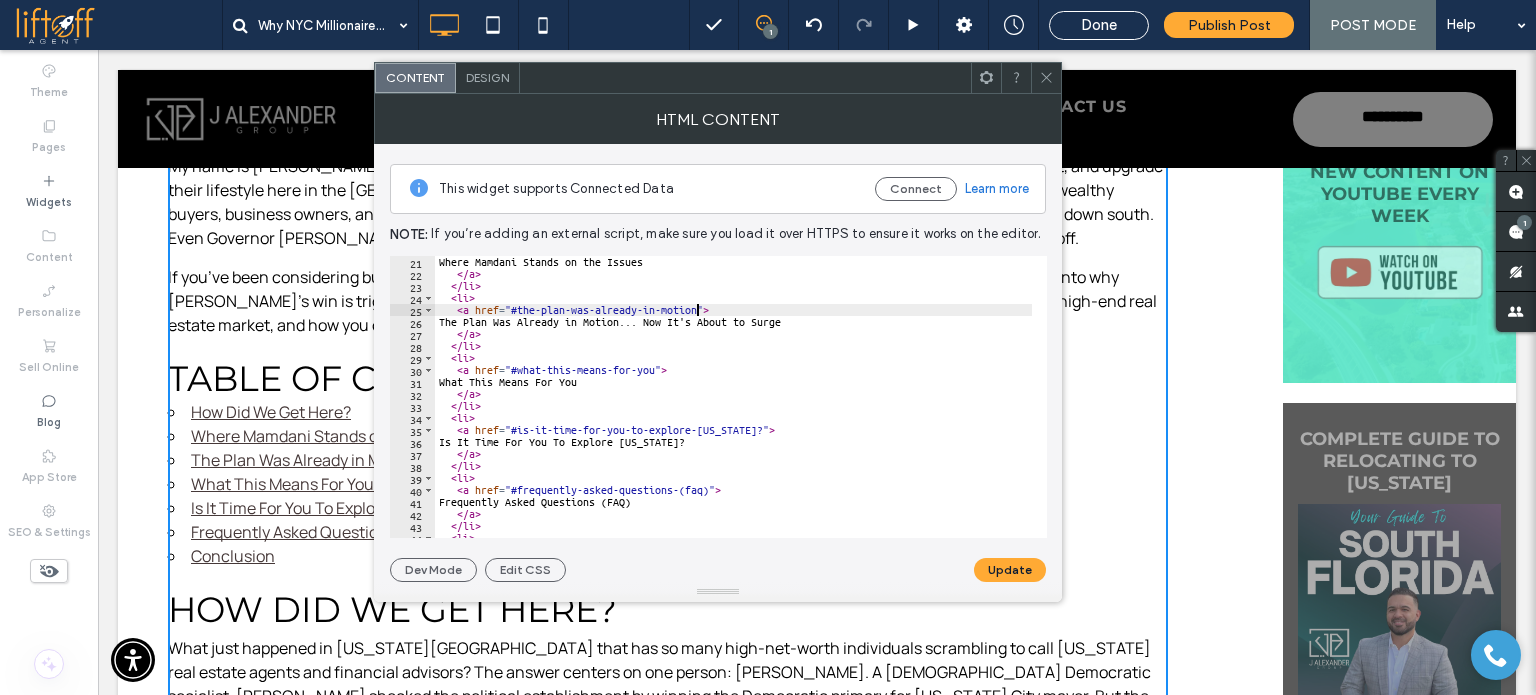 scroll, scrollTop: 240, scrollLeft: 0, axis: vertical 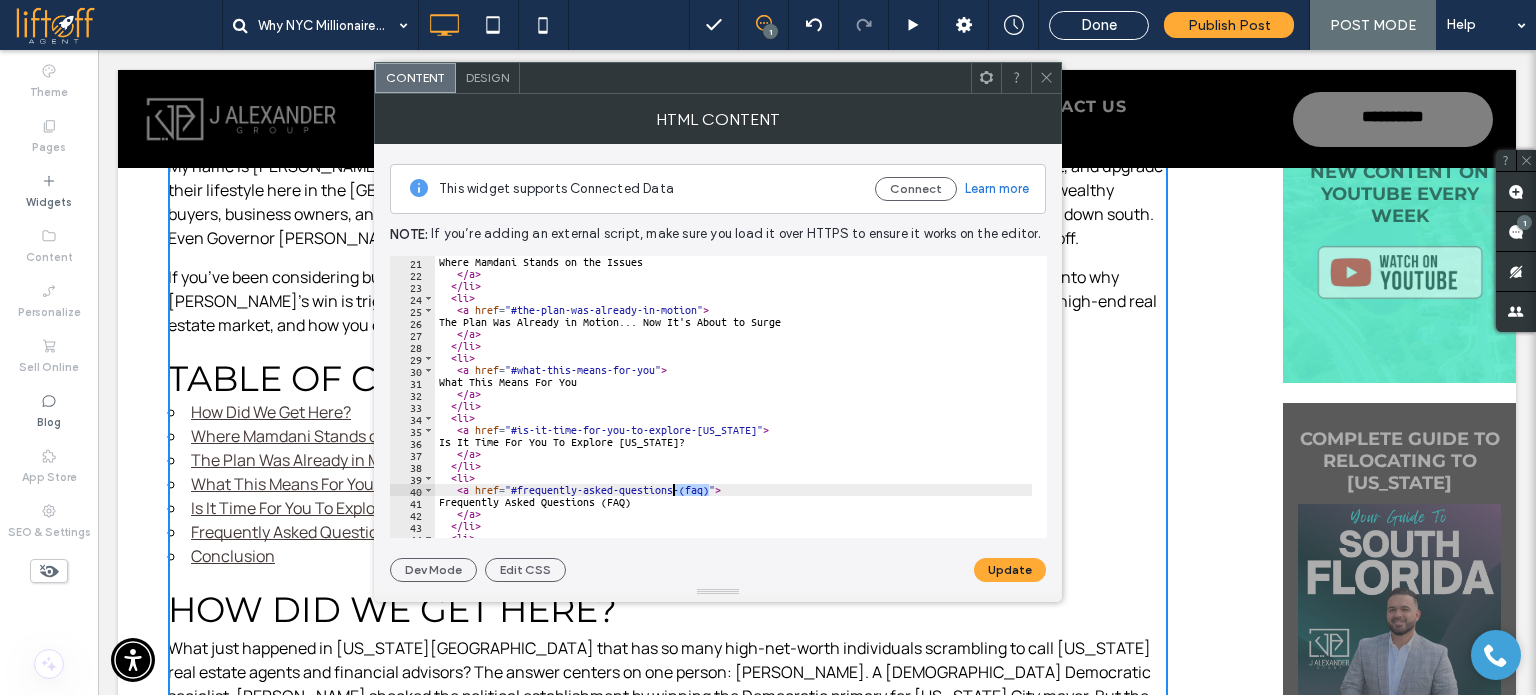 drag, startPoint x: 710, startPoint y: 488, endPoint x: 675, endPoint y: 486, distance: 35.057095 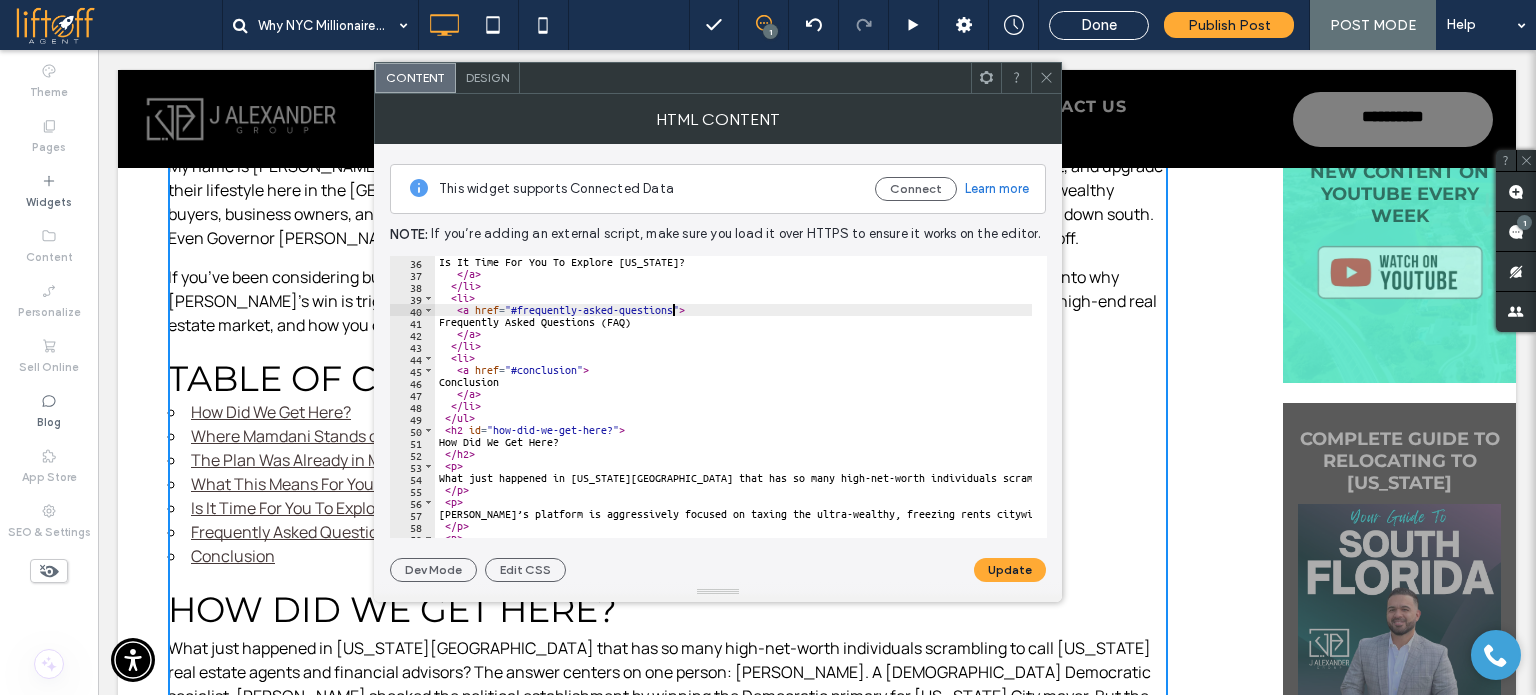 scroll, scrollTop: 420, scrollLeft: 0, axis: vertical 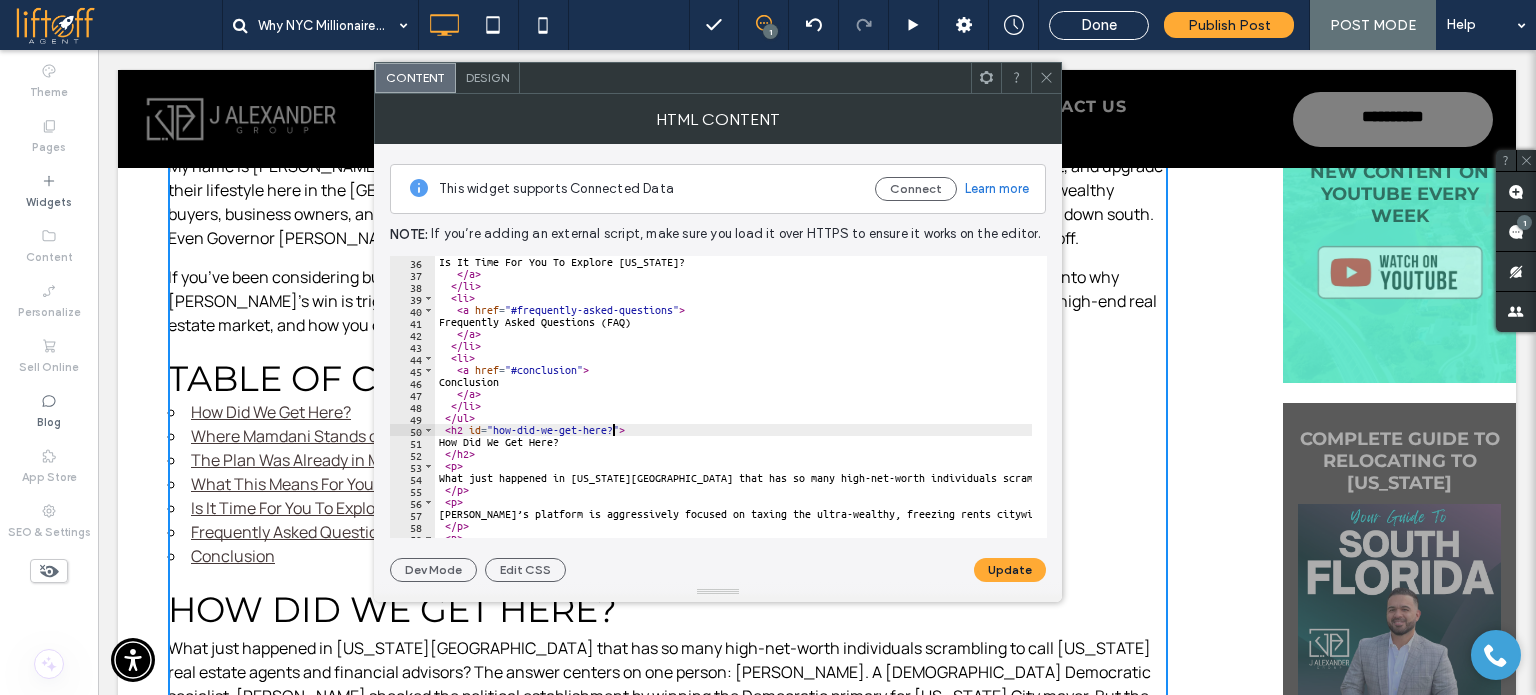 click on "Is It Time For You To Explore Florida?     </ a >    </ li >    < li >     < a   href = "#frequently-asked-questions" >     Frequently Asked Questions (FAQ)     </ a >    </ li >    < li >     < a   href = "#conclusion" >     Conclusion     </ a >    </ li >   </ ul >   < h2   id = "how-did-we-get-here?" >   How Did We Get Here?   </ h2 >   < p >   What just happened in New York City that has so many high-net-worth individuals scrambling to call Florida real estate agents and financial advisors? The answer centers on one person: Zohran Mamdani. A 33-year-old Democratic socialist, Mamdani shocked the political establishment by winning the Democratic primary for New York City mayor. But the real disruption isn’t just that he won—it’s what he stands for.   </ p >   < p >   </ p >   < p >" at bounding box center [2116, 402] 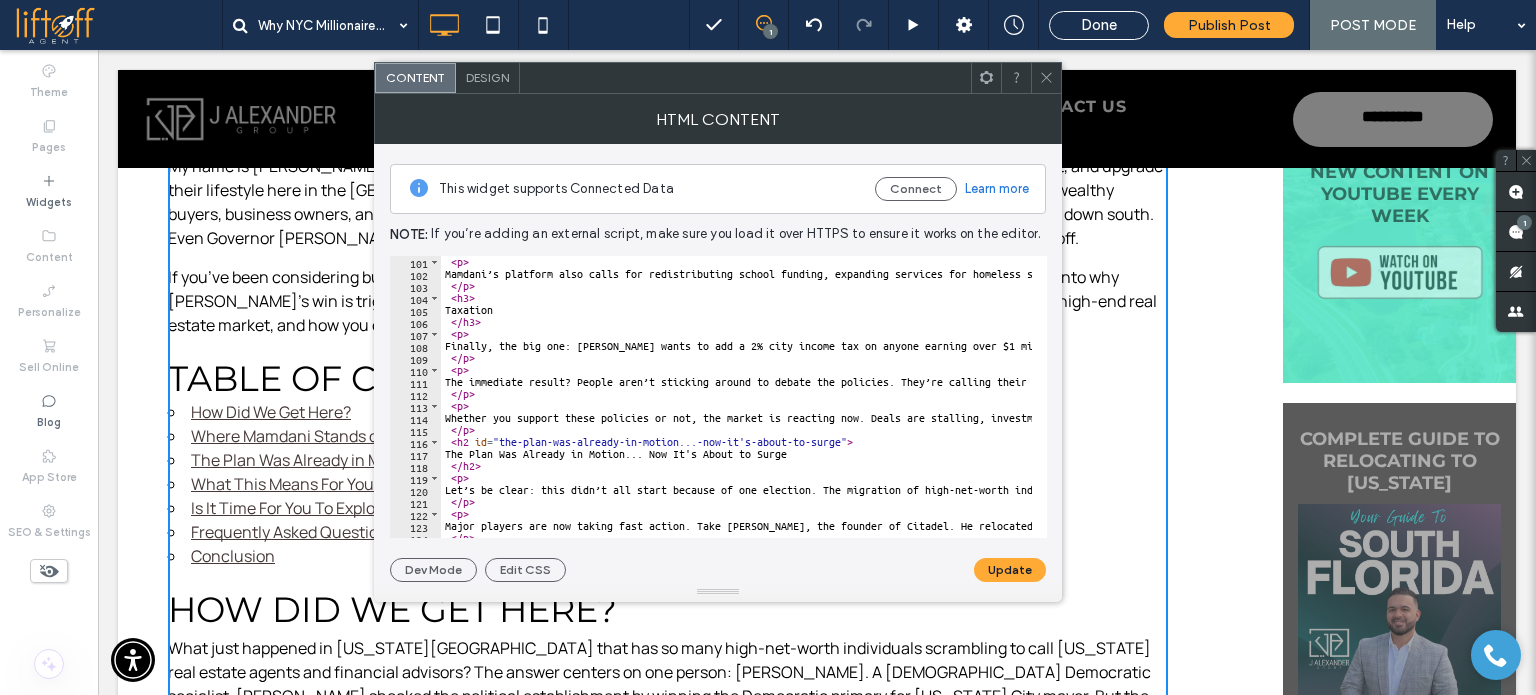 scroll, scrollTop: 1320, scrollLeft: 0, axis: vertical 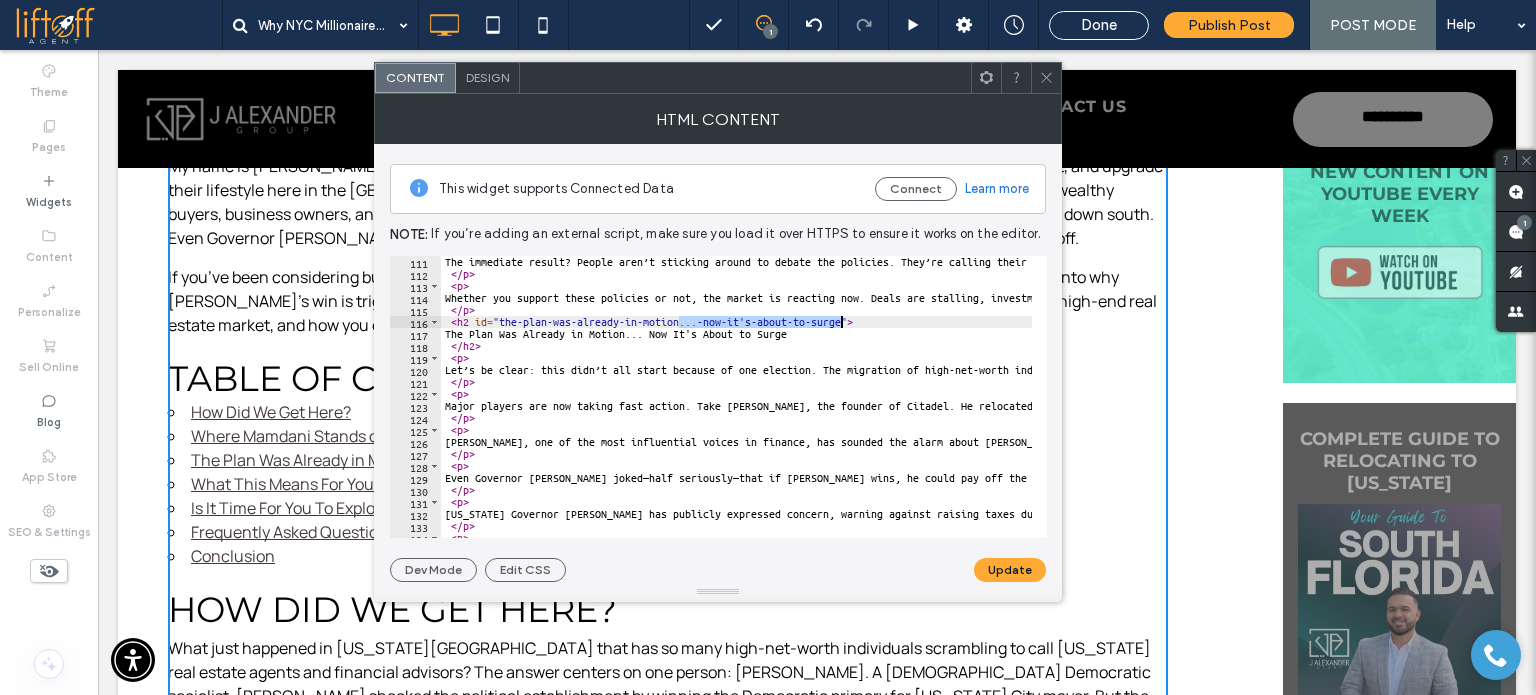 drag, startPoint x: 680, startPoint y: 318, endPoint x: 840, endPoint y: 320, distance: 160.0125 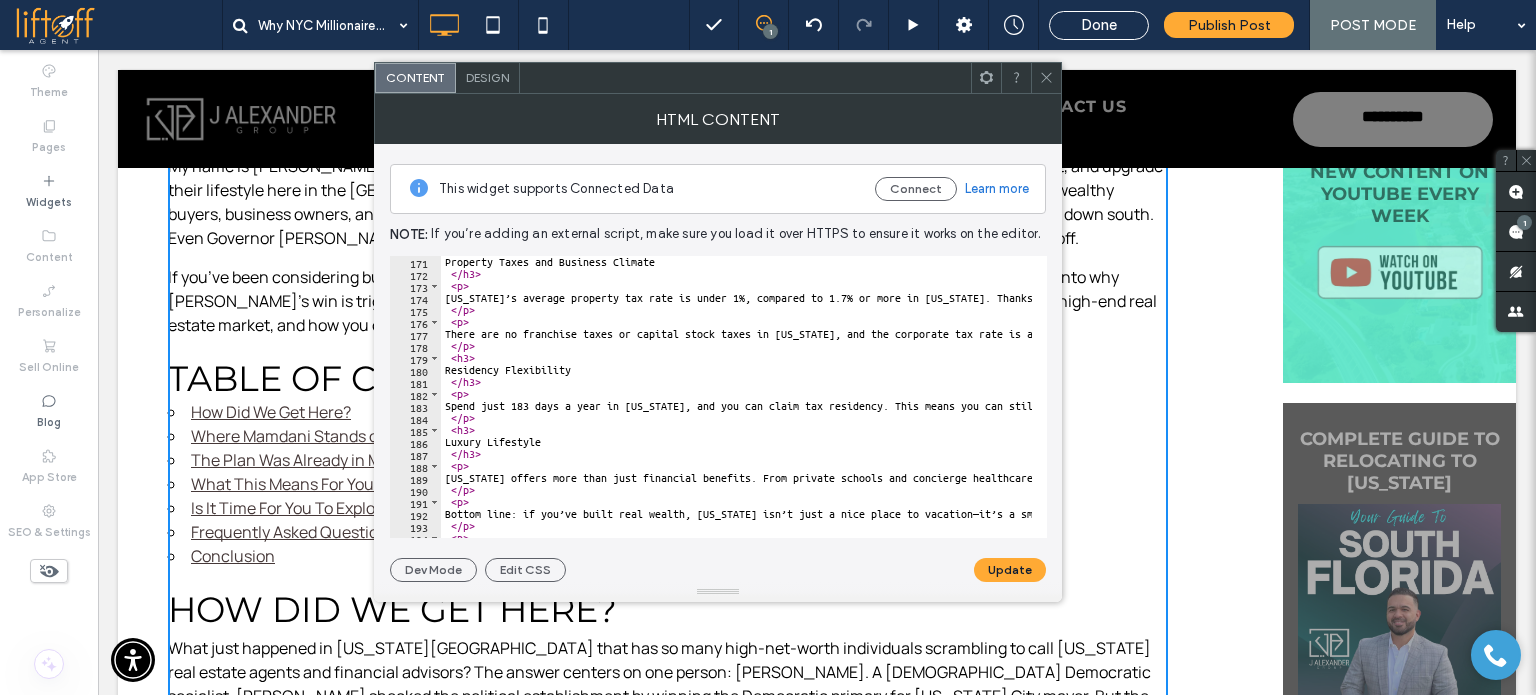 scroll, scrollTop: 2220, scrollLeft: 0, axis: vertical 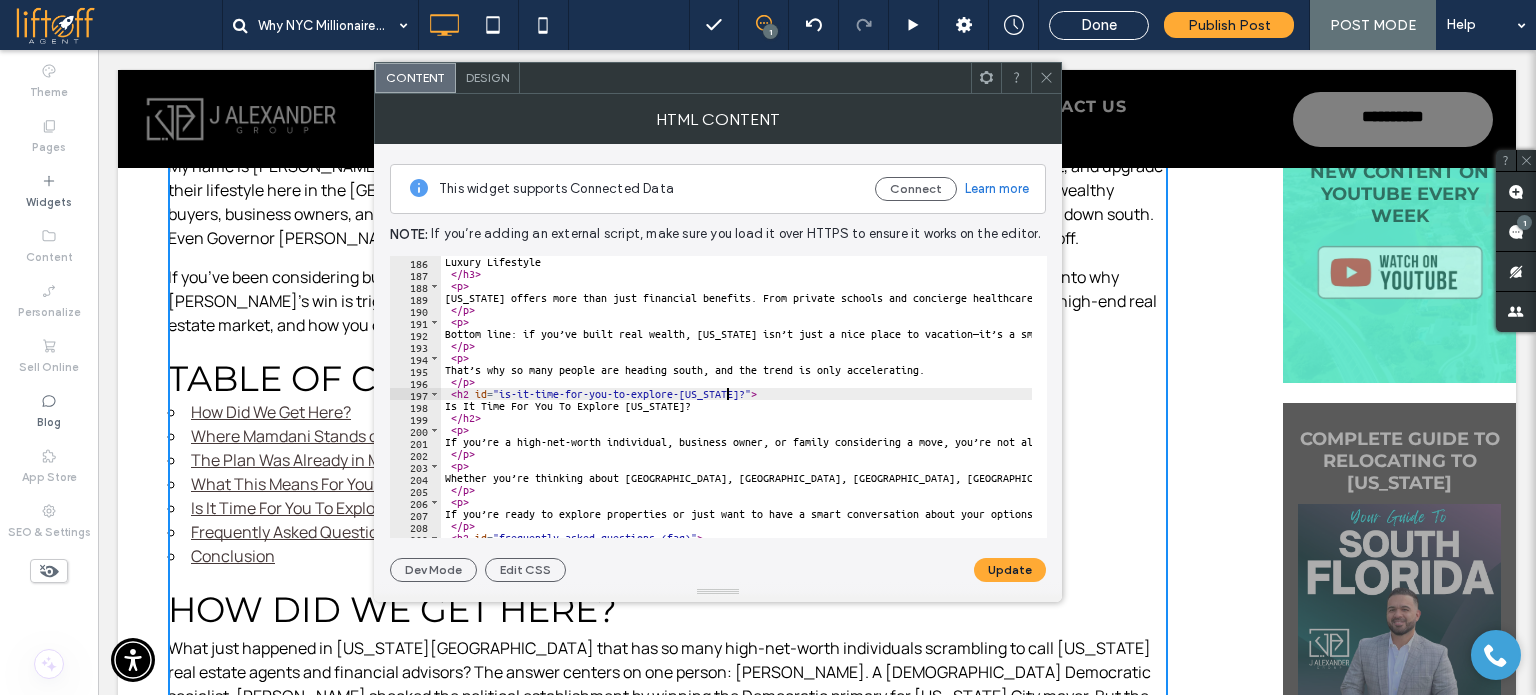 click on "Luxury Lifestyle   </ h3 >   < p >   Florida offers more than just financial benefits. From private schools and concierge healthcare to gated communities, yacht clubs, country clubs, and direct access to private aviation, it’s a lifestyle upgrade. You get privacy, security, and luxury without the grind, cold, or daily drama of big city life.   </ p >   < p >   Bottom line: if you’ve built real wealth, Florida isn’t just a nice place to vacation—it’s a smart place to live. And even if you don’t fall into the ultra-wealthy category, these financial principles apply whether you’re earning $100,000 or $10 million: keep more, stress less, live better.   </ p >   < p >   That’s why so many people are heading south, and the trend is only accelerating.   </ p >   < h2   id = "is-it-time-for-you-to-explore-florida?" >   Is It Time For You To Explore Florida?   </ h2 >   < p >   </ p >   < p >   </ p >   < p >   </ p >   < h2   id = "frequently-asked-questions-(faq)" >" at bounding box center [2122, 402] 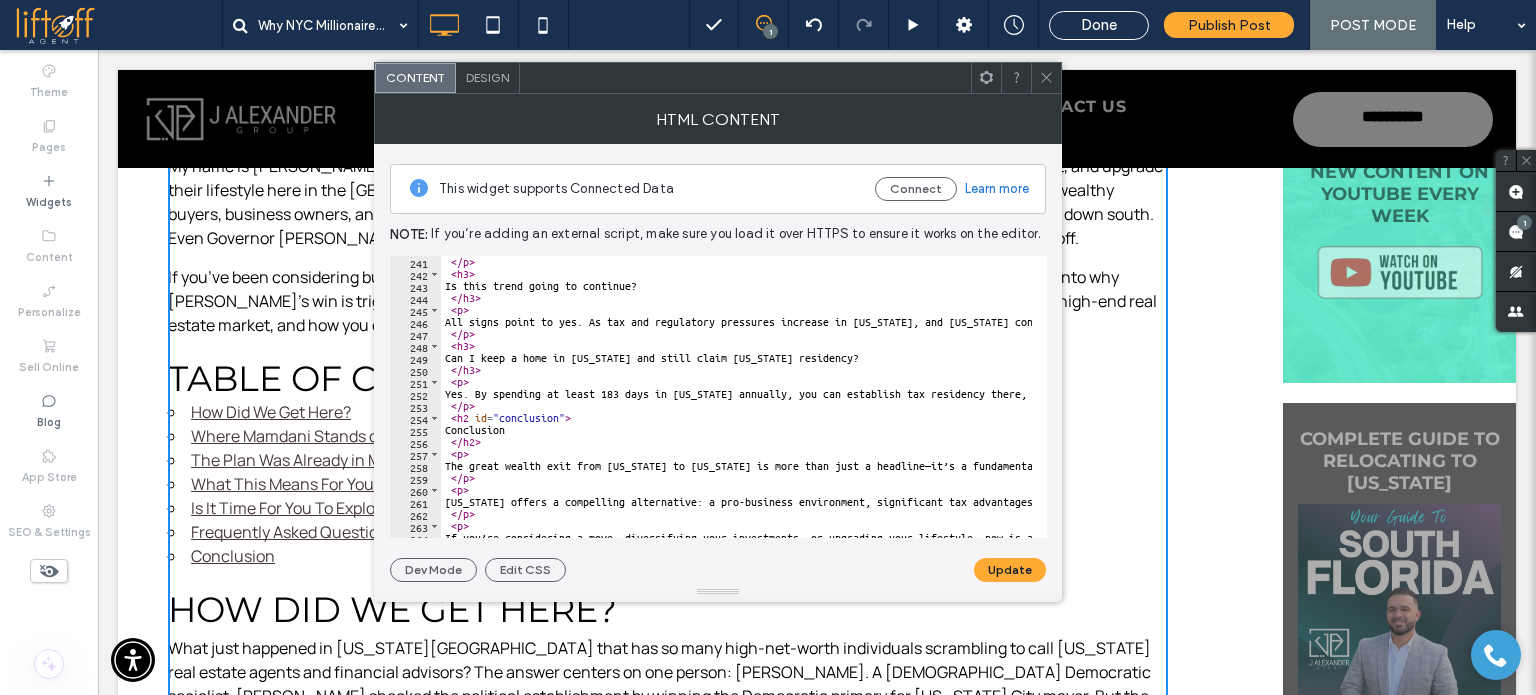 scroll, scrollTop: 2984, scrollLeft: 0, axis: vertical 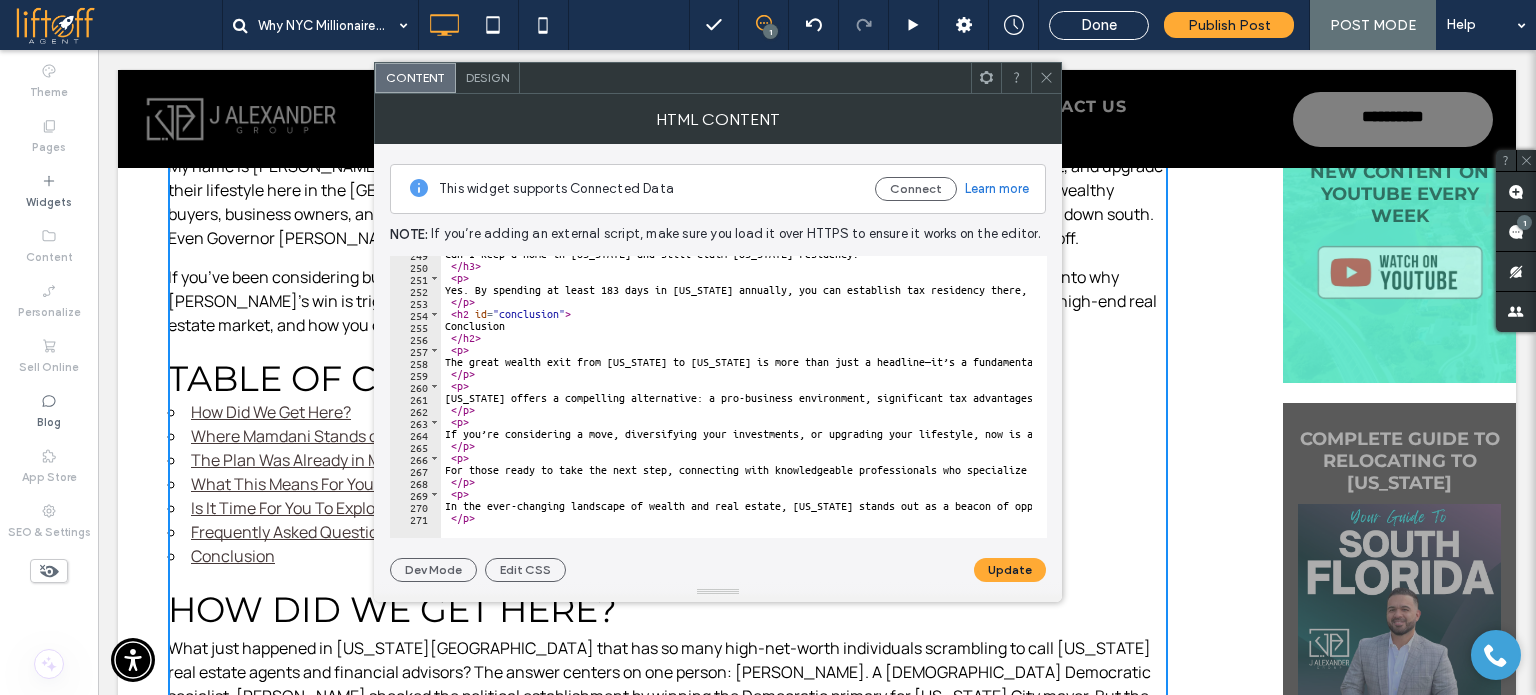 drag, startPoint x: 1031, startPoint y: 567, endPoint x: 1028, endPoint y: 536, distance: 31.144823 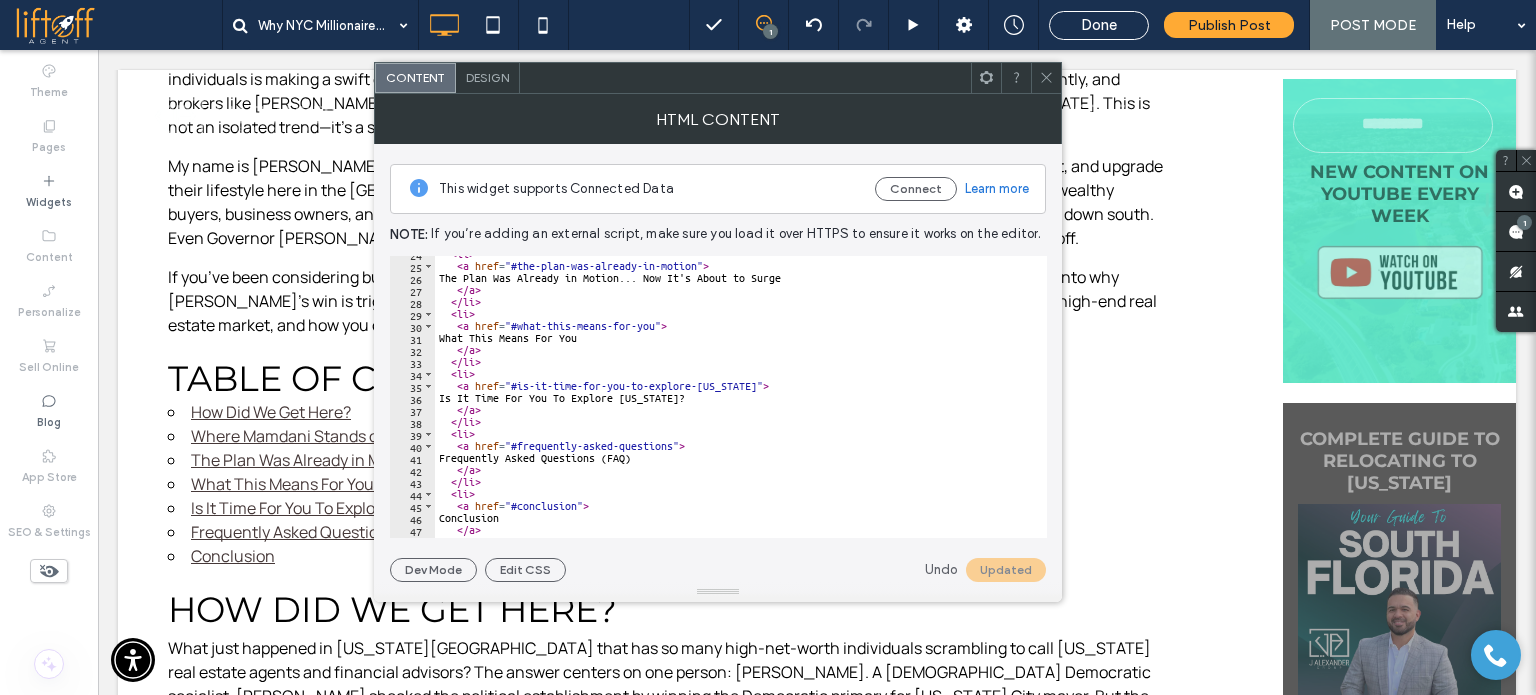 scroll, scrollTop: 44, scrollLeft: 0, axis: vertical 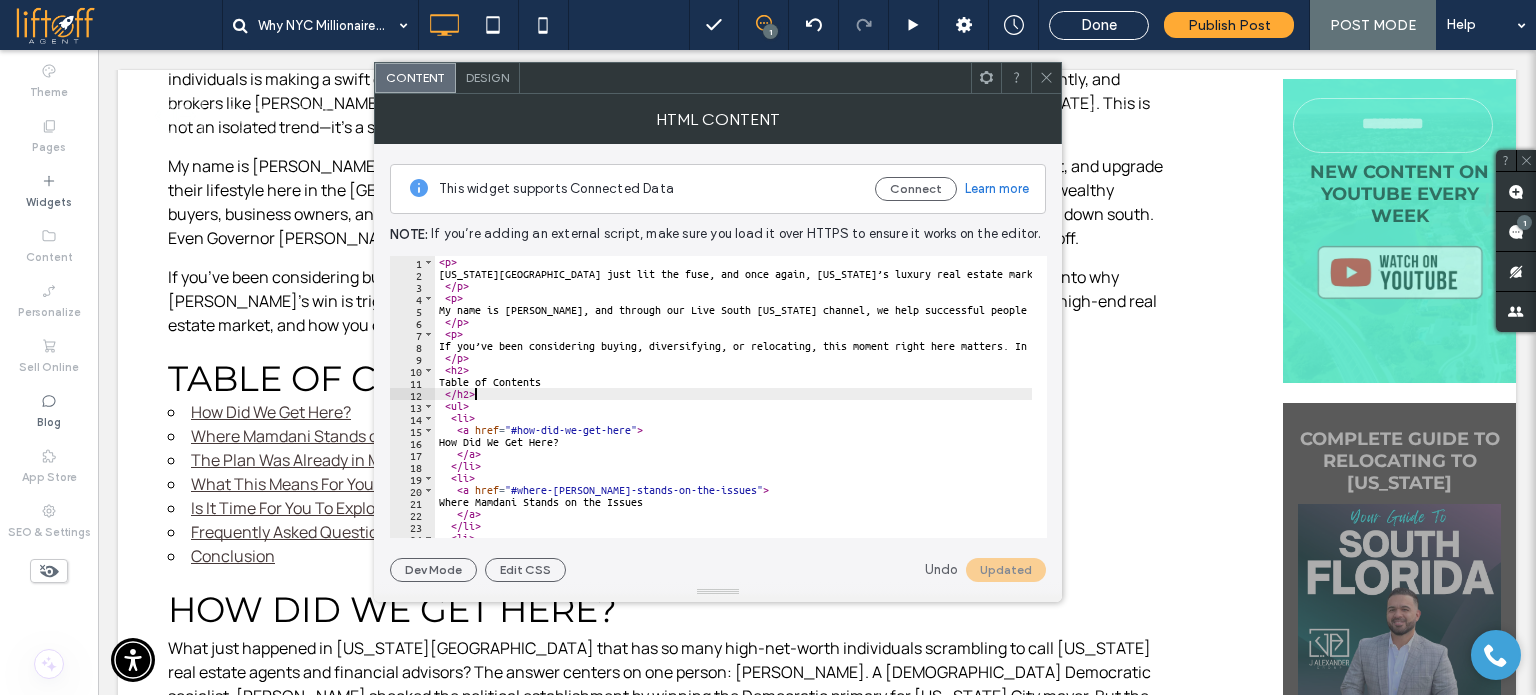 click on "< p >   New York City just lit the fuse, and once again, Florida’s luxury real estate market is heating up like never before. In the wake of Zohran Mamdani’s shocking win in the Democratic primary for New York City mayor, a wave of high-net-worth individuals is making a swift exit from Manhattan. The ultra-wealthy are pulling out of deals almost instantly, and brokers like Ryan Serhant have publicly declared their main mission is now moving people from New York to Florida. This is not an isolated trend—it's a significant financial migration already in motion.   </ p >   < p >   </ p >   < p >   If you’ve been considering buying, diversifying, or relocating, this moment right here matters. In this article, we’ll dive deep into why Mamdani’s win is triggering another major wave of departures from New York, what it means for Florida’s high-end real estate market, and how you can position yourself smartly before this migration ramps up even more.   </ p >   < h2 >   Table of Contents   </ h2 >   < >" at bounding box center (2116, 402) 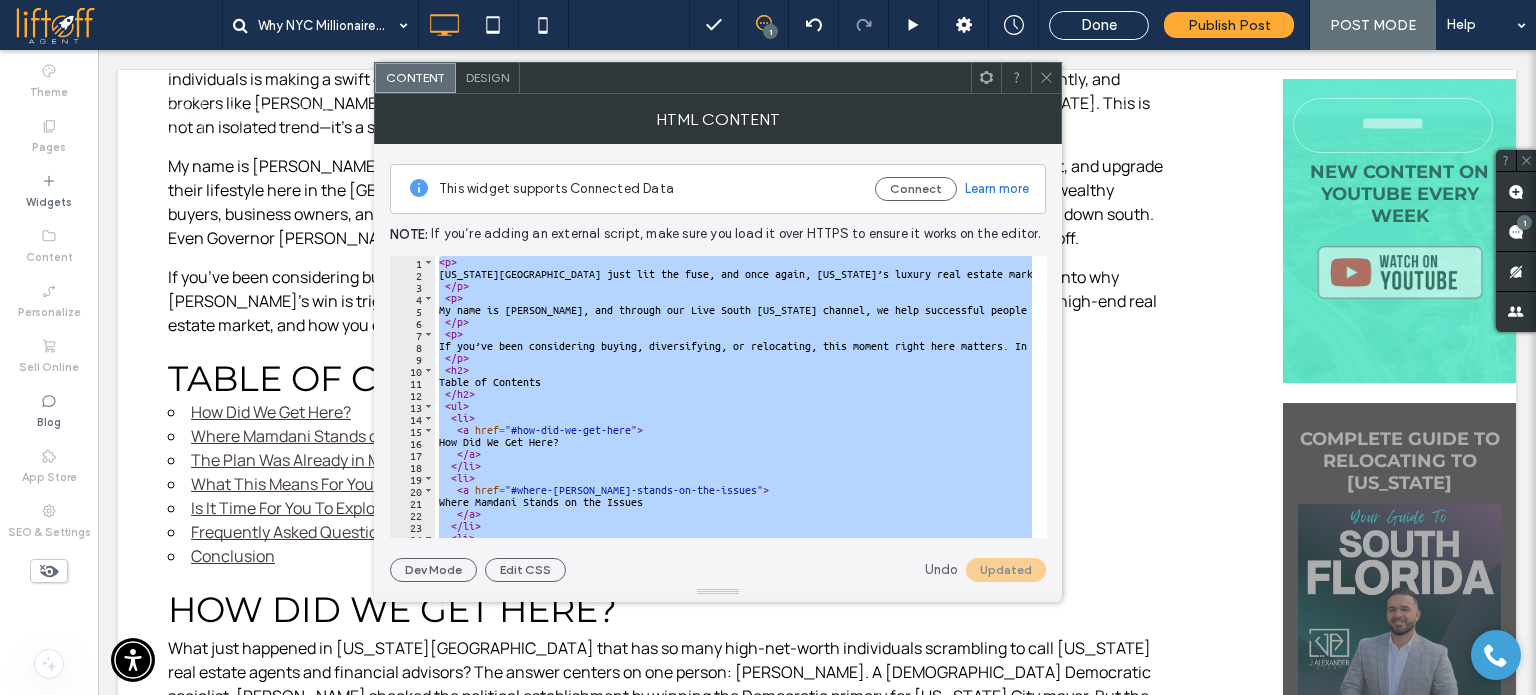 paste on "**********" 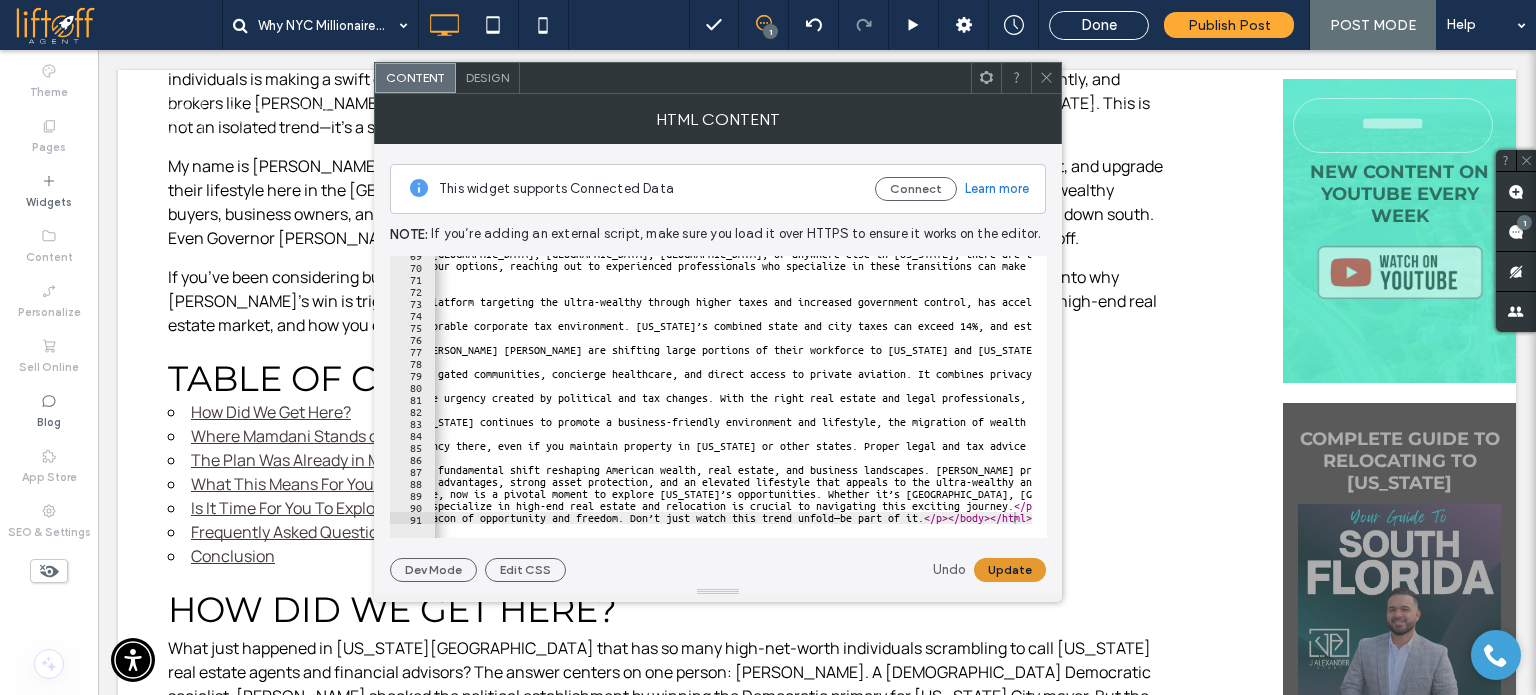click on "Update" at bounding box center (1010, 570) 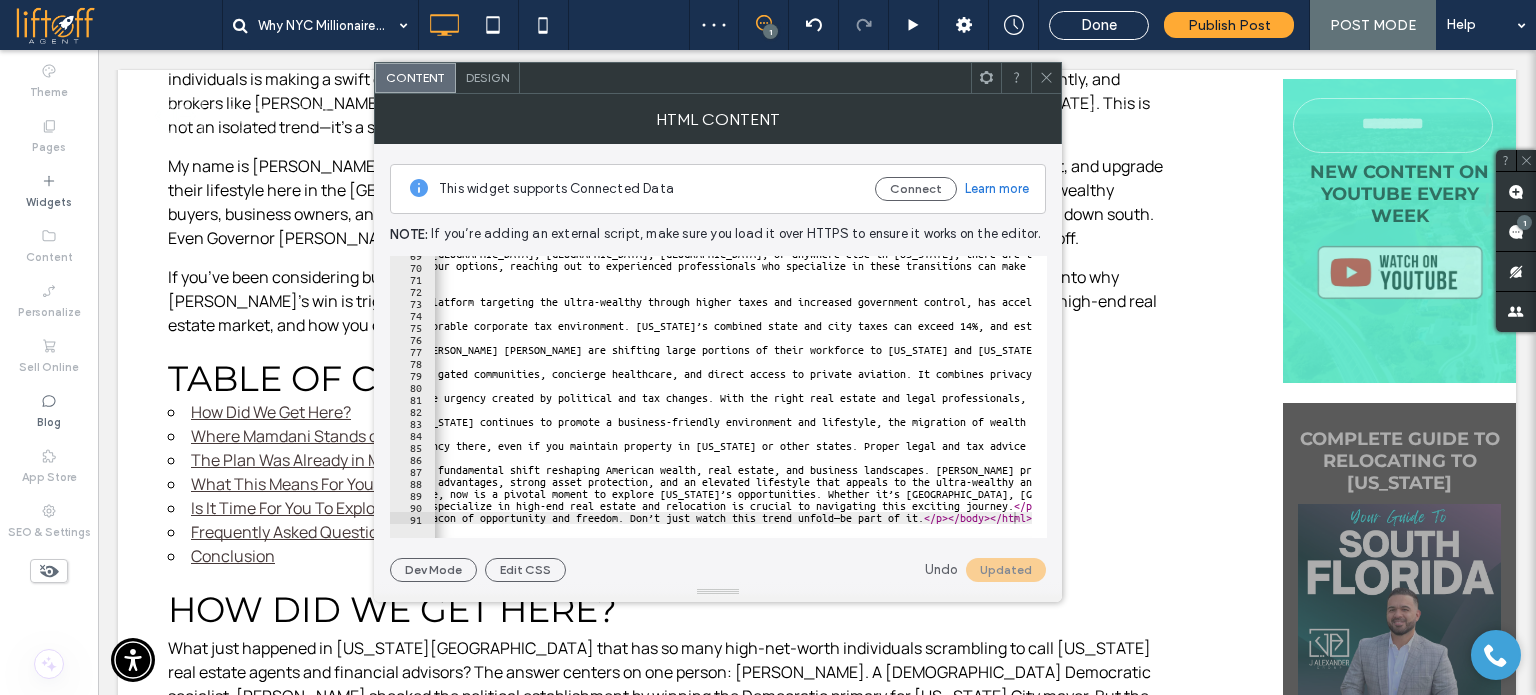 click 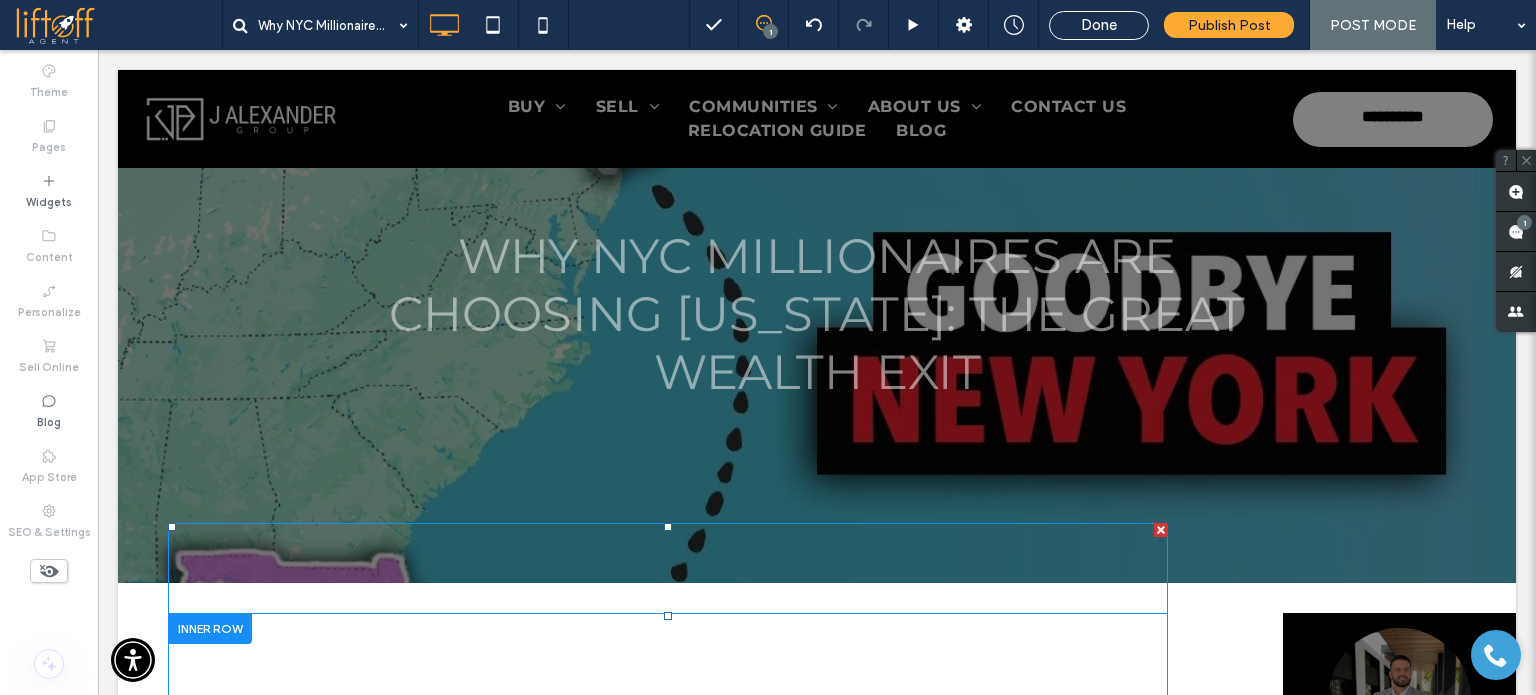 scroll, scrollTop: 0, scrollLeft: 0, axis: both 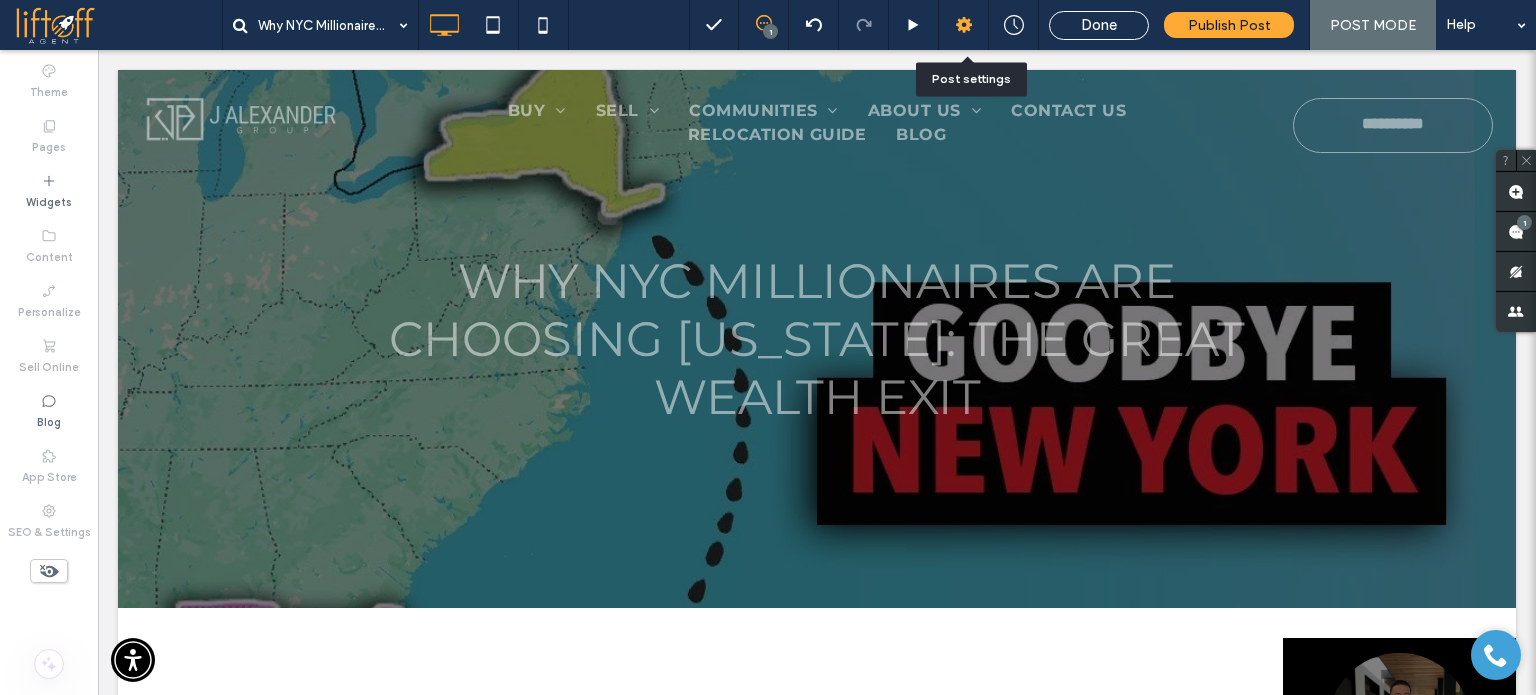 click at bounding box center [963, 25] 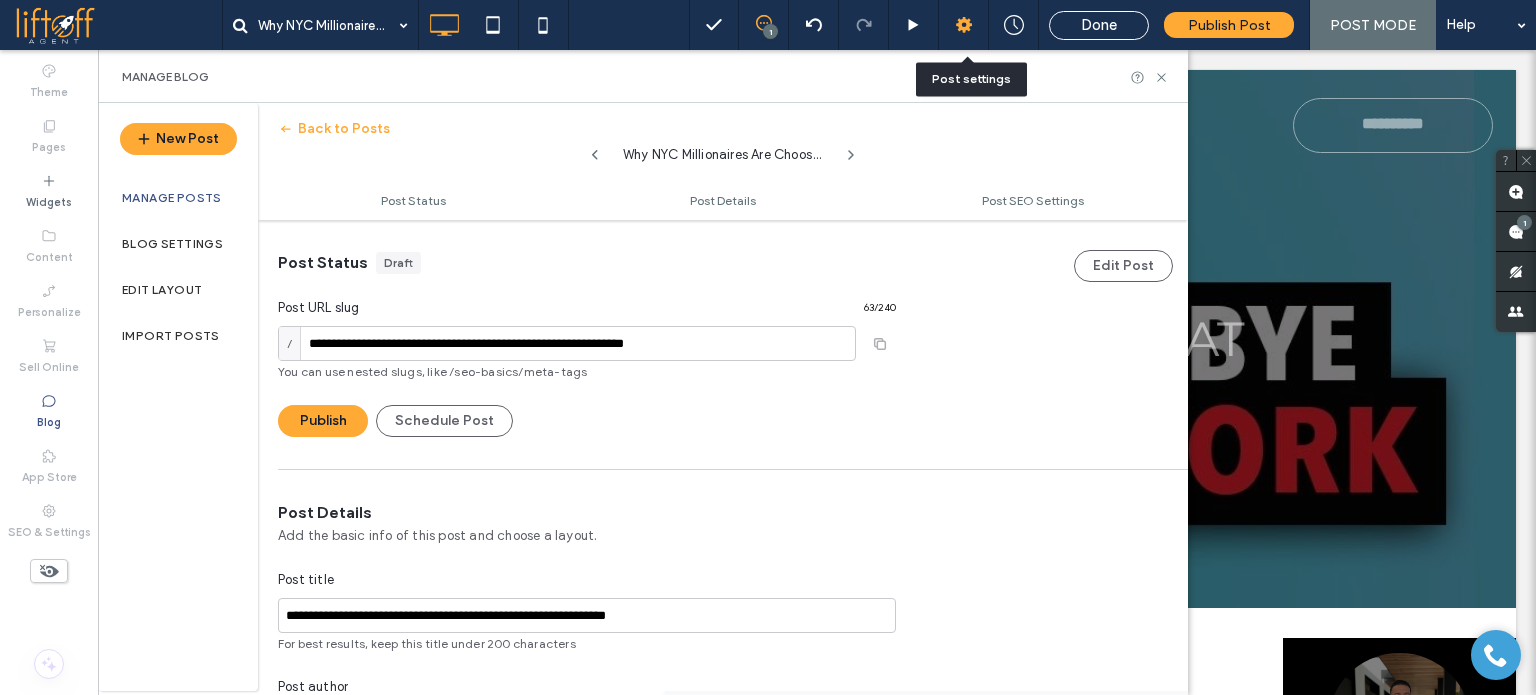 scroll, scrollTop: 0, scrollLeft: 0, axis: both 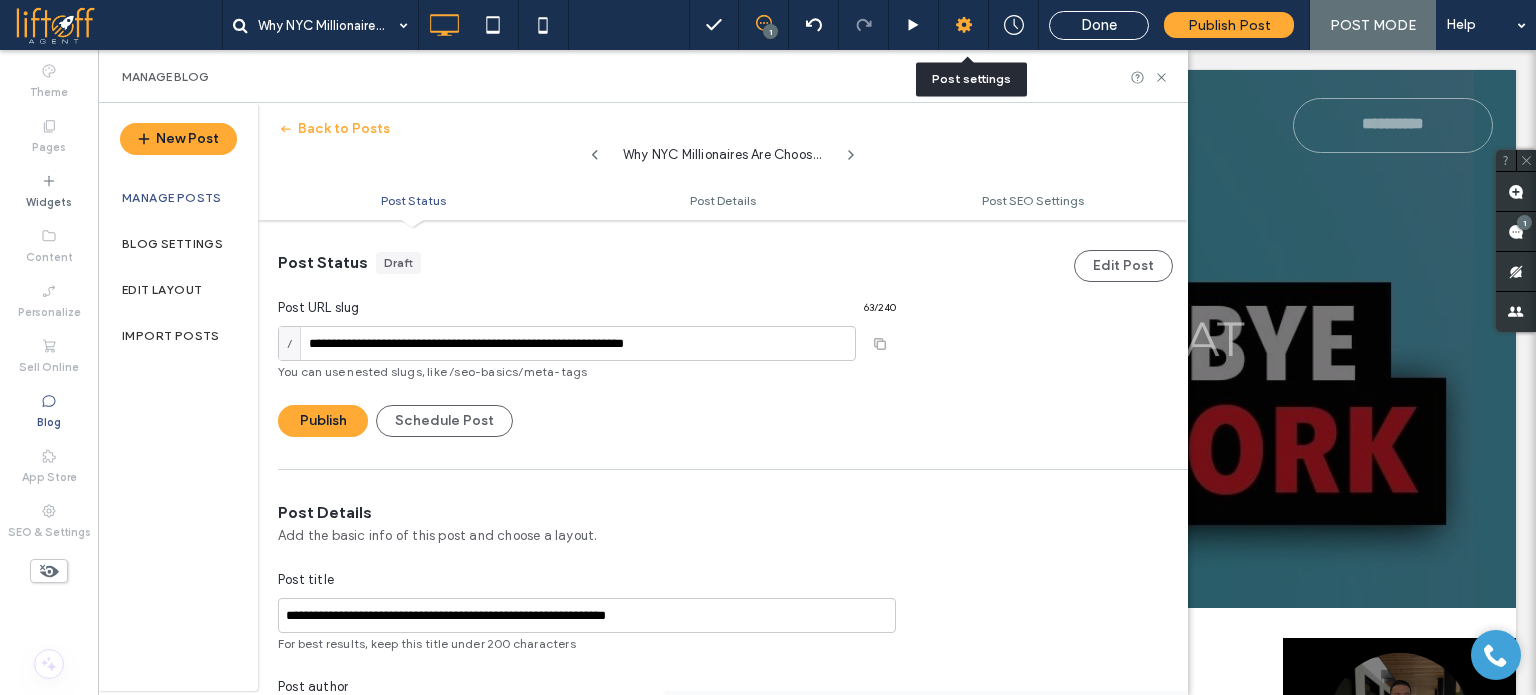 click 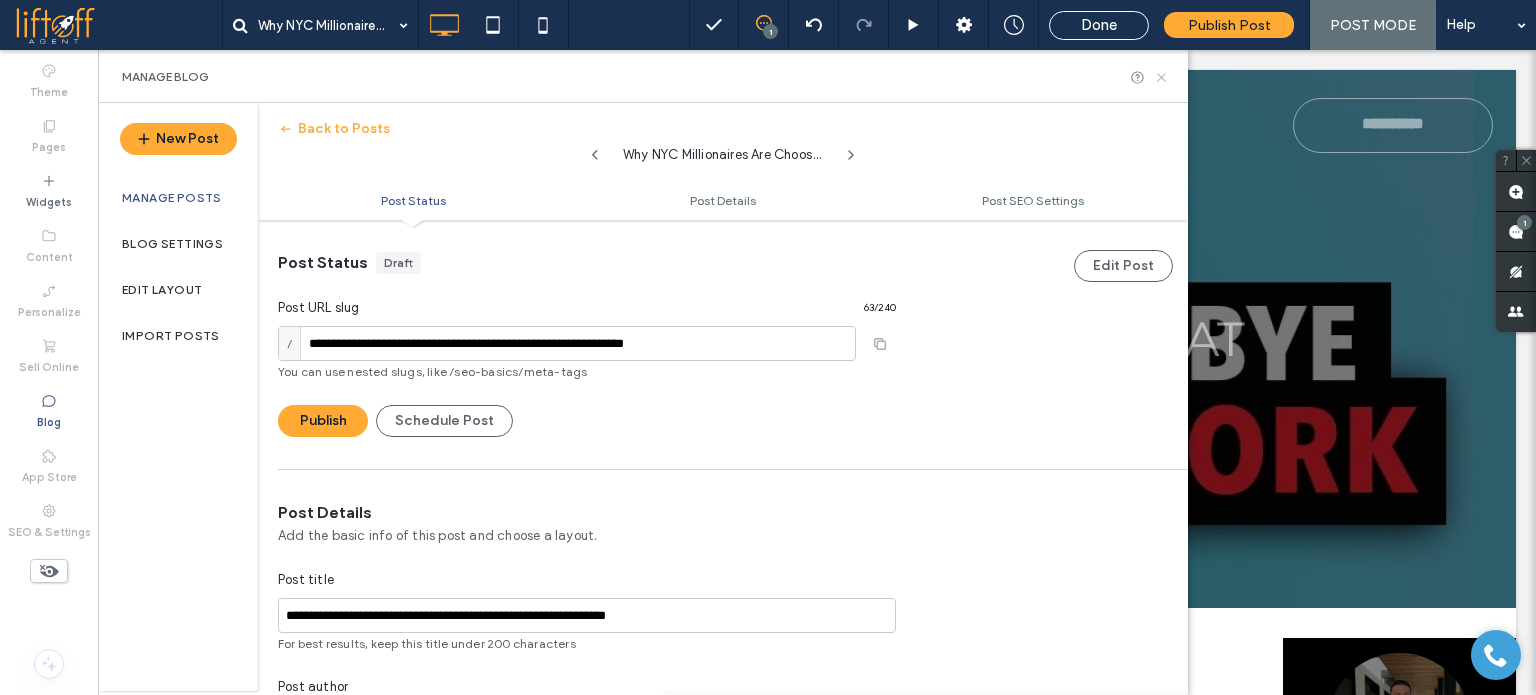 click 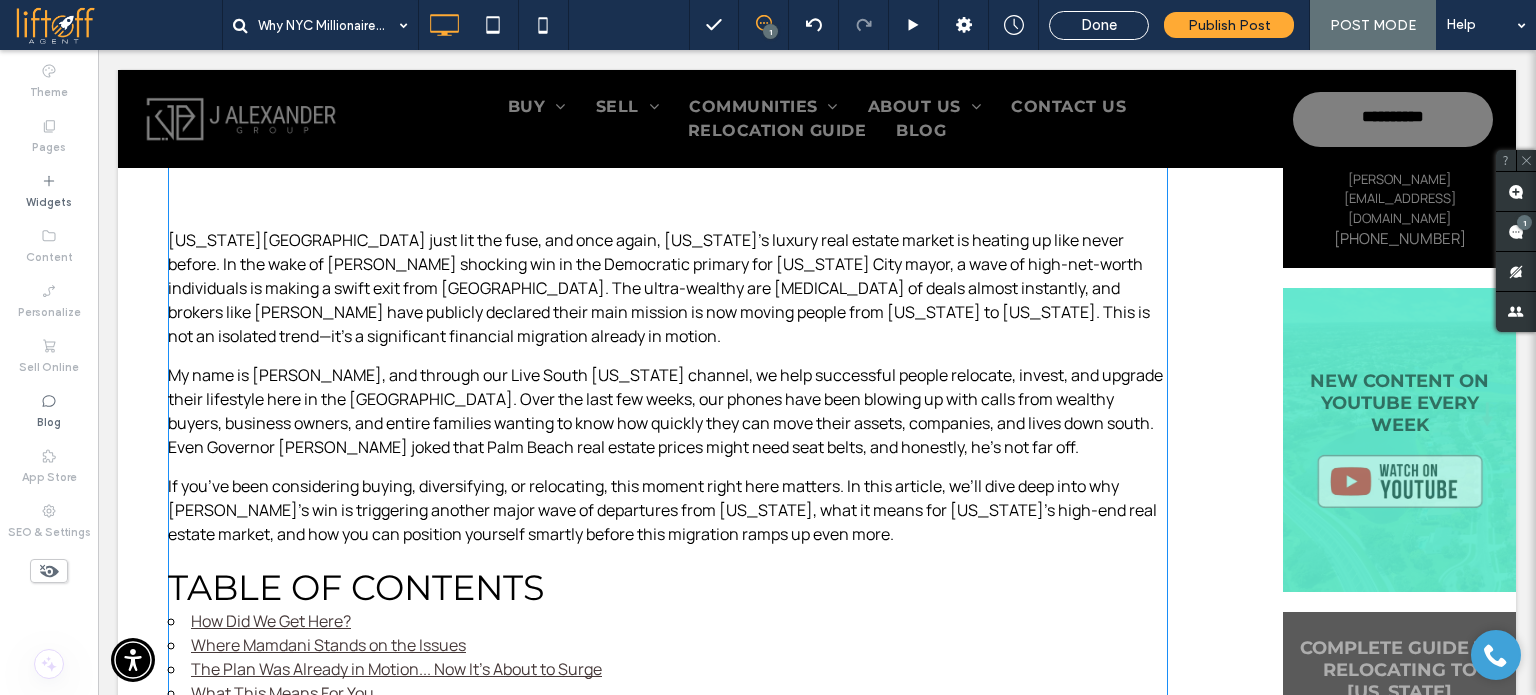 scroll, scrollTop: 1100, scrollLeft: 0, axis: vertical 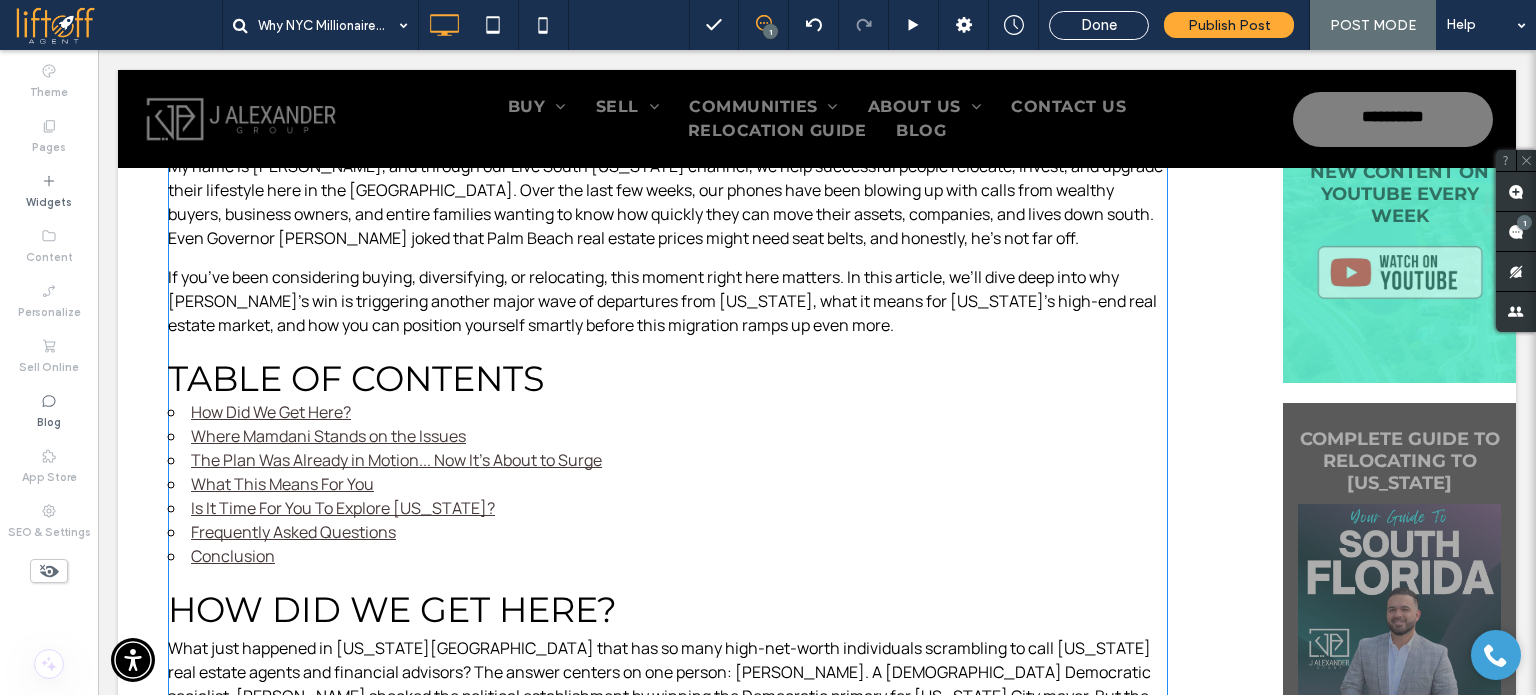click on "Where Mamdani Stands on the Issues" at bounding box center (668, 436) 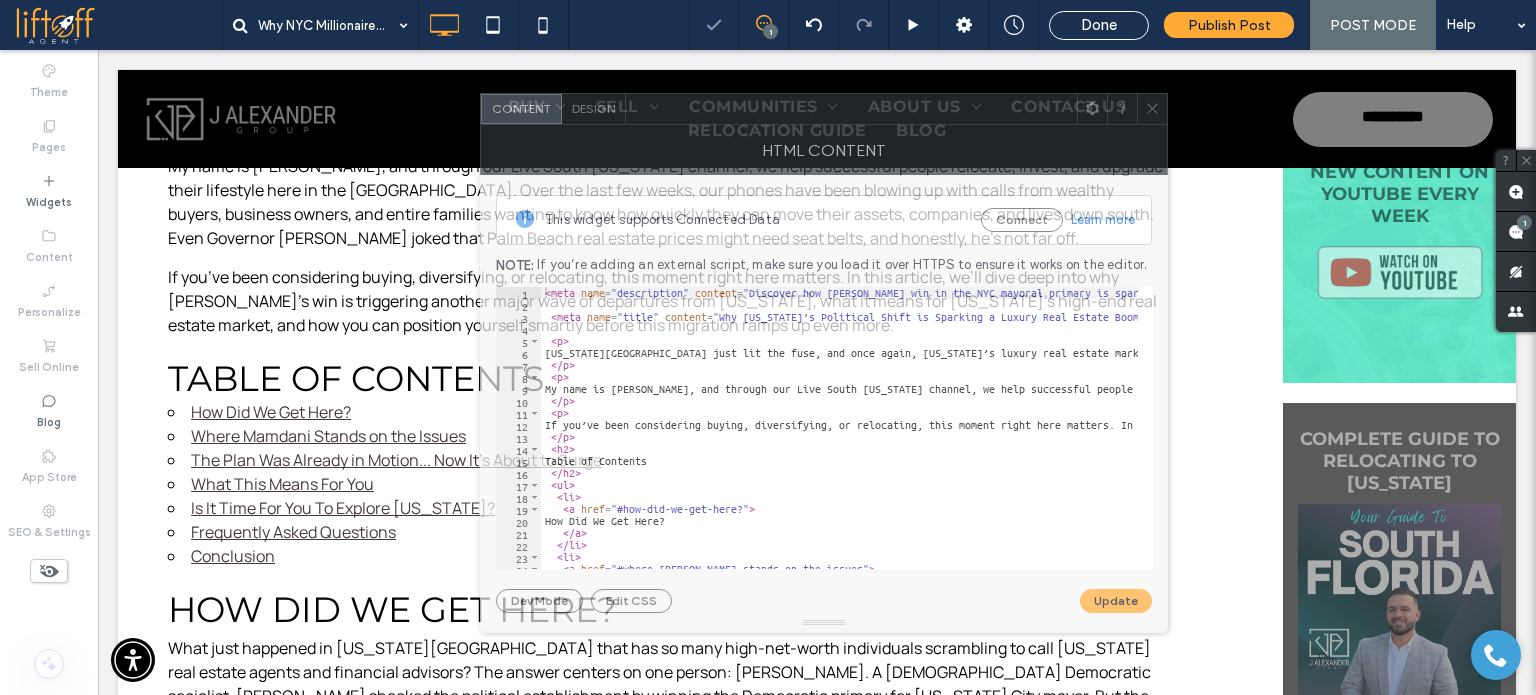 drag, startPoint x: 524, startPoint y: 86, endPoint x: 888, endPoint y: 101, distance: 364.30893 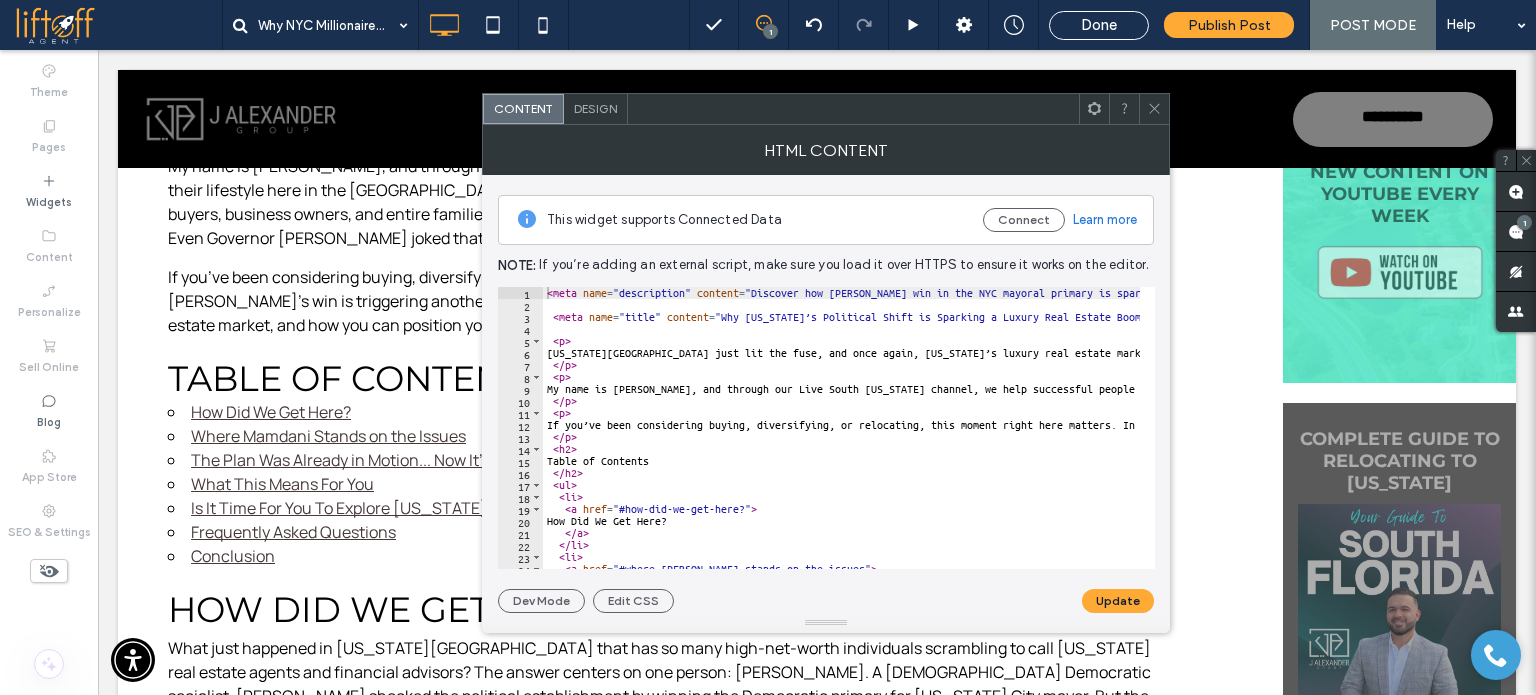 scroll, scrollTop: 120, scrollLeft: 0, axis: vertical 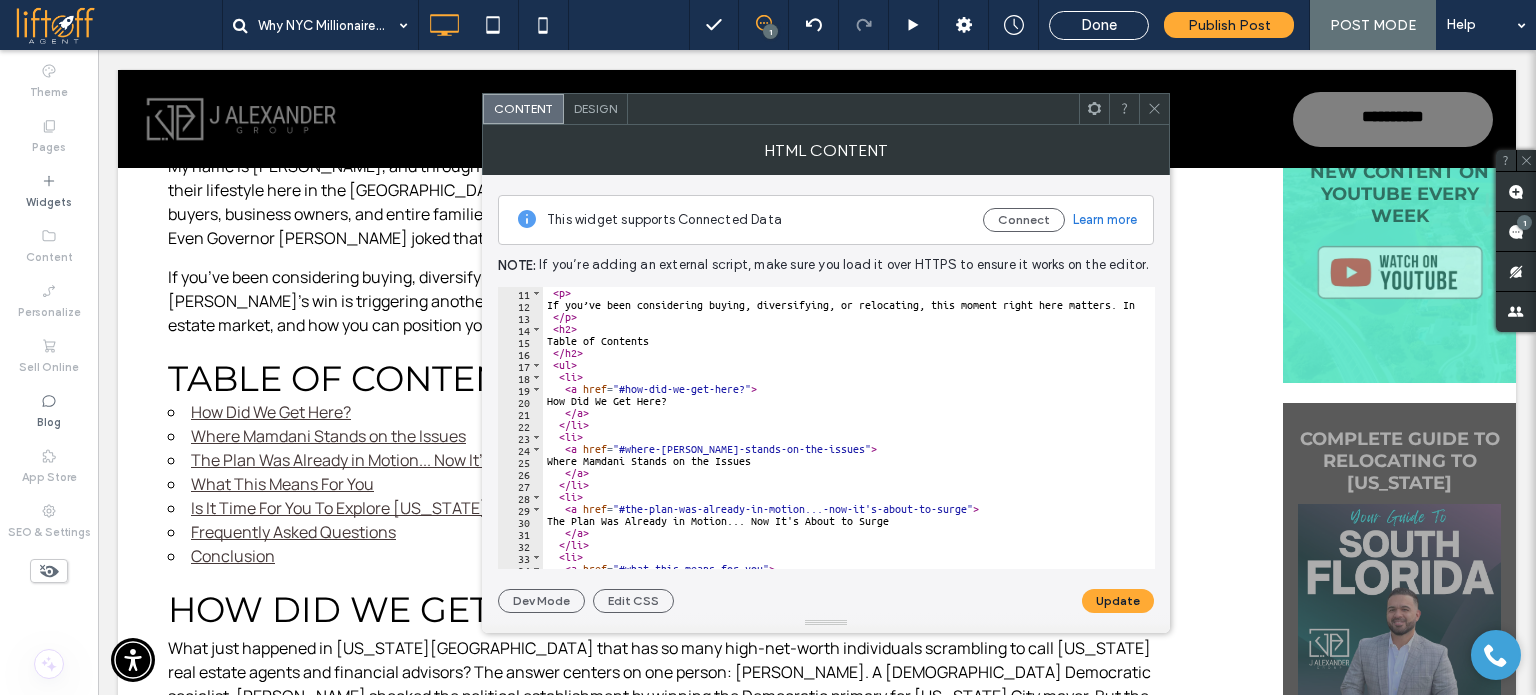 click on "< p >   If you’ve been considering buying, diversifying, or relocating, this moment right here matters. In this article, we’ll dive deep into why Mamdani’s win is triggering another major wave of departures from New York, what it means for Florida’s high-end real estate market, and how you can position yourself smartly before this migration ramps up even more.   </ p >   < h2 >   Table of Contents   </ h2 >   < ul >    < li >     < a   href = "#how-did-we-get-here?" >     How Did We Get Here?     </ a >    </ li >    < li >     < a   href = "#where-mandani-stands-on-the-issues" >     Where Mamdani Stands on the Issues     </ a >    </ li >    < li >     < a   href = "#the-plan-was-already-in-motion...-now-it's-about-to-surge" >     The Plan Was Already in Motion... Now It's About to Surge     </ a >    </ li >    < li >     < a   href = "#what-this-means-for-you" >" at bounding box center (2224, 433) 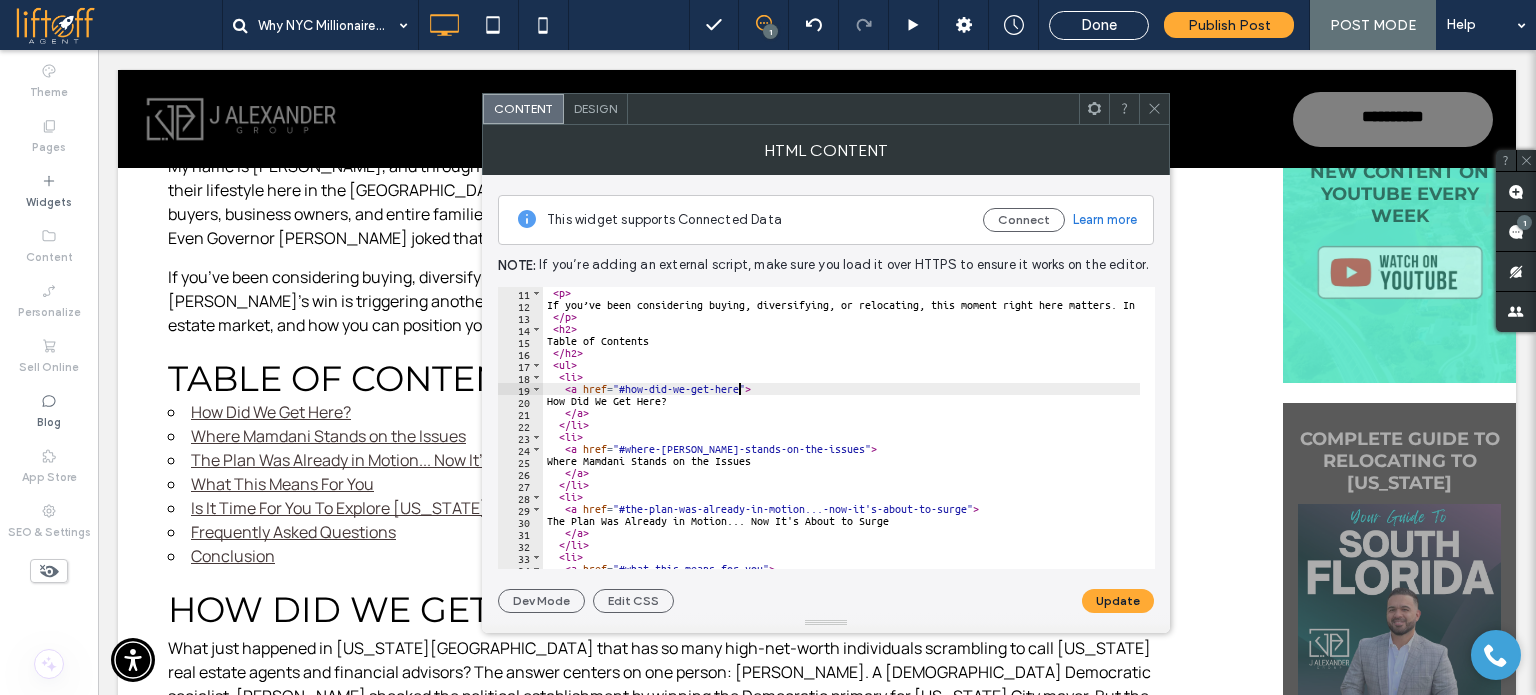 scroll, scrollTop: 240, scrollLeft: 0, axis: vertical 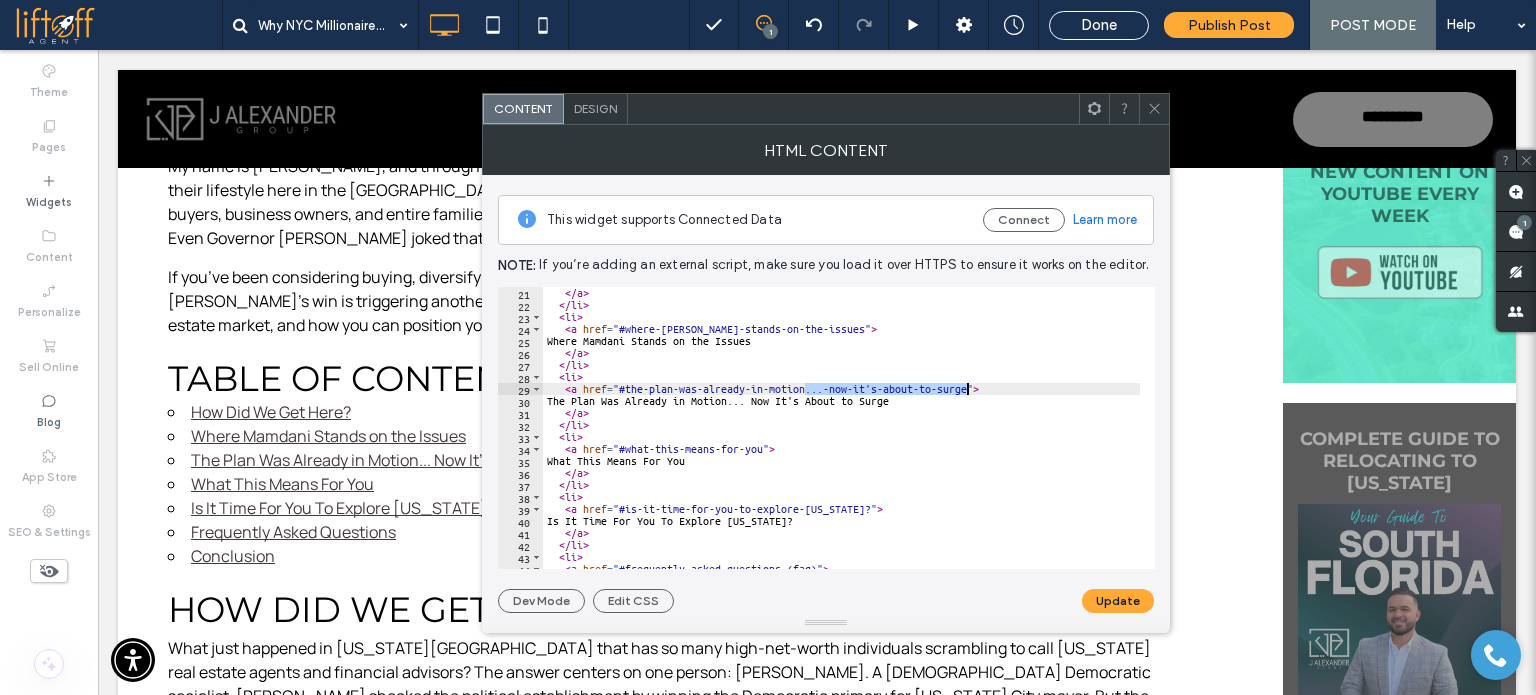 drag, startPoint x: 807, startPoint y: 392, endPoint x: 968, endPoint y: 387, distance: 161.07762 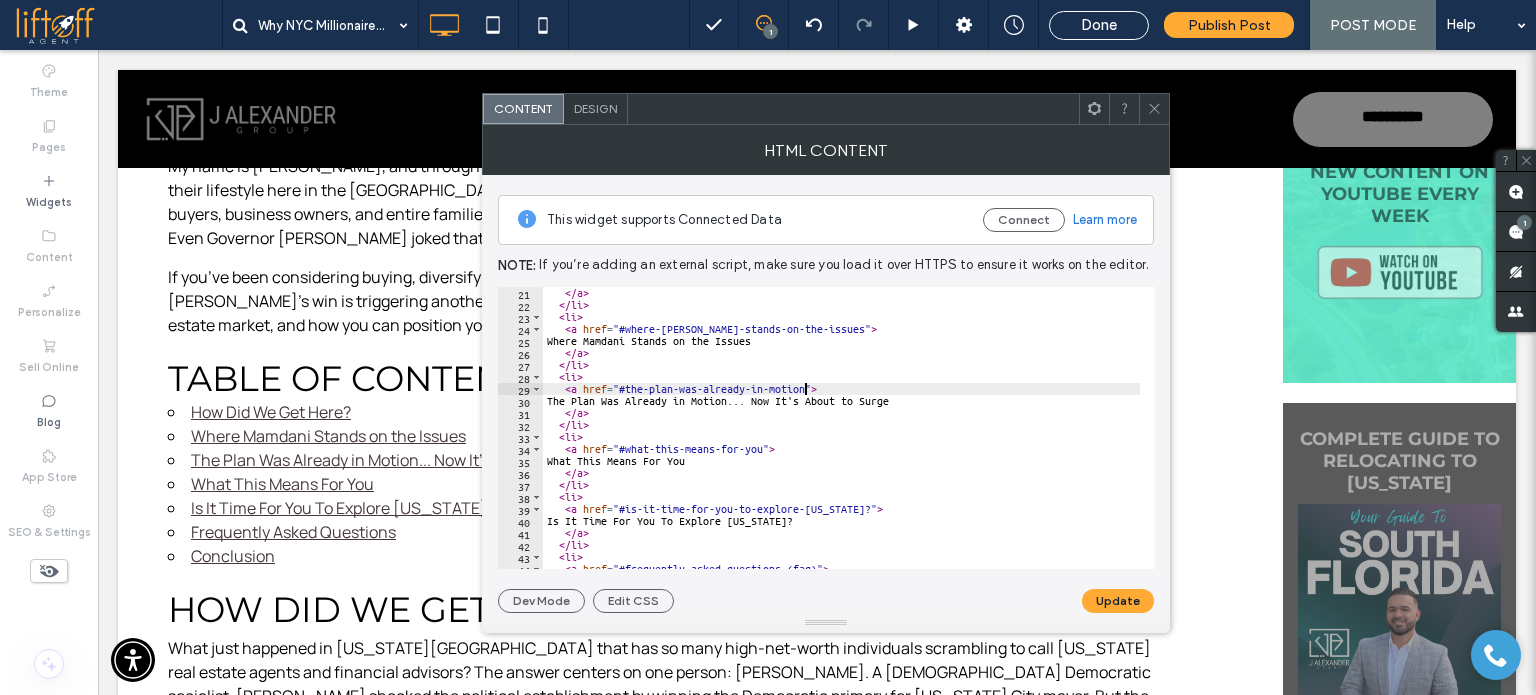 scroll, scrollTop: 300, scrollLeft: 0, axis: vertical 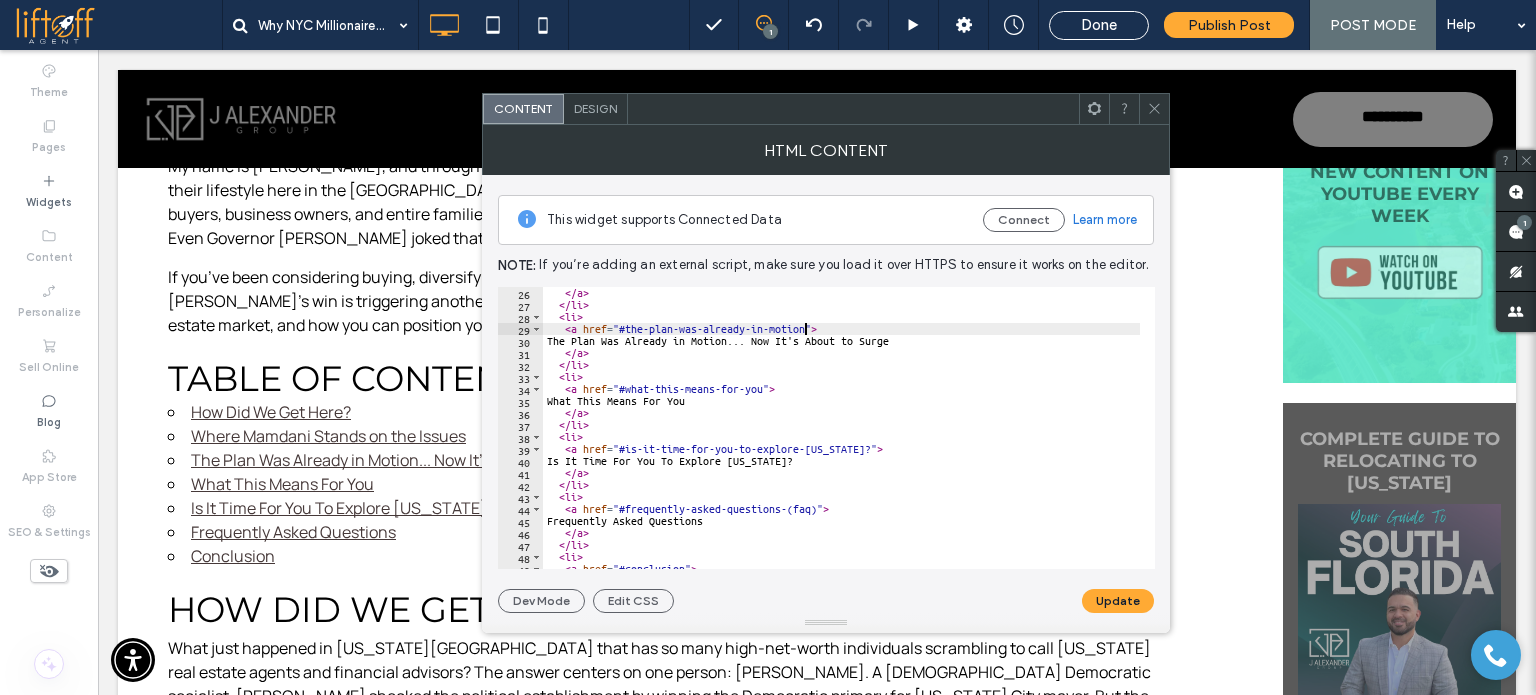 click on "</ a >    </ li >    < li >     < a   href = "#the-plan-was-already-in-motion" >     The Plan Was Already in Motion... Now It's About to Surge     </ a >    </ li >    < li >     < a   href = "#what-this-means-for-you" >     What This Means For You     </ a >    </ li >    < li >     < a   href = "#is-it-time-for-you-to-explore-florida?" >     Is It Time For You To Explore Florida?     </ a >    </ li >    < li >     < a   href = "#frequently-asked-questions-(faq)" >     Frequently Asked Questions     </ a >    </ li >    < li >     < a   href = "#conclusion" >" at bounding box center [2224, 433] 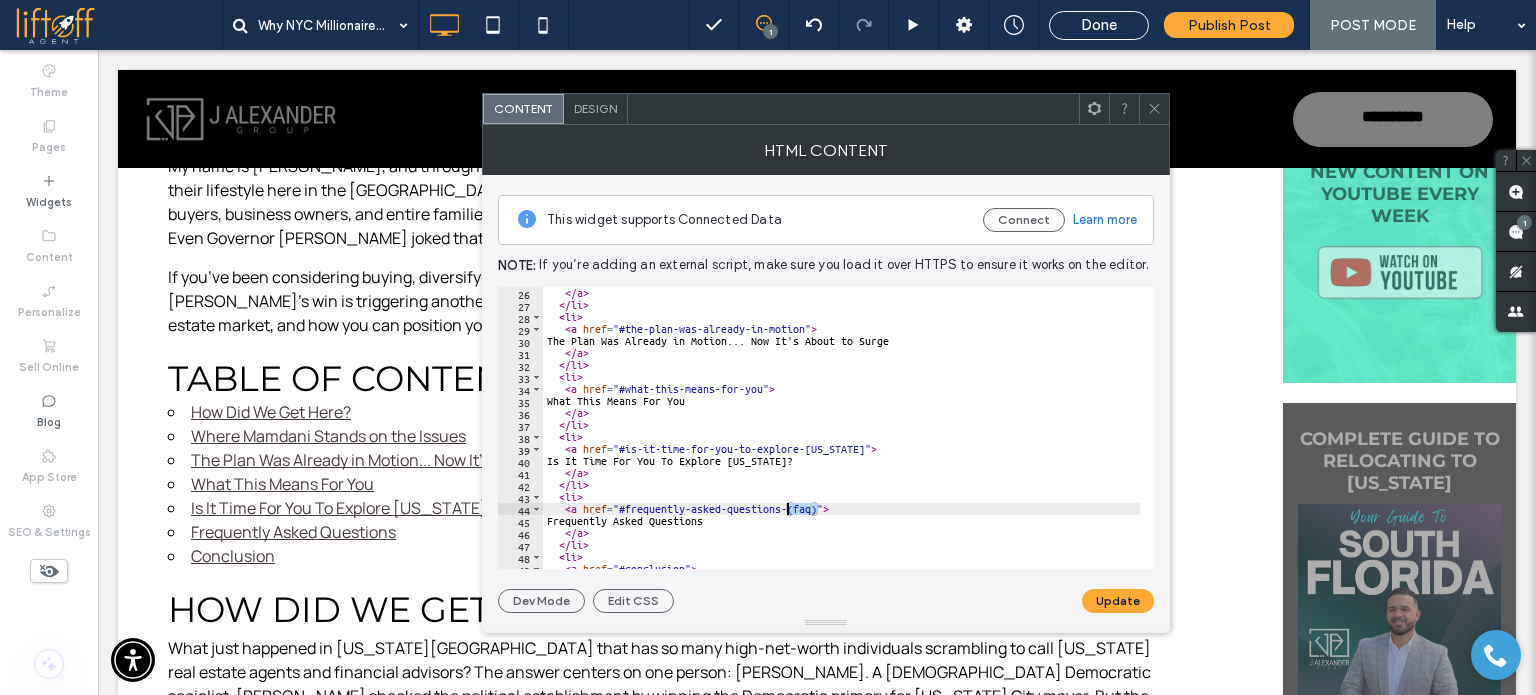 drag, startPoint x: 816, startPoint y: 507, endPoint x: 784, endPoint y: 505, distance: 32.06244 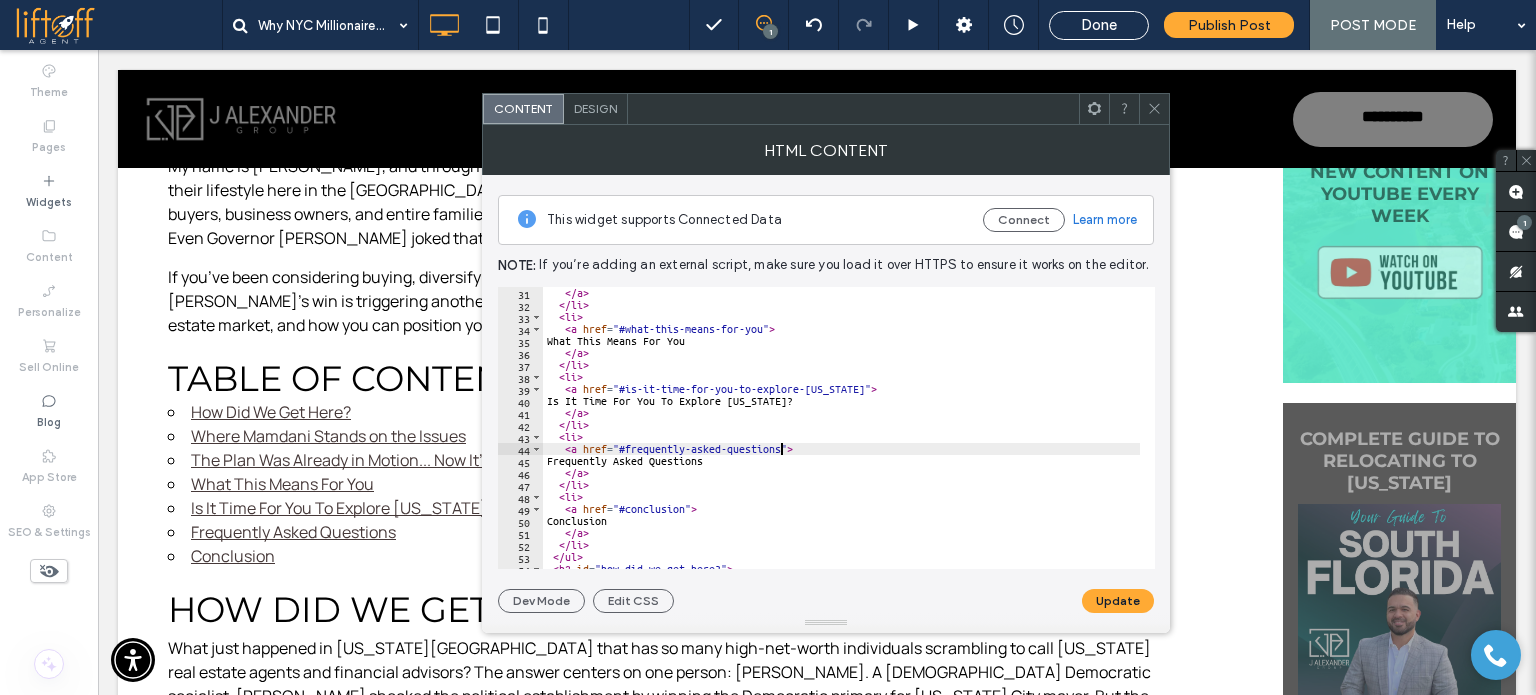 scroll, scrollTop: 420, scrollLeft: 0, axis: vertical 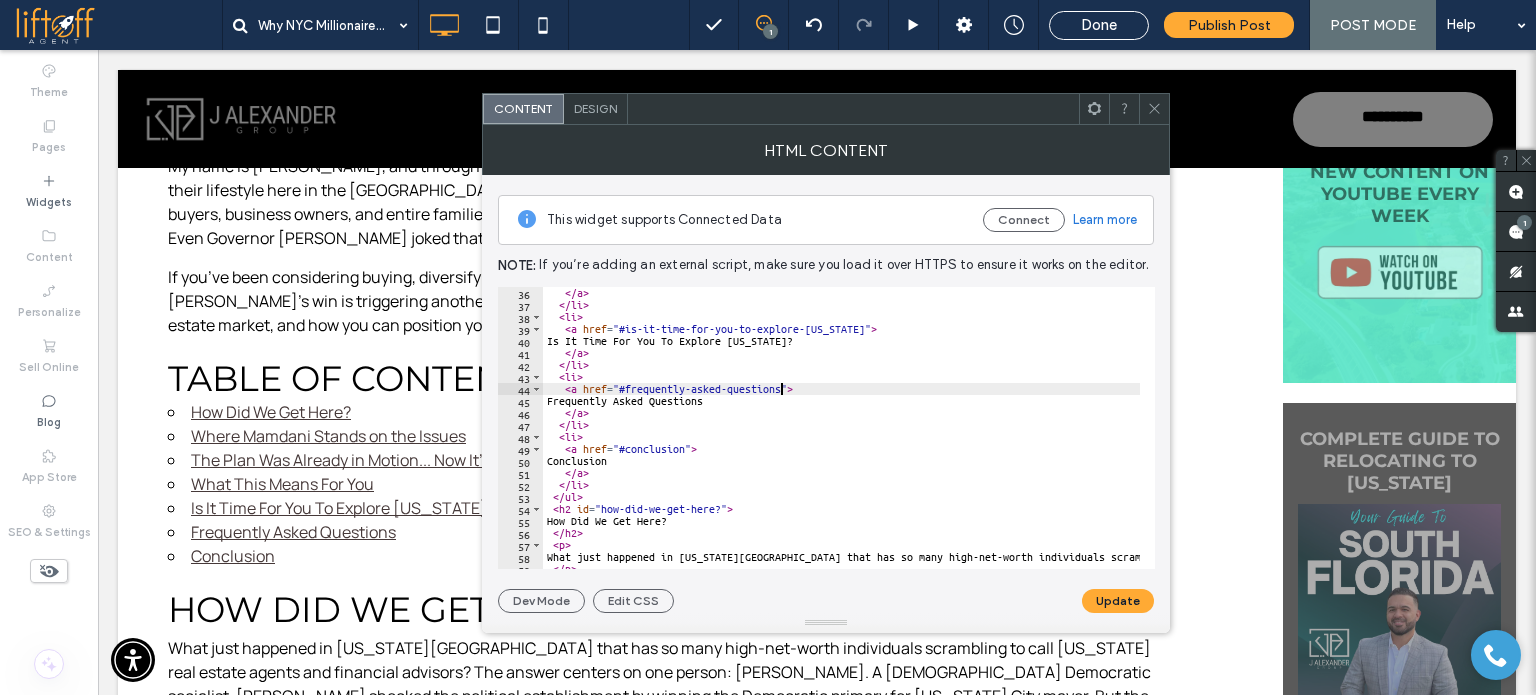 click on "</ a >    </ li >    < li >     < a   href = "#is-it-time-for-you-to-explore-florida" >     Is It Time For You To Explore Florida?     </ a >    </ li >    < li >     < a   href = "#frequently-asked-questions" >     Frequently Asked Questions     </ a >    </ li >    < li >     < a   href = "#conclusion" >     Conclusion     </ a >    </ li >   </ ul >   < h2   id = "how-did-we-get-here?" >   How Did We Get Here?   </ h2 >   < p >   What just happened in New York City that has so many high-net-worth individuals scrambling to call Florida real estate agents and financial advisors? The answer centers on one person: Zohran Mamdani. A 33-year-old Democratic socialist, Mamdani shocked the political establishment by winning the Democratic primary for New York City mayor. But the real disruption isn’t just that he won—it’s what he stands for.   </ p >" at bounding box center [2224, 433] 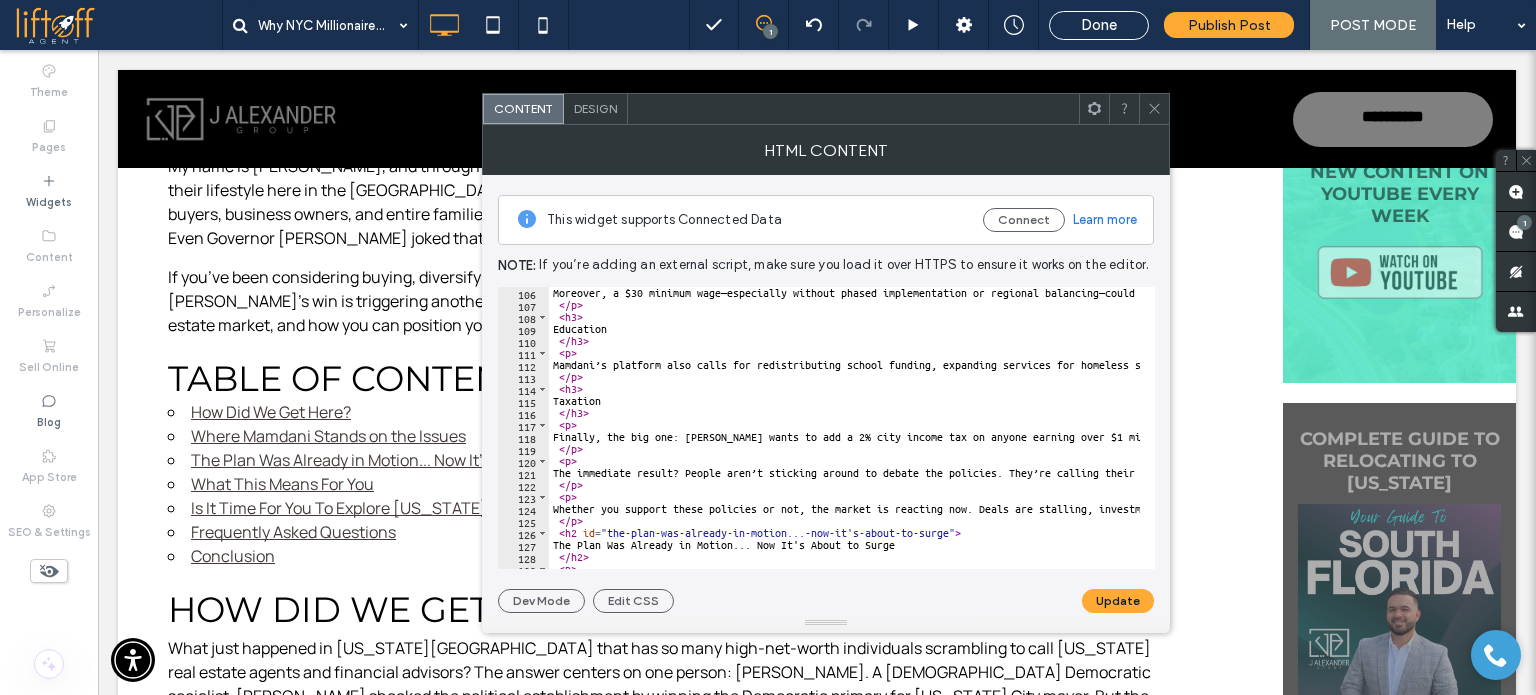 scroll, scrollTop: 1320, scrollLeft: 0, axis: vertical 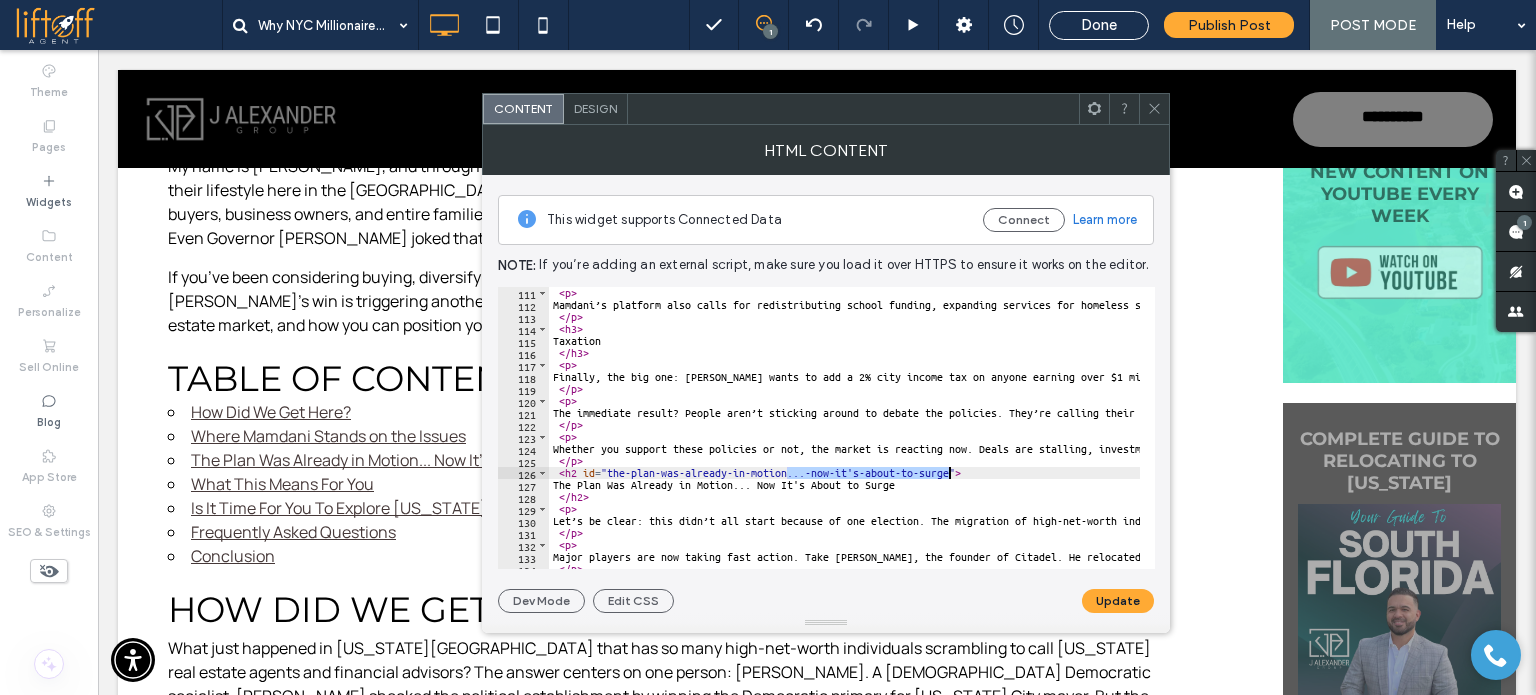 drag, startPoint x: 784, startPoint y: 475, endPoint x: 948, endPoint y: 471, distance: 164.04877 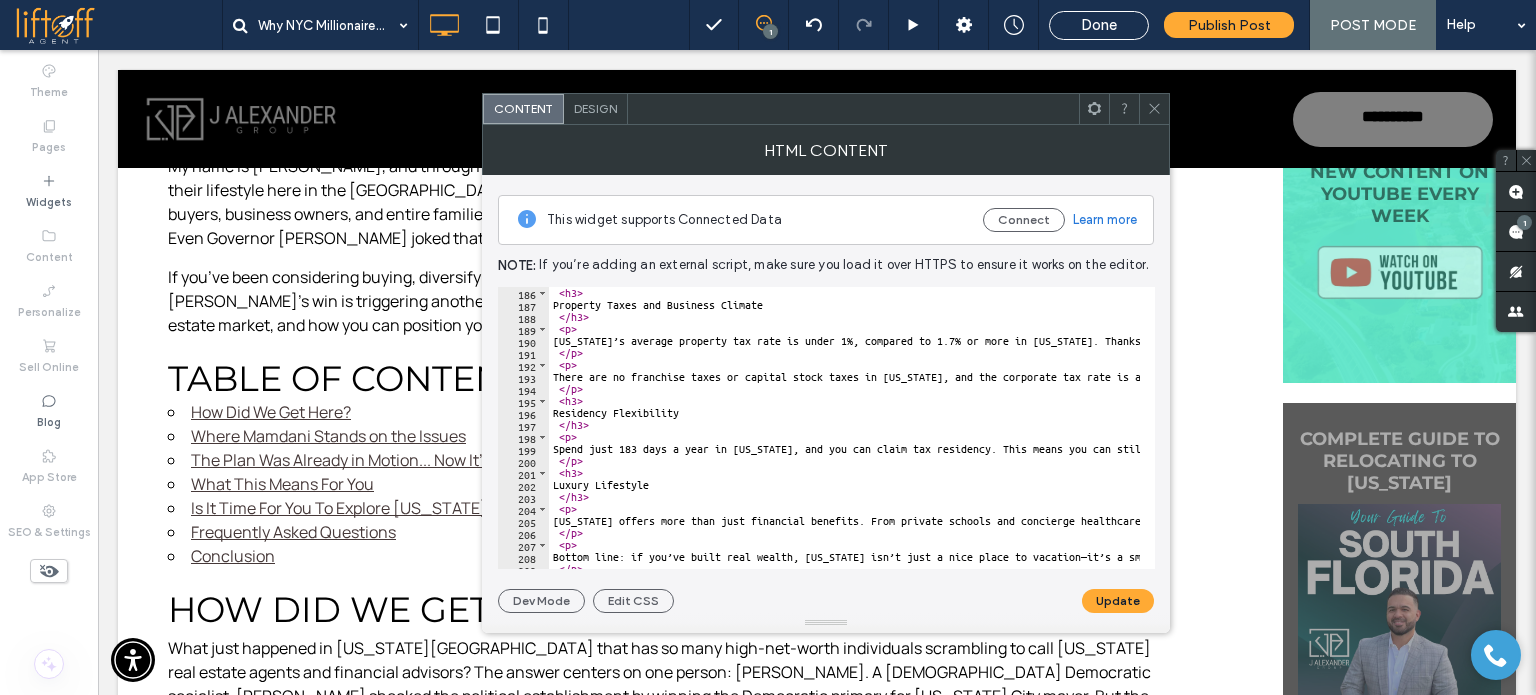 scroll, scrollTop: 2400, scrollLeft: 0, axis: vertical 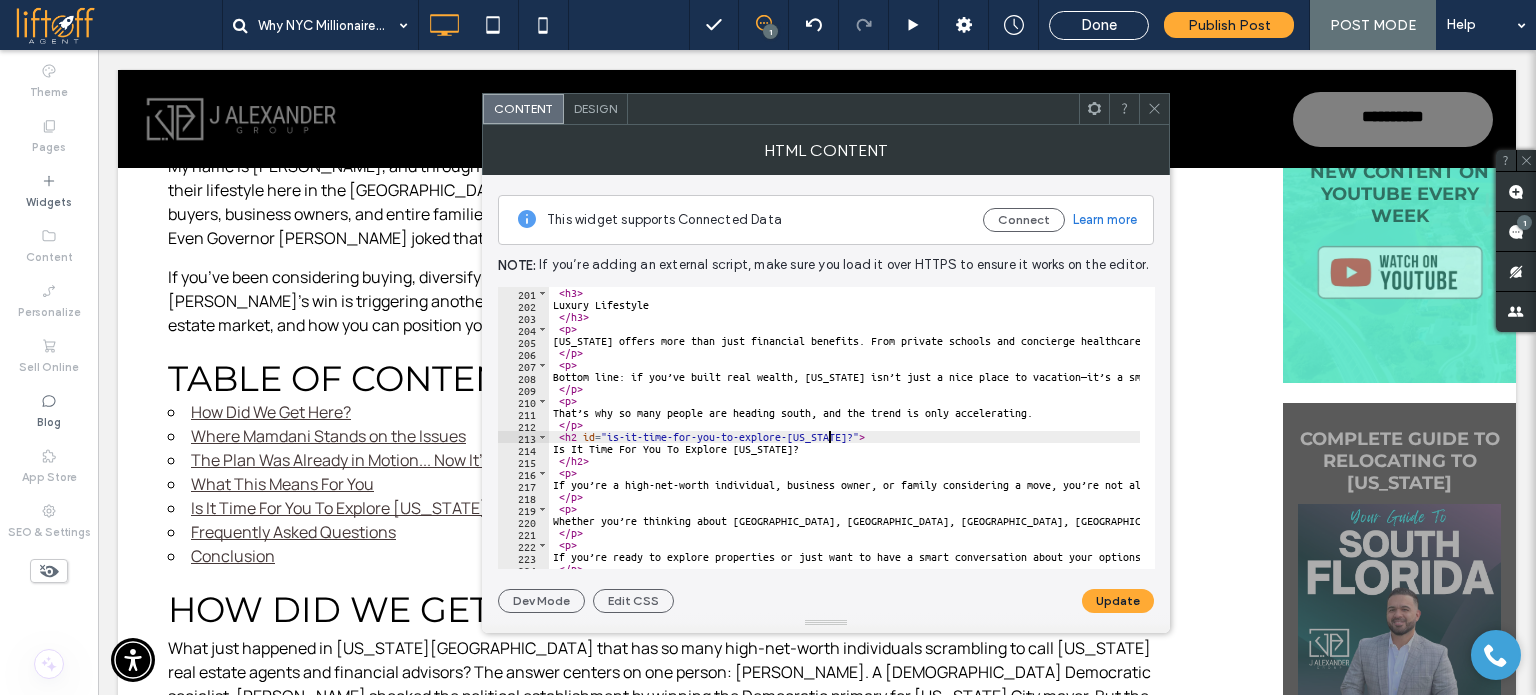 click on "< h3 >   Luxury Lifestyle   </ h3 >   < p >   Florida offers more than just financial benefits. From private schools and concierge healthcare to gated communities, yacht clubs, country clubs, and direct access to private aviation, it’s a lifestyle upgrade. You get privacy, security, and luxury without the grind, cold, or daily drama of big city life.   </ p >   < p >   Bottom line: if you’ve built real wealth, Florida isn’t just a nice place to vacation—it’s a smart place to live. And even if you don’t fall into the ultra-wealthy category, these financial principles apply whether you’re earning $100,000 or $10 million: keep more, stress less, live better.   </ p >   < p >   That’s why so many people are heading south, and the trend is only accelerating.   </ p >   < h2   id = "is-it-time-for-you-to-explore-florida?" >   Is It Time For You To Explore Florida?   </ h2 >   < p >   </ p >   < p >   </ p >   < p >   </ p >" at bounding box center [2230, 433] 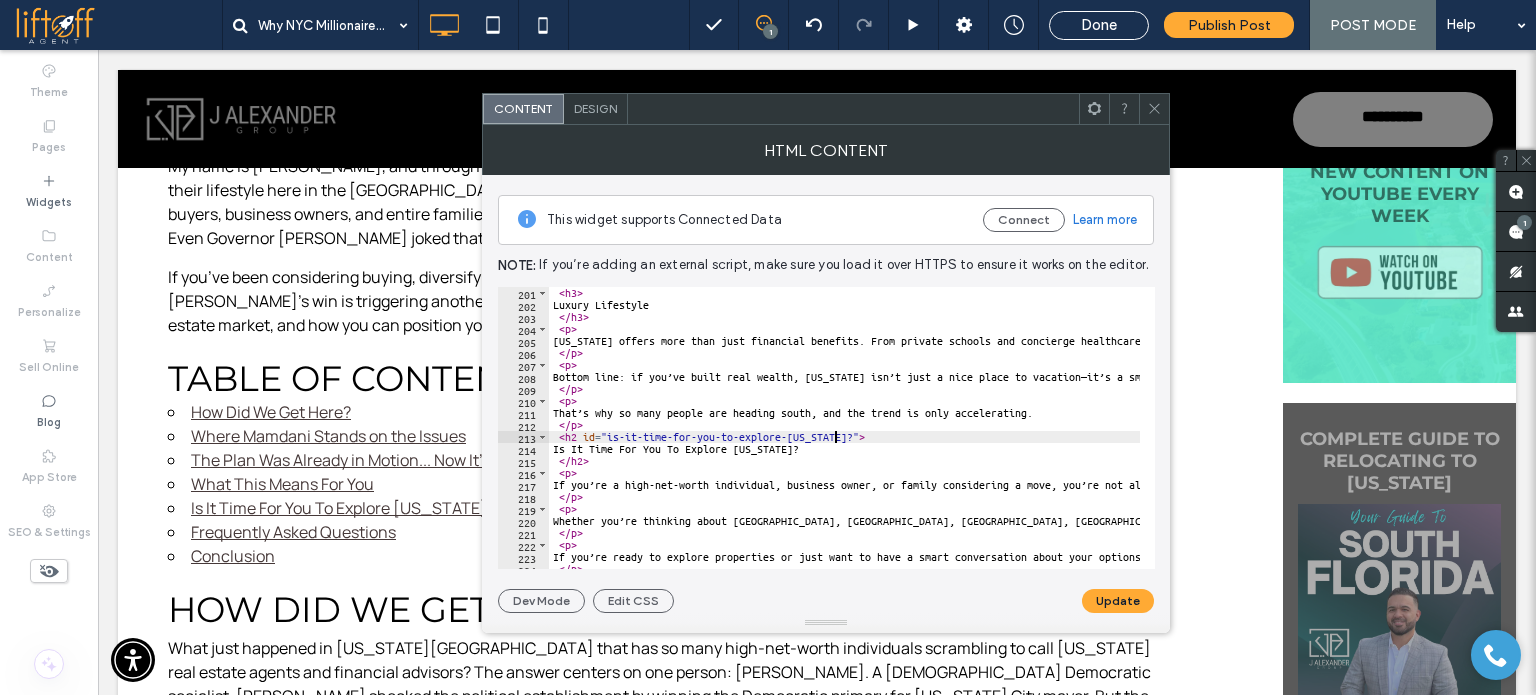 click on "< h3 >   Luxury Lifestyle   </ h3 >   < p >   Florida offers more than just financial benefits. From private schools and concierge healthcare to gated communities, yacht clubs, country clubs, and direct access to private aviation, it’s a lifestyle upgrade. You get privacy, security, and luxury without the grind, cold, or daily drama of big city life.   </ p >   < p >   Bottom line: if you’ve built real wealth, Florida isn’t just a nice place to vacation—it’s a smart place to live. And even if you don’t fall into the ultra-wealthy category, these financial principles apply whether you’re earning $100,000 or $10 million: keep more, stress less, live better.   </ p >   < p >   That’s why so many people are heading south, and the trend is only accelerating.   </ p >   < h2   id = "is-it-time-for-you-to-explore-florida?" >   Is It Time For You To Explore Florida?   </ h2 >   < p >   </ p >   < p >   </ p >   < p >   </ p >" at bounding box center (2230, 433) 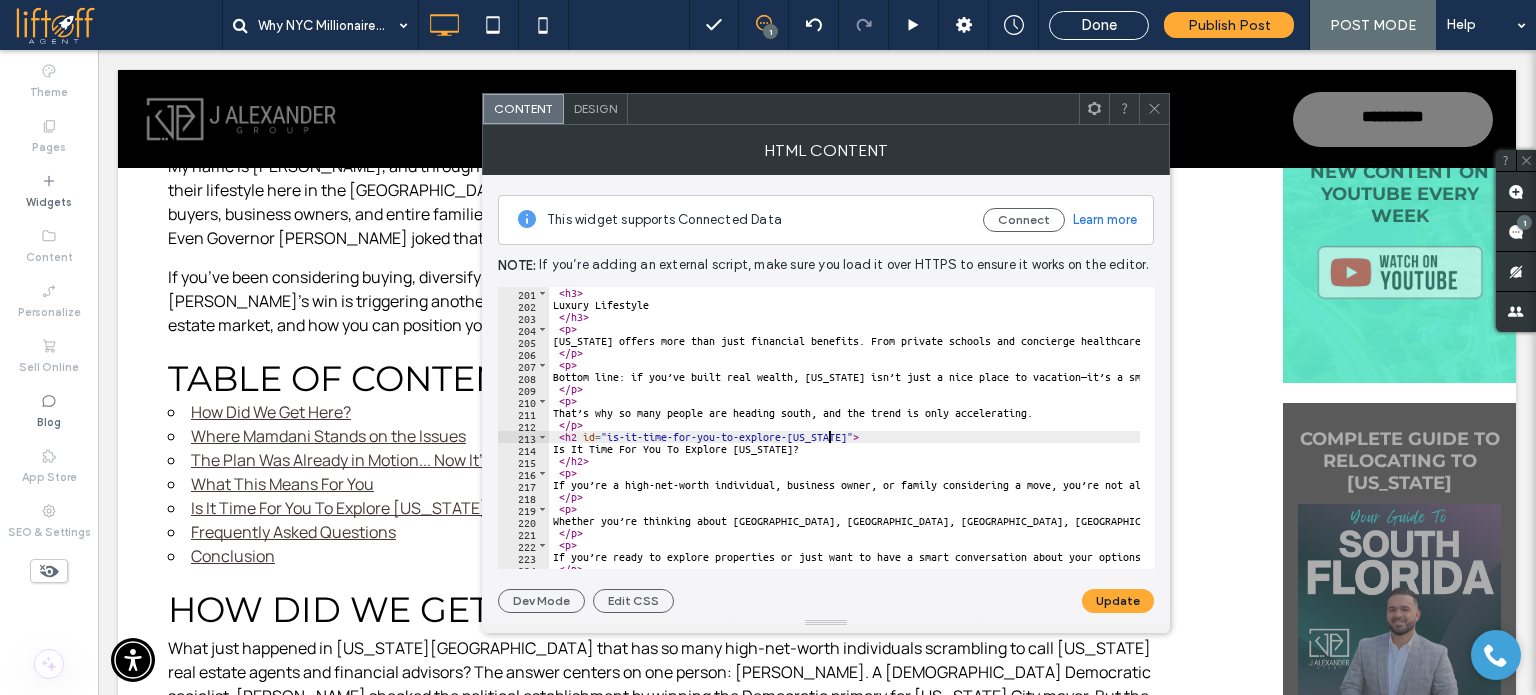 scroll, scrollTop: 2580, scrollLeft: 0, axis: vertical 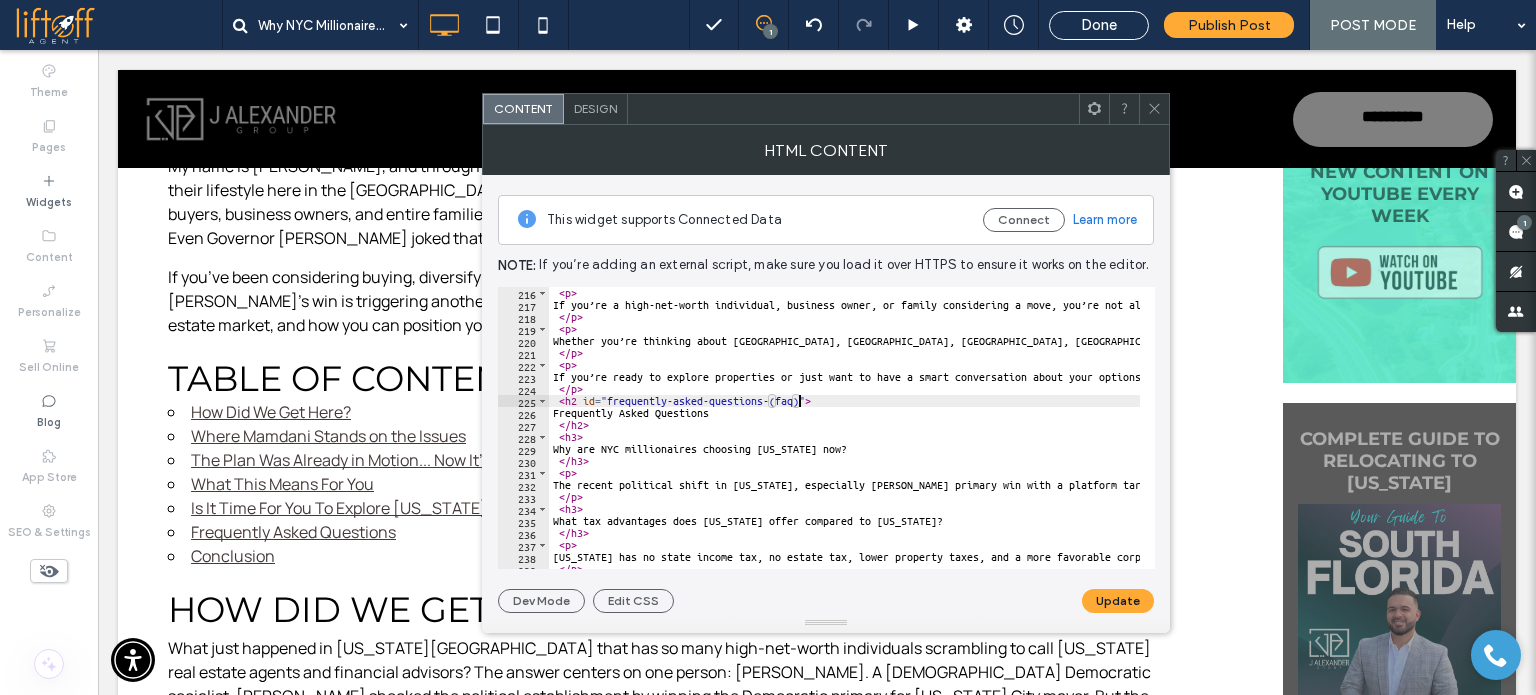 click on "< p >   If you’re a high-net-worth individual, business owner, or family considering a move, you’re not alone. The question isn’t if but when. Between the tax advantages, pro-business environment, and elevated lifestyle—from private clubs and world-class boating to gated communities and top schools—Florida checks every box for those seeking more freedom, privacy, and peace of mind.   </ p >   < p >   Whether you’re thinking about Palm Beach, Boca Raton, Naples, Orlando, Tampa, Miami, or anywhere else in Florida, there are trusted partners across the state ready to help make your move seamless.   </ p >   < p >   If you’re ready to explore properties or just want to have a smart conversation about your options, reaching out to experienced professionals who specialize in these transitions can make all the difference. Strategic planning tailored to your lifestyle is key to making this move smooth and successful.   </ p >   < h2   id = "frequently-asked-questions-(faq)" >   </ h2 >   < h3 >   </ >" at bounding box center [2230, 433] 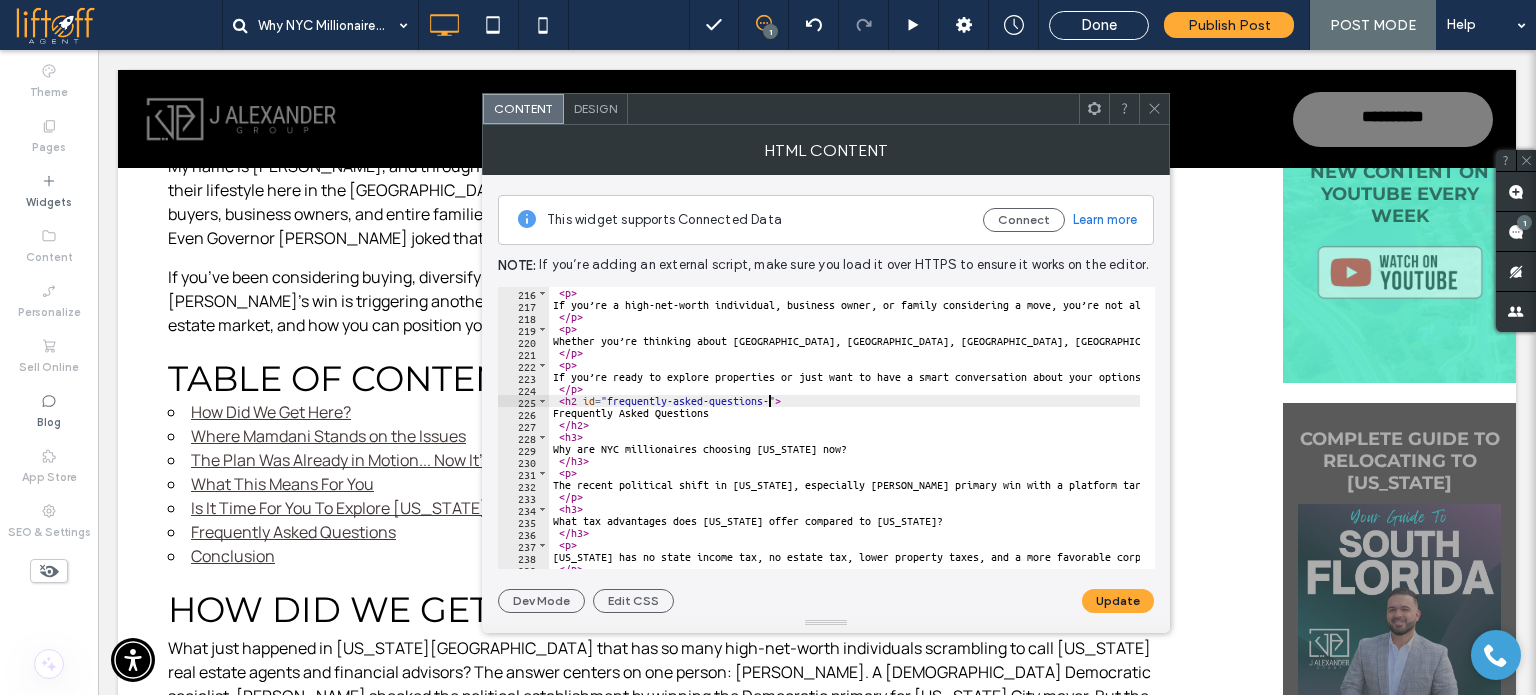 type on "**********" 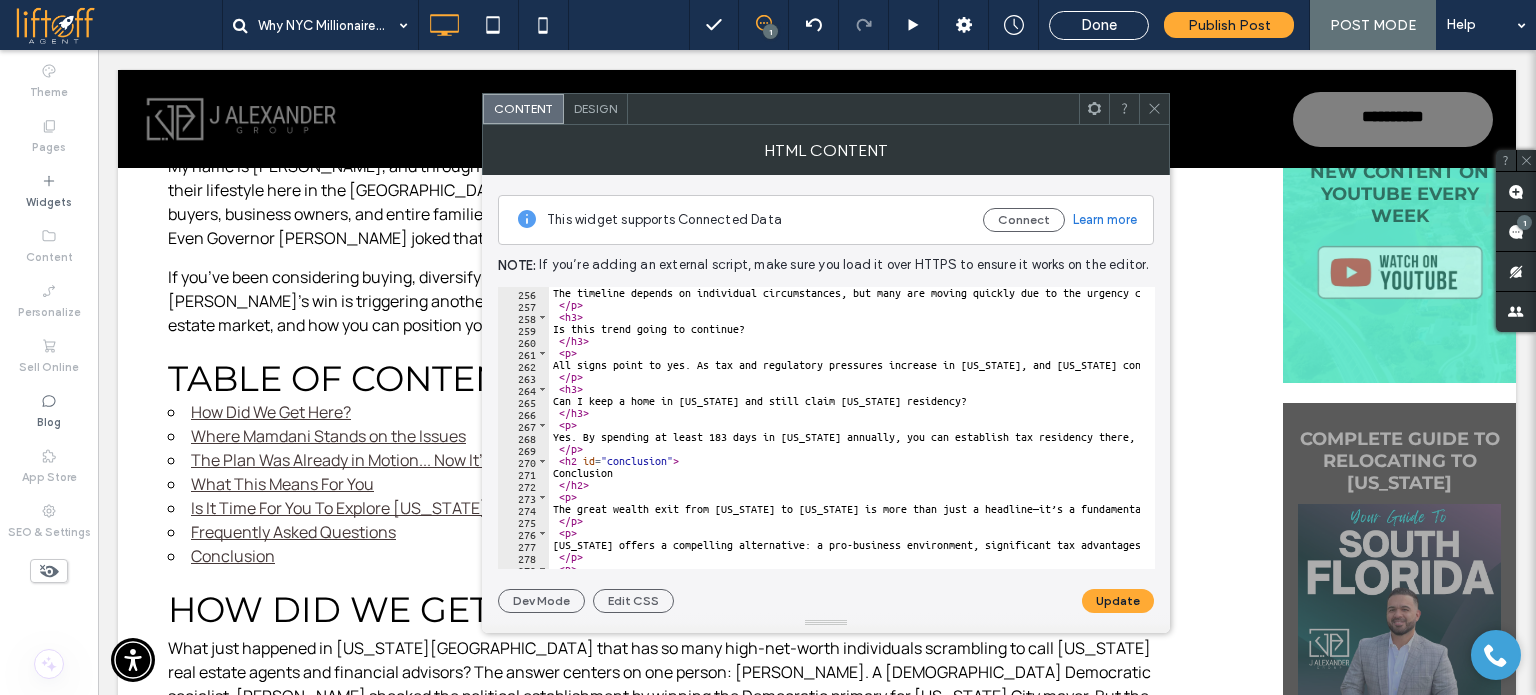scroll, scrollTop: 3176, scrollLeft: 0, axis: vertical 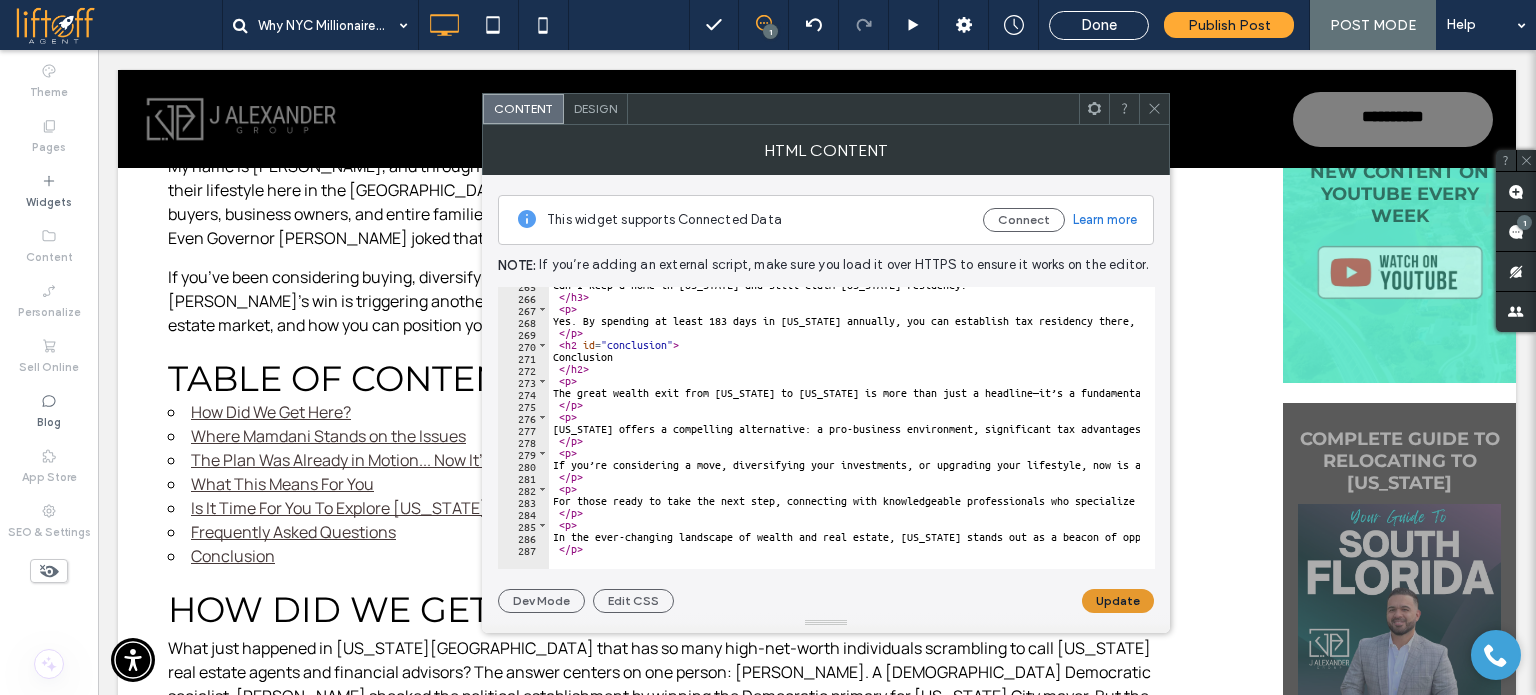 click on "Update" at bounding box center [1118, 601] 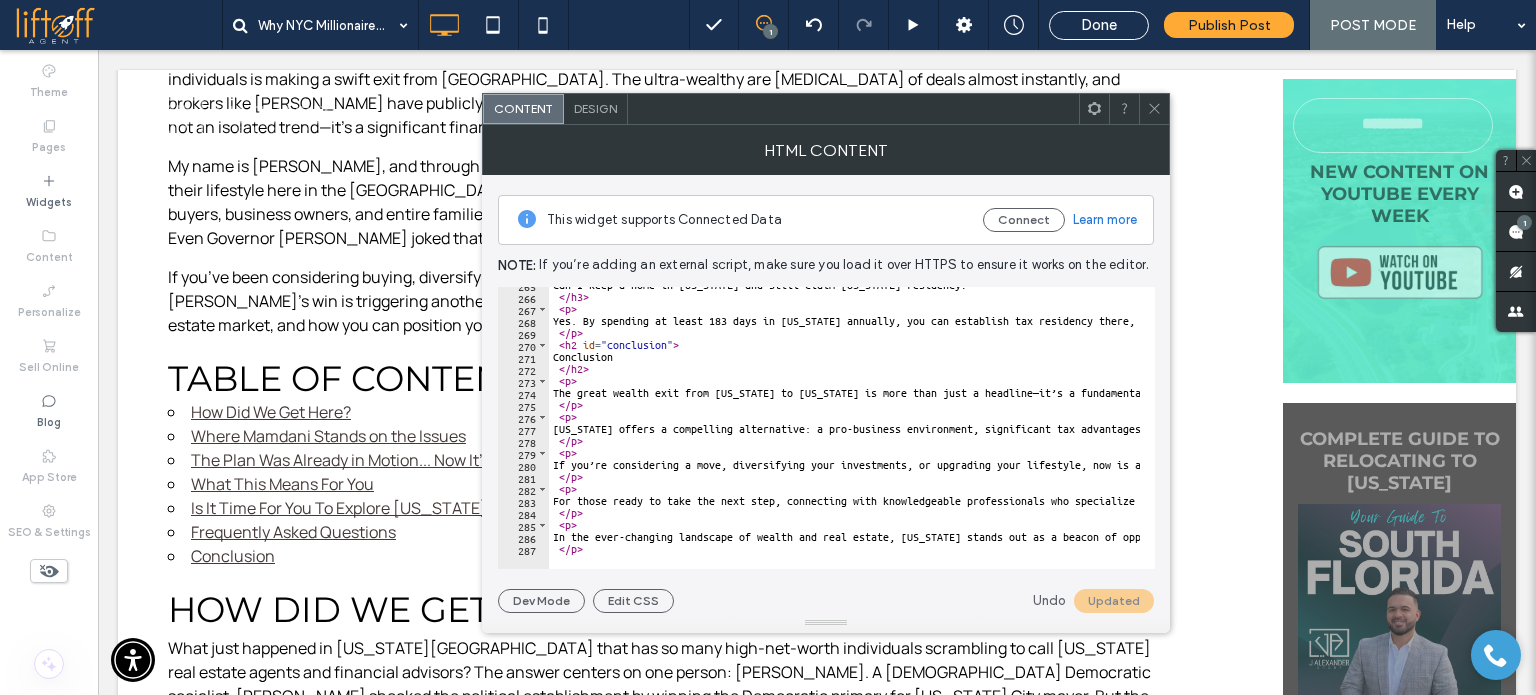 click 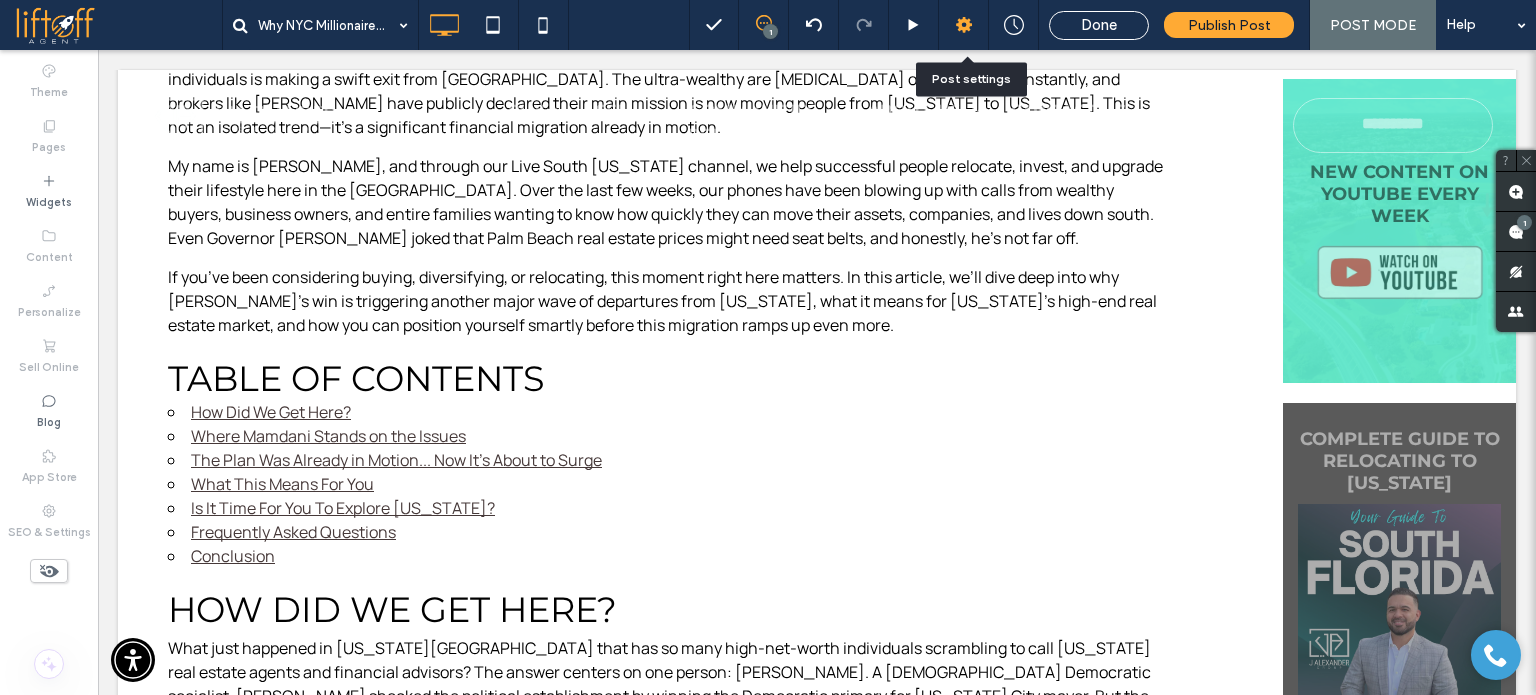 click 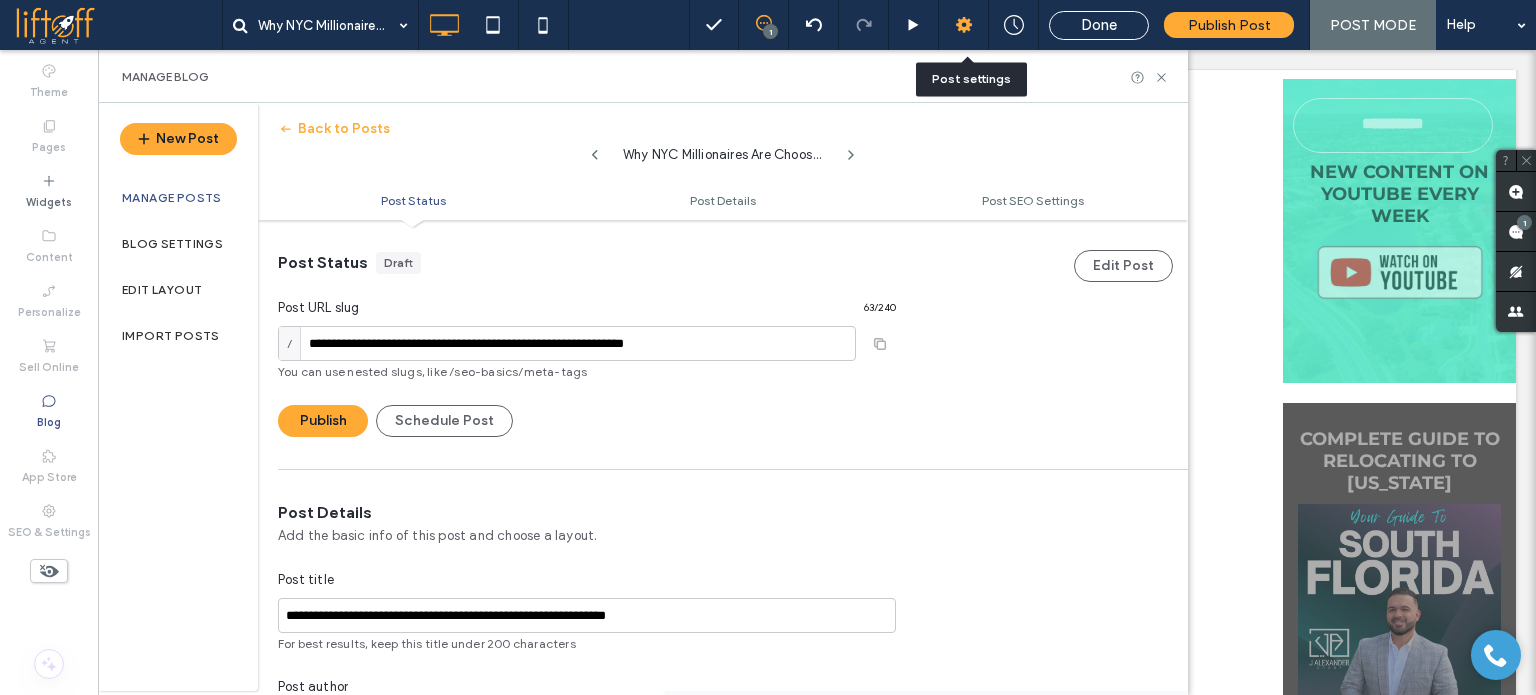 scroll, scrollTop: 0, scrollLeft: 0, axis: both 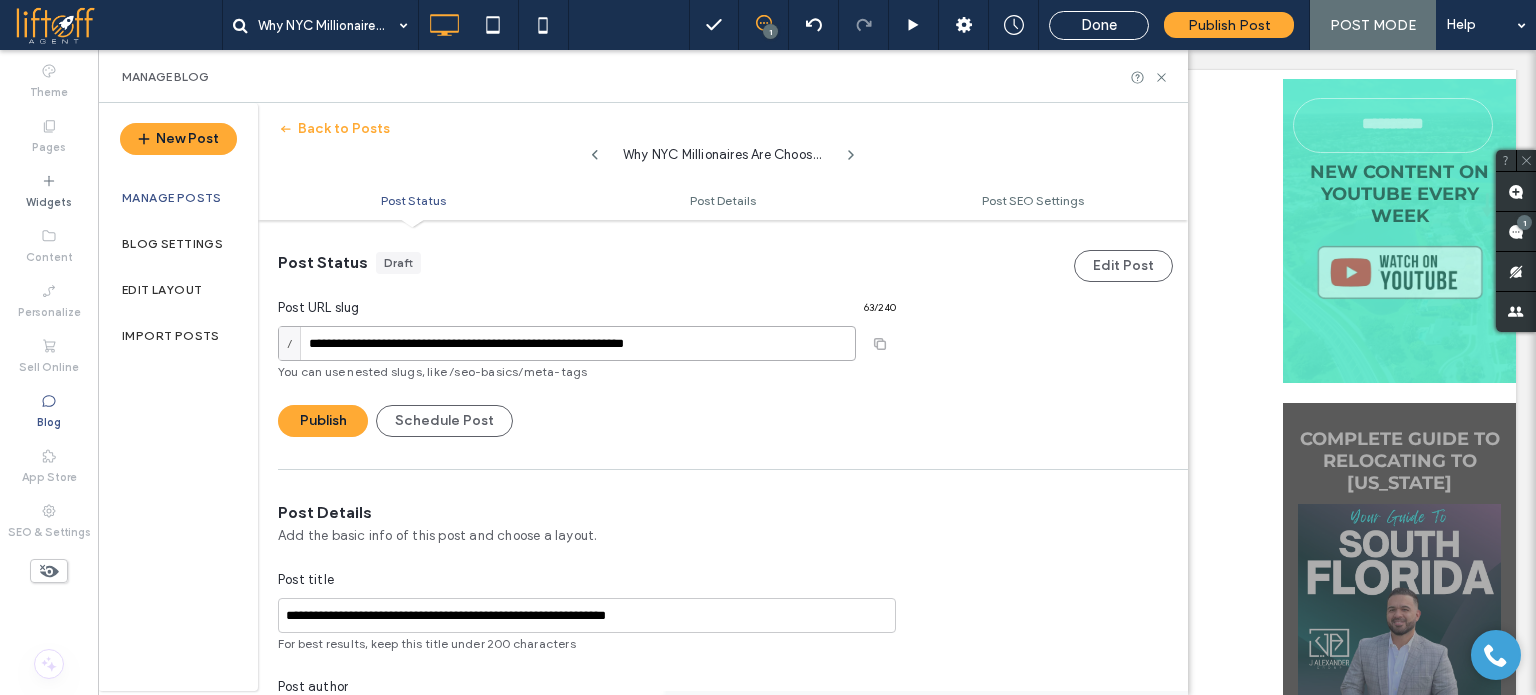 click on "**********" at bounding box center (567, 343) 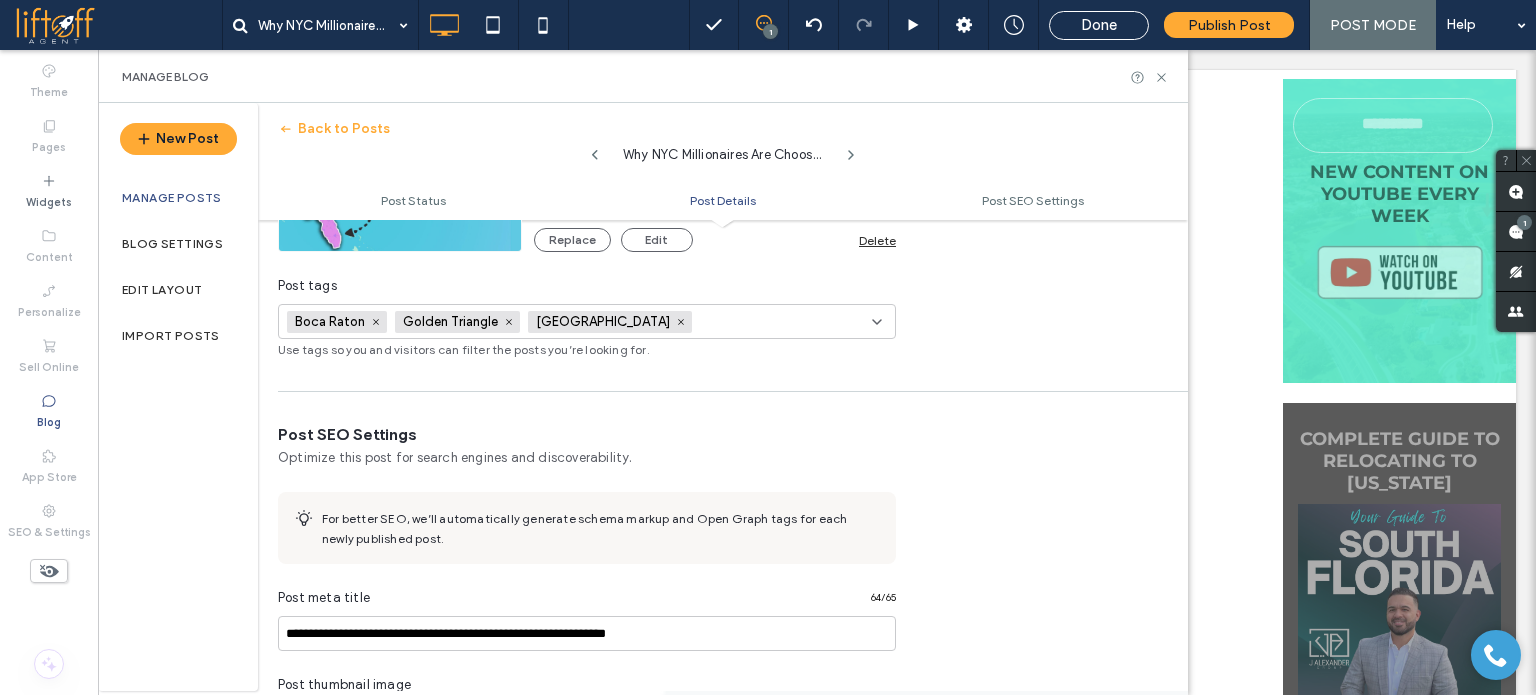 scroll, scrollTop: 700, scrollLeft: 0, axis: vertical 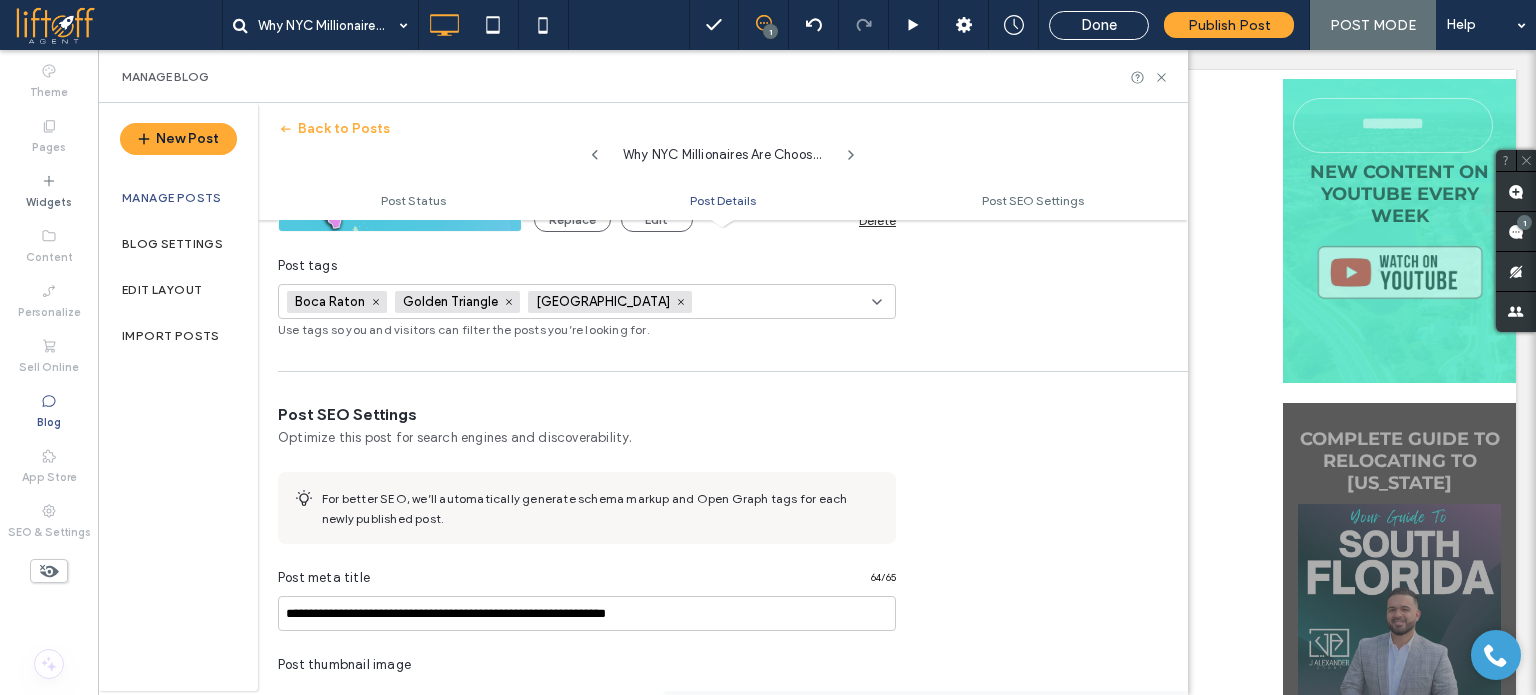 type on "**********" 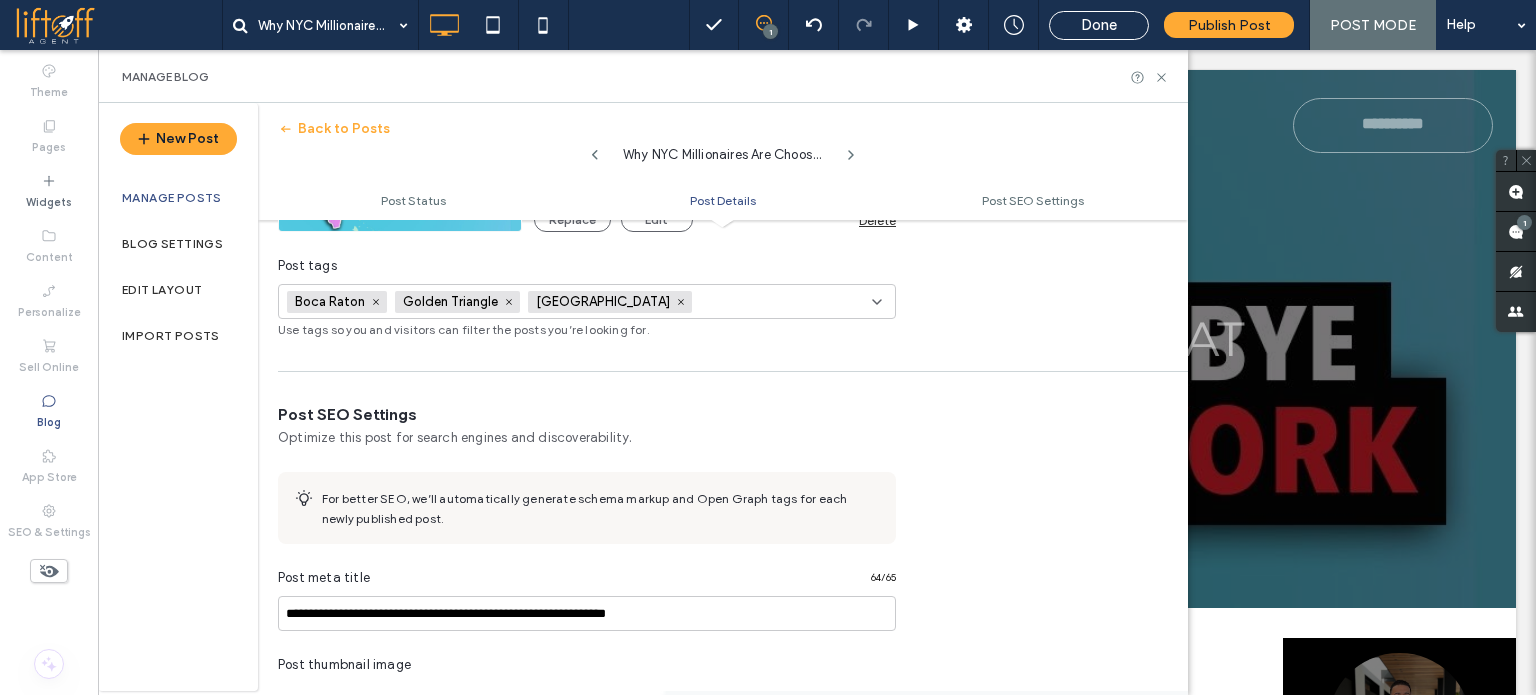 scroll, scrollTop: 0, scrollLeft: 0, axis: both 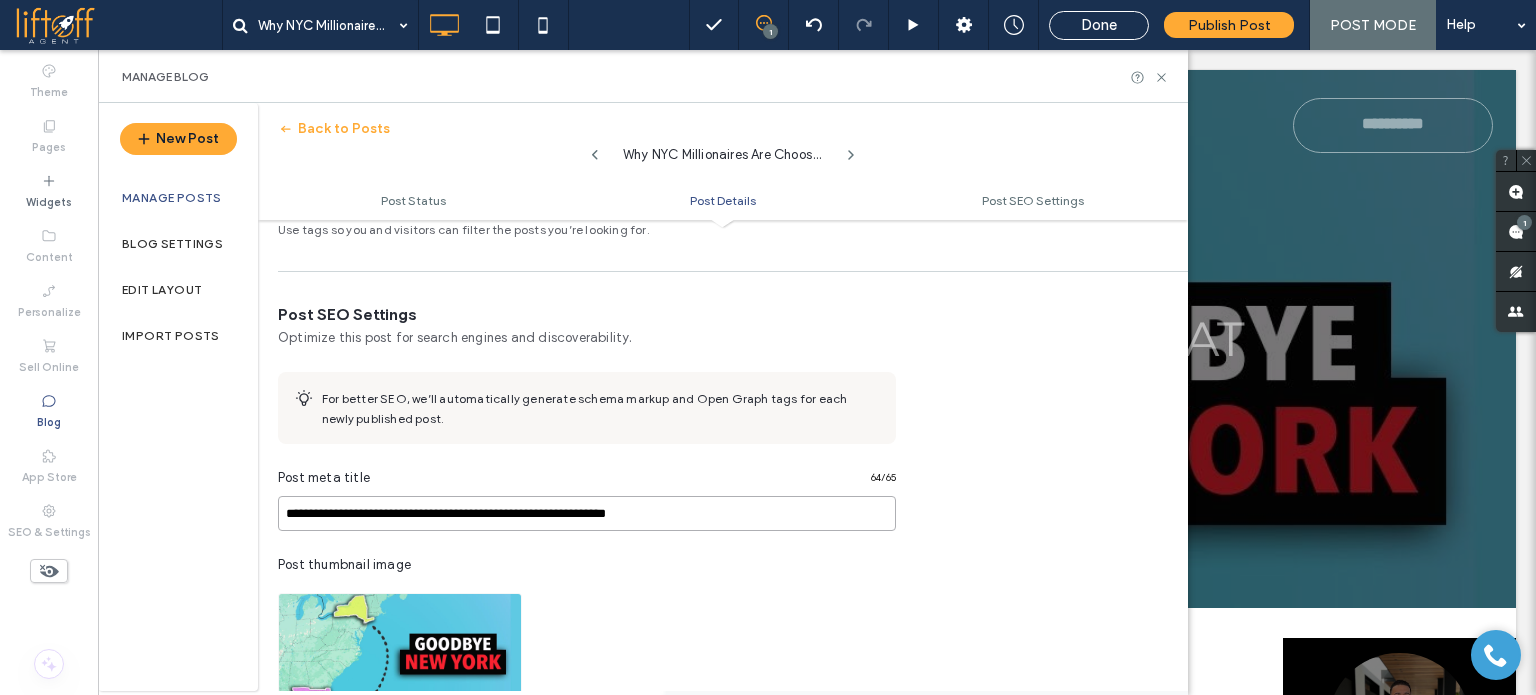 click on "**********" at bounding box center (587, 513) 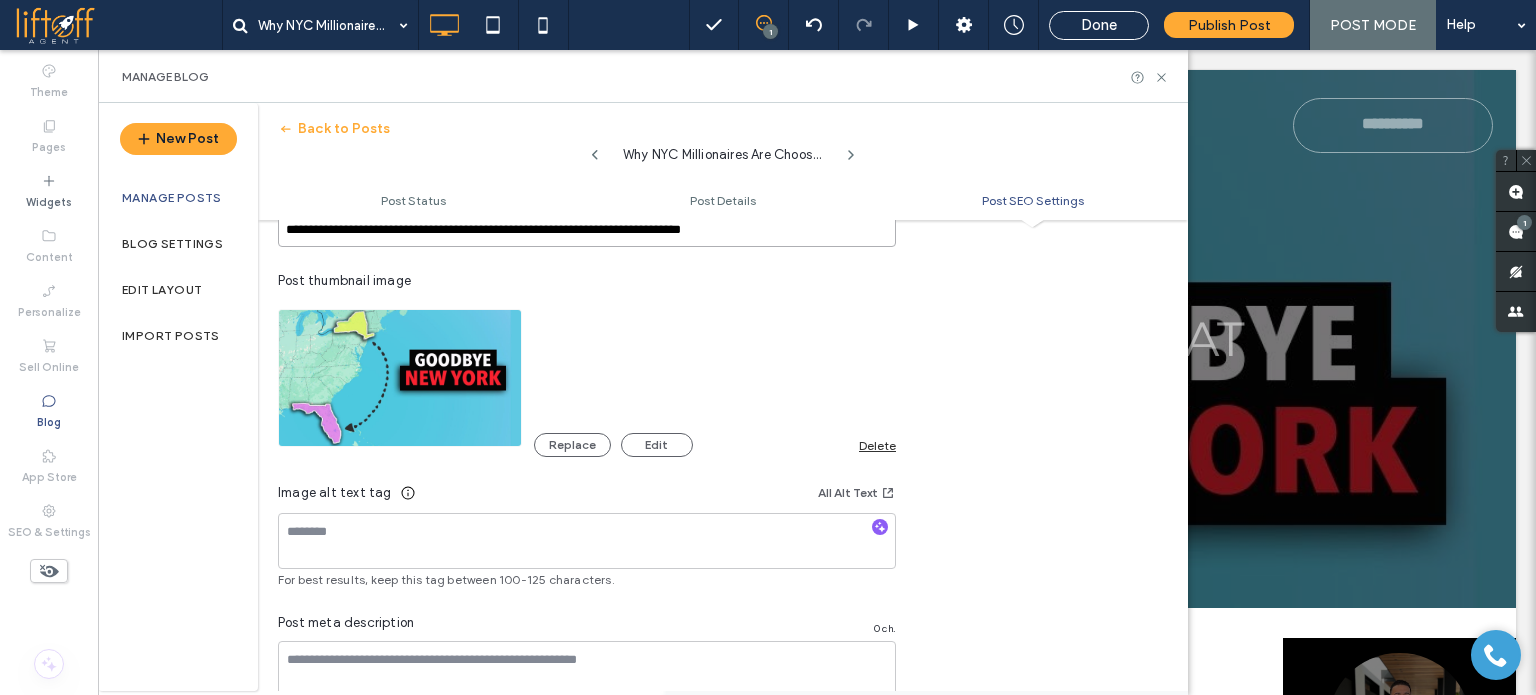 scroll, scrollTop: 1100, scrollLeft: 0, axis: vertical 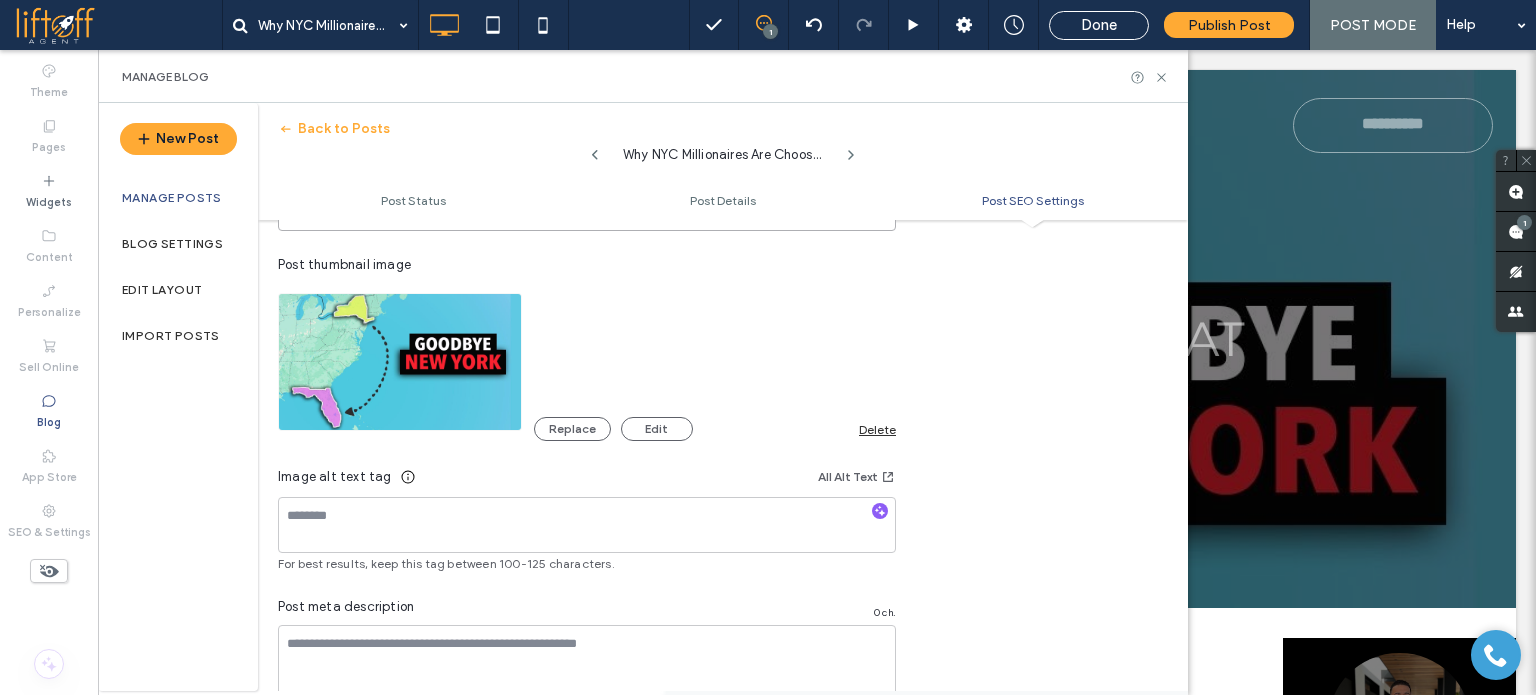 type on "**********" 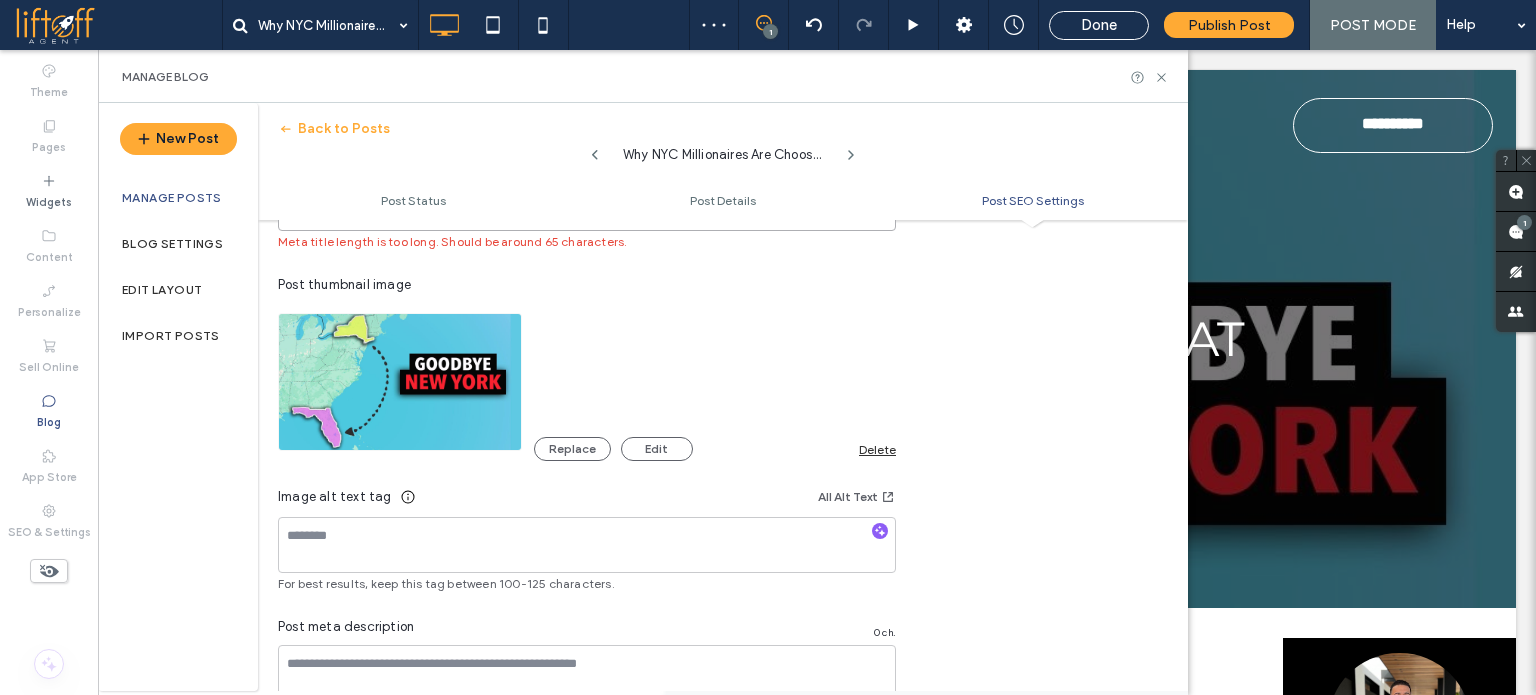 scroll, scrollTop: 0, scrollLeft: 0, axis: both 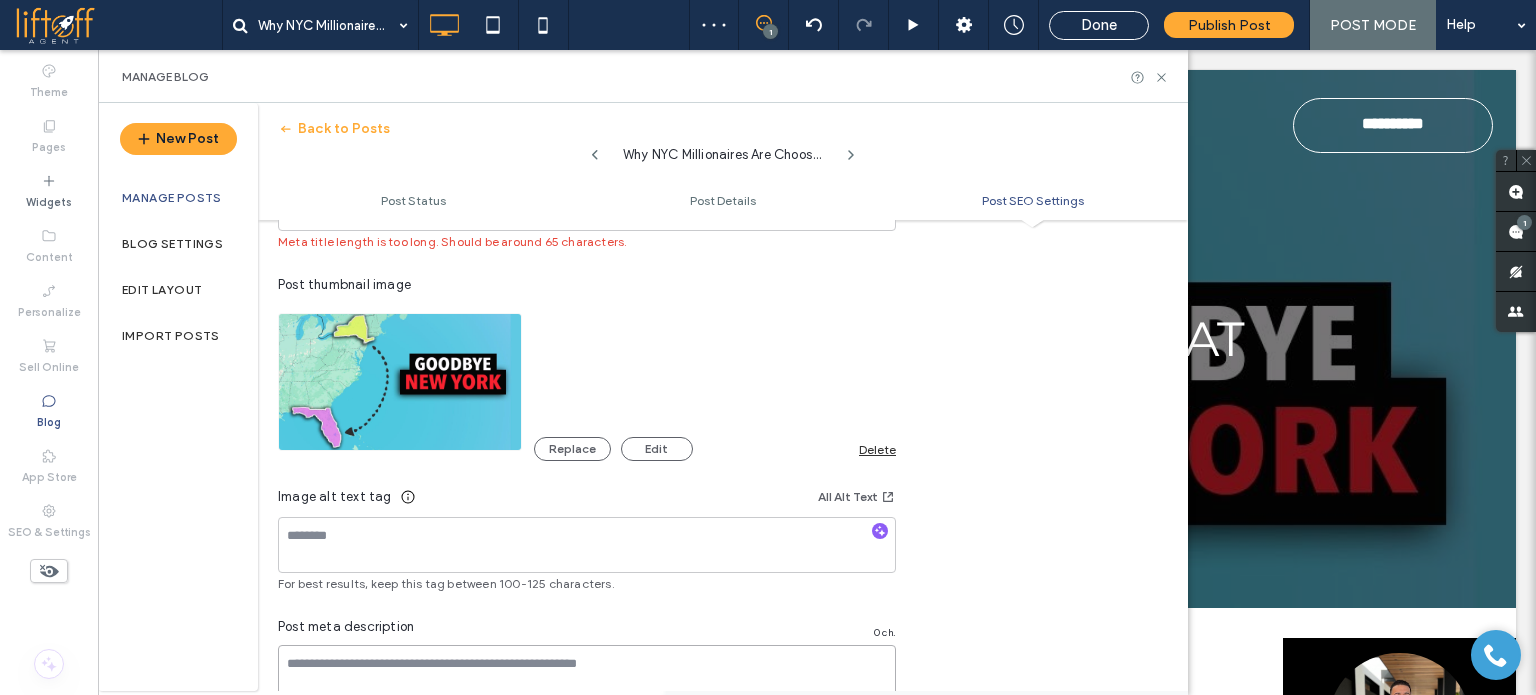 click at bounding box center [587, 695] 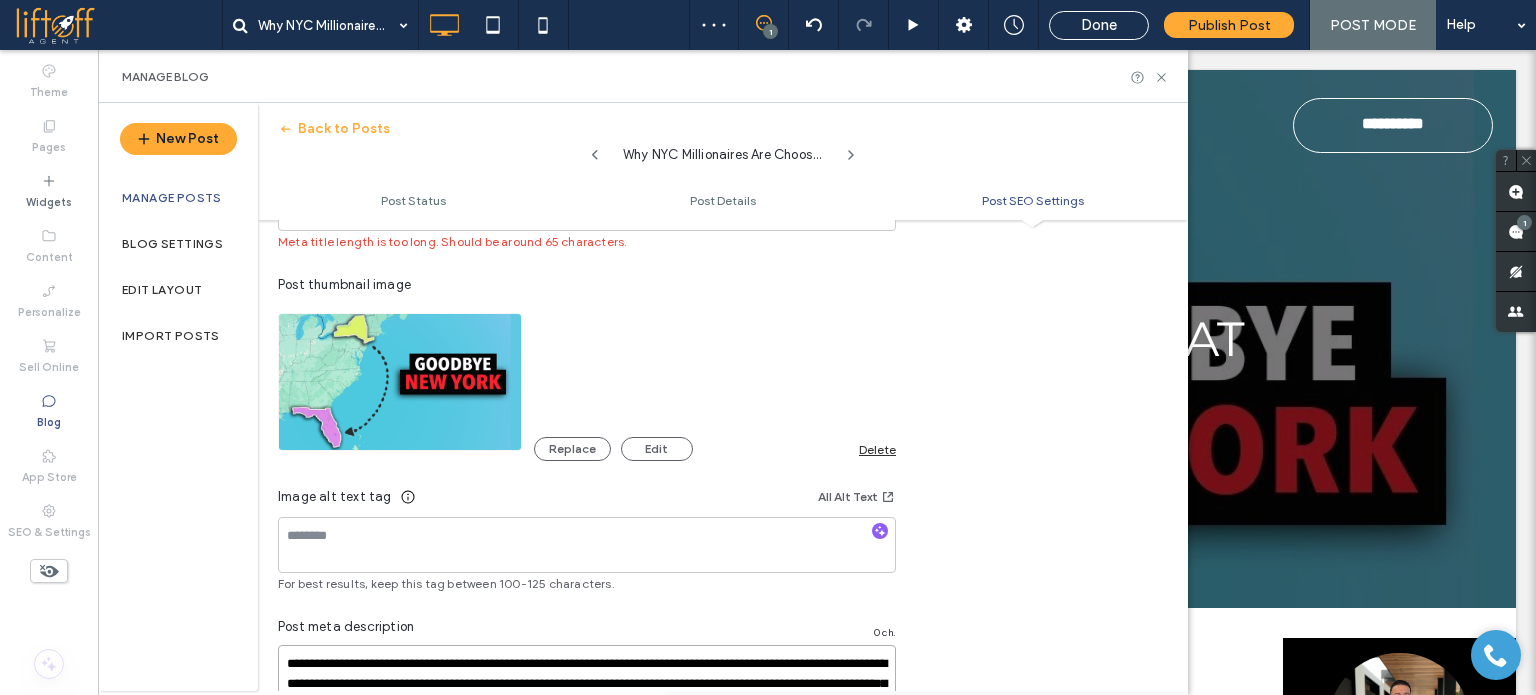 scroll, scrollTop: 38, scrollLeft: 0, axis: vertical 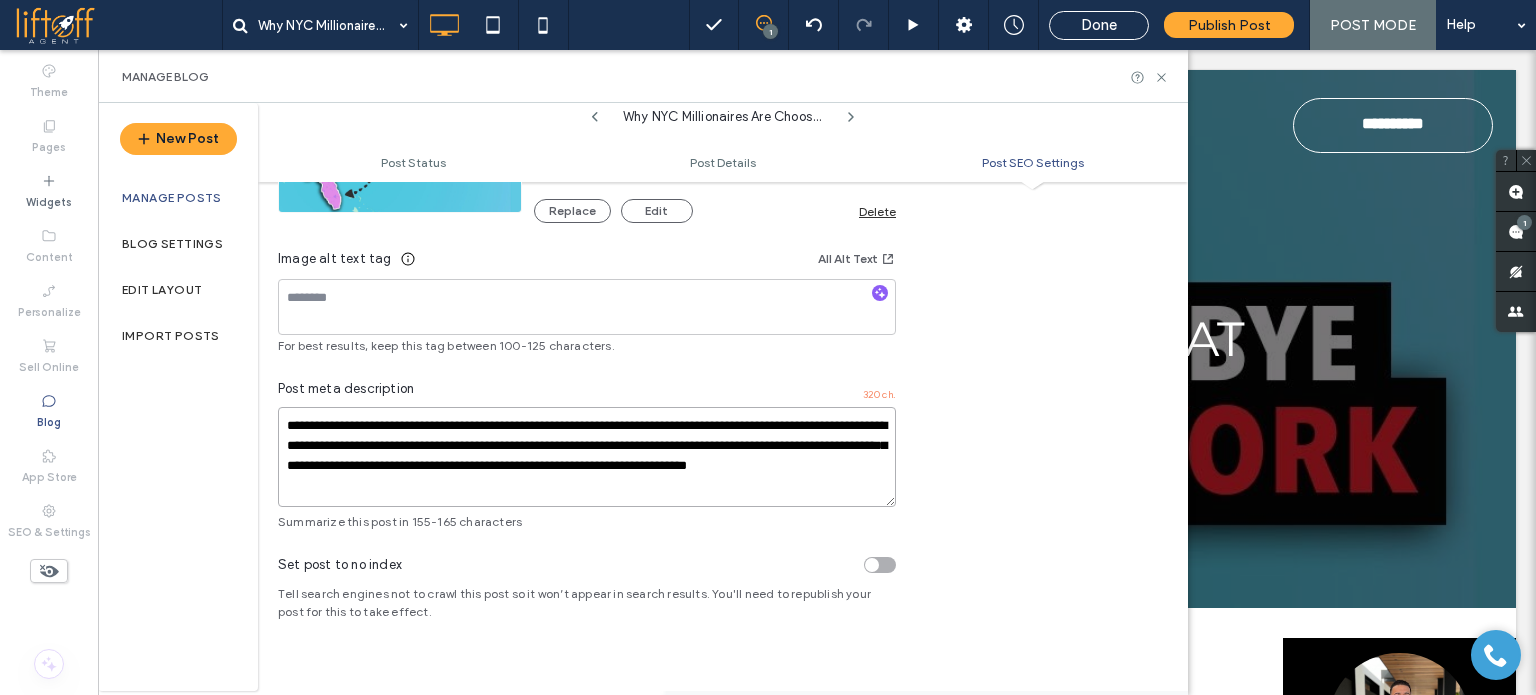 drag, startPoint x: 548, startPoint y: 467, endPoint x: 456, endPoint y: 456, distance: 92.65527 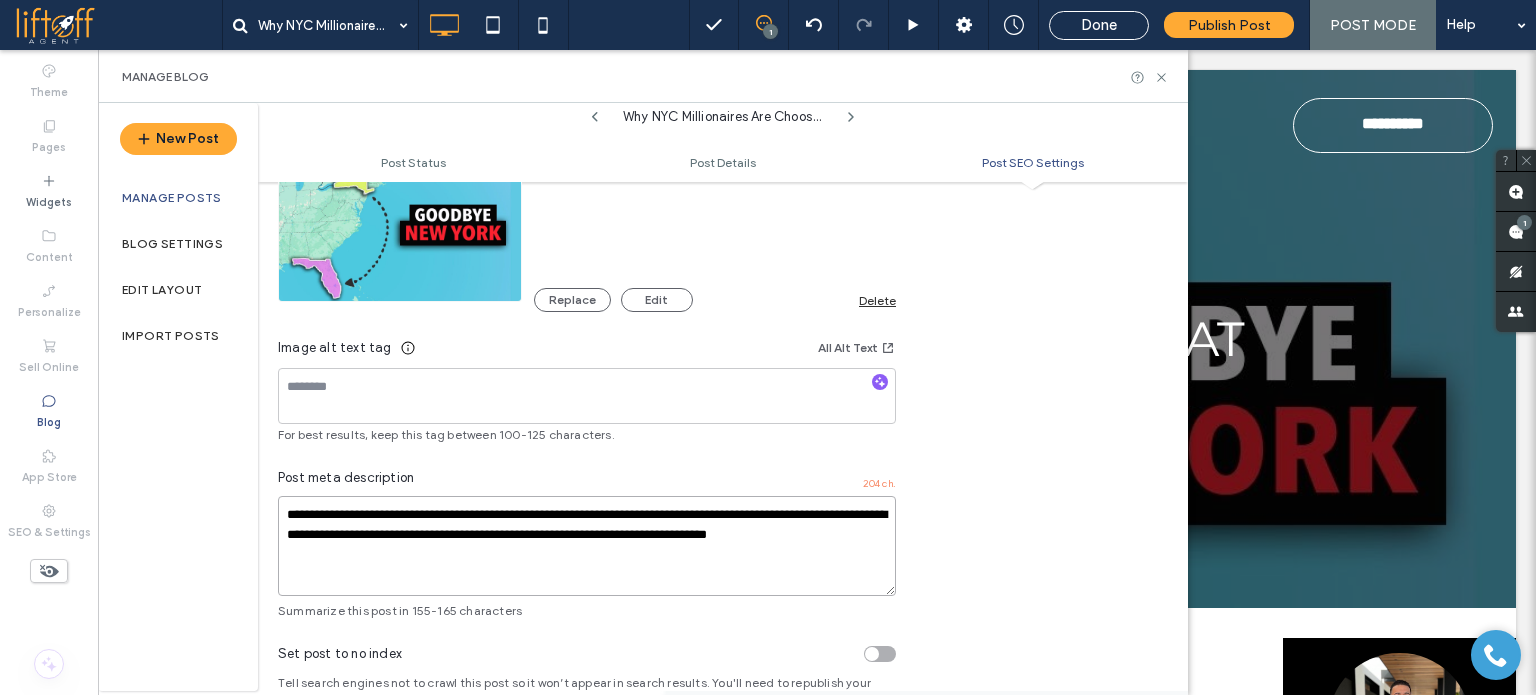 scroll, scrollTop: 1200, scrollLeft: 0, axis: vertical 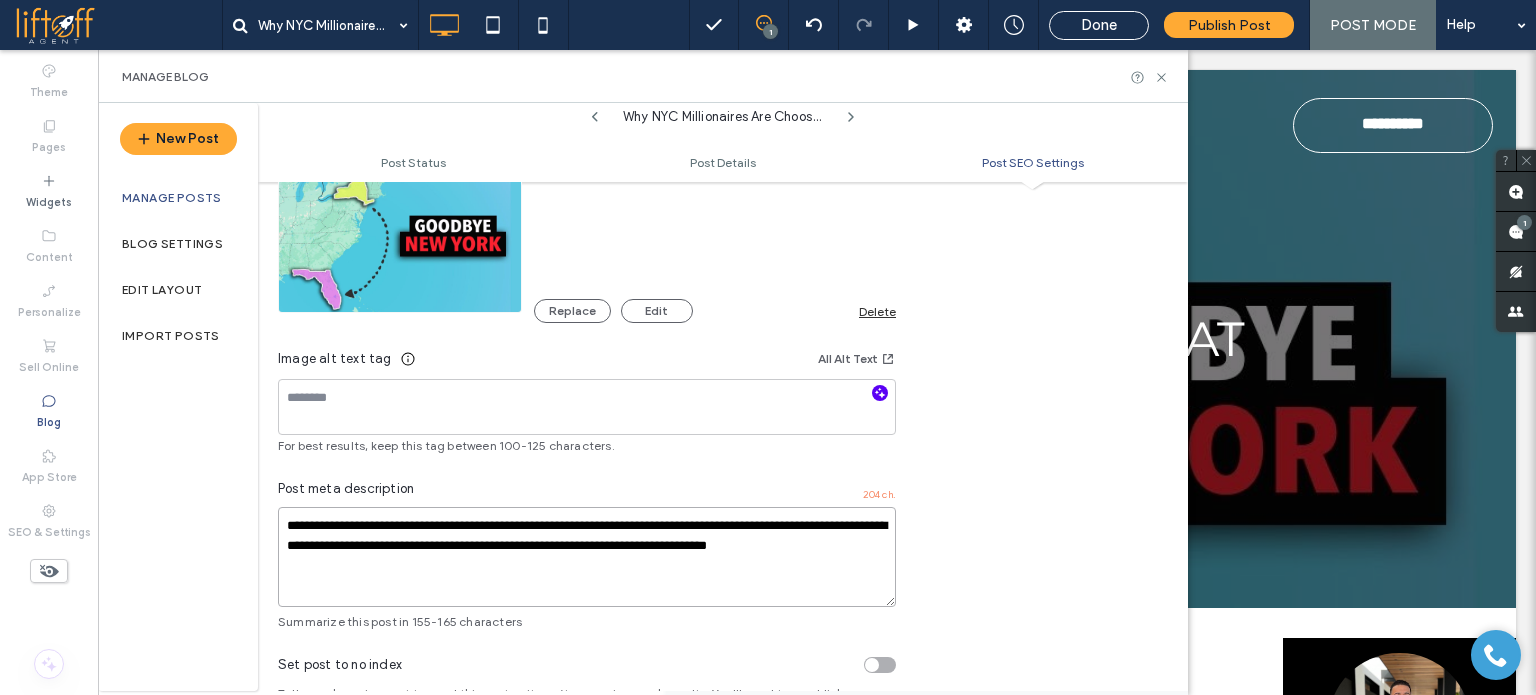 type on "**********" 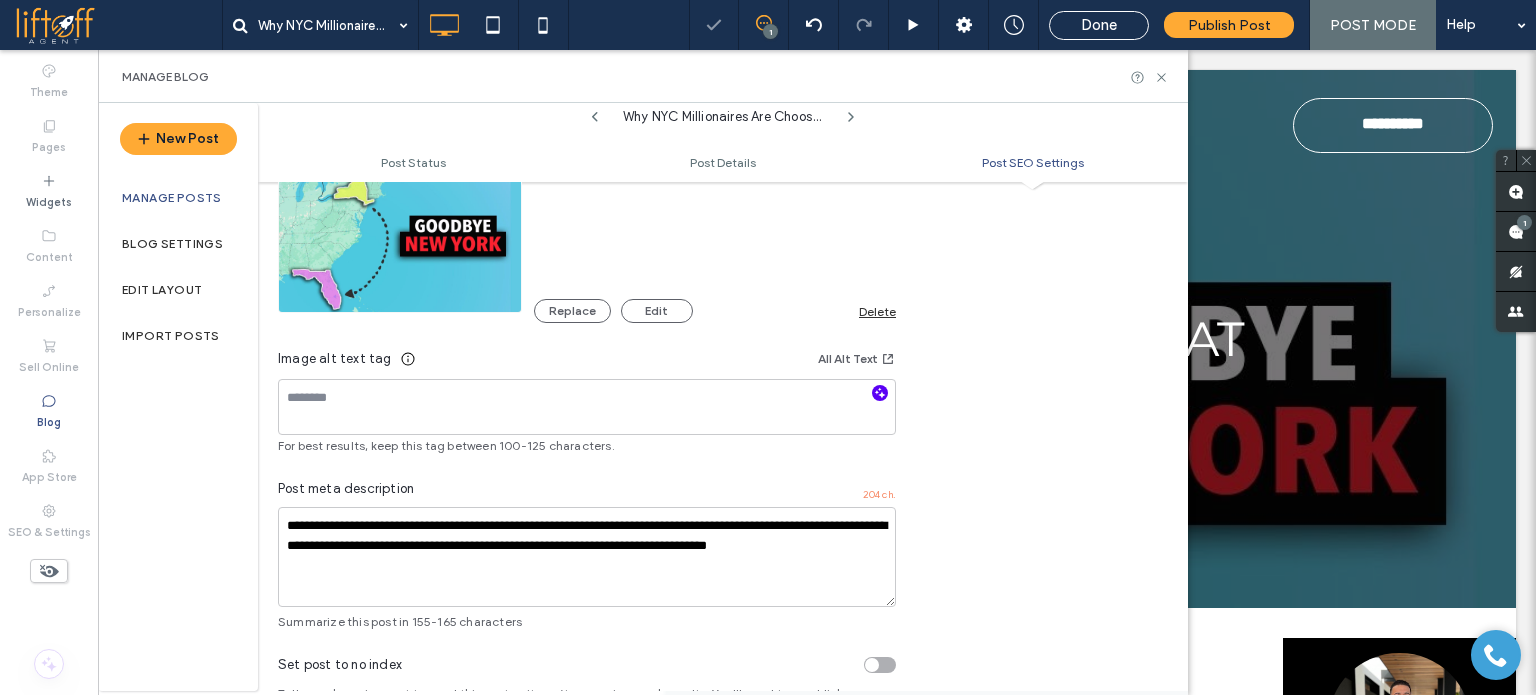 click 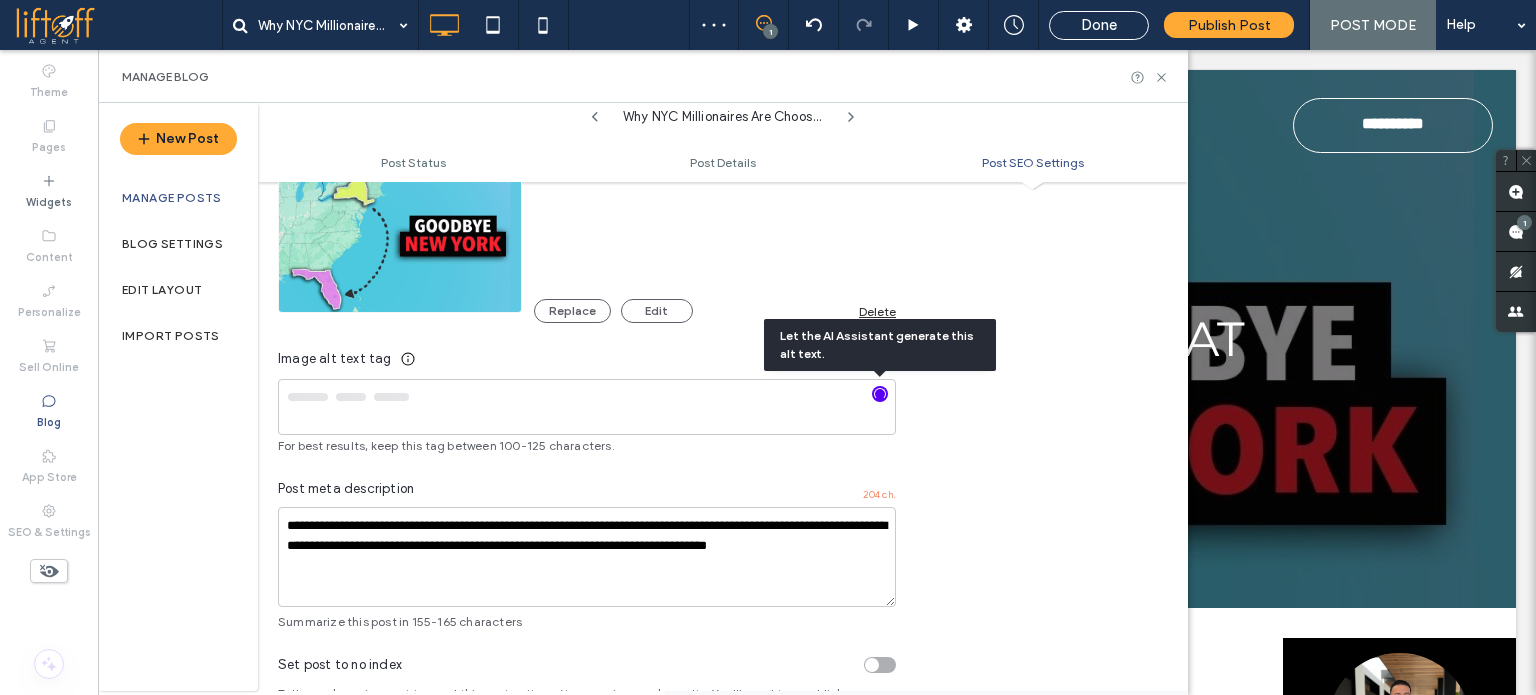 scroll, scrollTop: 0, scrollLeft: 0, axis: both 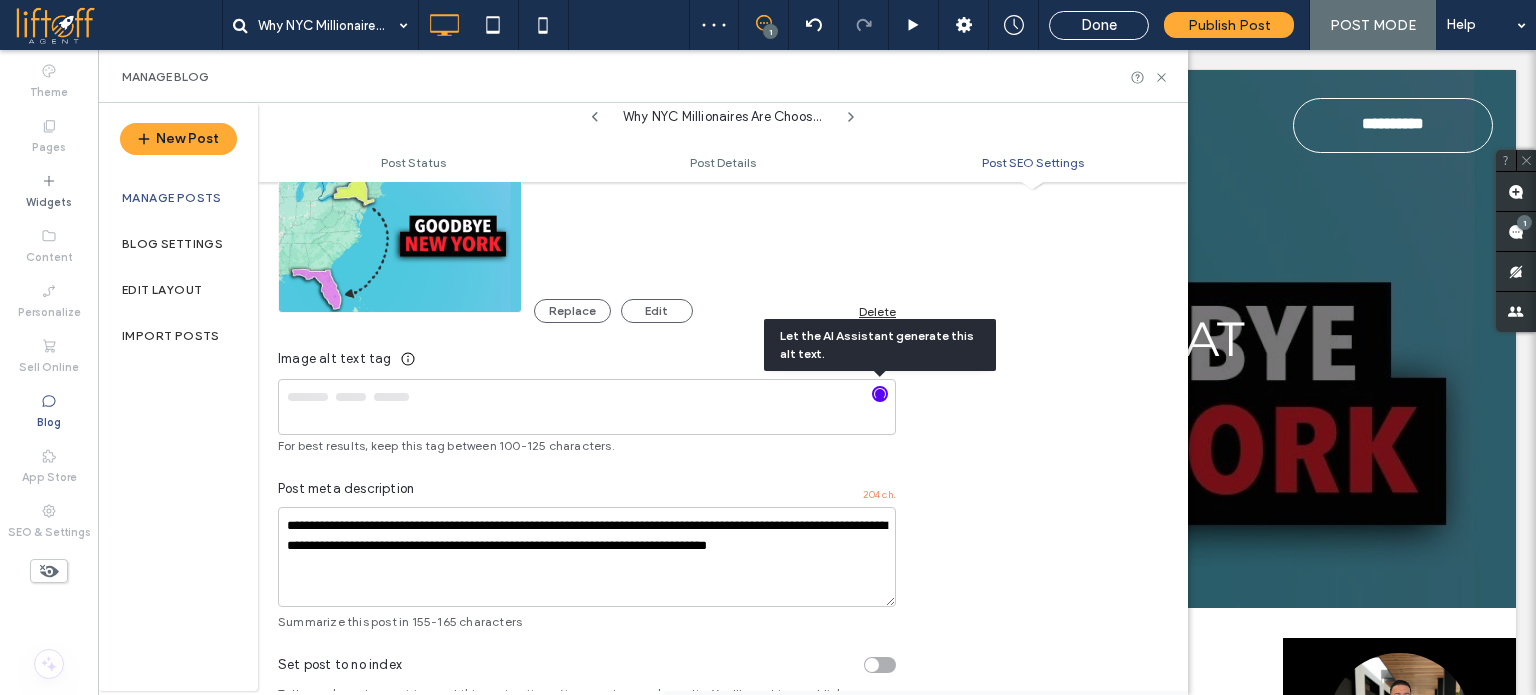 type on "**********" 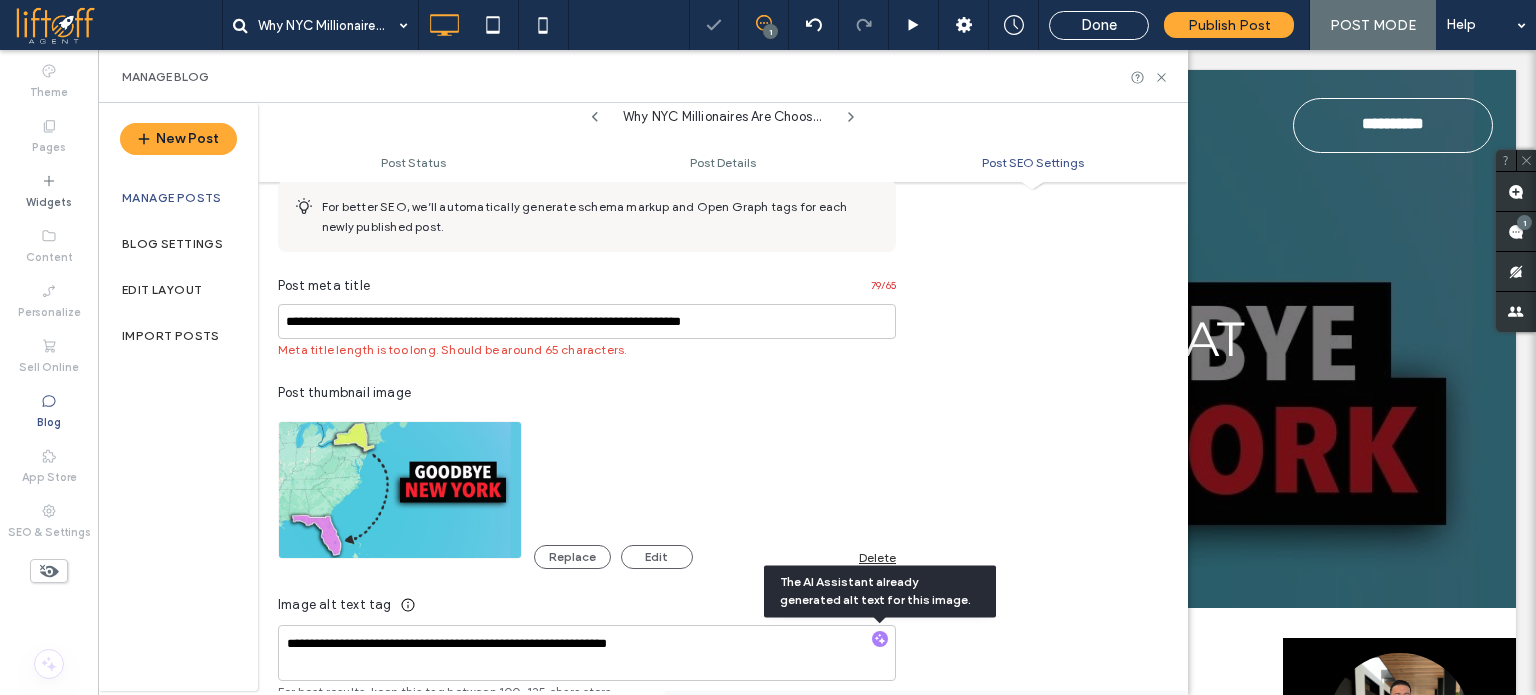 scroll, scrollTop: 0, scrollLeft: 0, axis: both 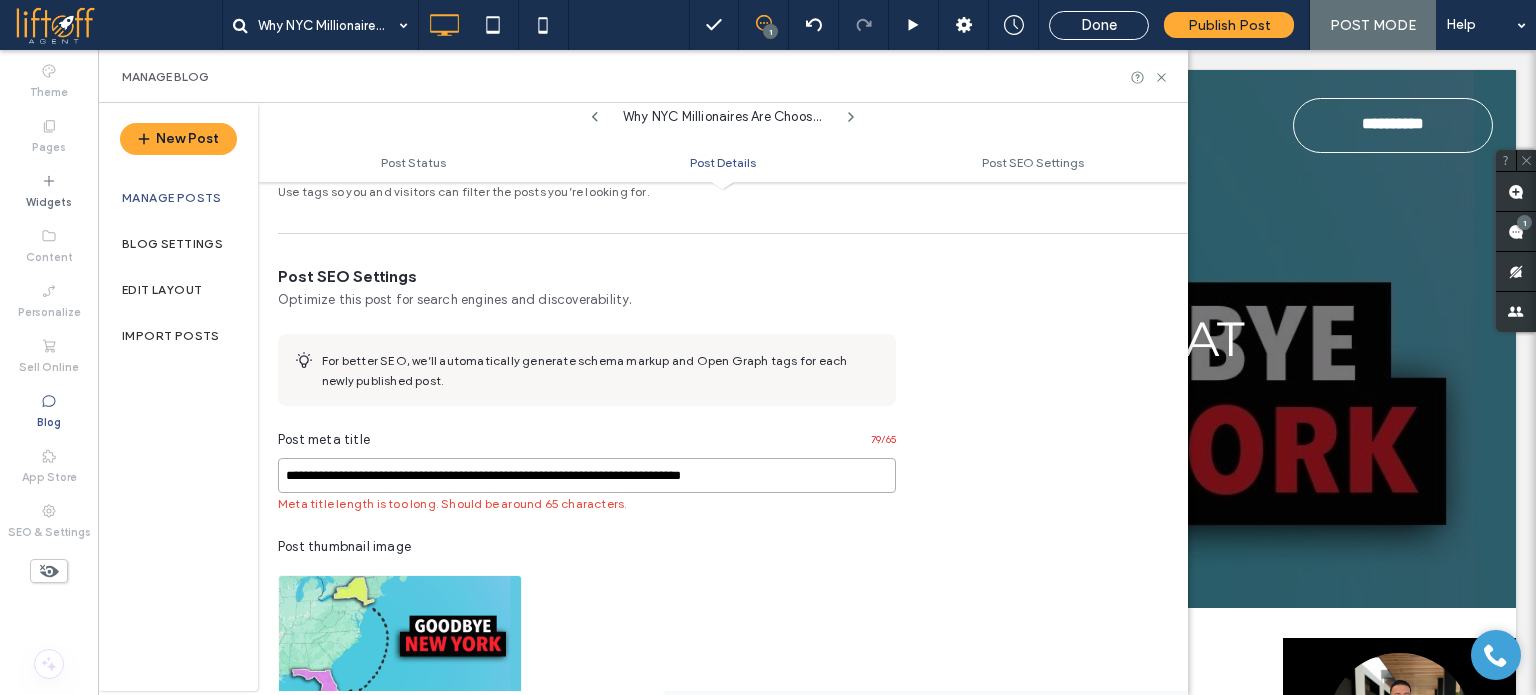 click on "**********" at bounding box center [587, 475] 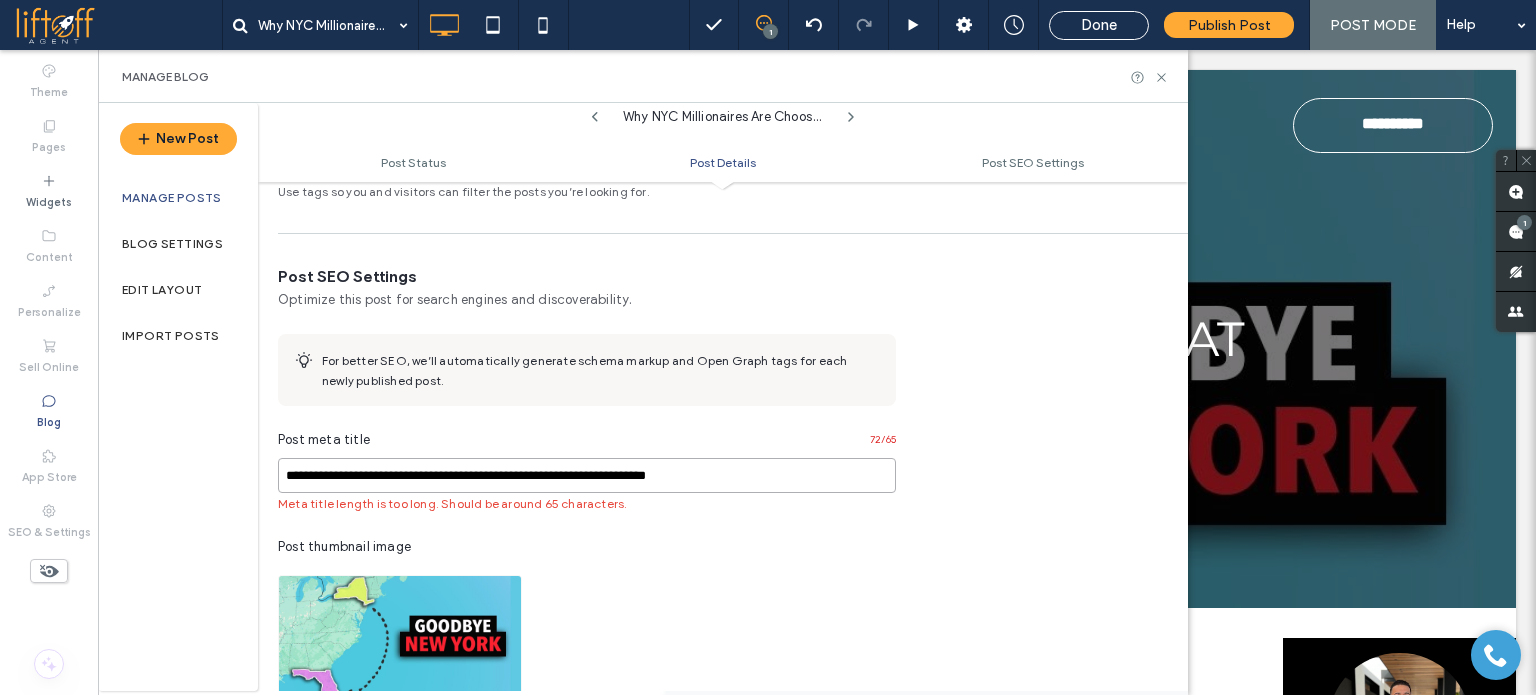 click on "**********" at bounding box center (587, 475) 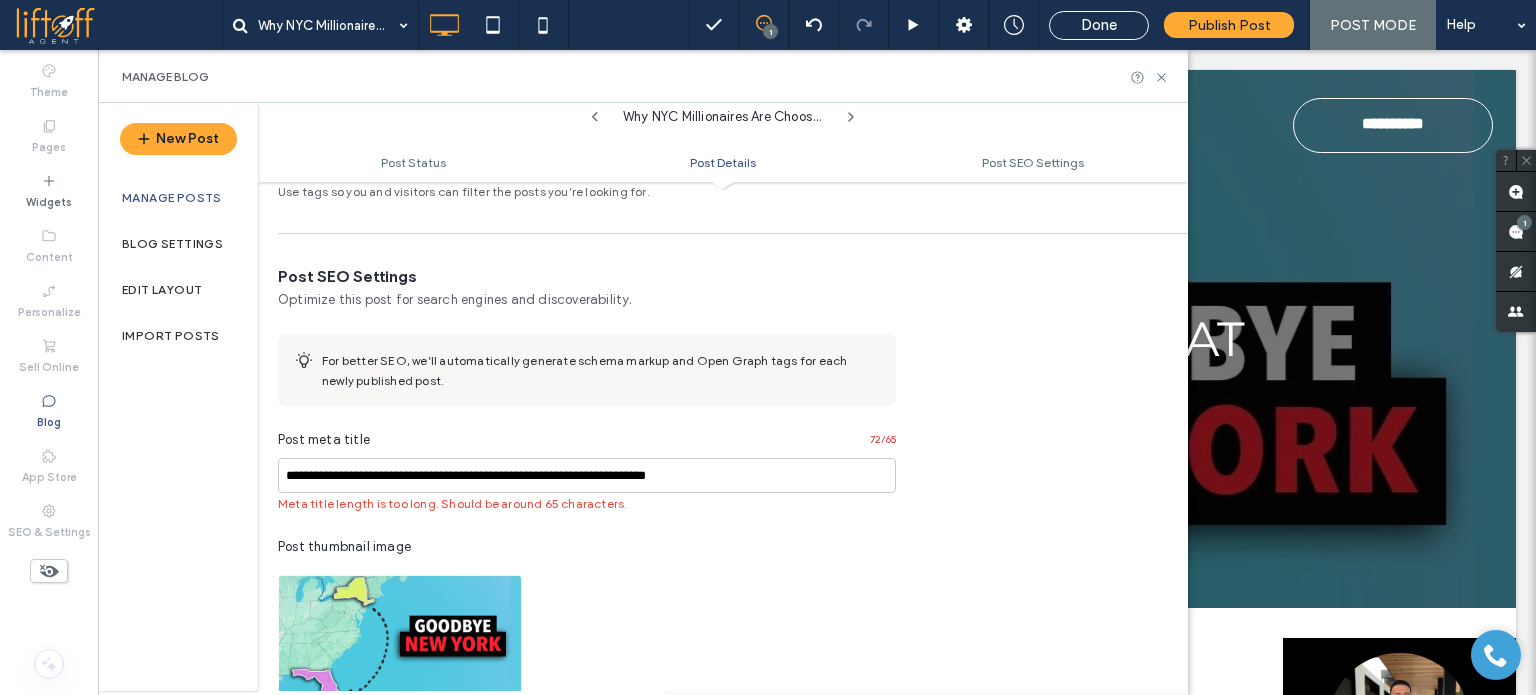 scroll, scrollTop: 116, scrollLeft: 0, axis: vertical 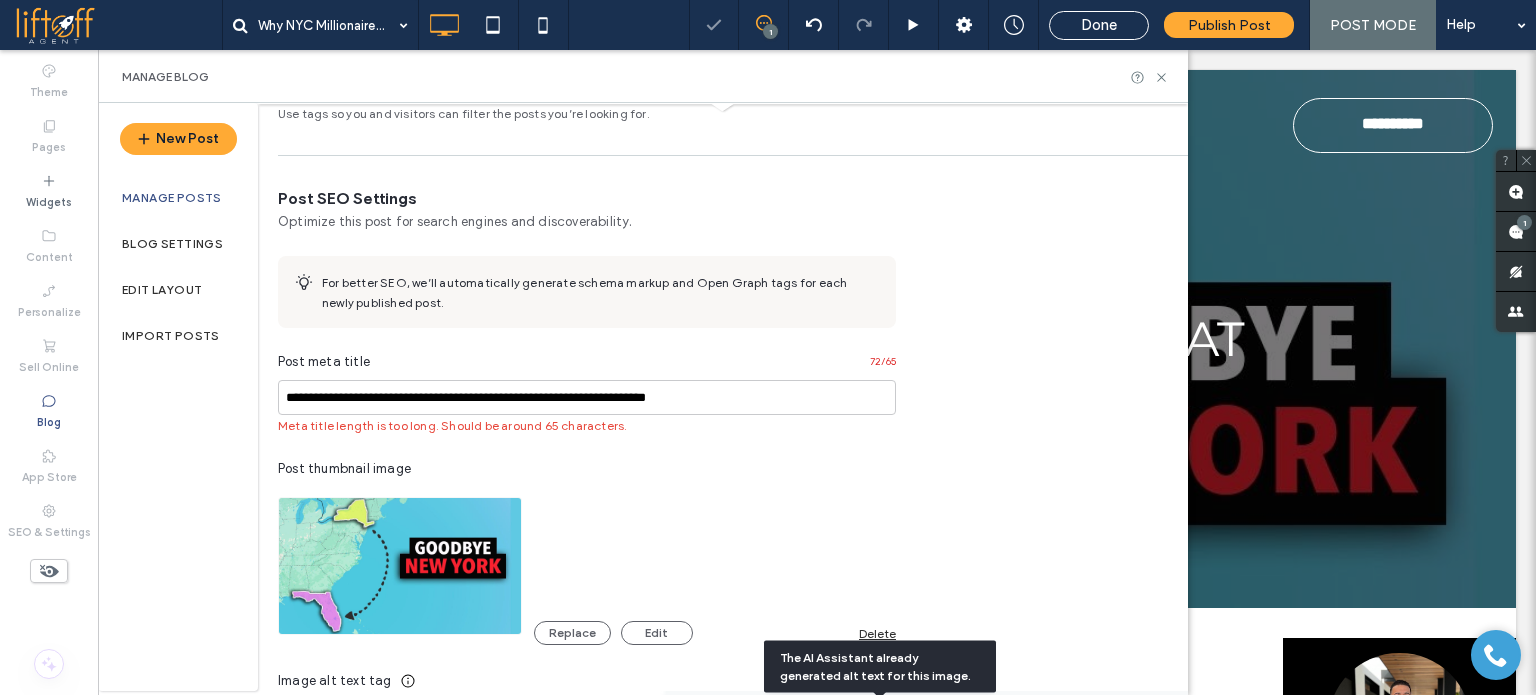 type 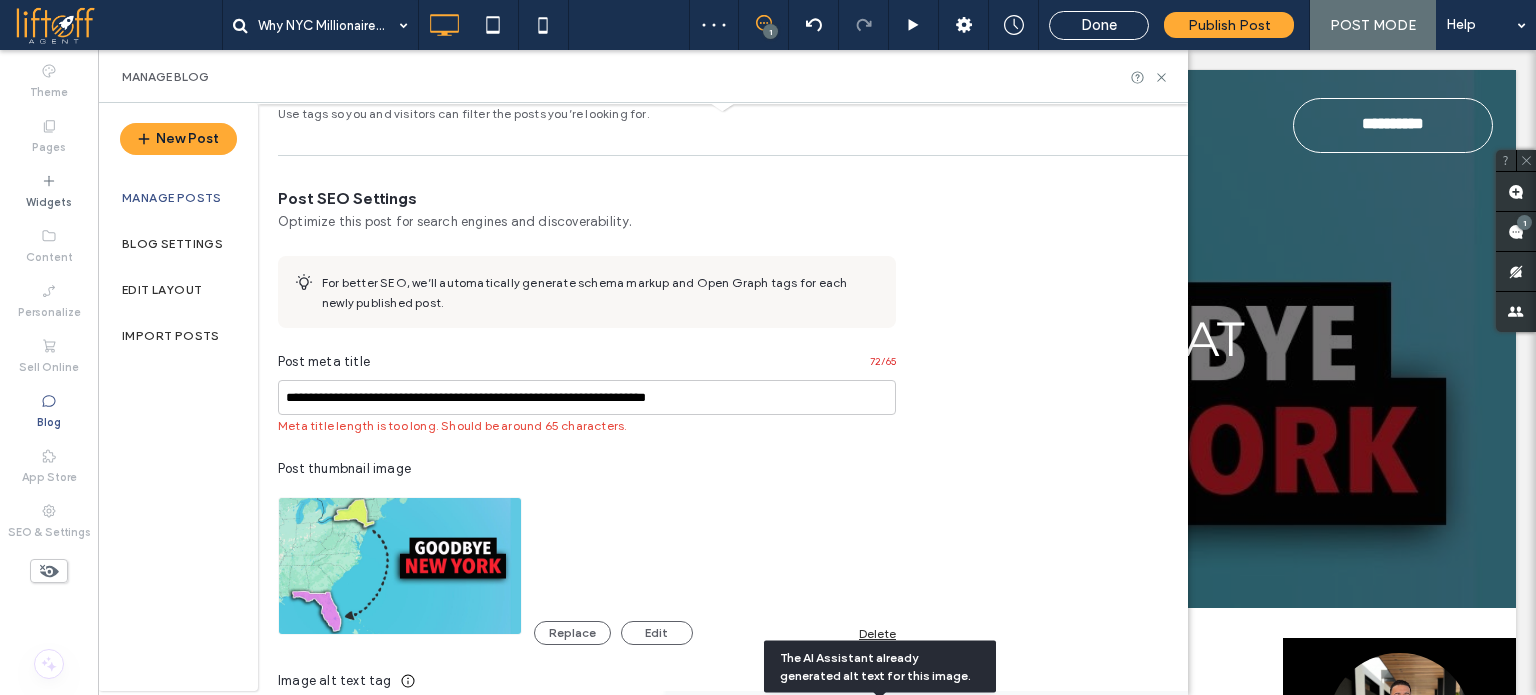 scroll, scrollTop: 0, scrollLeft: 0, axis: both 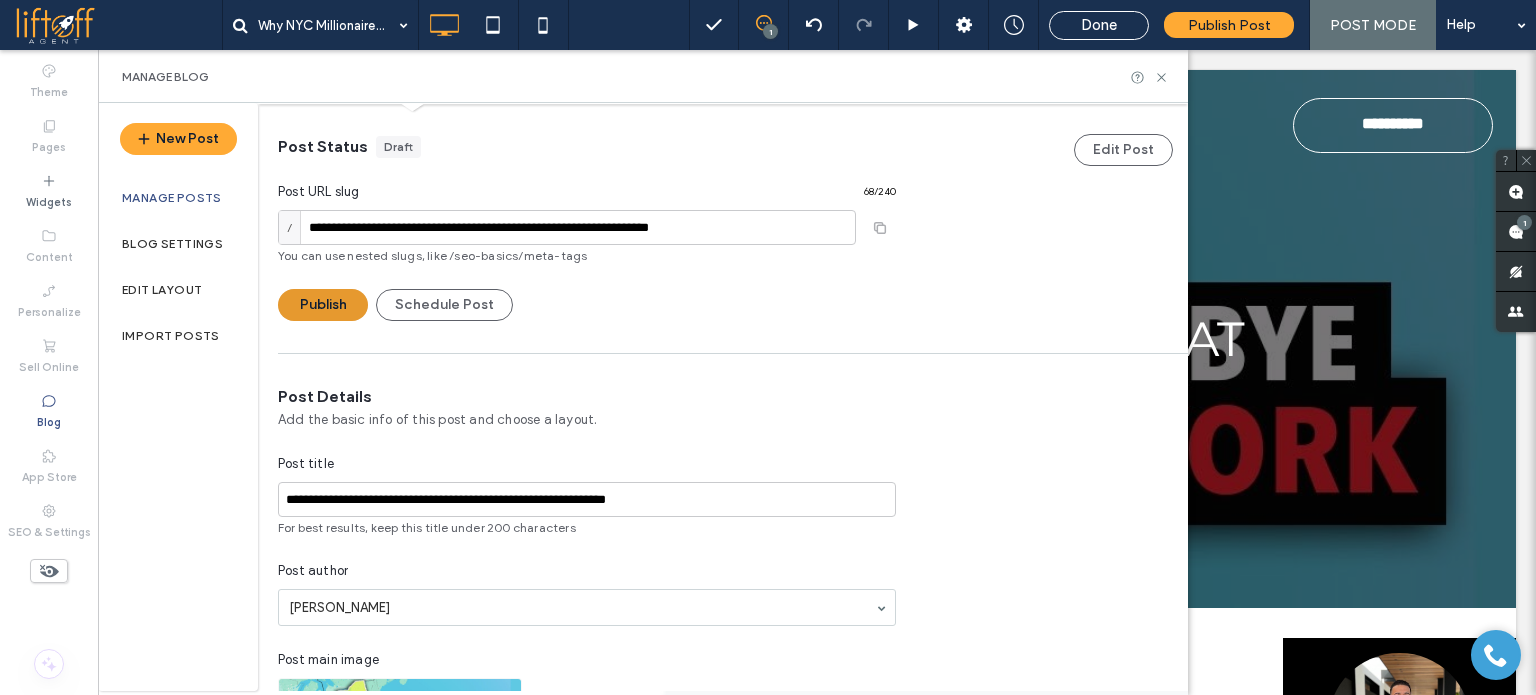 click on "Publish" at bounding box center [323, 305] 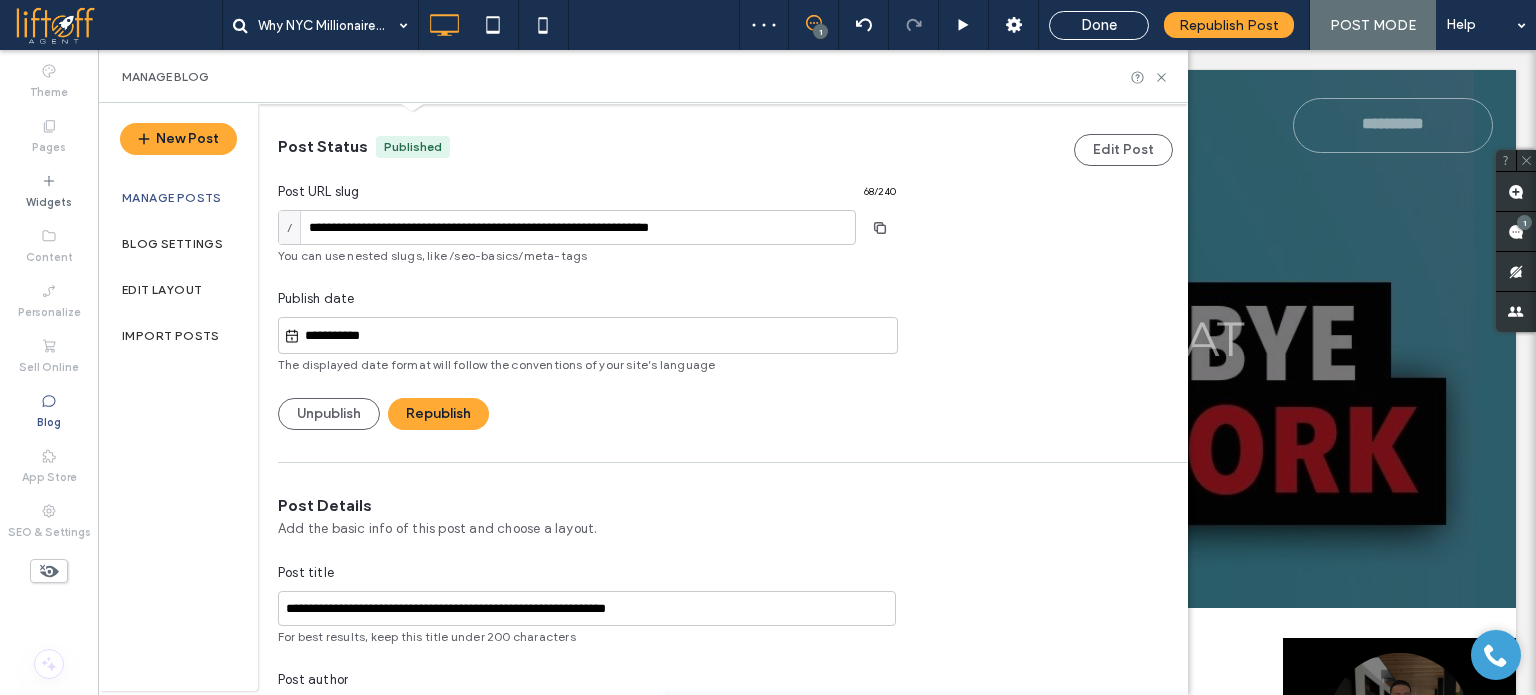 type 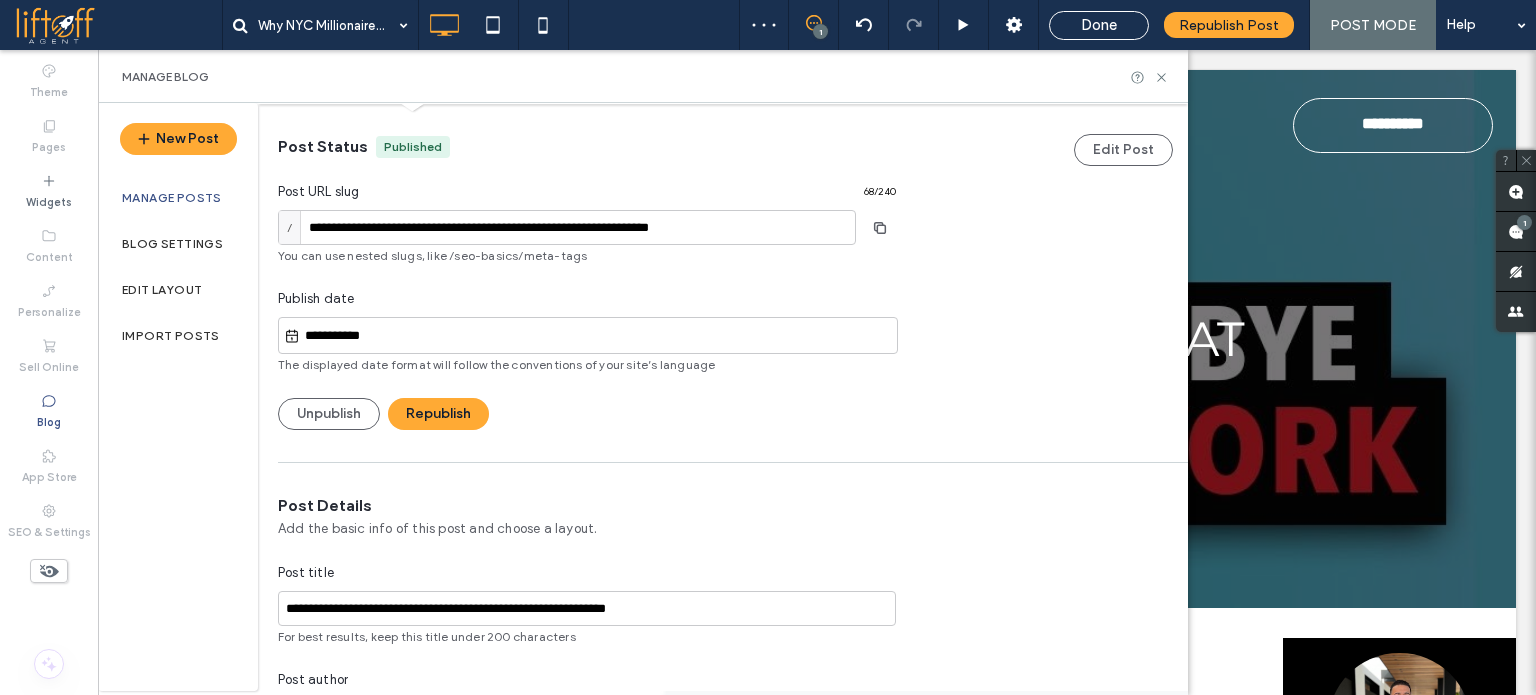scroll, scrollTop: 0, scrollLeft: 0, axis: both 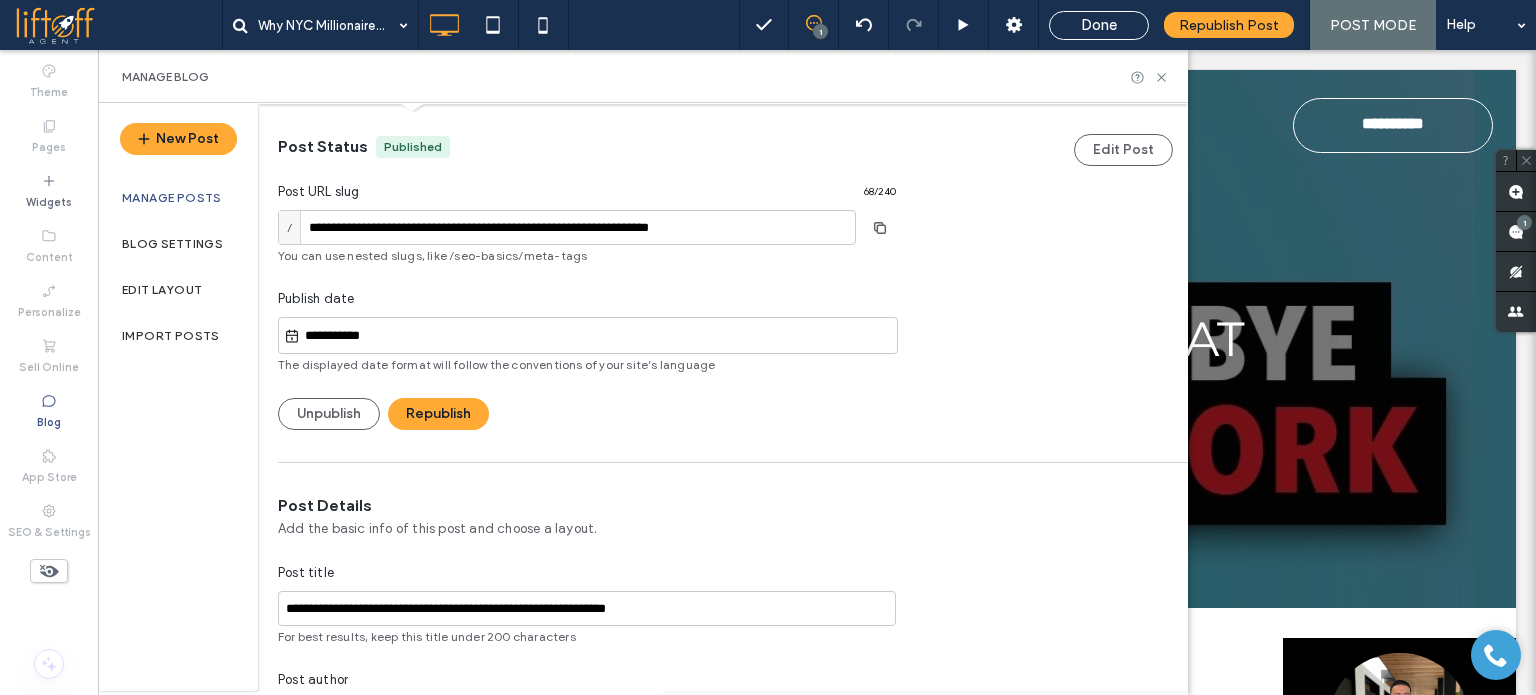 click on "**********" at bounding box center [598, 336] 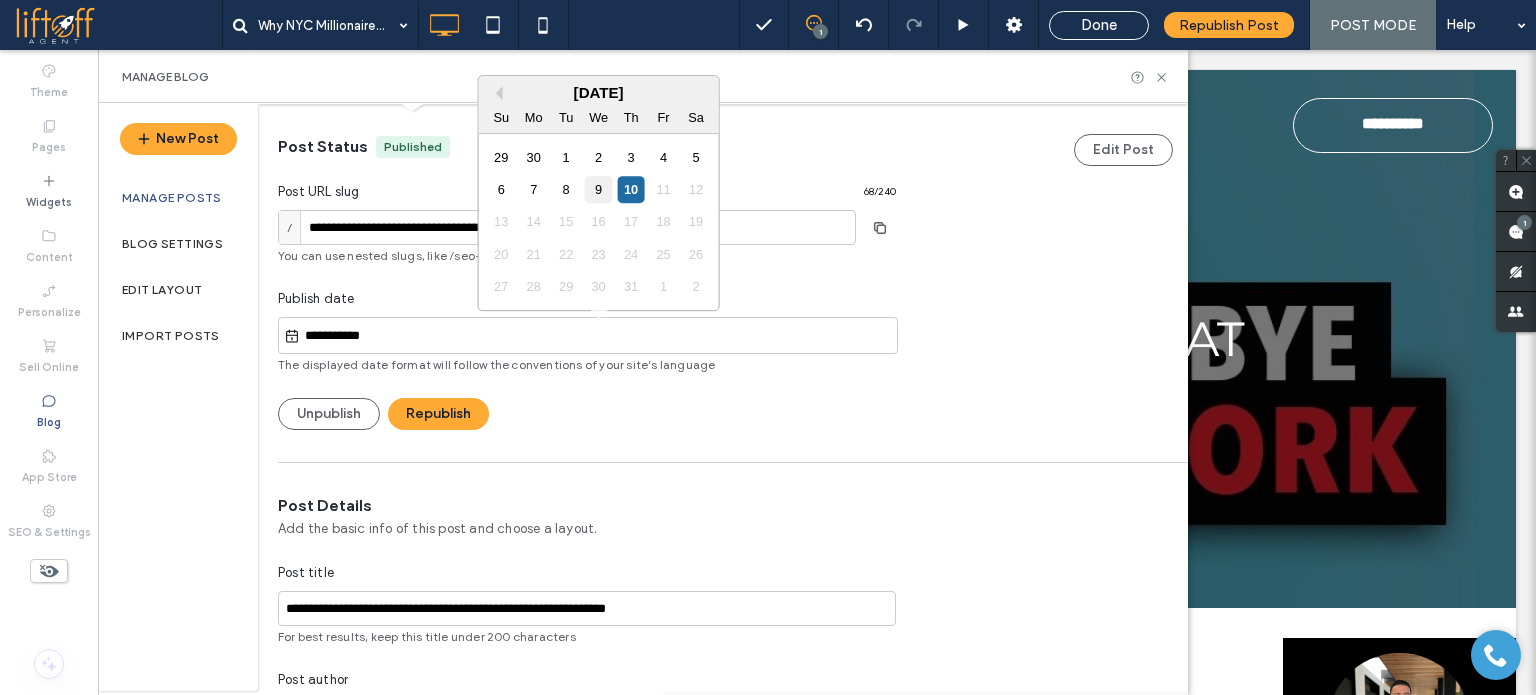 click on "9" at bounding box center [598, 189] 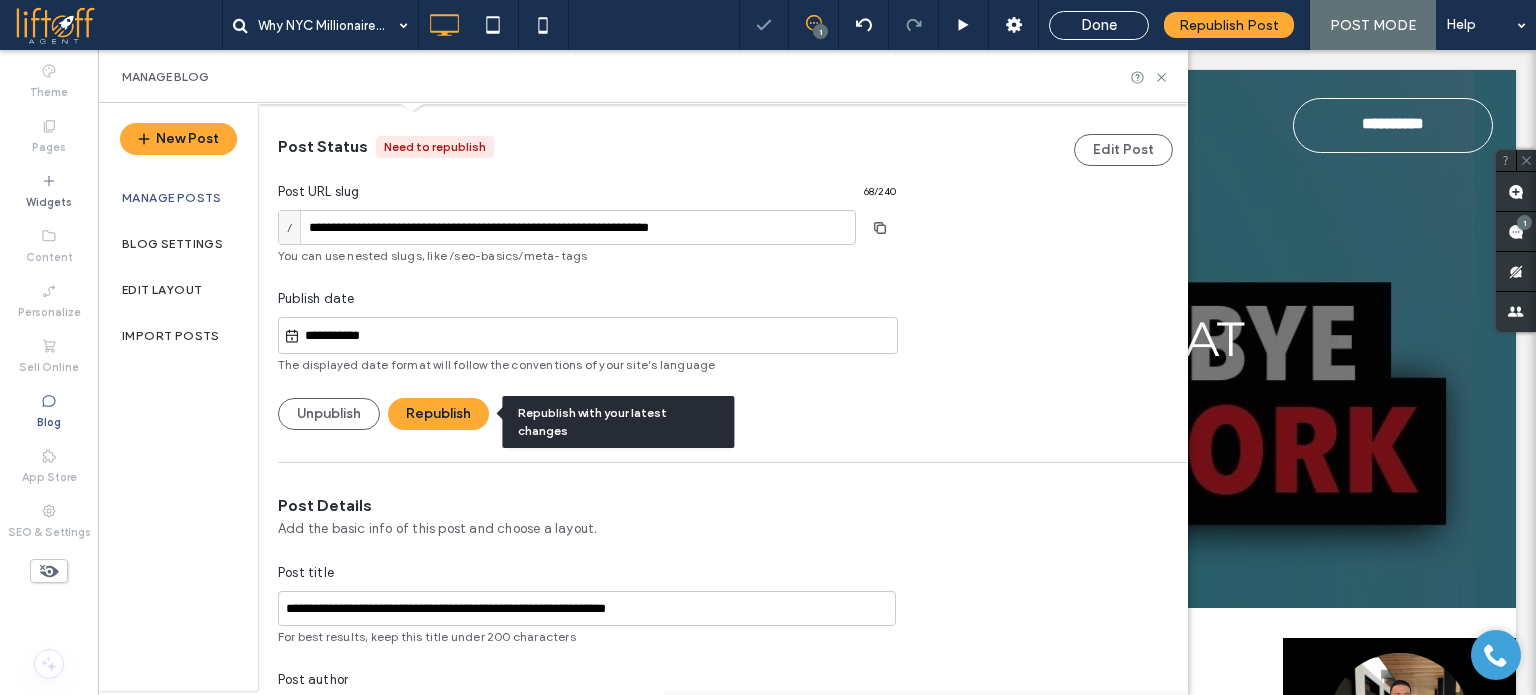 click on "Republish" at bounding box center (438, 414) 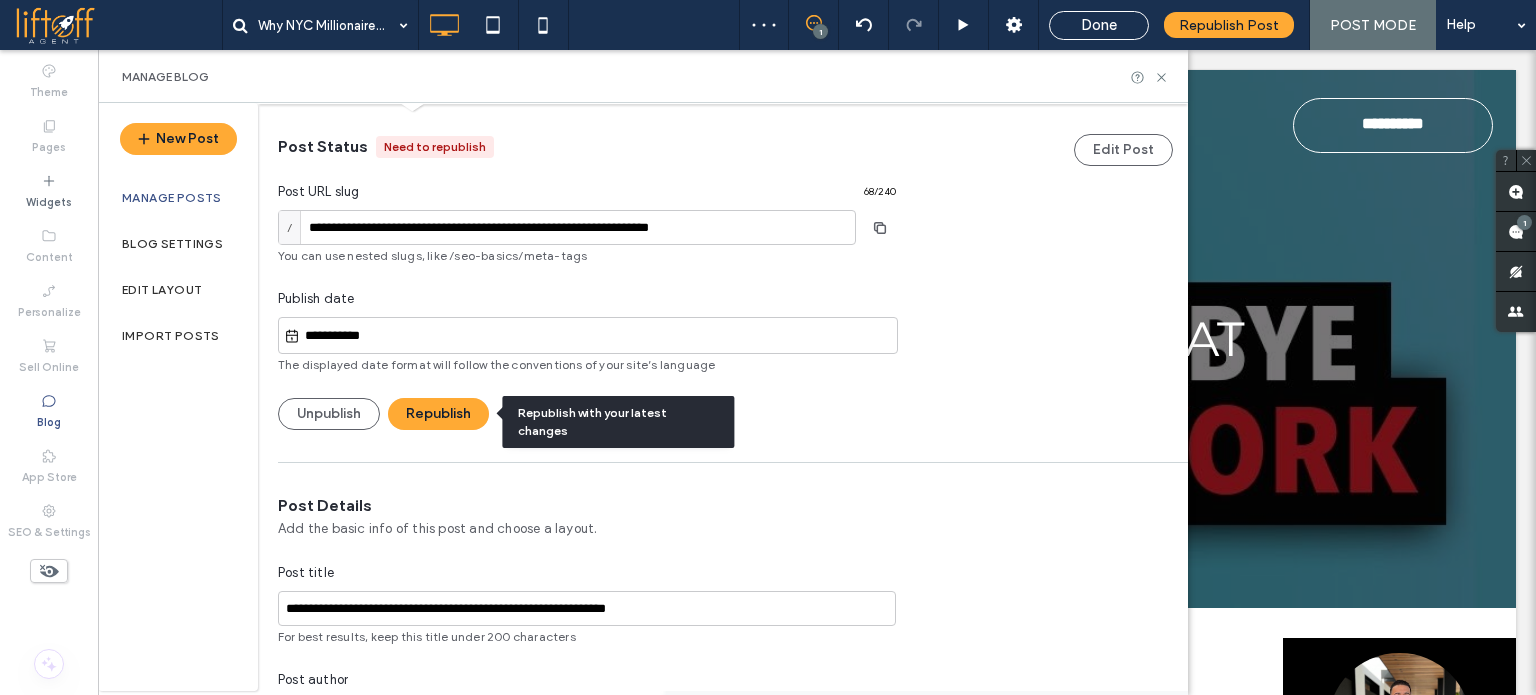scroll, scrollTop: 0, scrollLeft: 0, axis: both 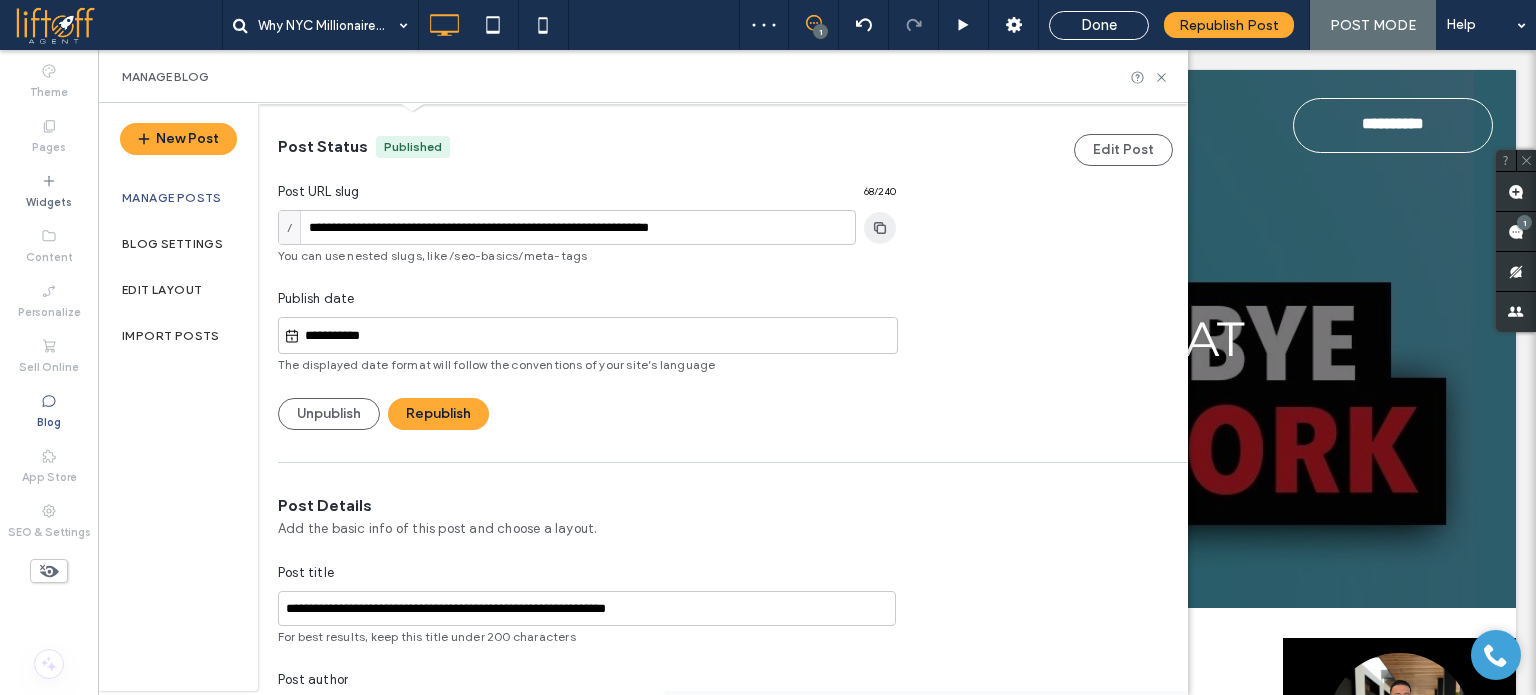click 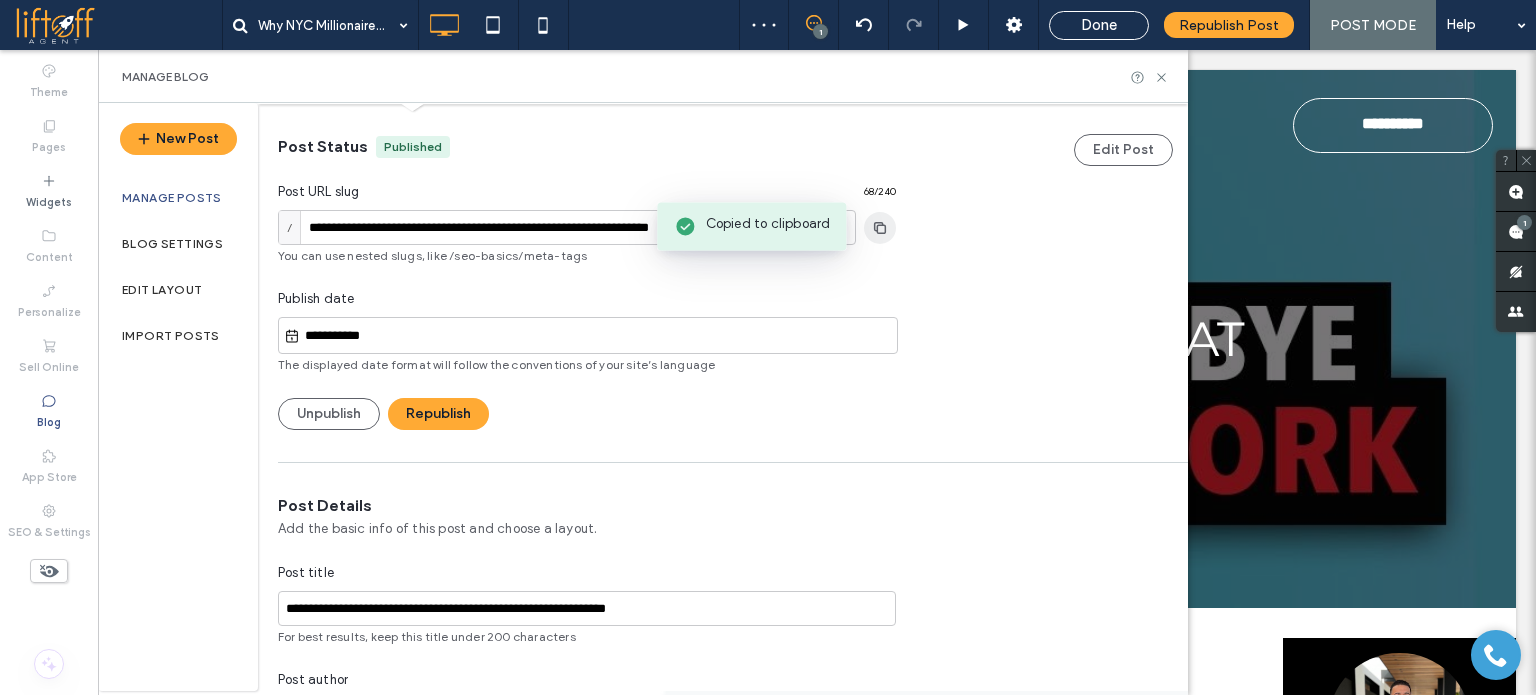 type 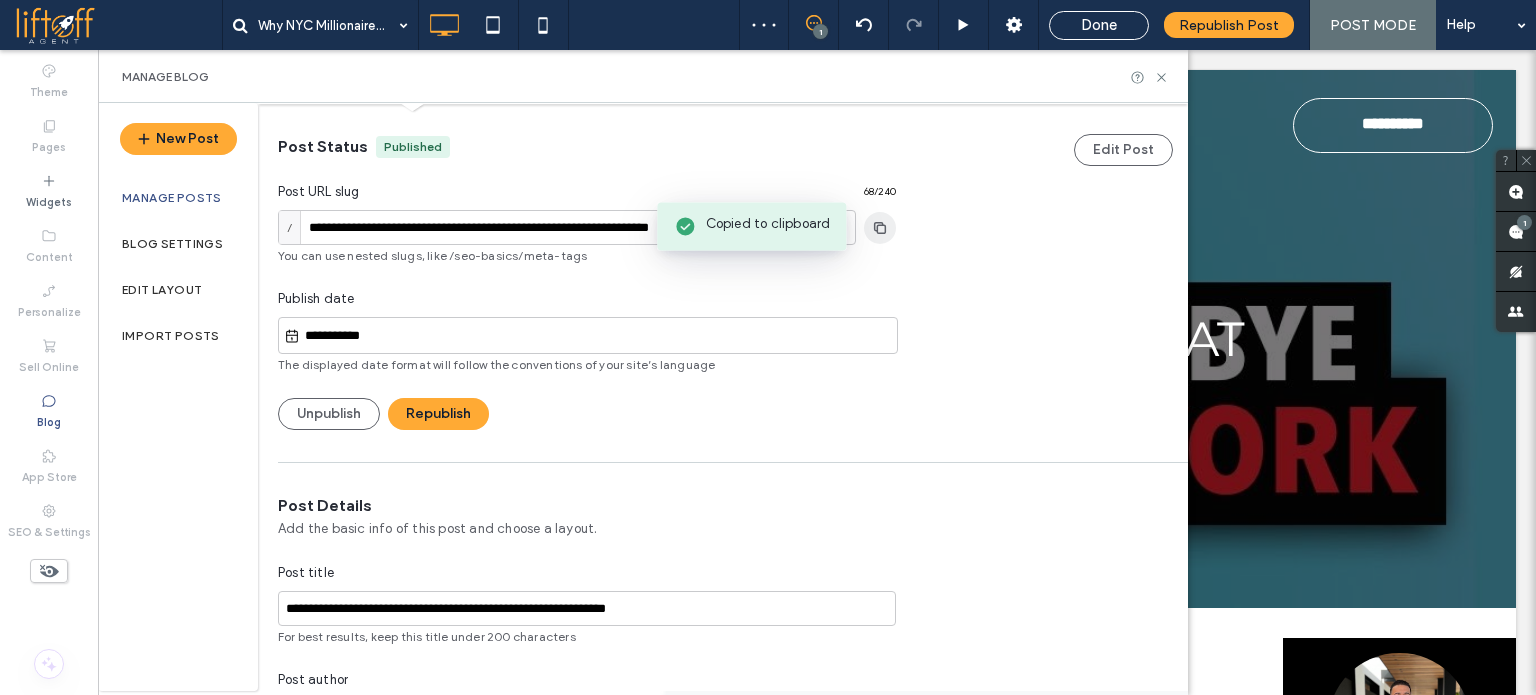 scroll, scrollTop: 0, scrollLeft: 0, axis: both 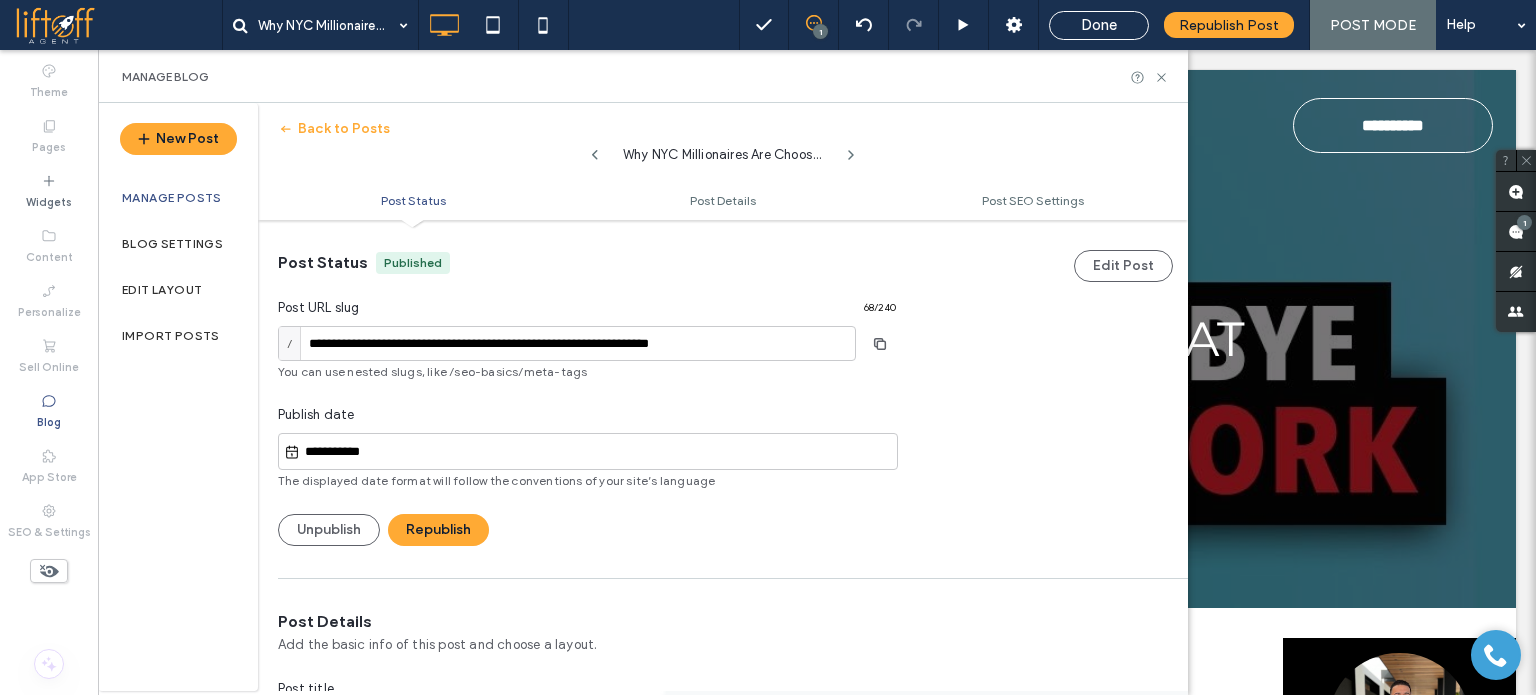 type 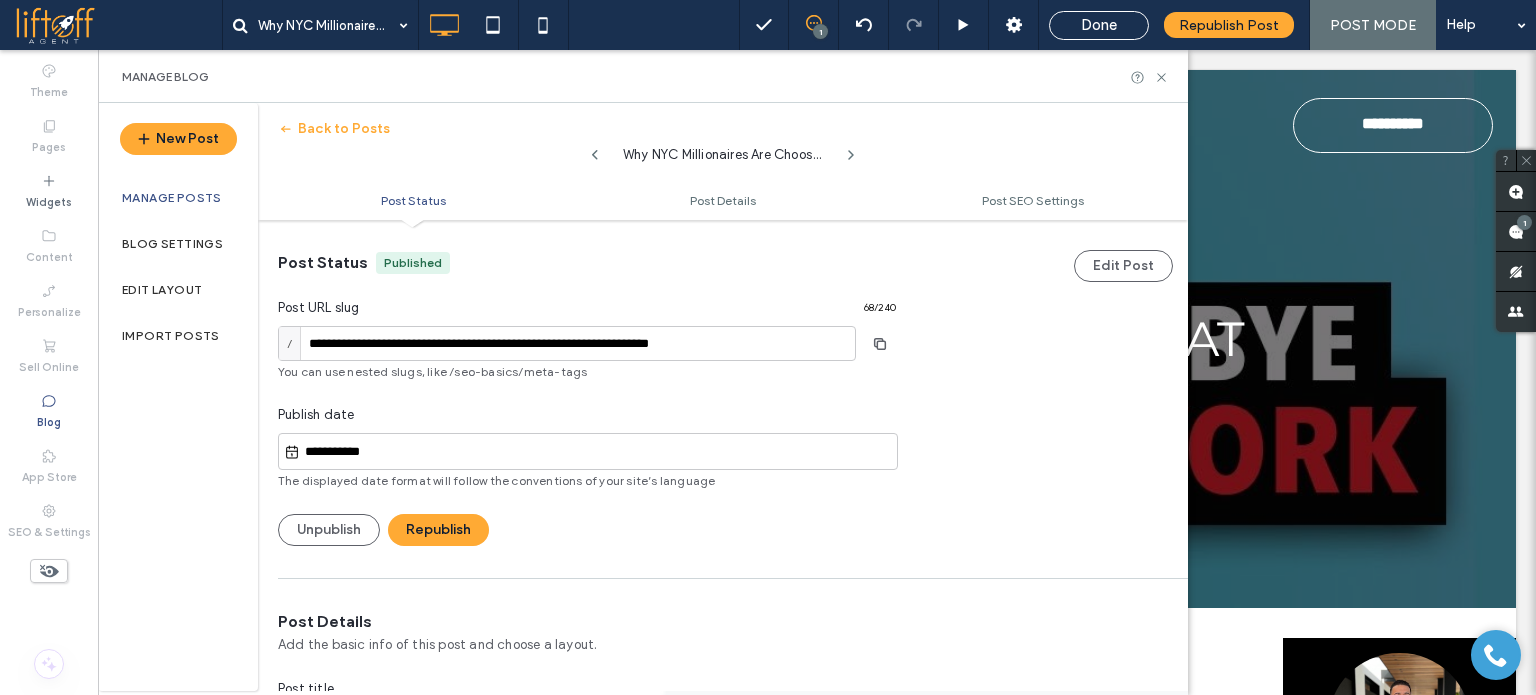 scroll, scrollTop: 0, scrollLeft: 0, axis: both 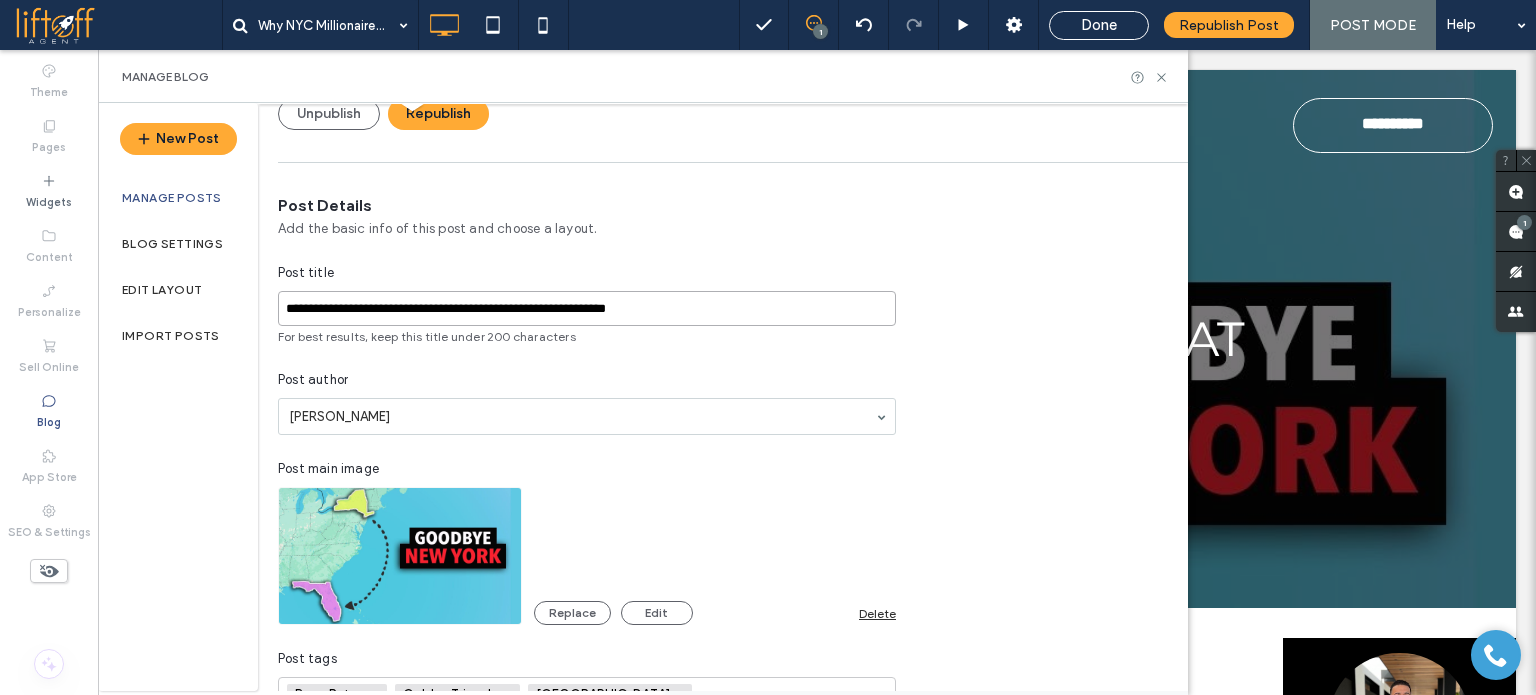 click on "**********" at bounding box center (587, 308) 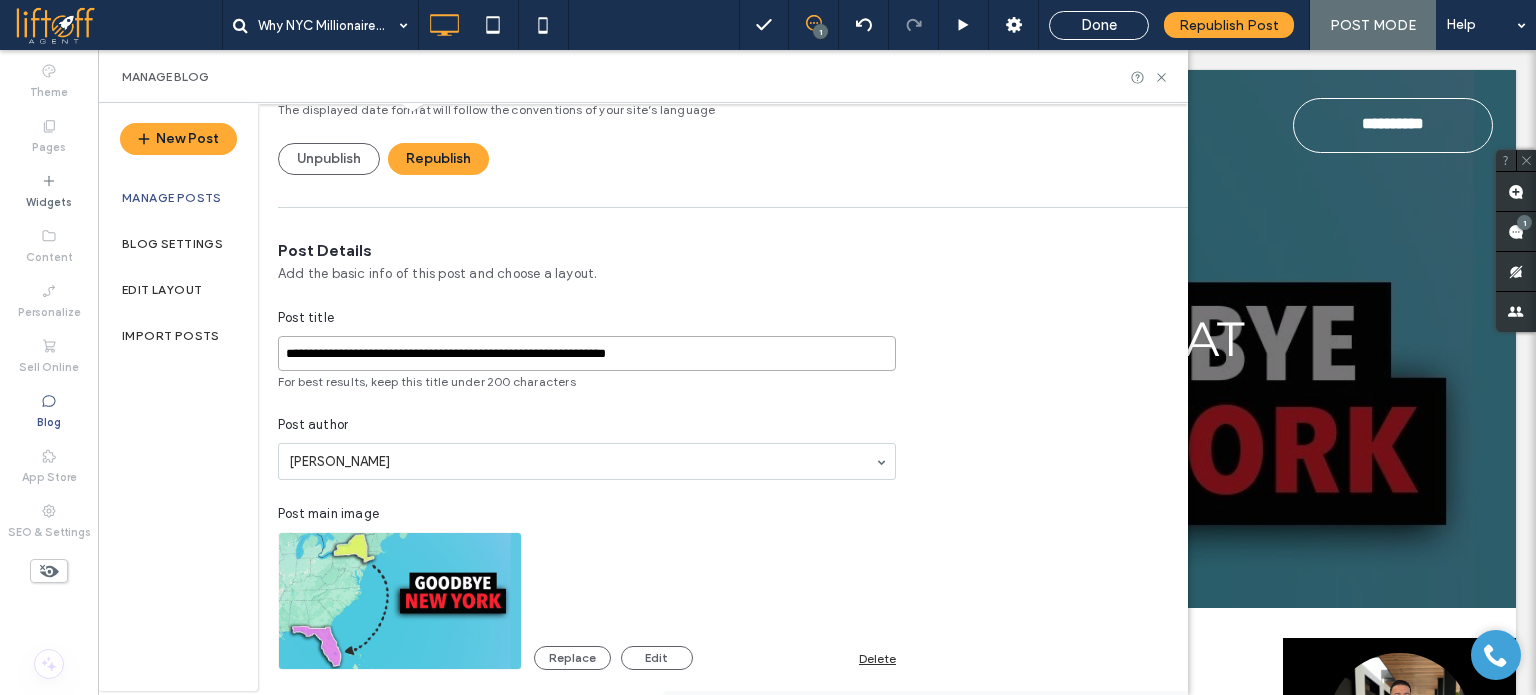 scroll, scrollTop: 0, scrollLeft: 0, axis: both 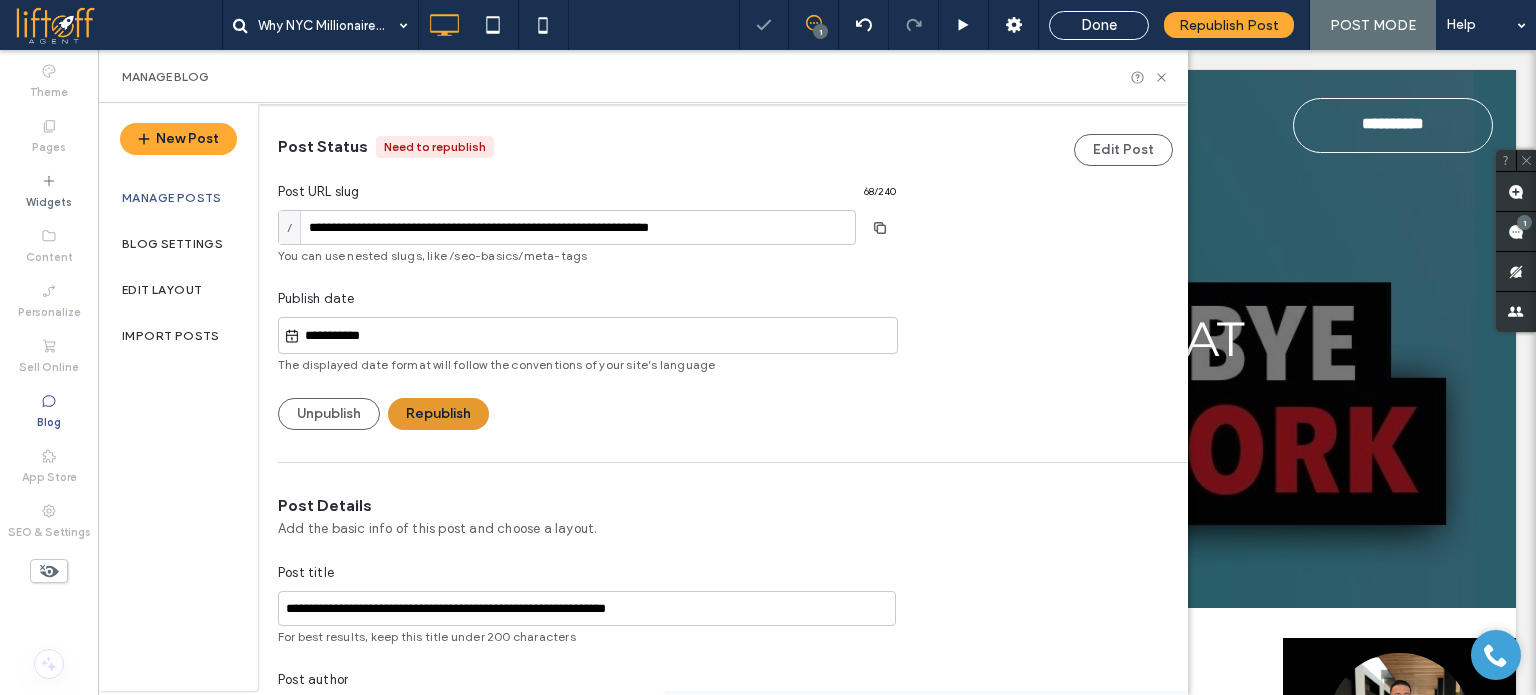 click on "Republish" at bounding box center [438, 414] 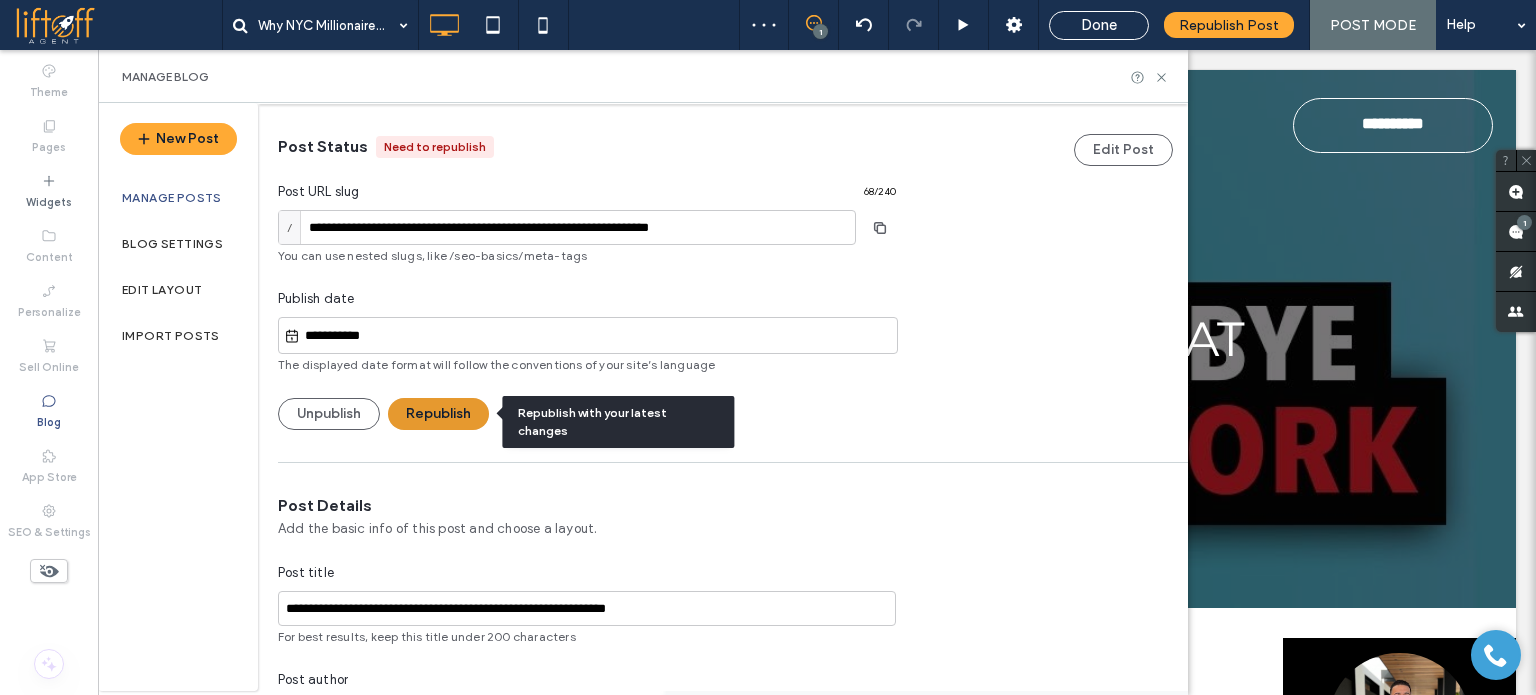 click on "Republish" at bounding box center [438, 414] 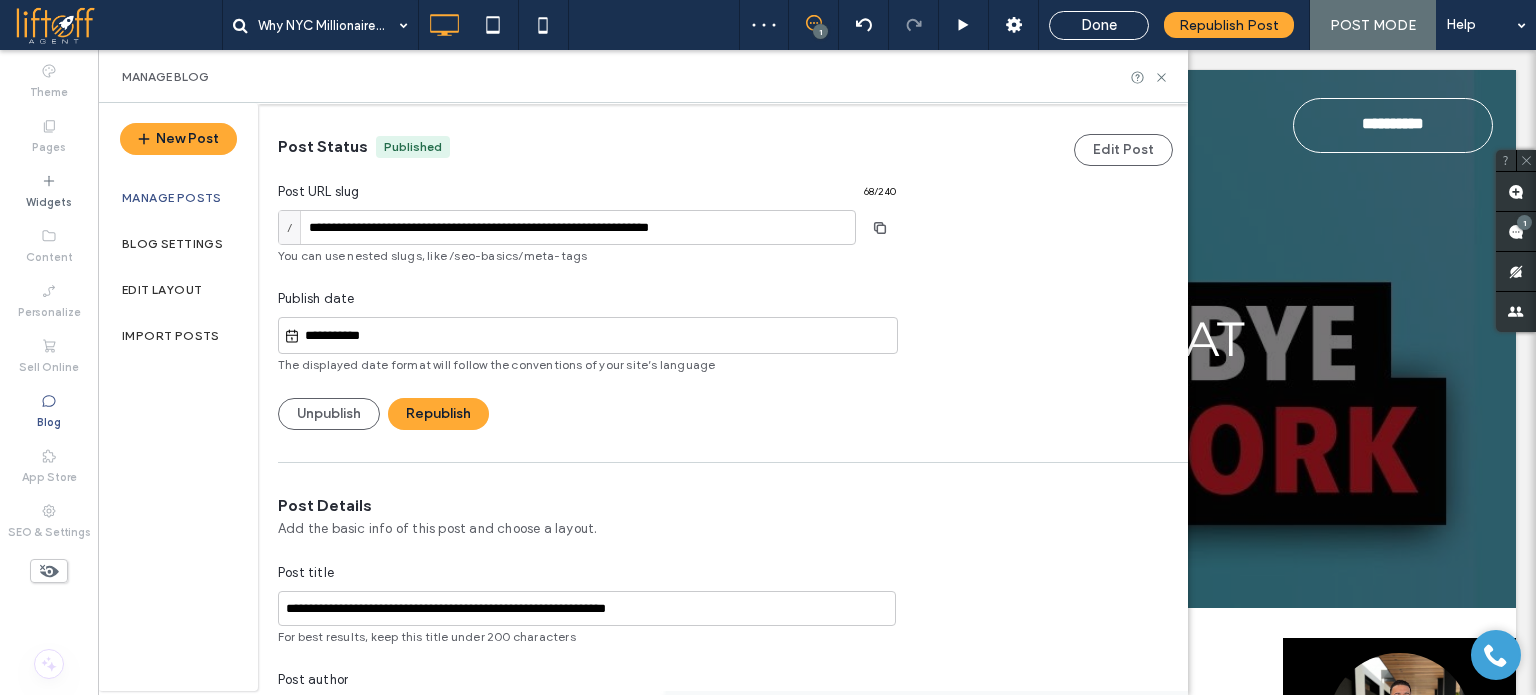 scroll, scrollTop: 0, scrollLeft: 0, axis: both 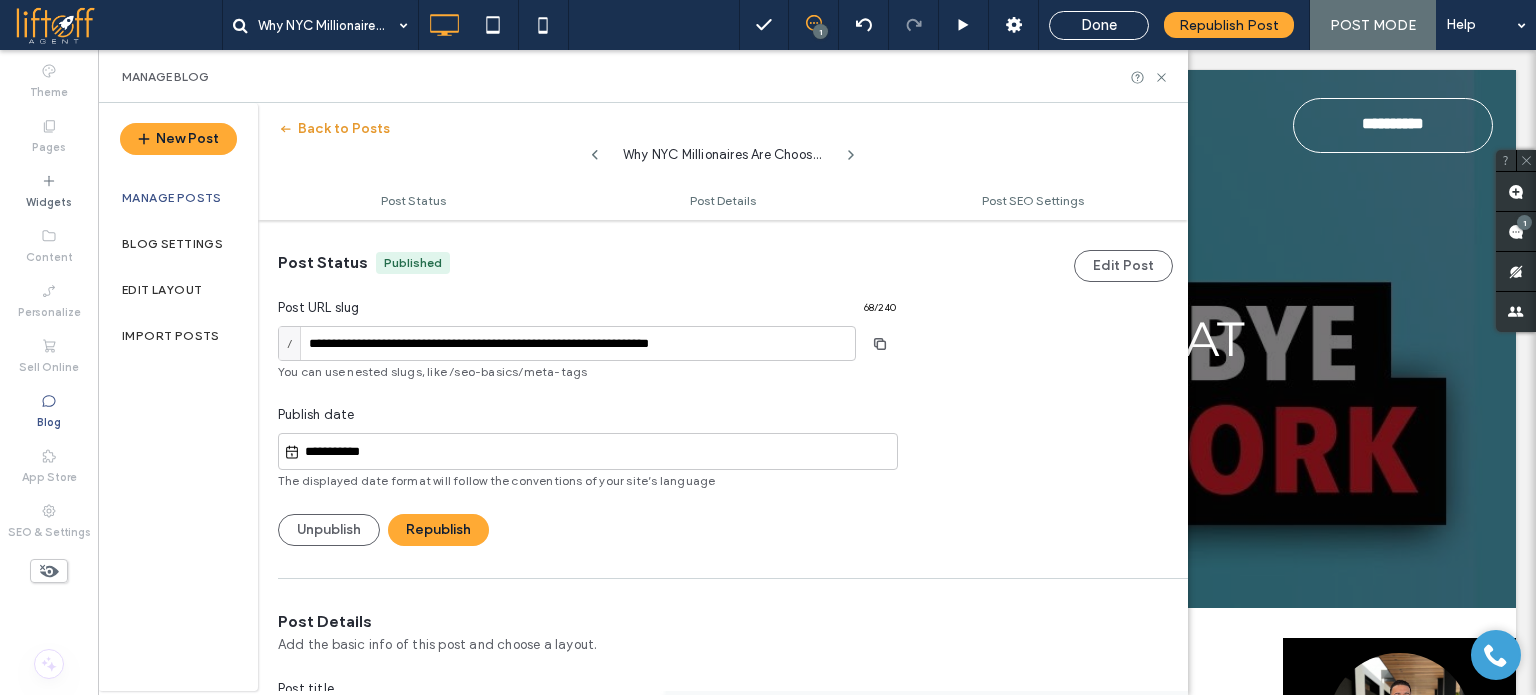 click on "Back to Posts" at bounding box center (334, 129) 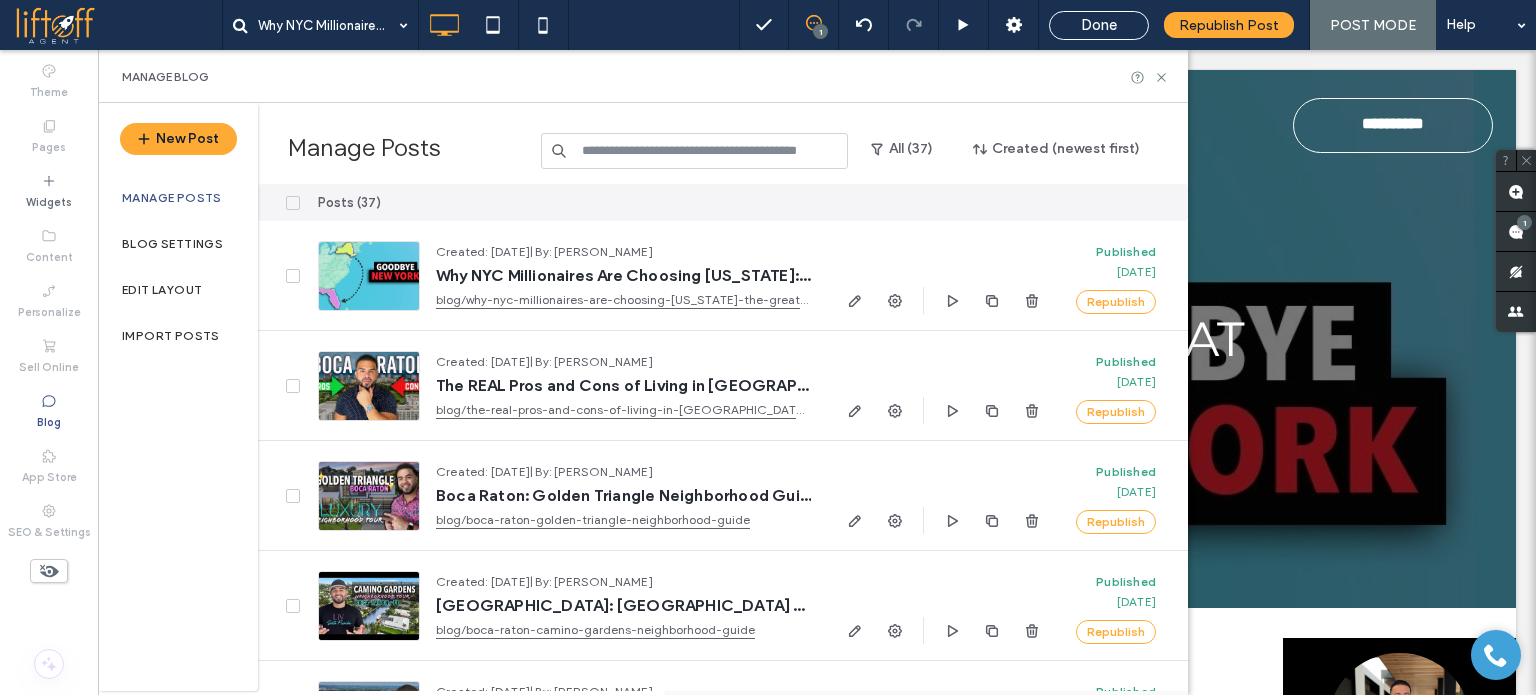click at bounding box center (694, 151) 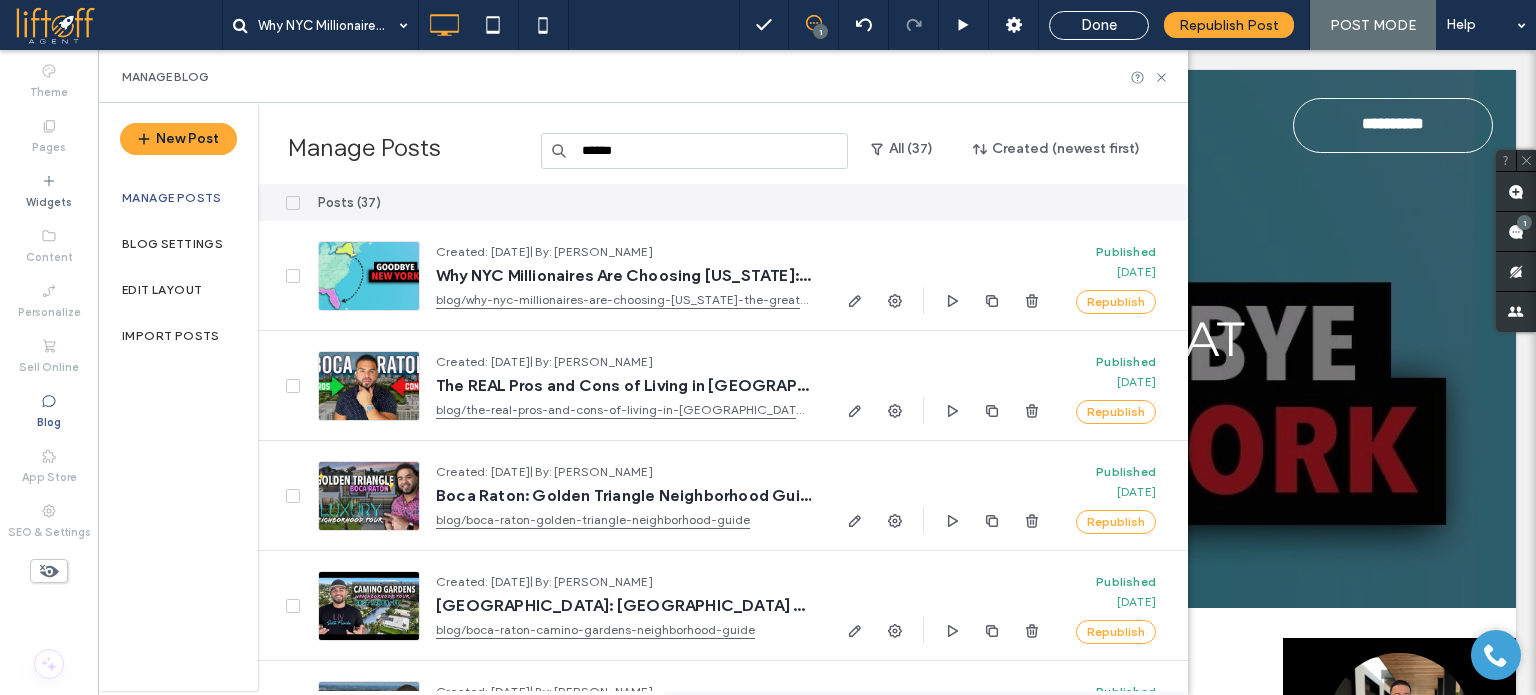 type on "******" 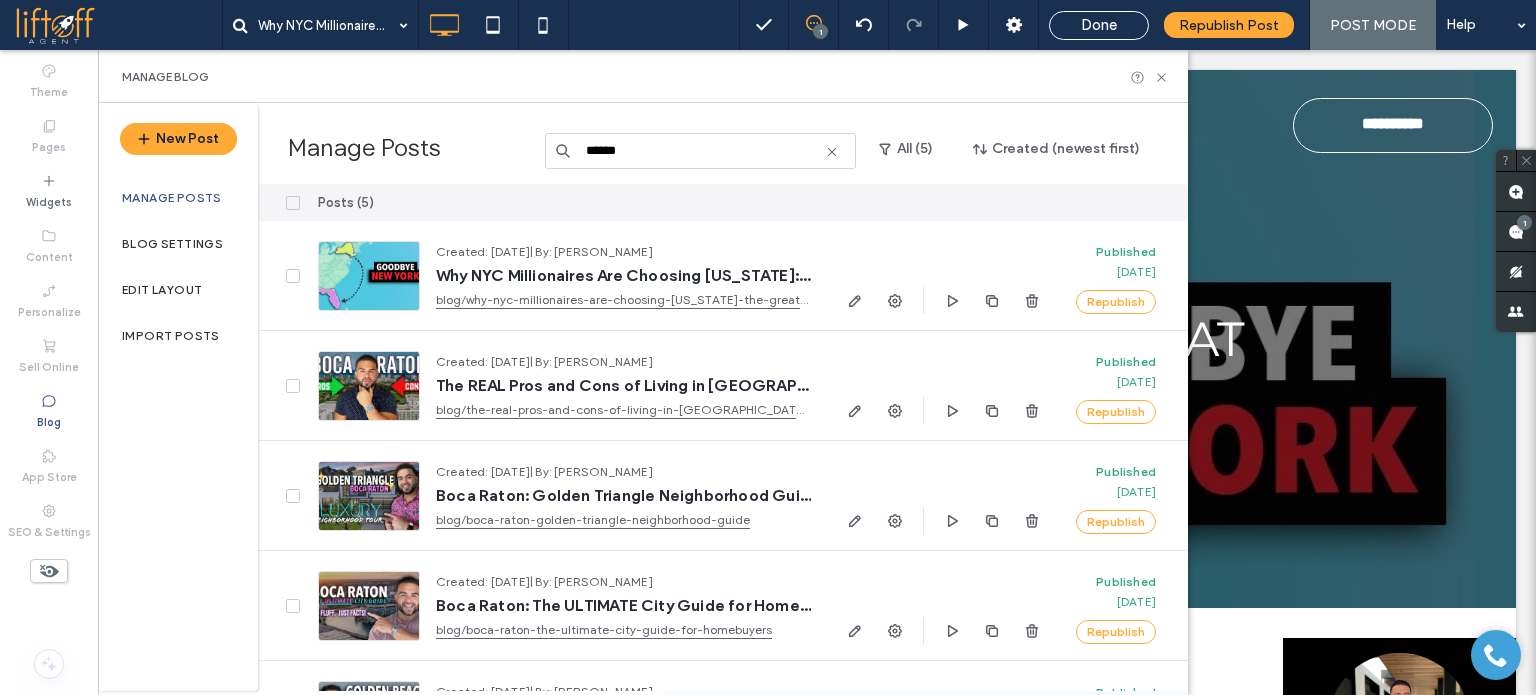 drag, startPoint x: 652, startPoint y: 143, endPoint x: 429, endPoint y: 133, distance: 223.2241 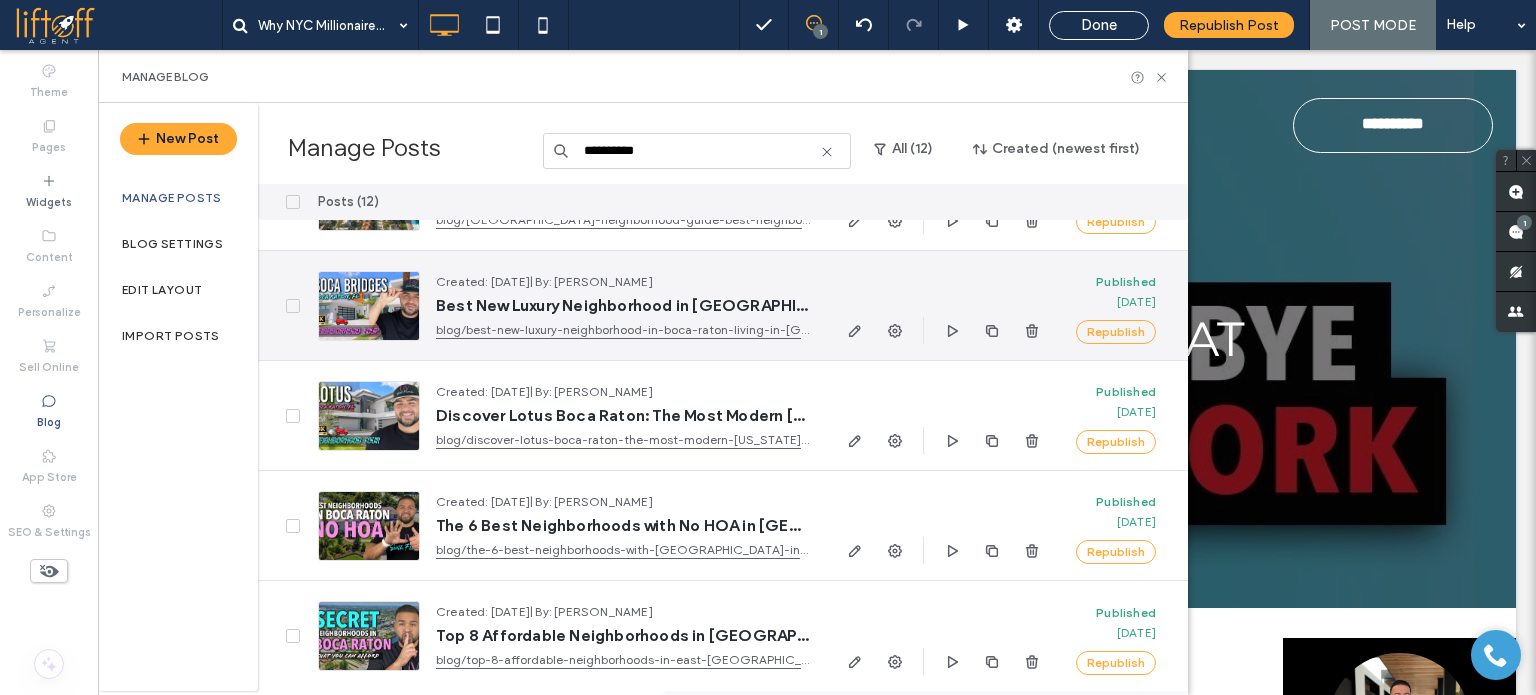 scroll, scrollTop: 860, scrollLeft: 0, axis: vertical 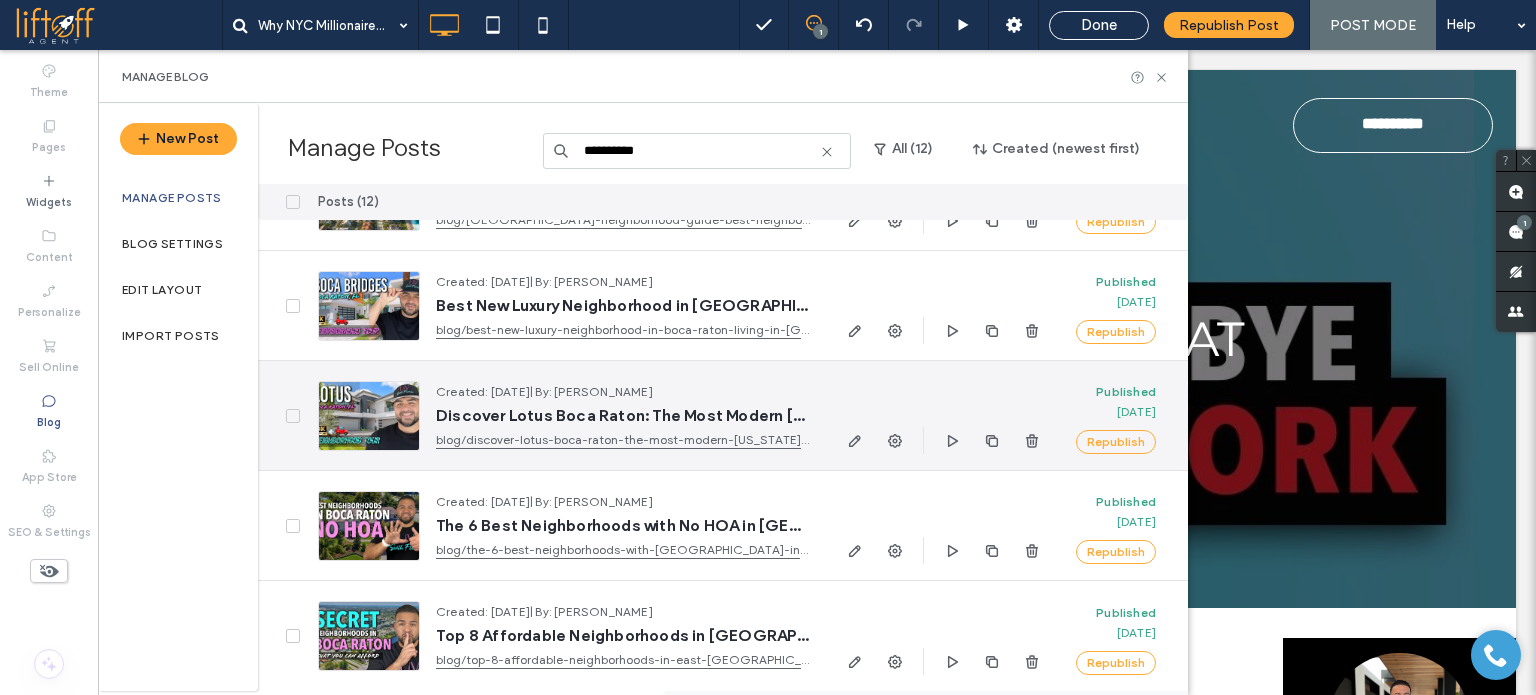 type on "**********" 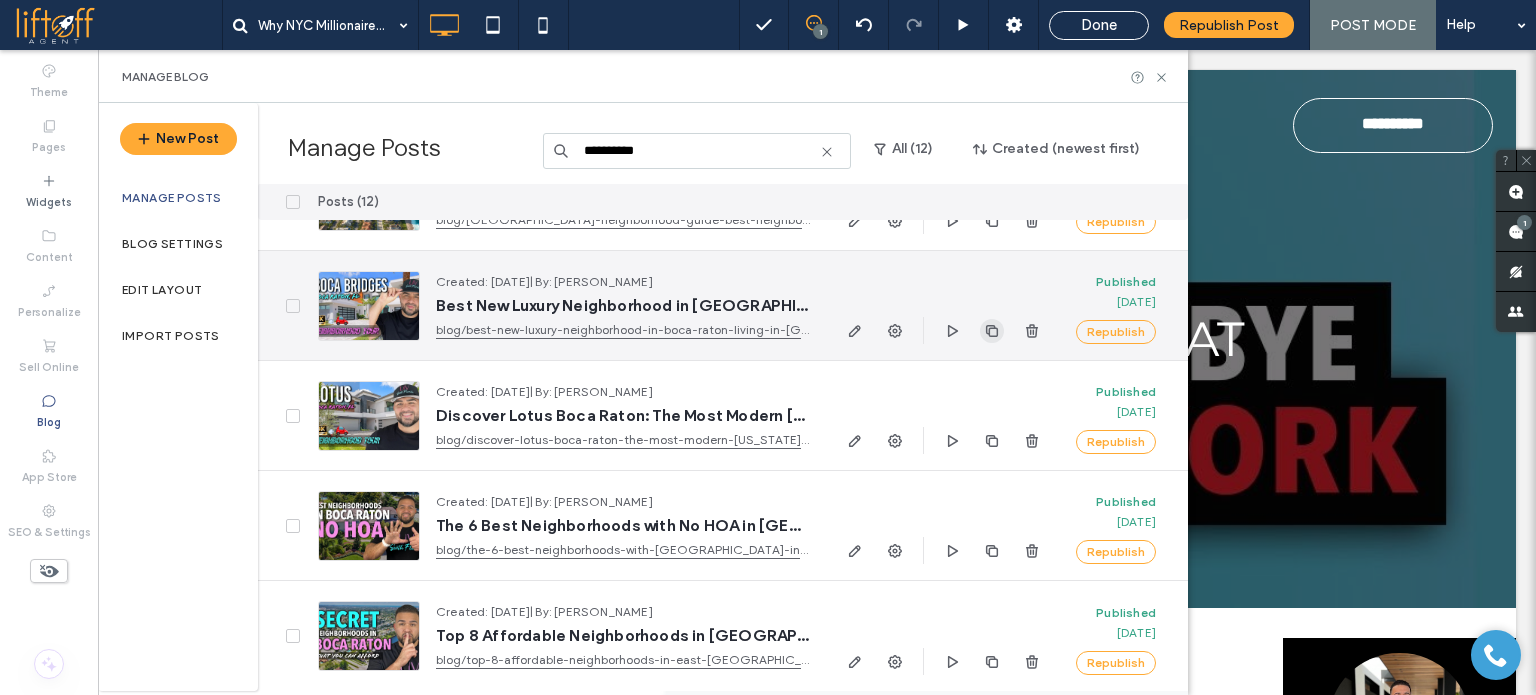 click 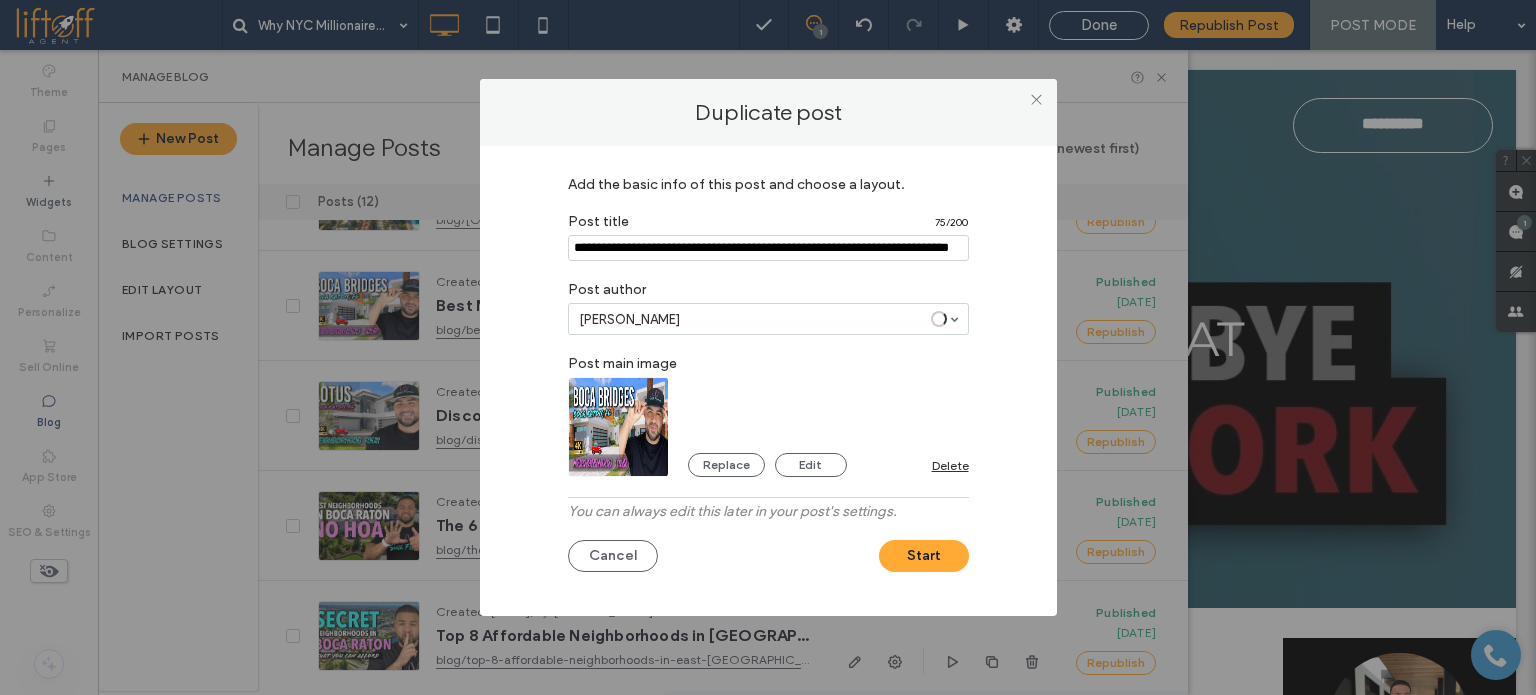 type 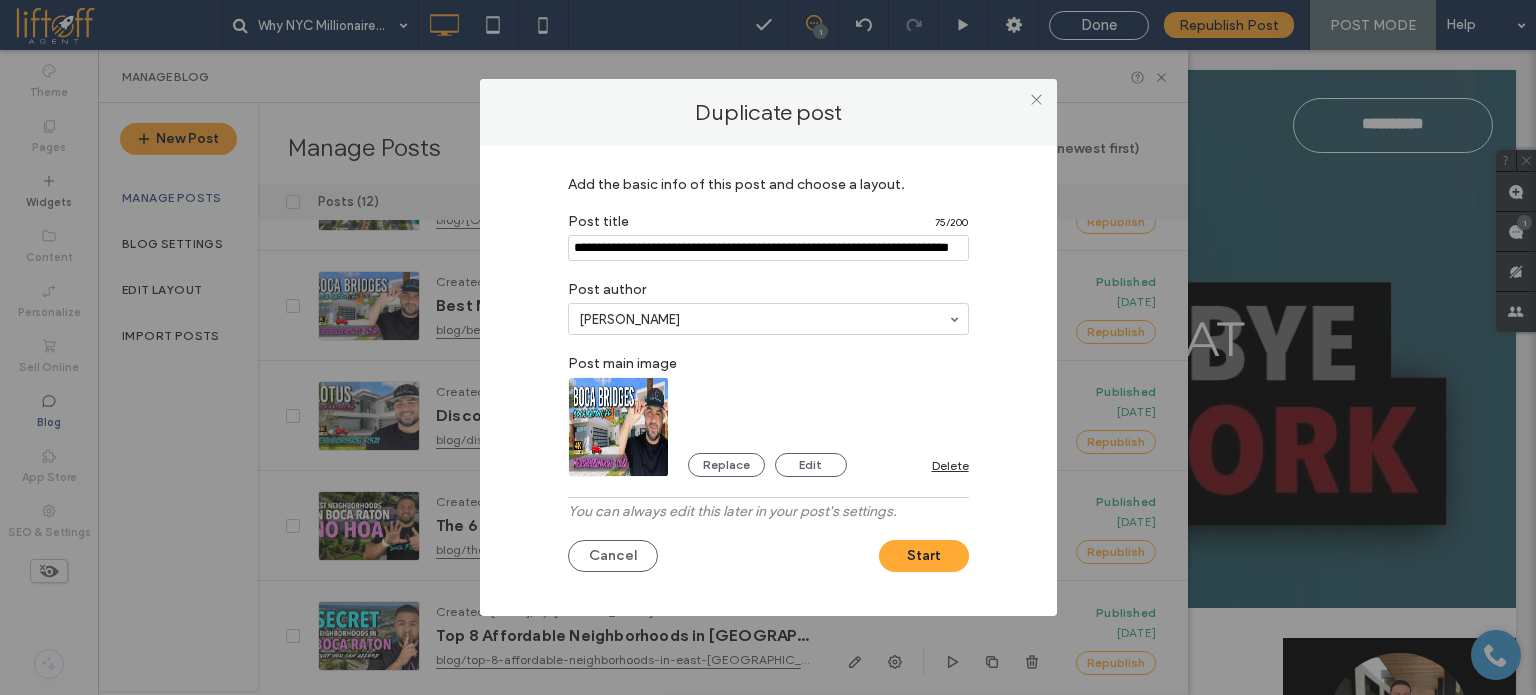 click at bounding box center [768, 248] 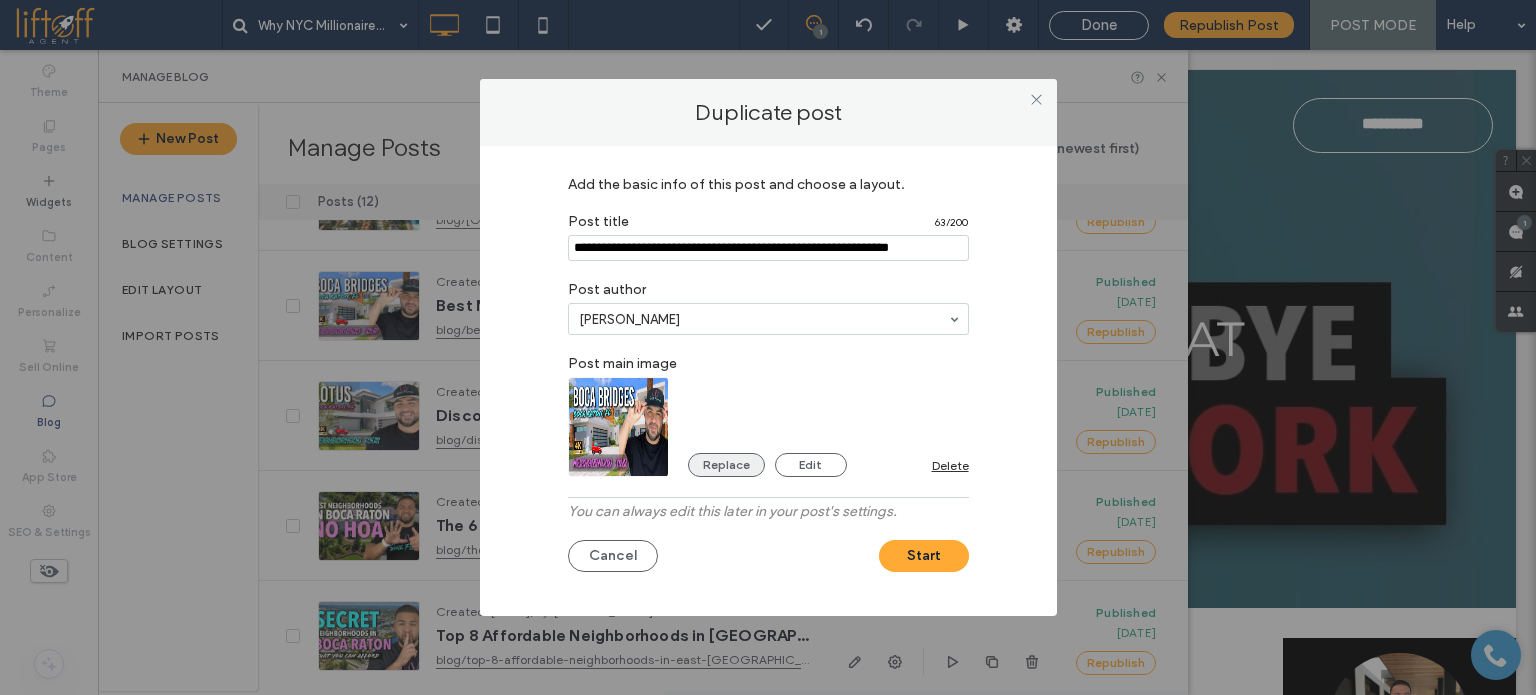 type on "**********" 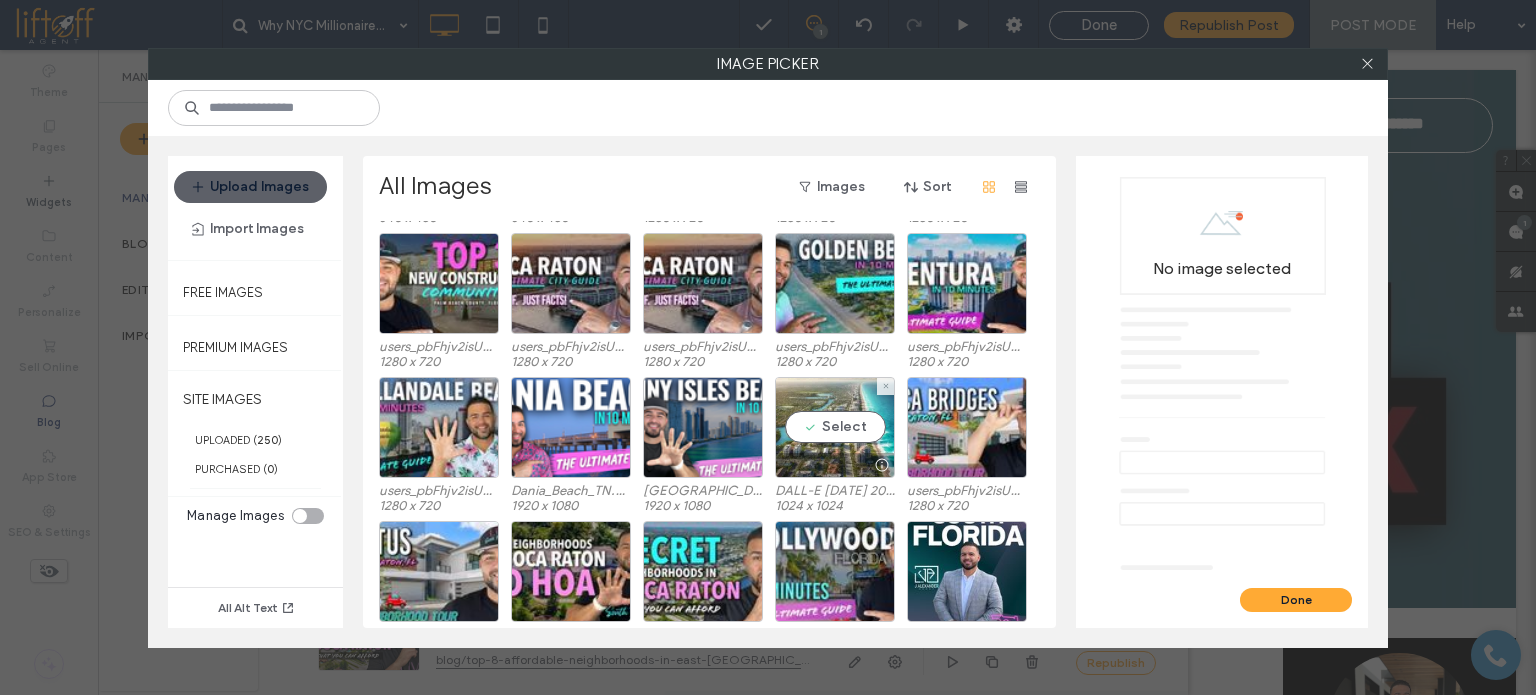 scroll, scrollTop: 308, scrollLeft: 0, axis: vertical 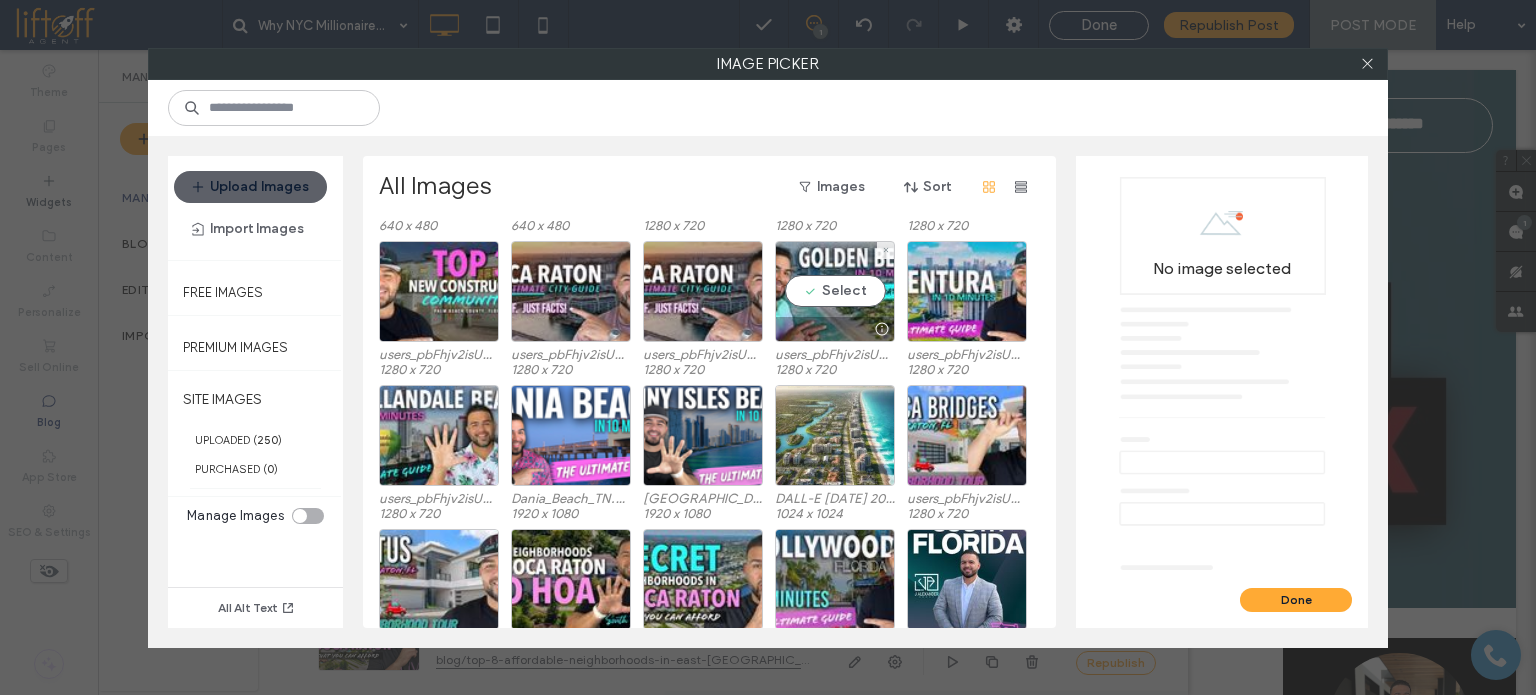 type 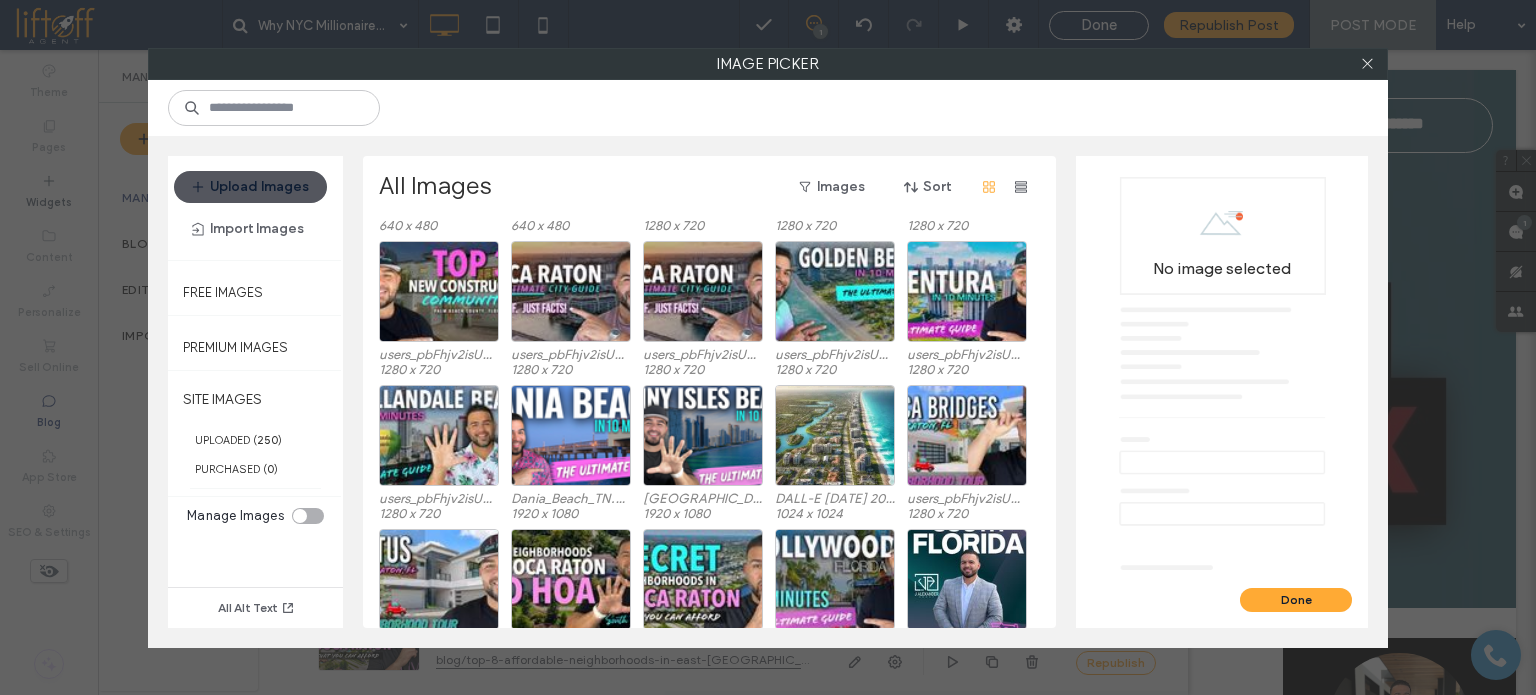 click on "Upload Images" at bounding box center (250, 187) 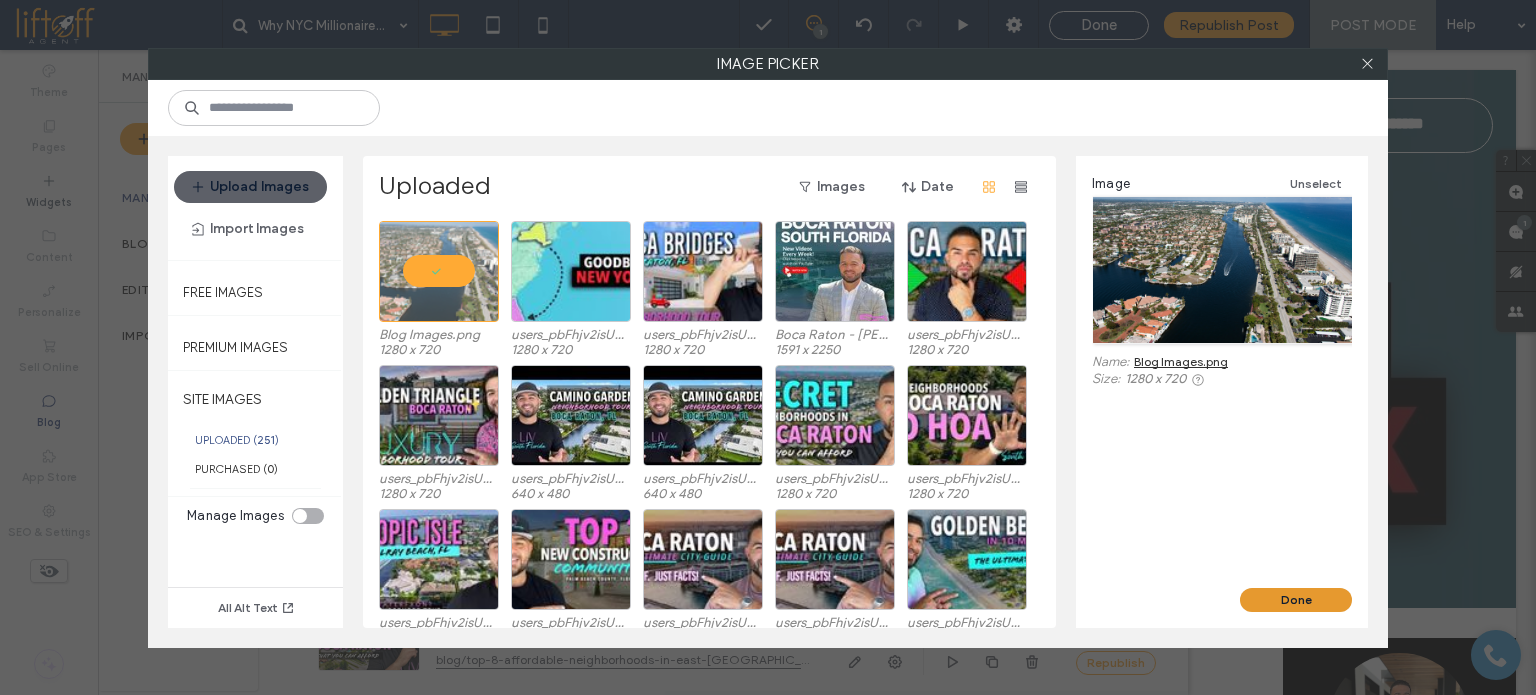 click on "Done" at bounding box center (1296, 600) 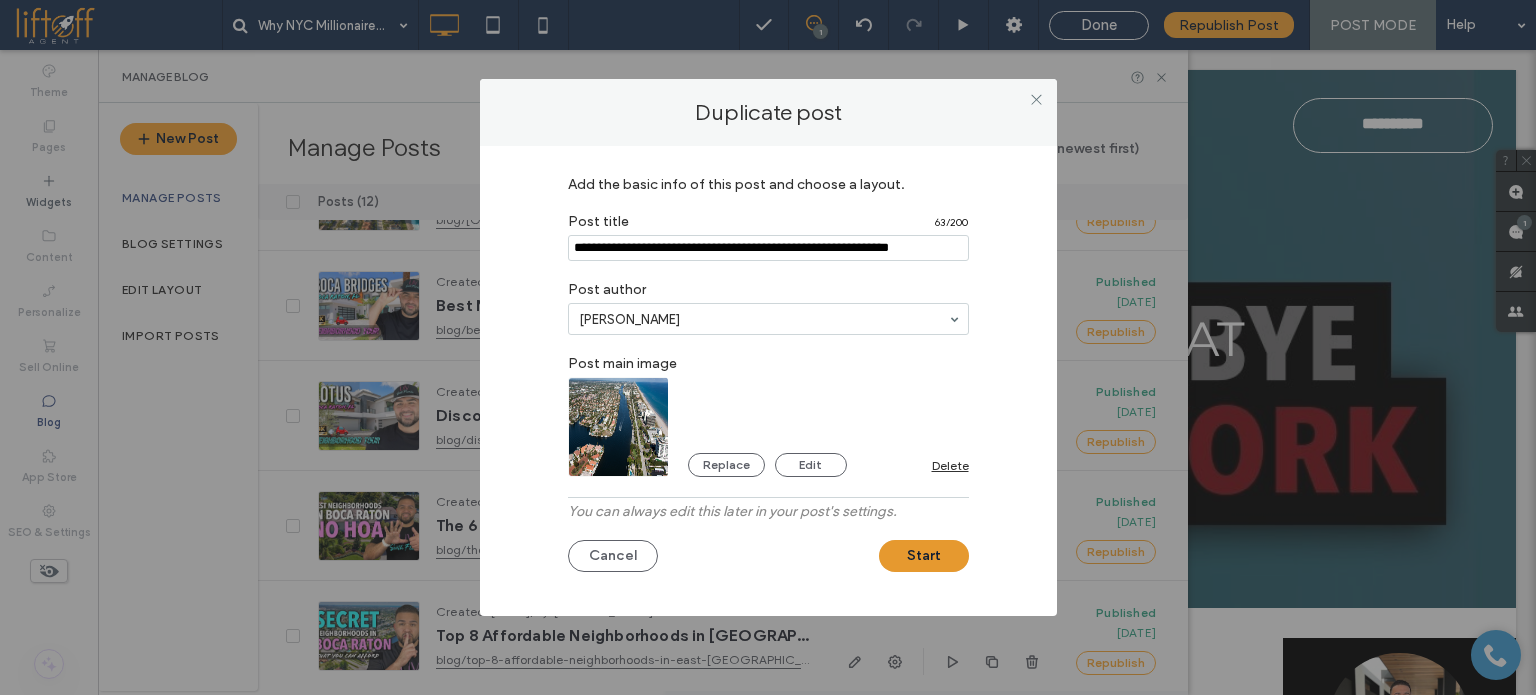 click on "Start" at bounding box center [924, 556] 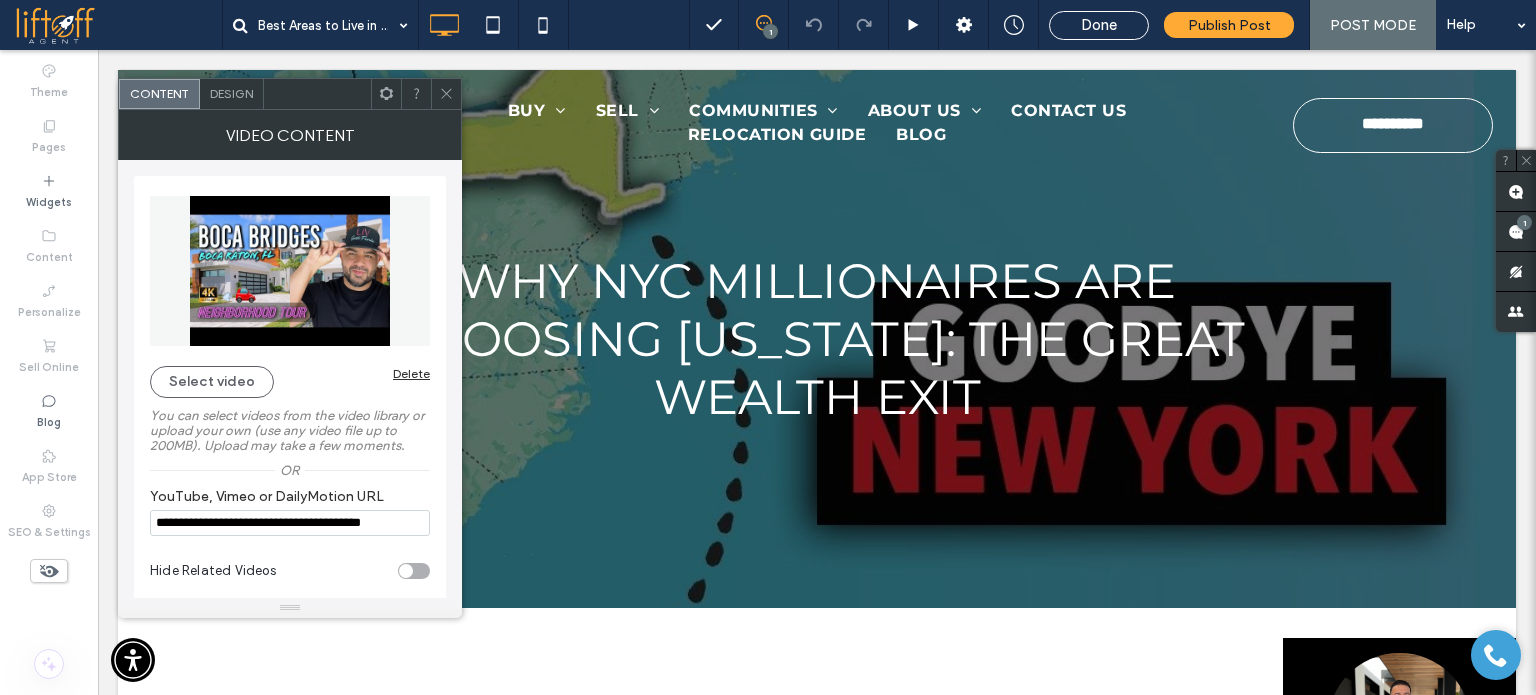 click 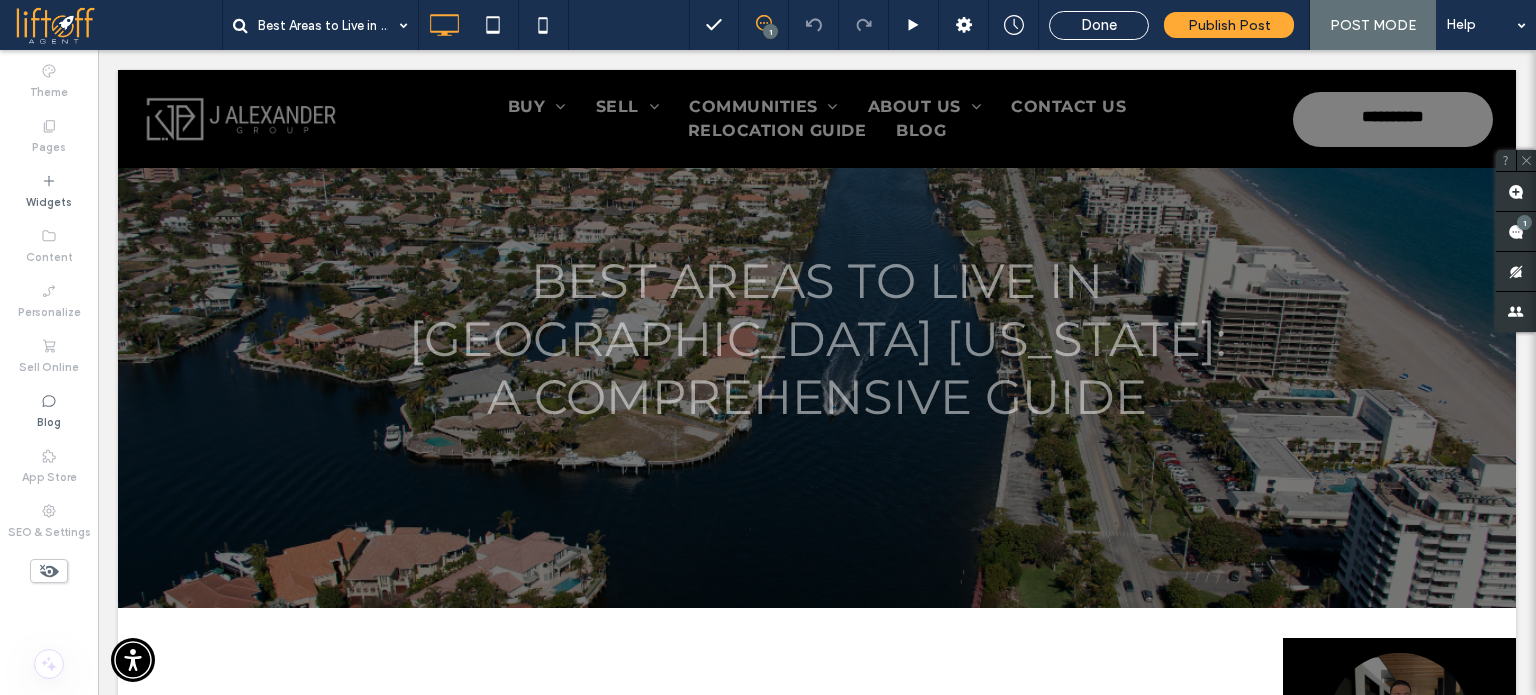 scroll, scrollTop: 400, scrollLeft: 0, axis: vertical 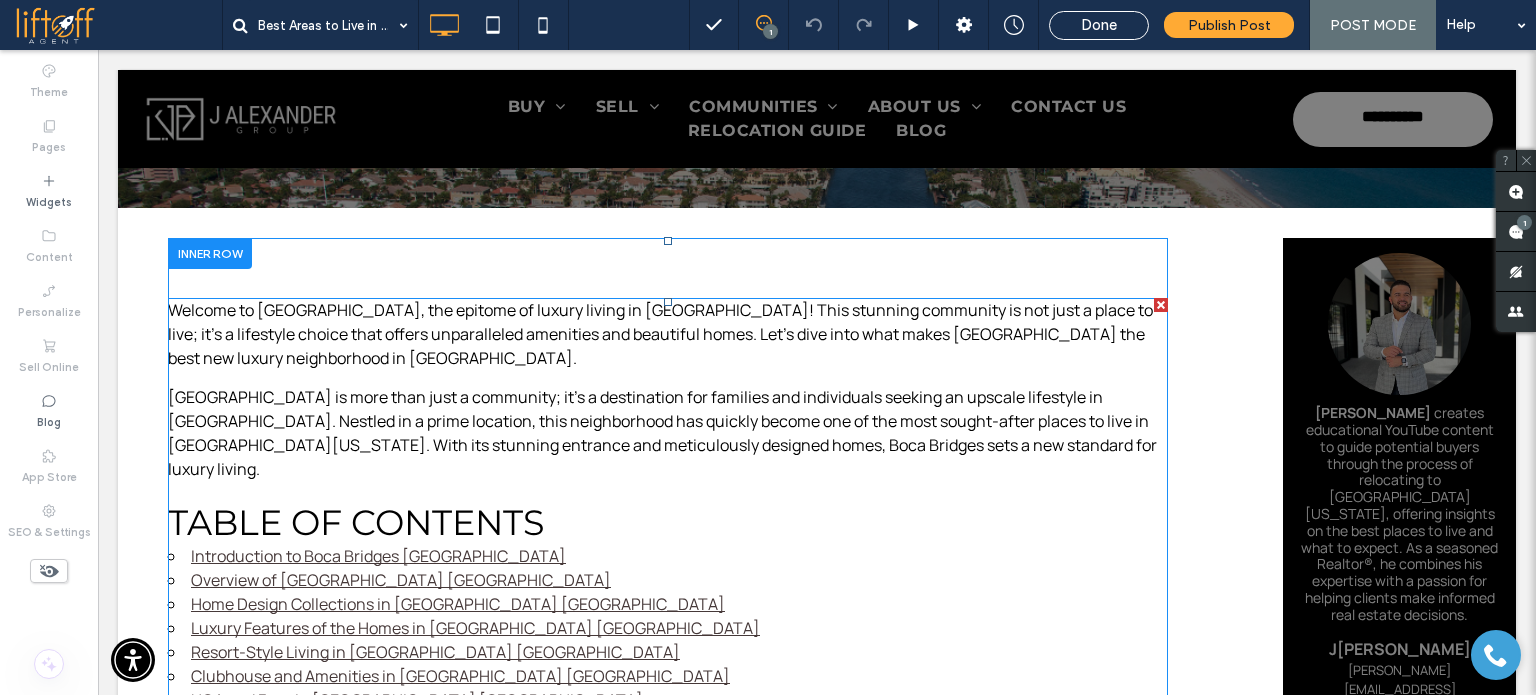 click at bounding box center (668, 2748) 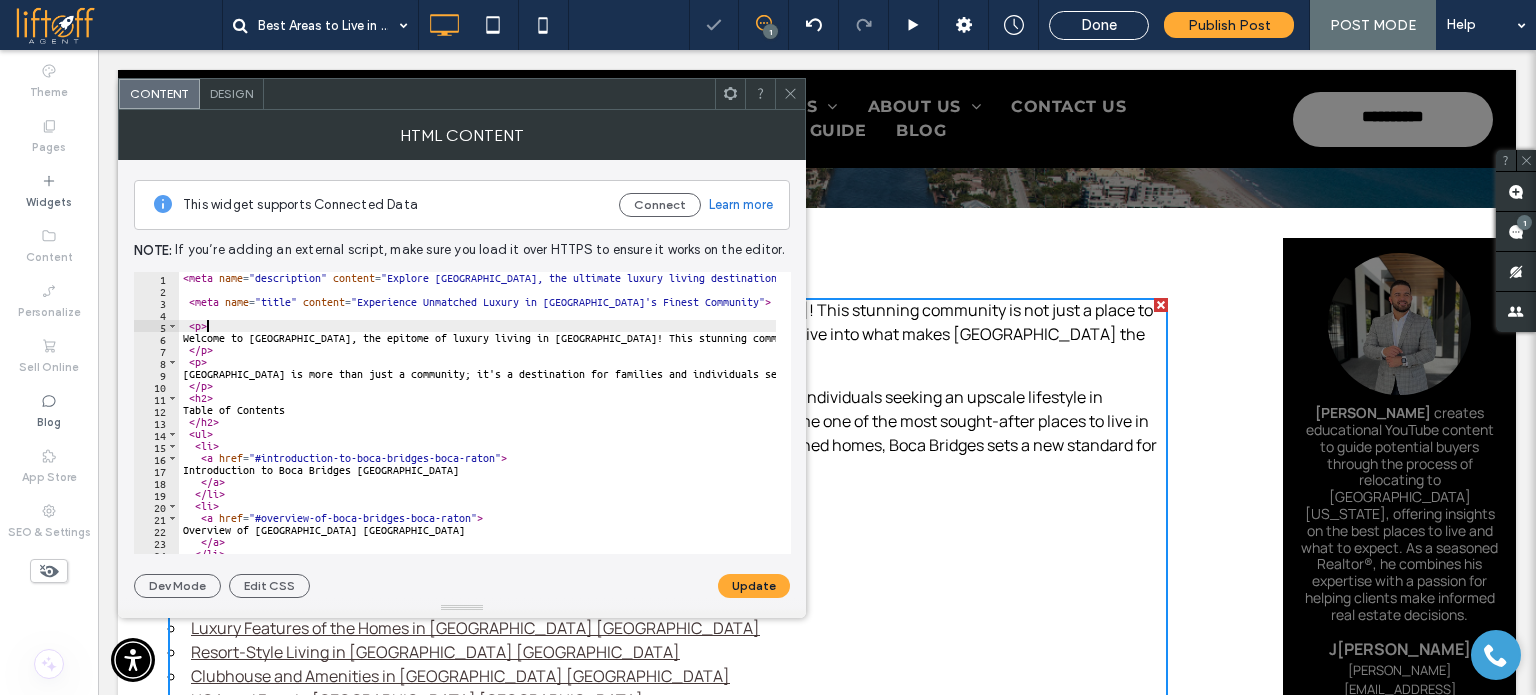 click on "< meta   name = "description"   content = "Explore Boca Bridges, the ultimate luxury living destination in Boca Raton. Discover exquisite homes, top-notch amenities, and a vibrant lifestyle." >     < meta   name = "title"   content = "Experience Unmatched Luxury in Boca Raton's Finest Community" >     < p >   Welcome to Boca Bridges, the epitome of luxury living in Boca Raton! This stunning community is not just a place to live; it's a lifestyle choice that offers unparalleled amenities and beautiful homes. Let's dive into what makes Boca Bridges the best new luxury neighborhood in Boca Raton.   </ p >   < p >   Boca Bridges is more than just a community; it's a destination for families and individuals seeking an upscale lifestyle in Boca Raton. Nestled in a prime location, this neighborhood has quickly become one of the most sought-after places to live in South Florida. With its stunning entrance and meticulously designed homes, Boca Bridges sets a new standard for luxury living.   </ p >   < h2 >   </ h2 >" at bounding box center (1347, 418) 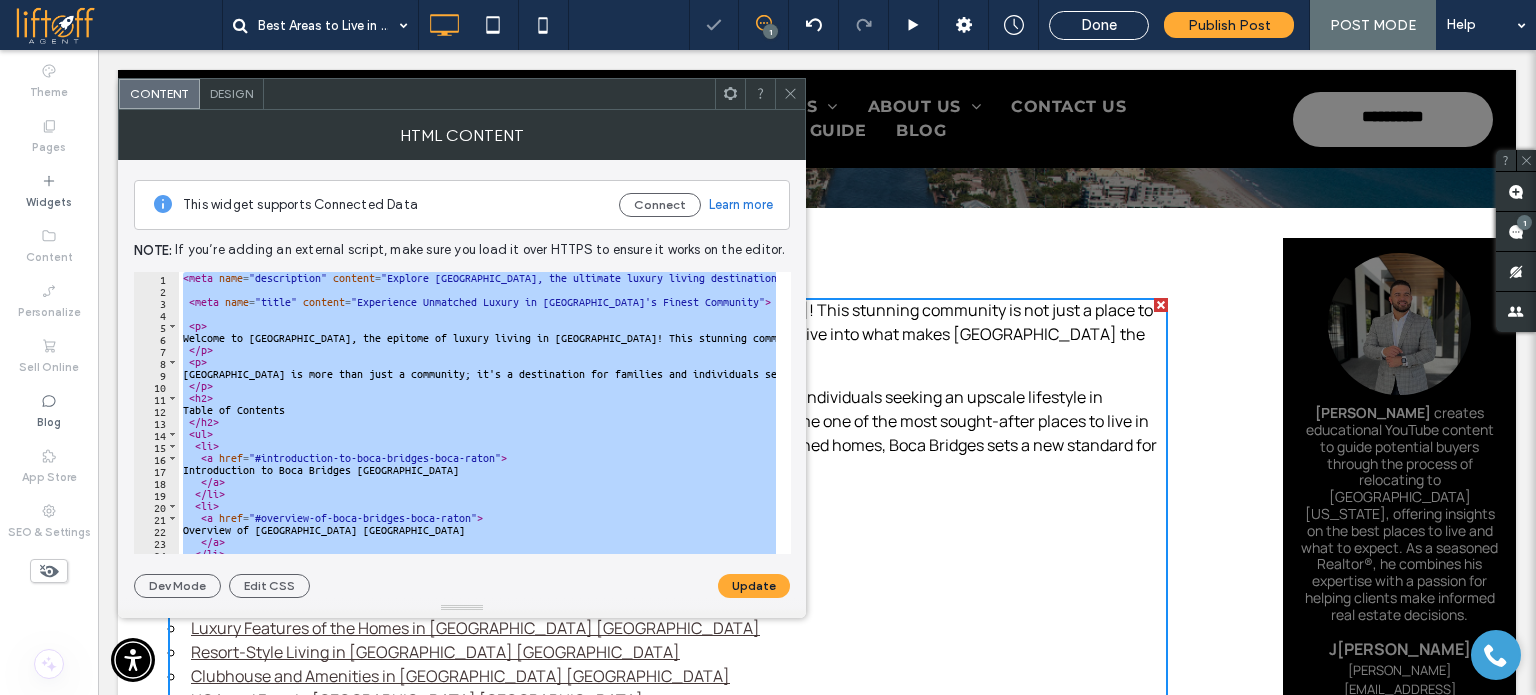 paste on "**********" 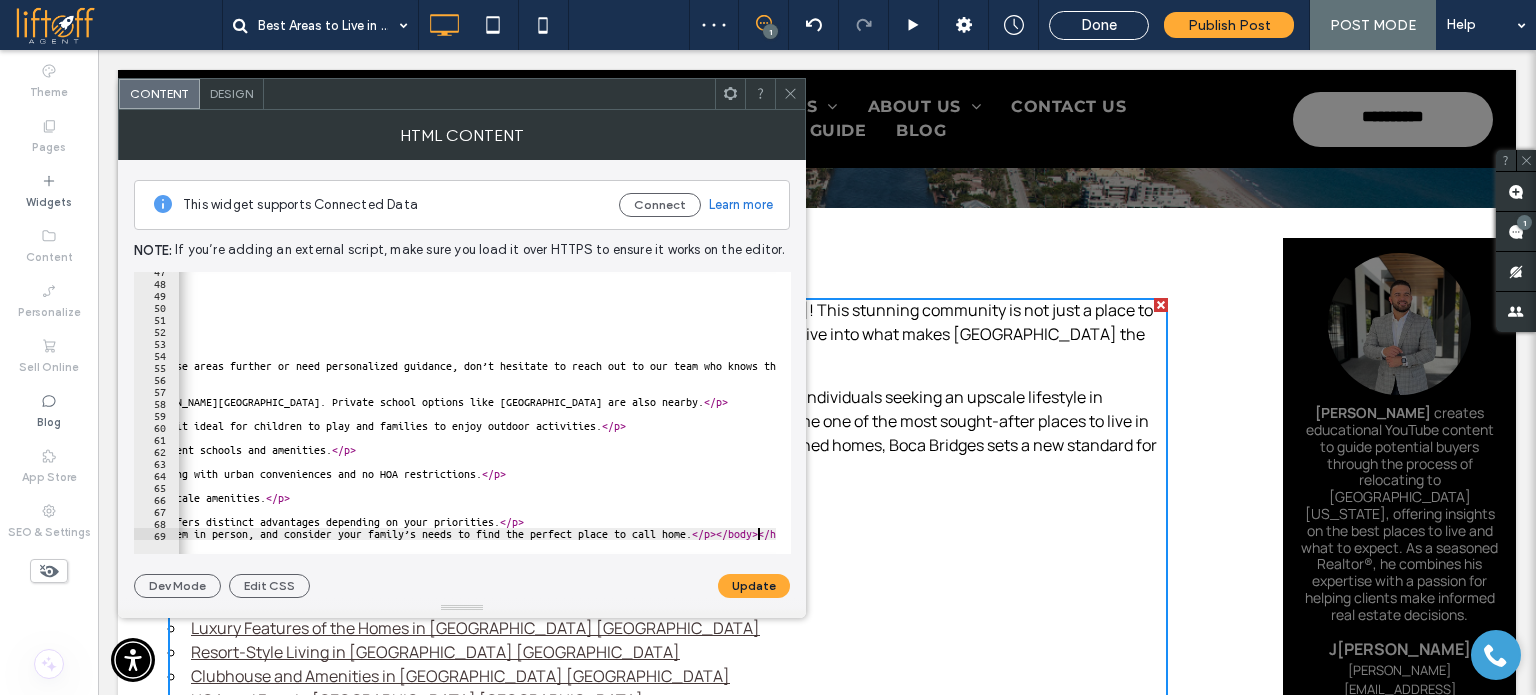 scroll, scrollTop: 0, scrollLeft: 0, axis: both 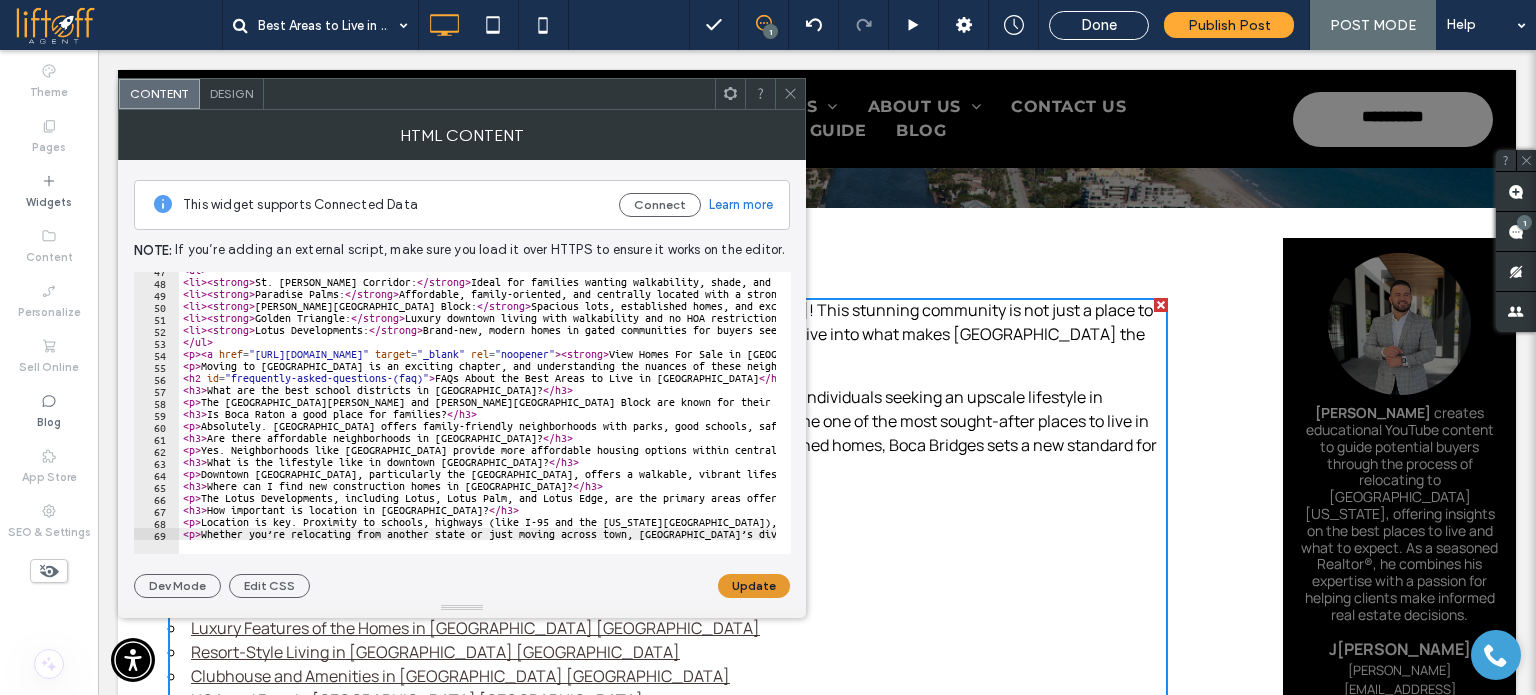 click on "Update" at bounding box center (754, 586) 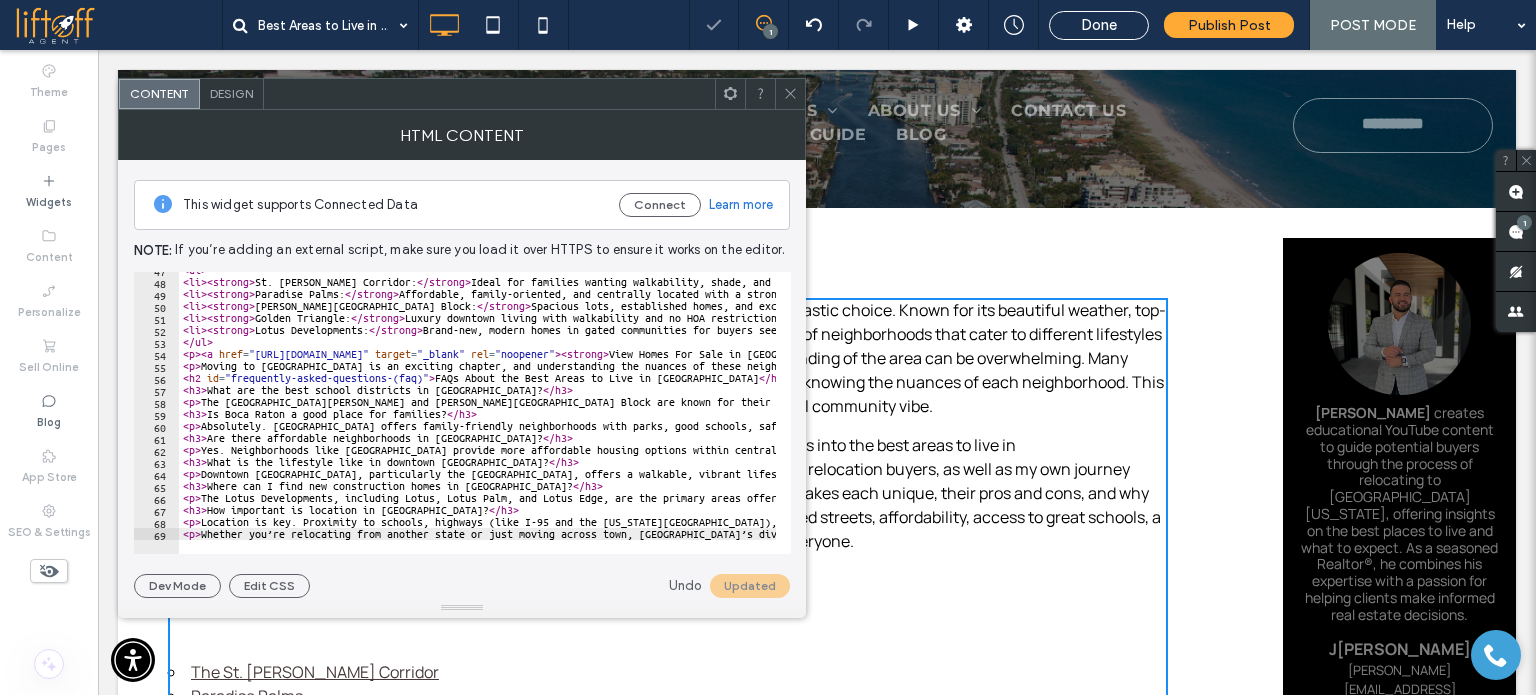 click 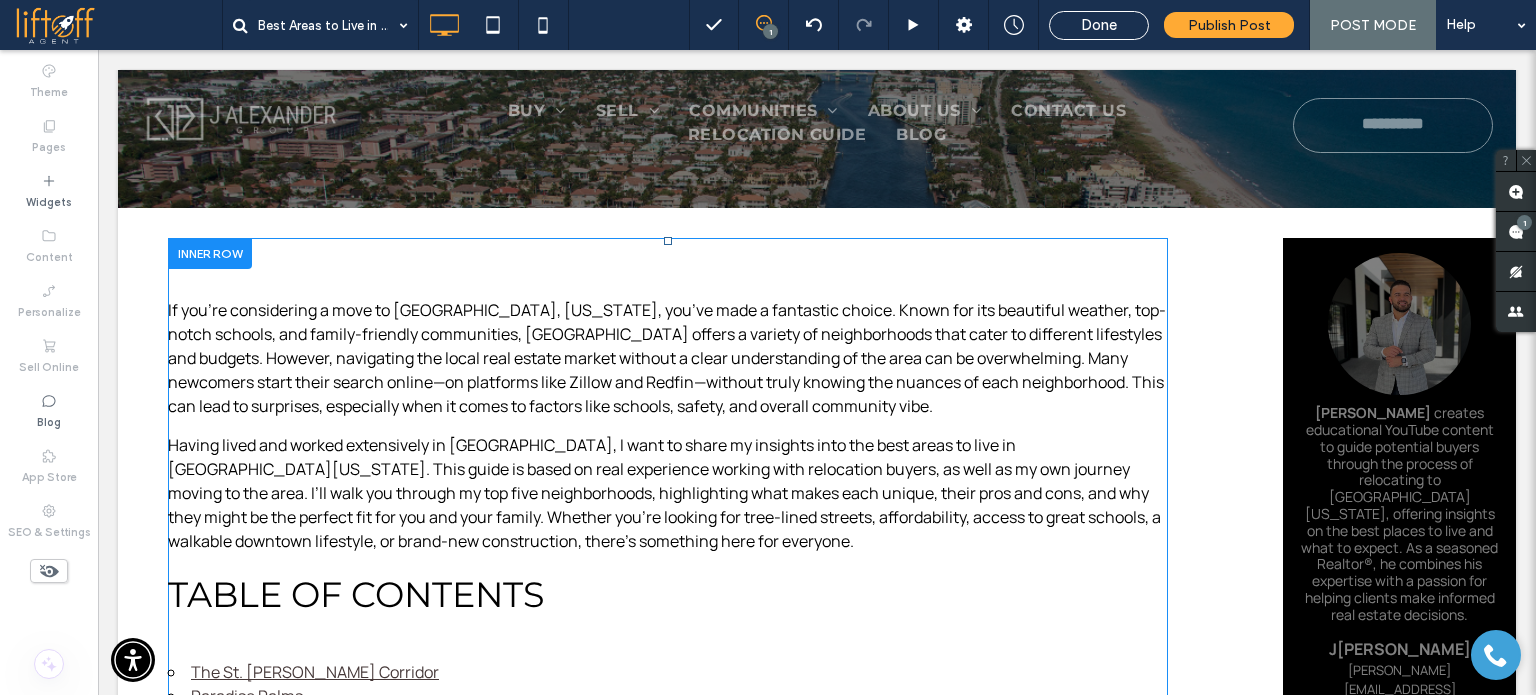 click on "If you’re considering a move to Boca Raton, Florida, you’ve made a fantastic choice. Known for its beautiful weather, top-notch schools, and family-friendly communities, Boca Raton offers a variety of neighborhoods that cater to different lifestyles and budgets. However, navigating the local real estate market without a clear understanding of the area can be overwhelming. Many newcomers start their search online—on platforms like Zillow and Redfin—without truly knowing the nuances of each neighborhood. This can lead to surprises, especially when it comes to factors like schools, safety, and overall community vibe.
Table of Contents
The St. Andrews Corridor
Paradise Palms
The Addison Mizner School Zone Block
Golden Triangle
New Construction at Lotus Developments
Conclusion
FAQs About the Best Areas to Live in Boca Raton
The St. Andrews Corridor
Paradise Palms" at bounding box center [668, 2485] 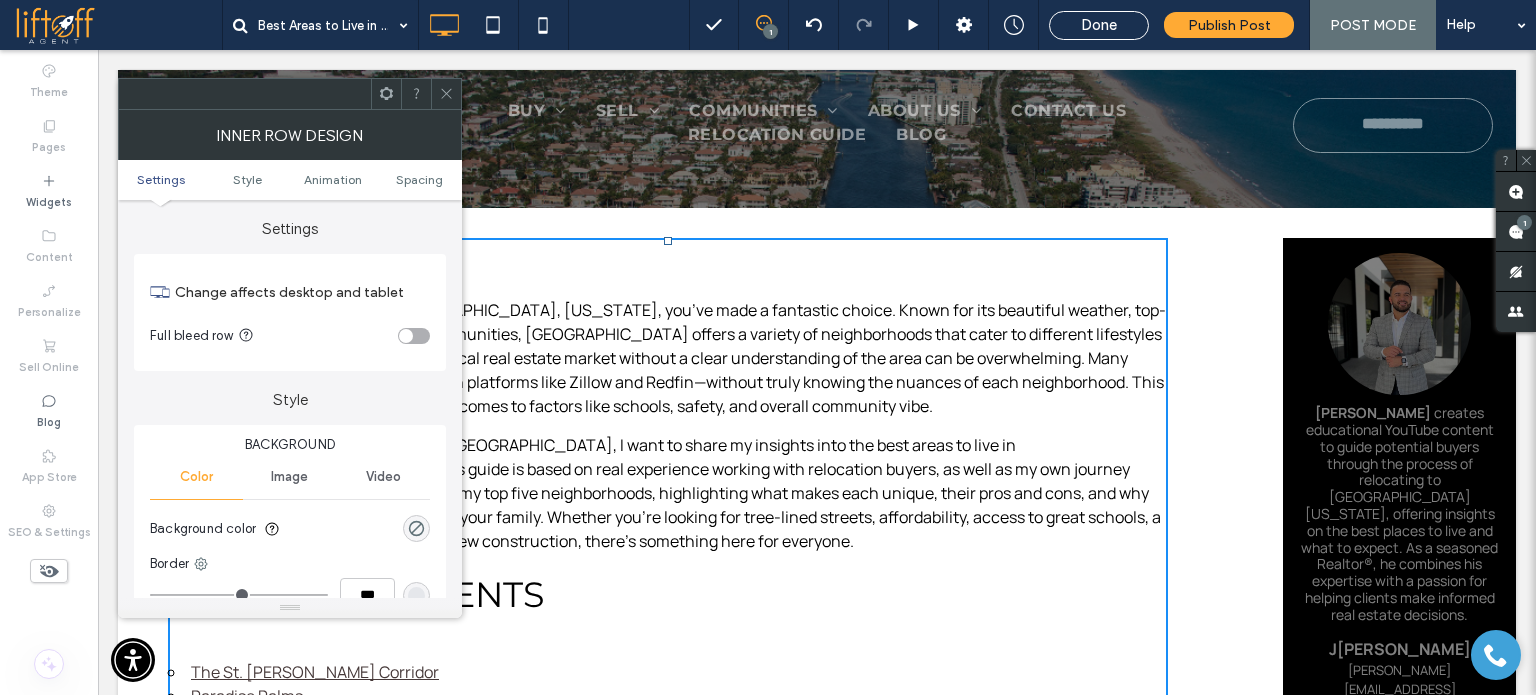 click 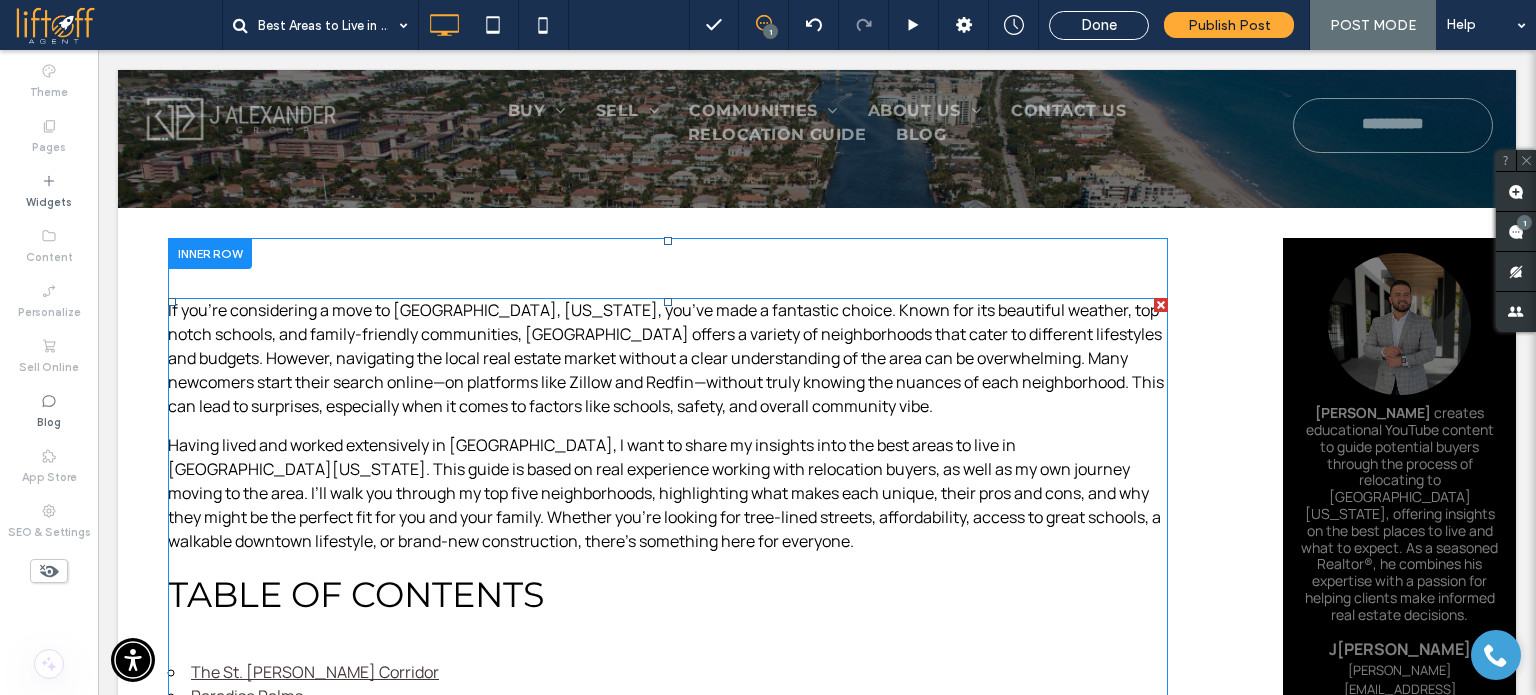 click at bounding box center (668, 2475) 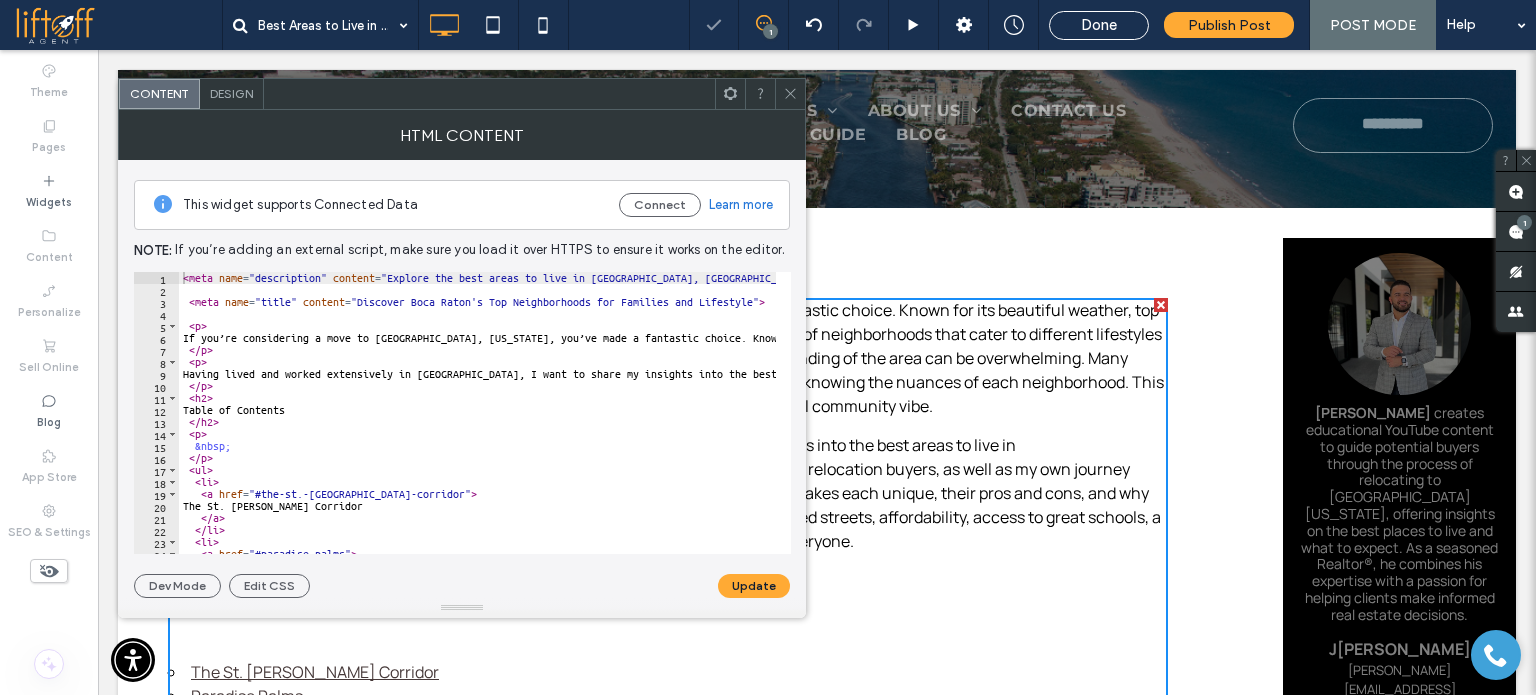 click at bounding box center (790, 94) 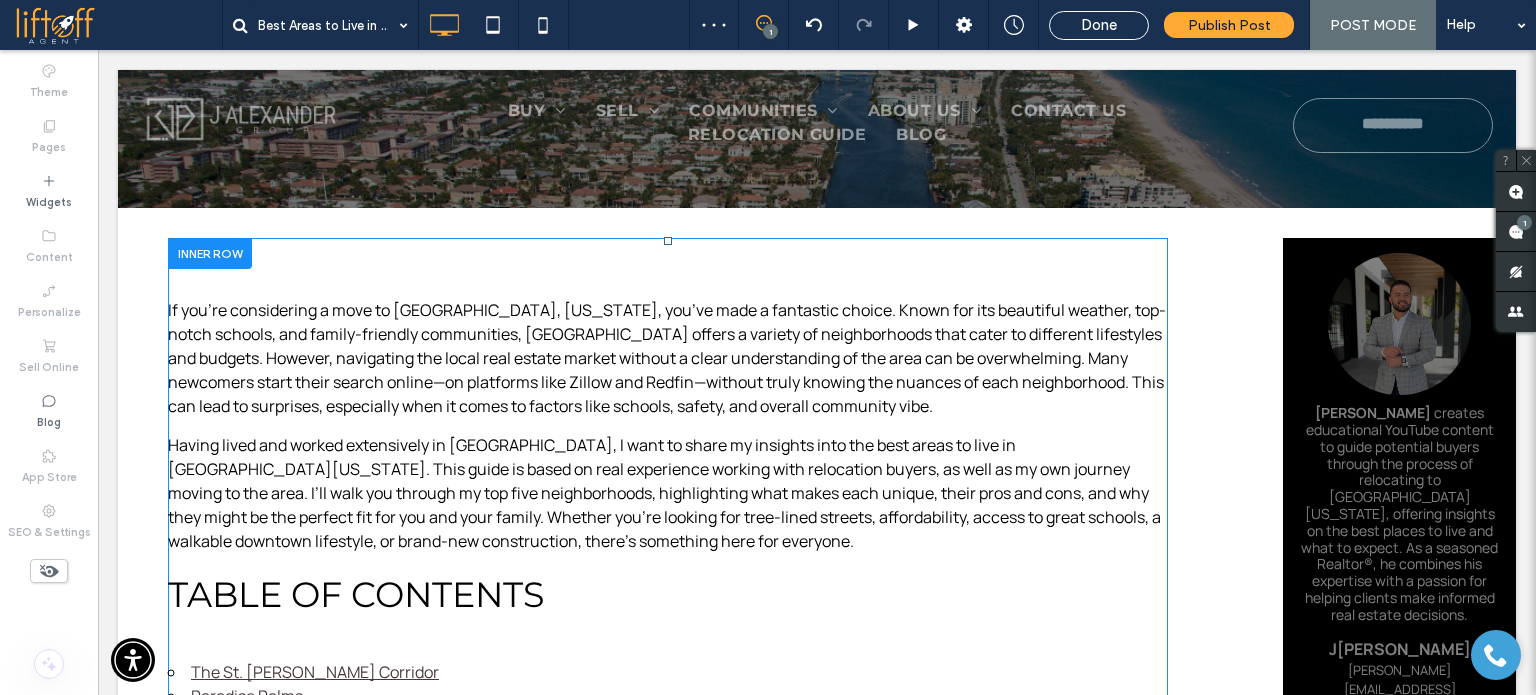 click on "If you’re considering a move to Boca Raton, Florida, you’ve made a fantastic choice. Known for its beautiful weather, top-notch schools, and family-friendly communities, Boca Raton offers a variety of neighborhoods that cater to different lifestyles and budgets. However, navigating the local real estate market without a clear understanding of the area can be overwhelming. Many newcomers start their search online—on platforms like Zillow and Redfin—without truly knowing the nuances of each neighborhood. This can lead to surprises, especially when it comes to factors like schools, safety, and overall community vibe.
Table of Contents
The St. Andrews Corridor
Paradise Palms
The Addison Mizner School Zone Block
Golden Triangle
New Construction at Lotus Developments
Conclusion
FAQs About the Best Areas to Live in Boca Raton
The St. Andrews Corridor
Paradise Palms" at bounding box center (668, 2485) 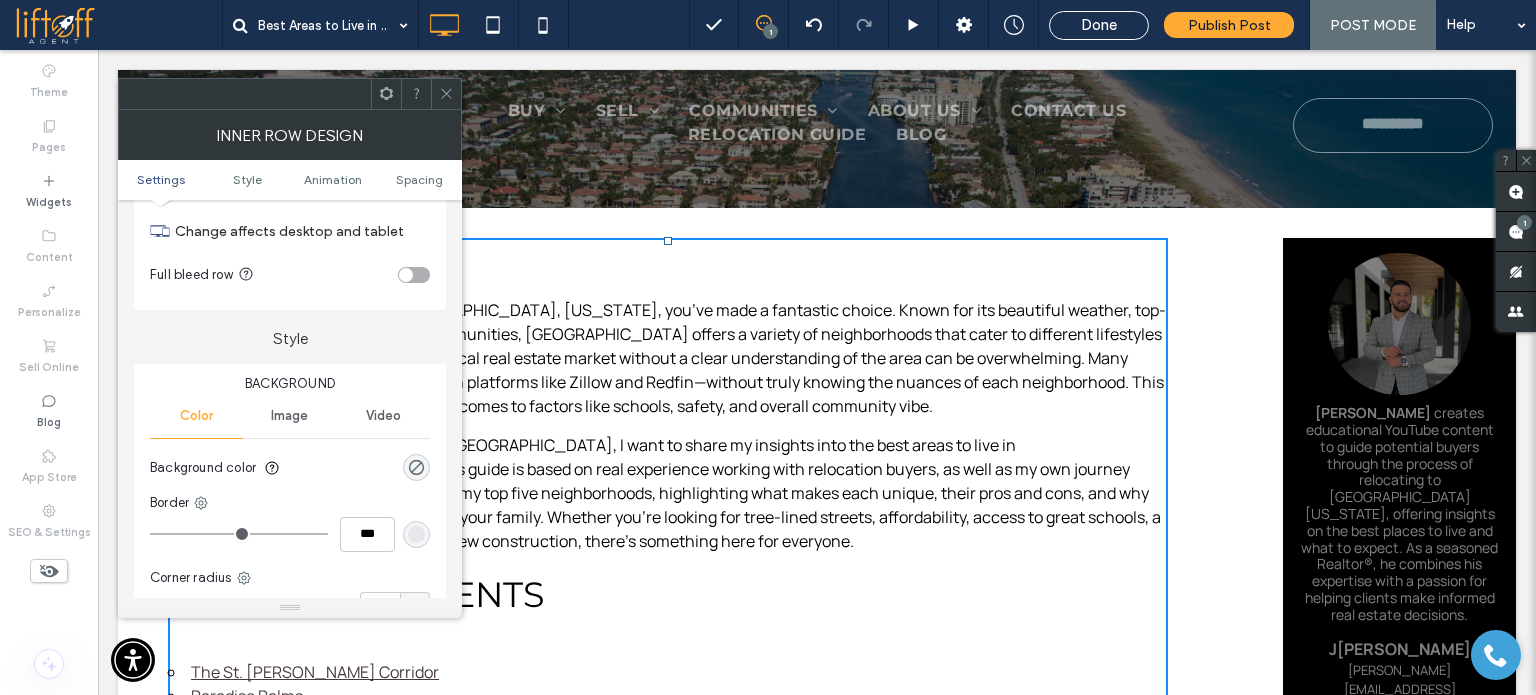 scroll, scrollTop: 0, scrollLeft: 0, axis: both 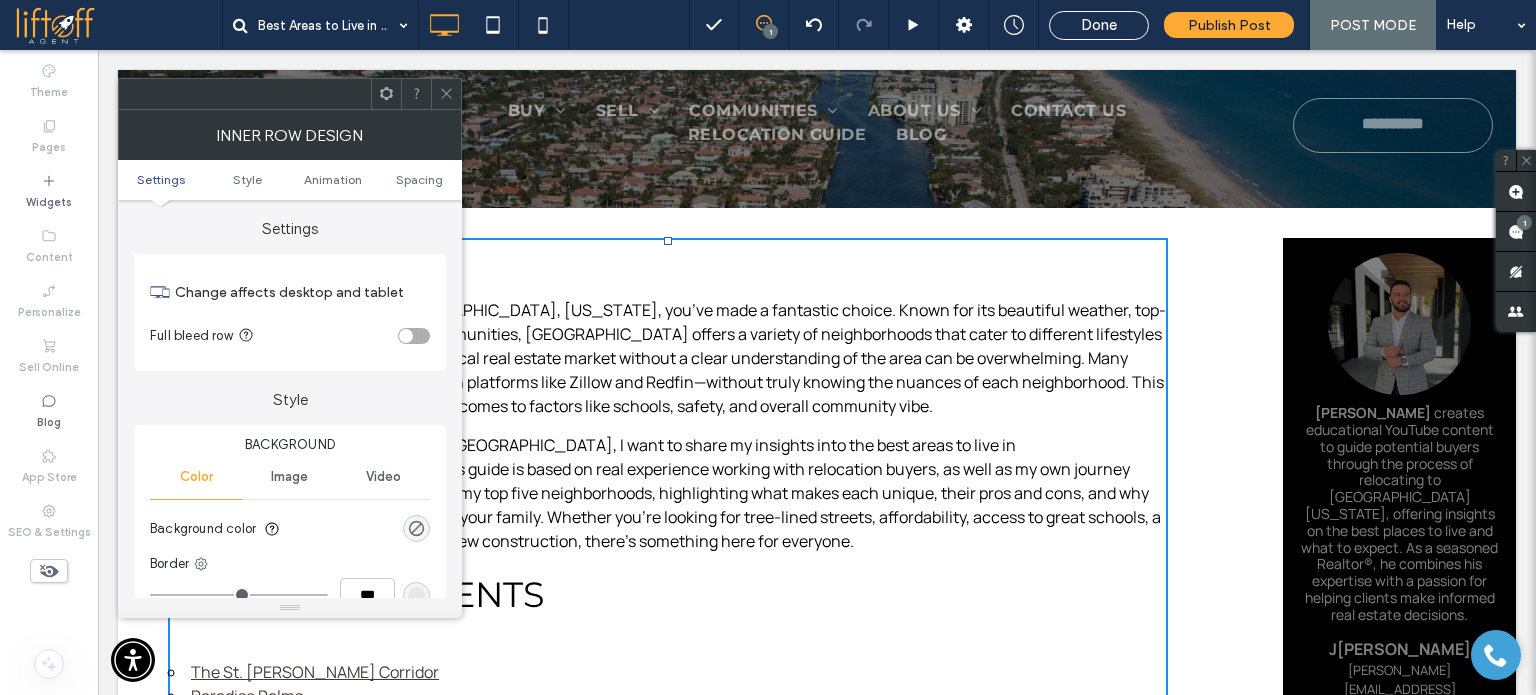 click on "Settings Style Animation Spacing" at bounding box center [290, 180] 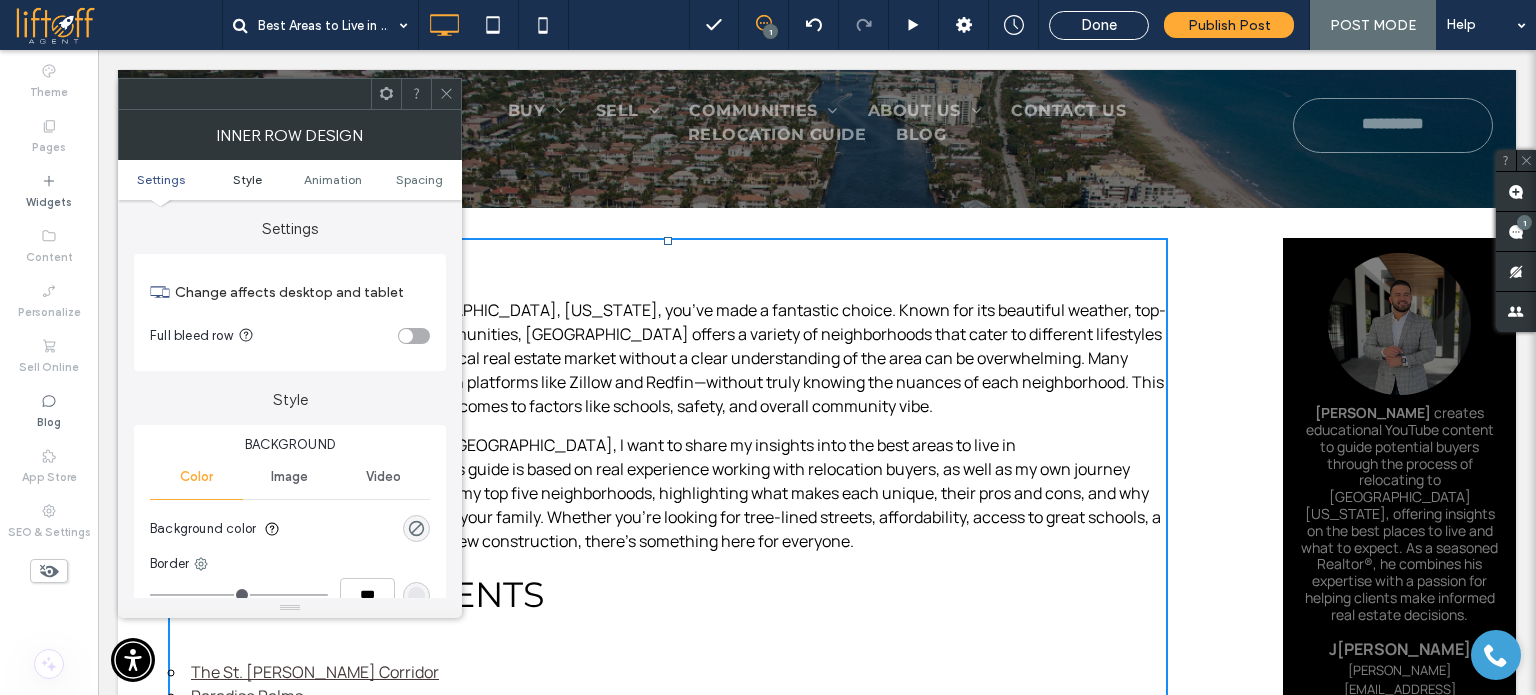 click on "Style" at bounding box center (247, 179) 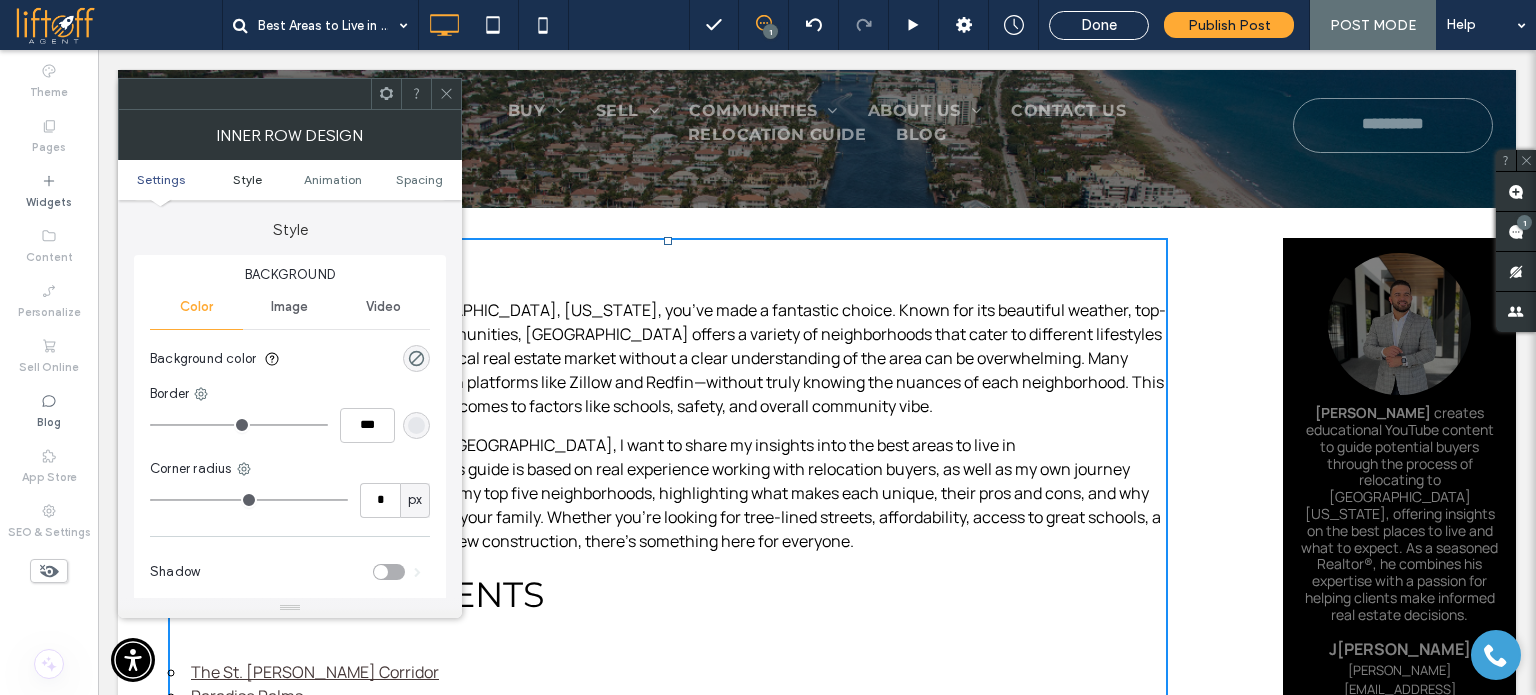 scroll, scrollTop: 171, scrollLeft: 0, axis: vertical 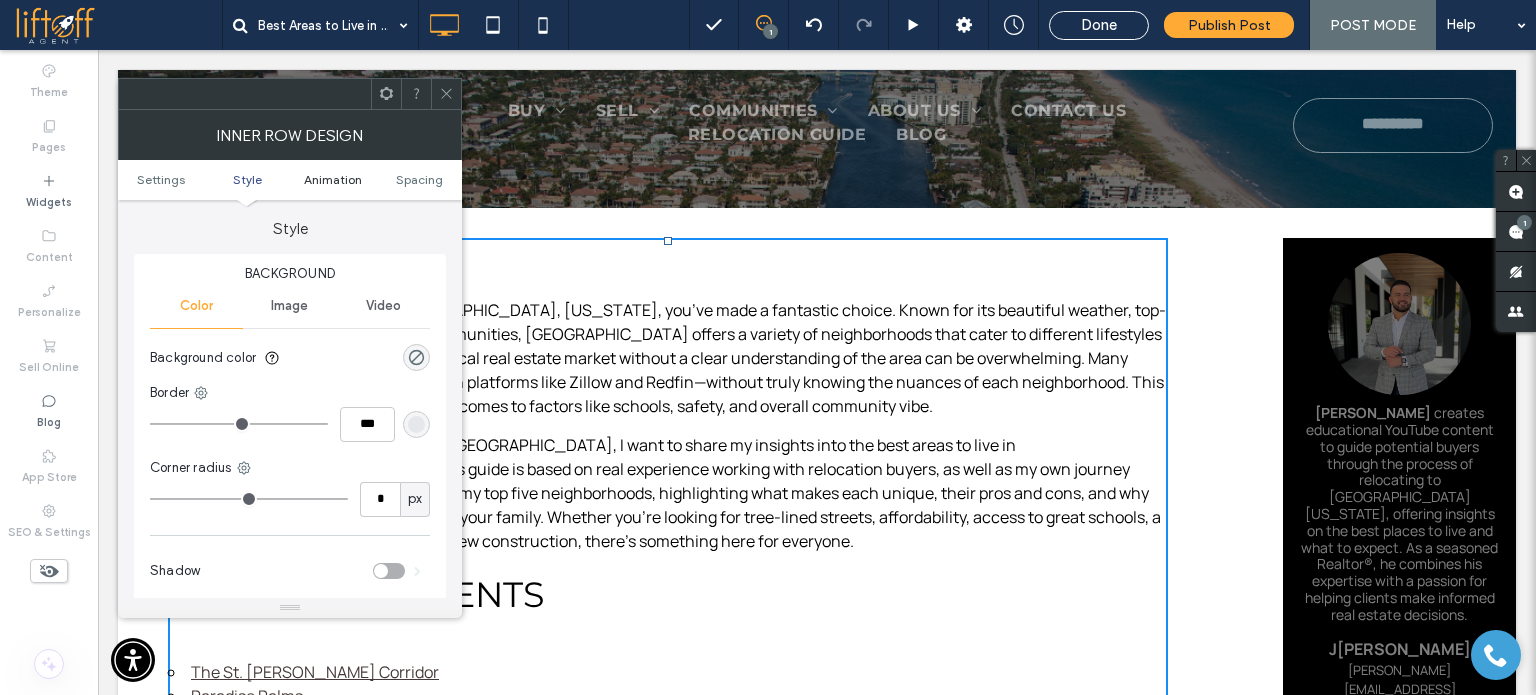 click on "Animation" at bounding box center (333, 179) 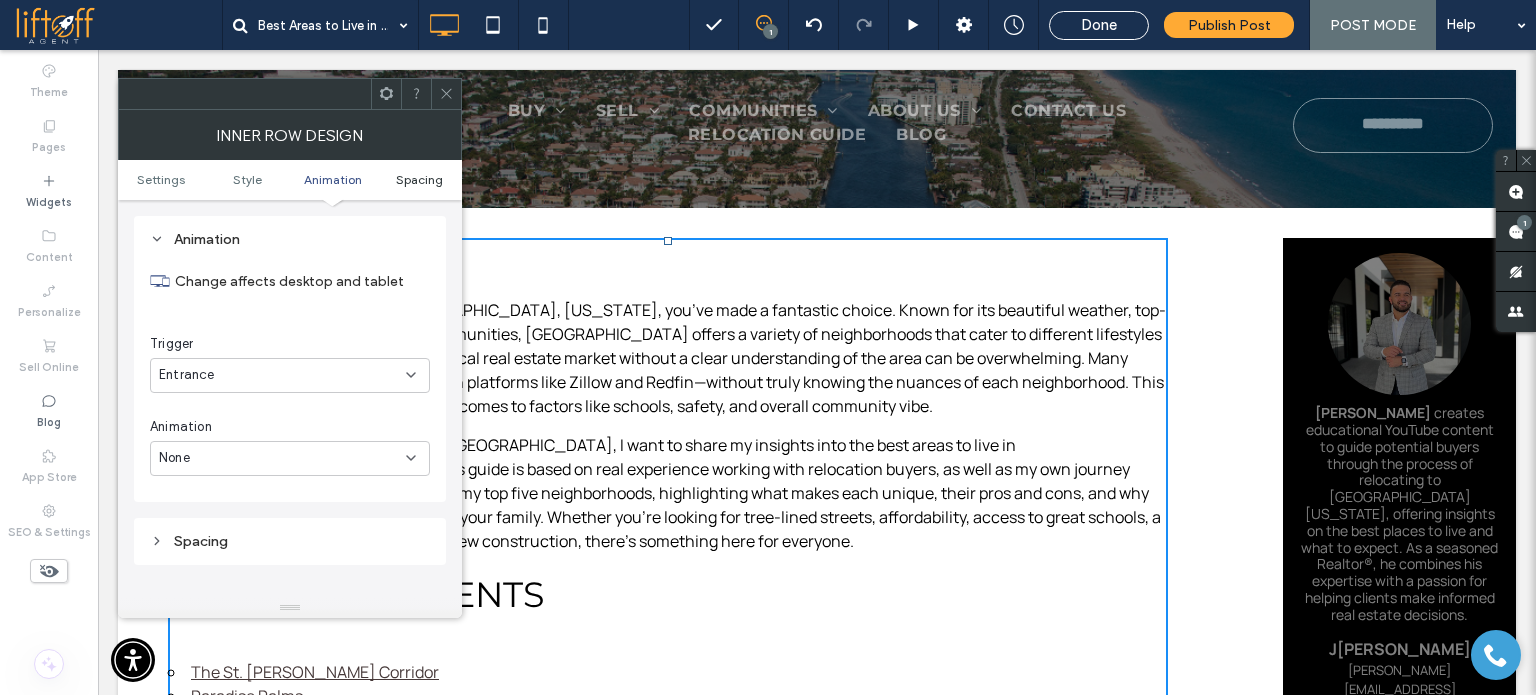 click on "Spacing" at bounding box center (419, 179) 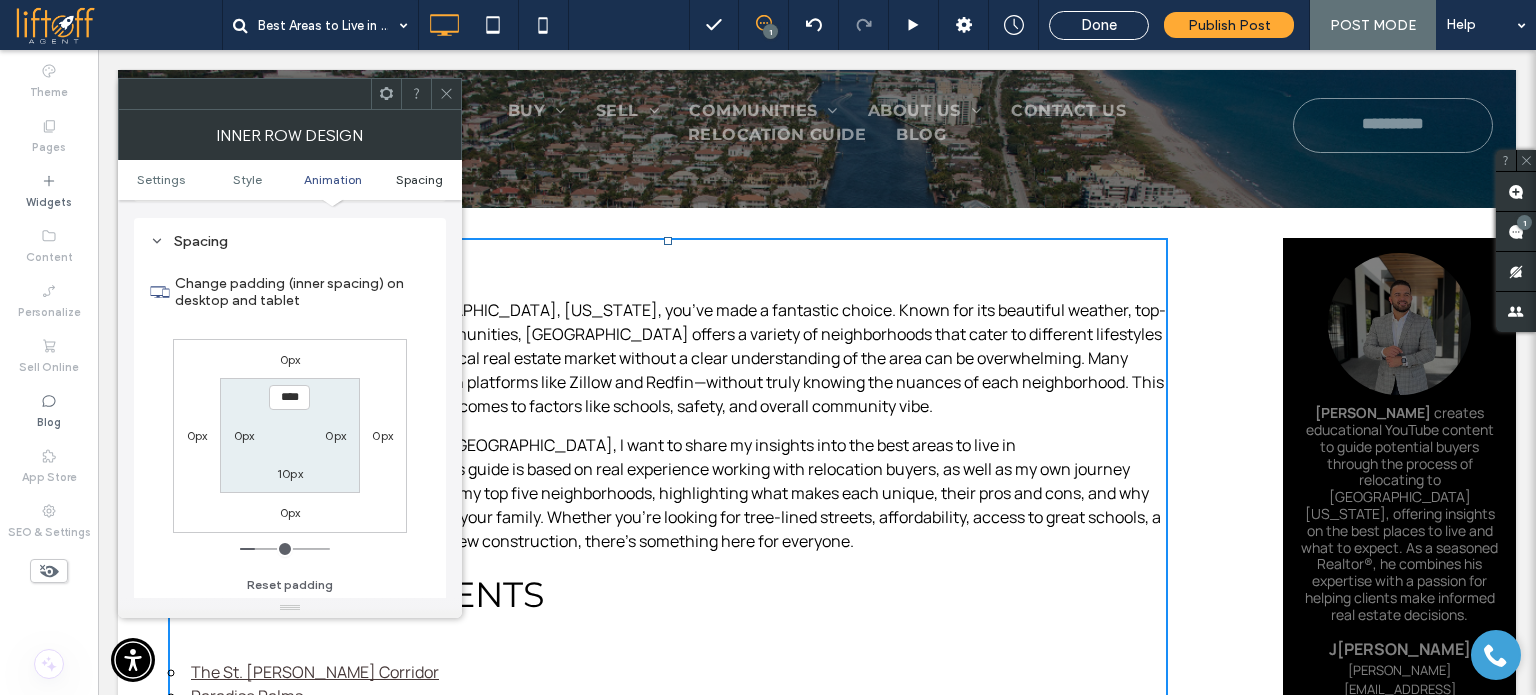 scroll, scrollTop: 878, scrollLeft: 0, axis: vertical 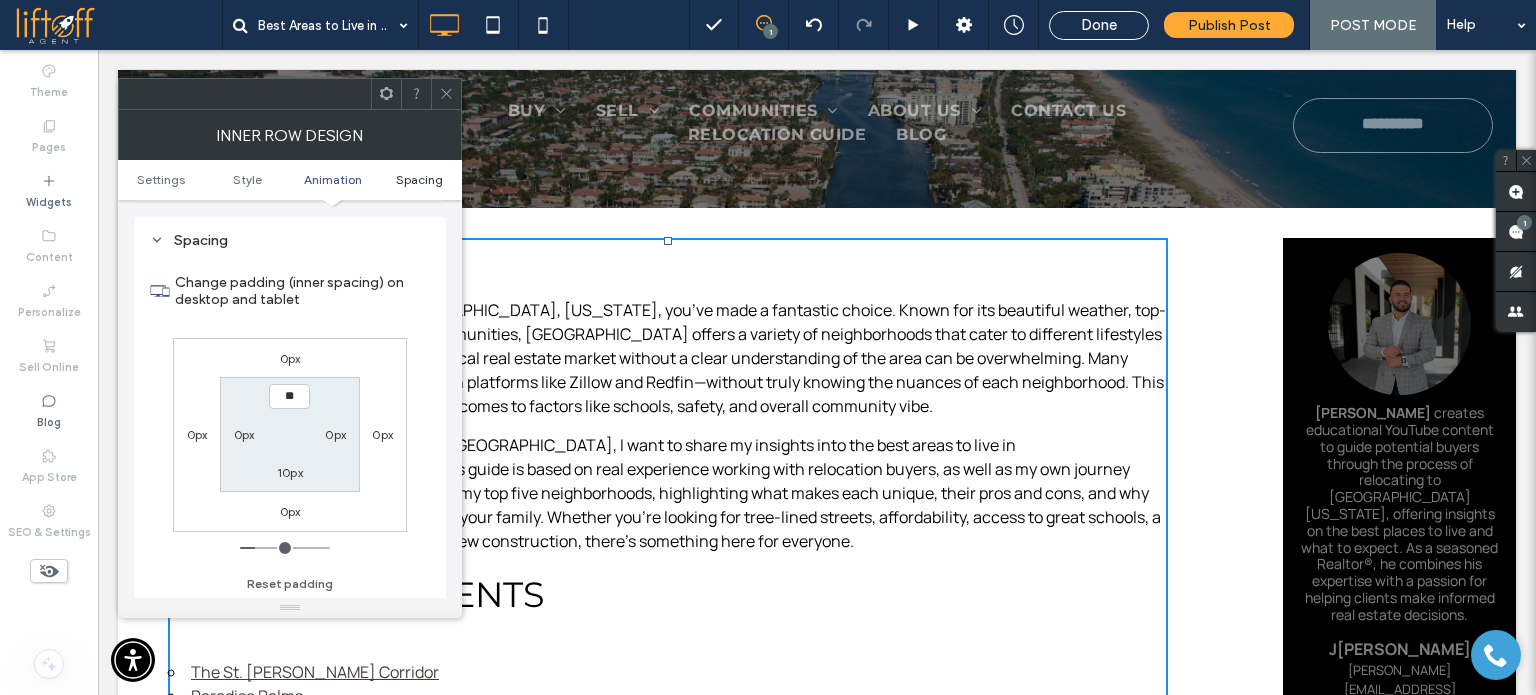 type on "****" 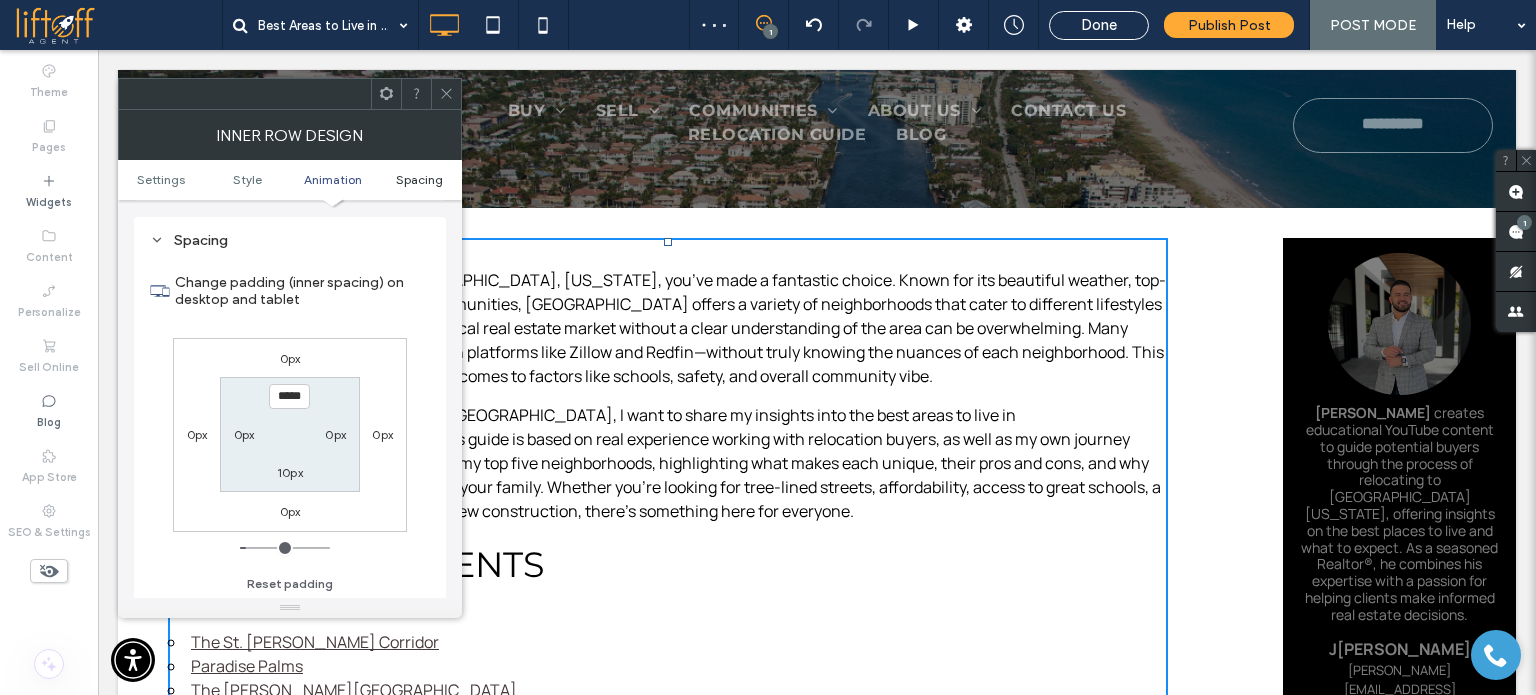 scroll, scrollTop: 0, scrollLeft: 0, axis: both 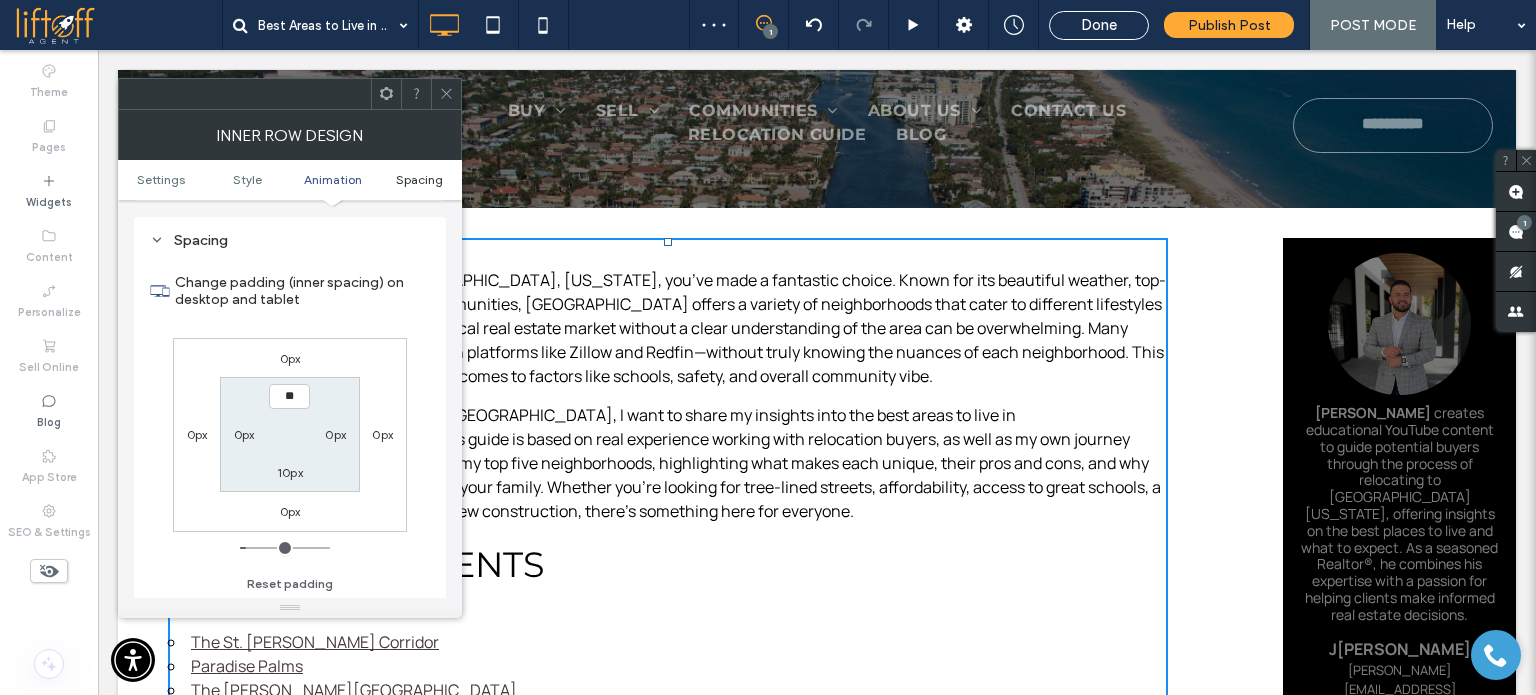 type on "*" 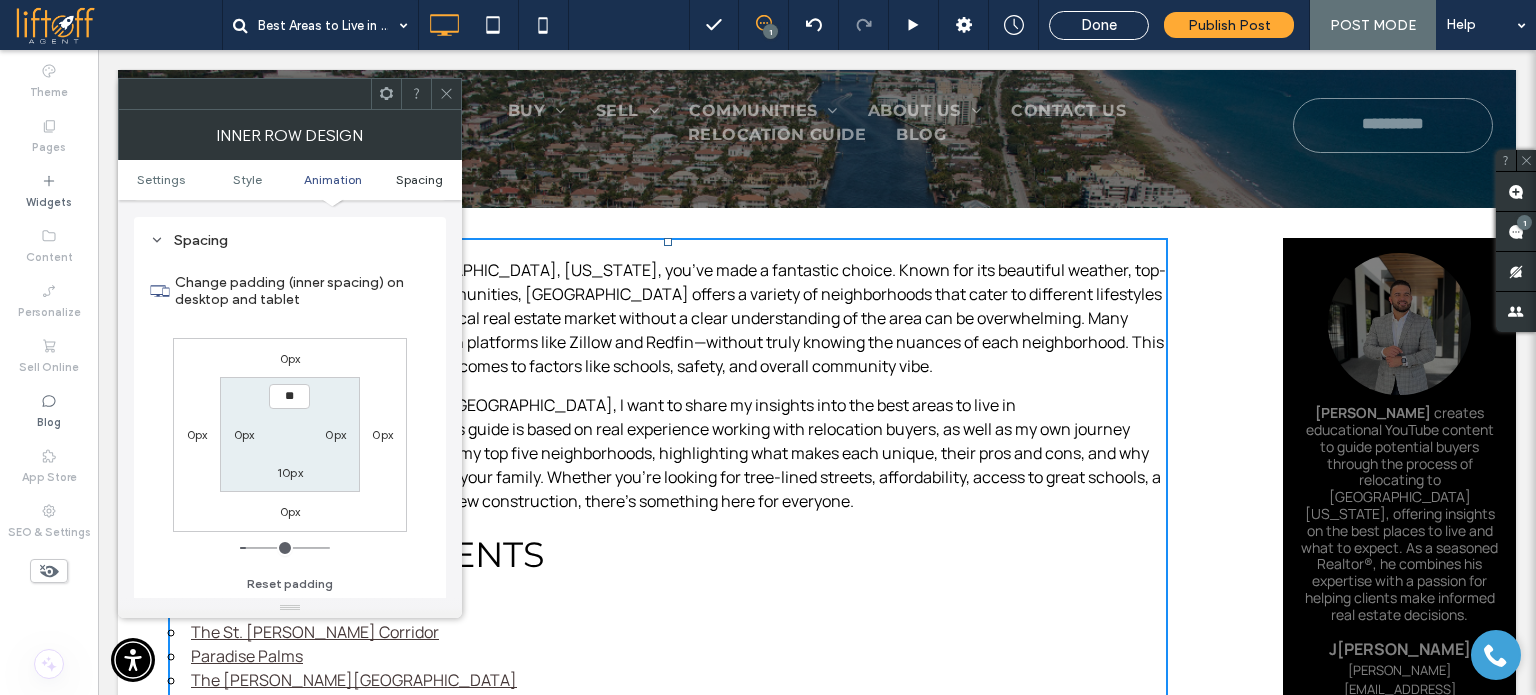 type on "****" 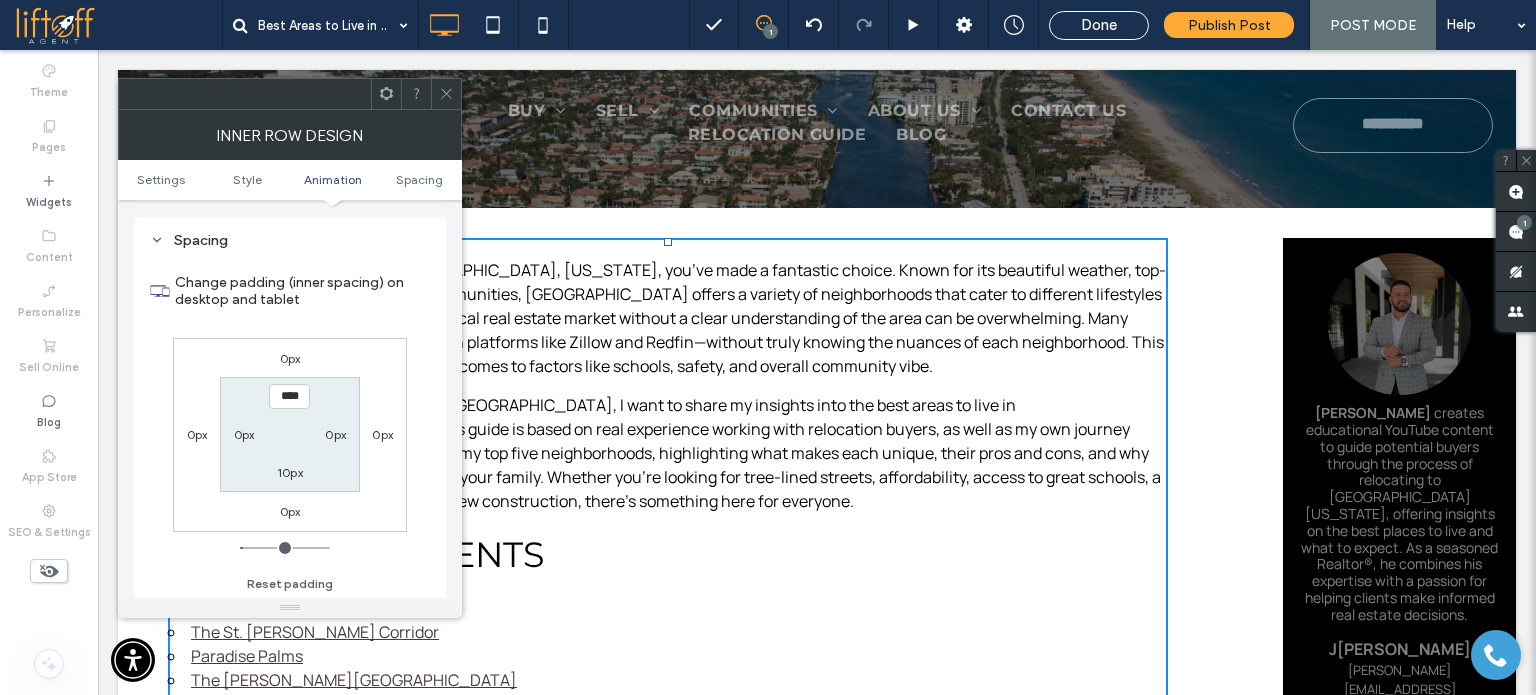 click 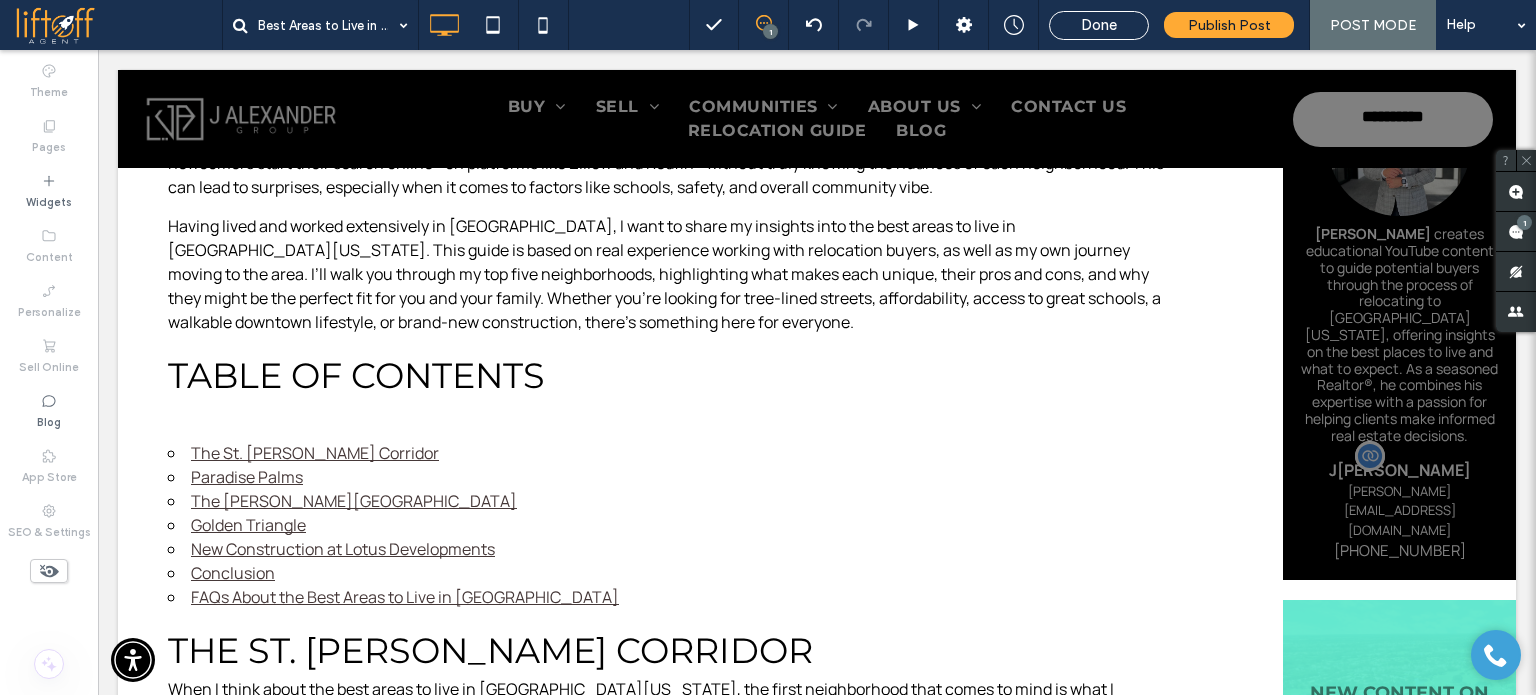 scroll, scrollTop: 600, scrollLeft: 0, axis: vertical 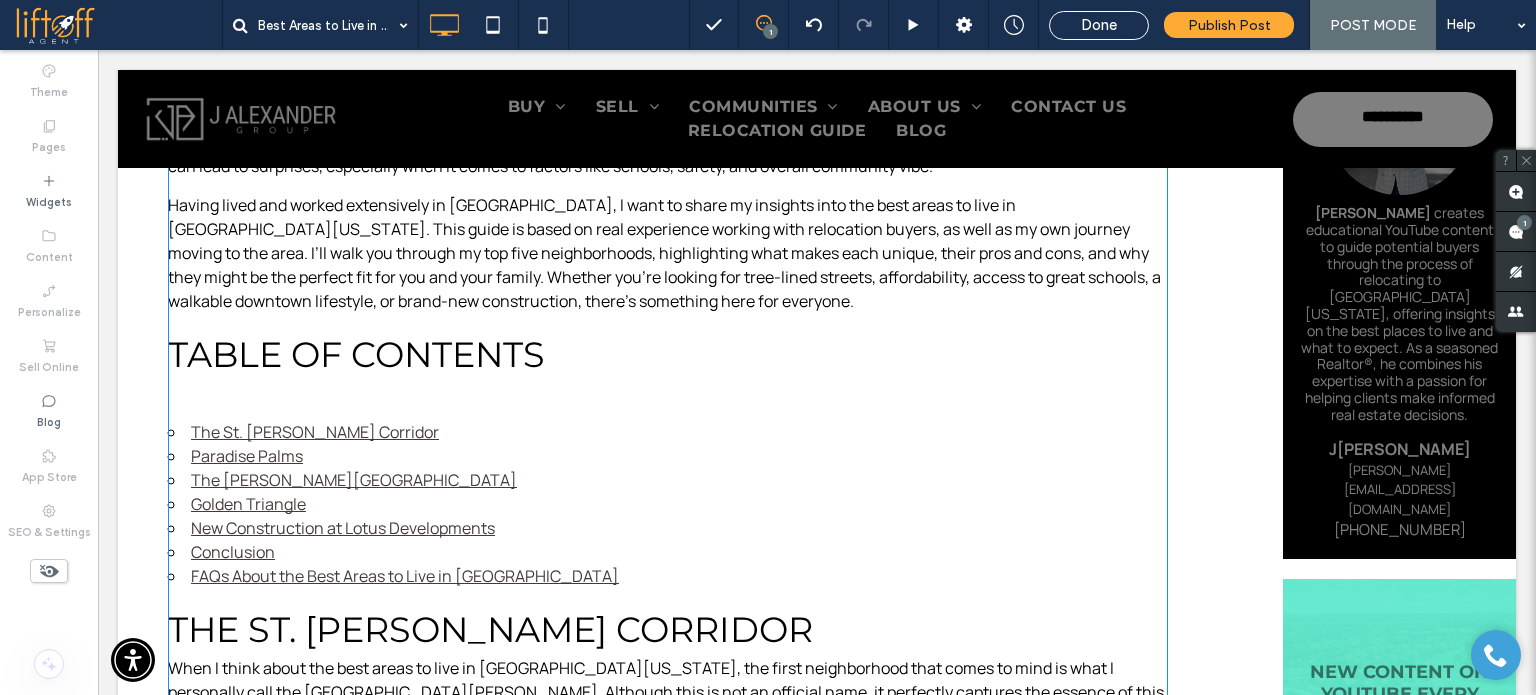 click at bounding box center [668, 2235] 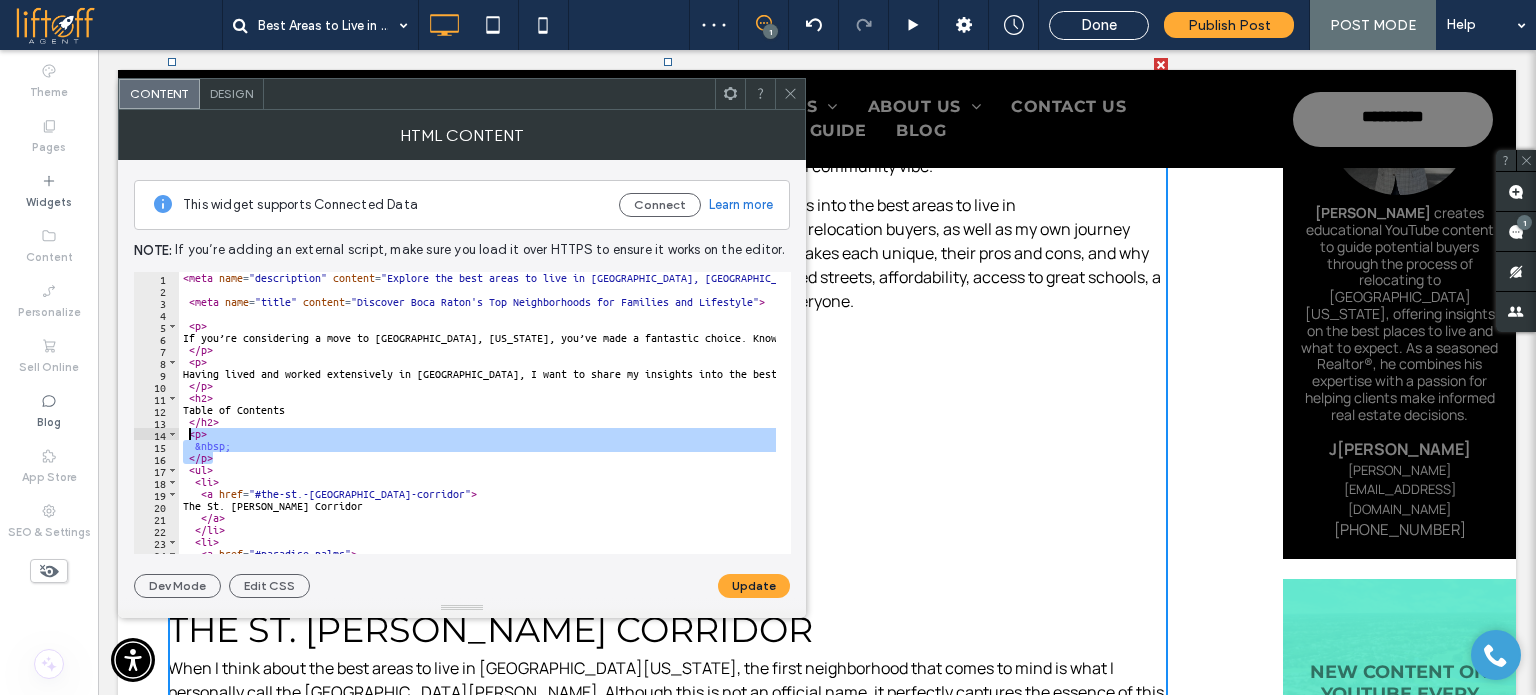drag, startPoint x: 212, startPoint y: 455, endPoint x: 188, endPoint y: 437, distance: 30 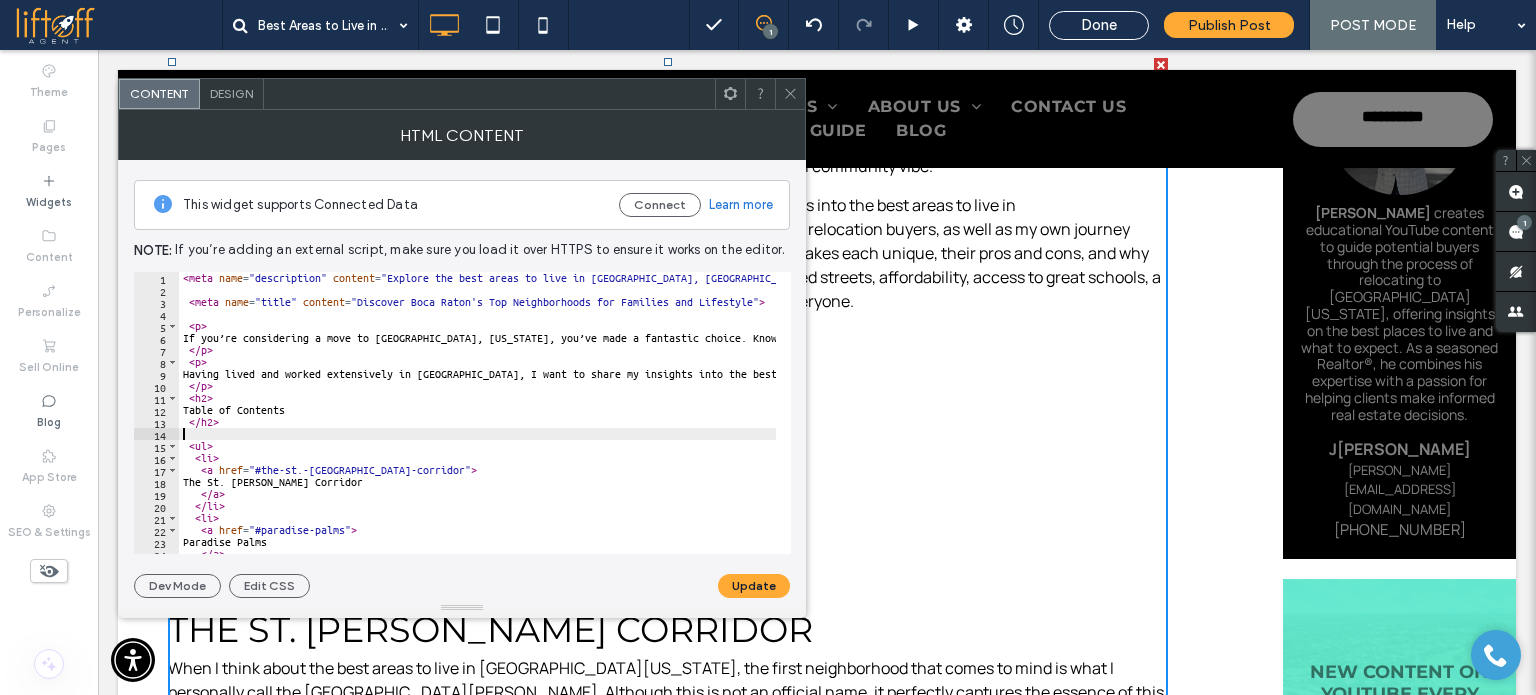 type on "*****" 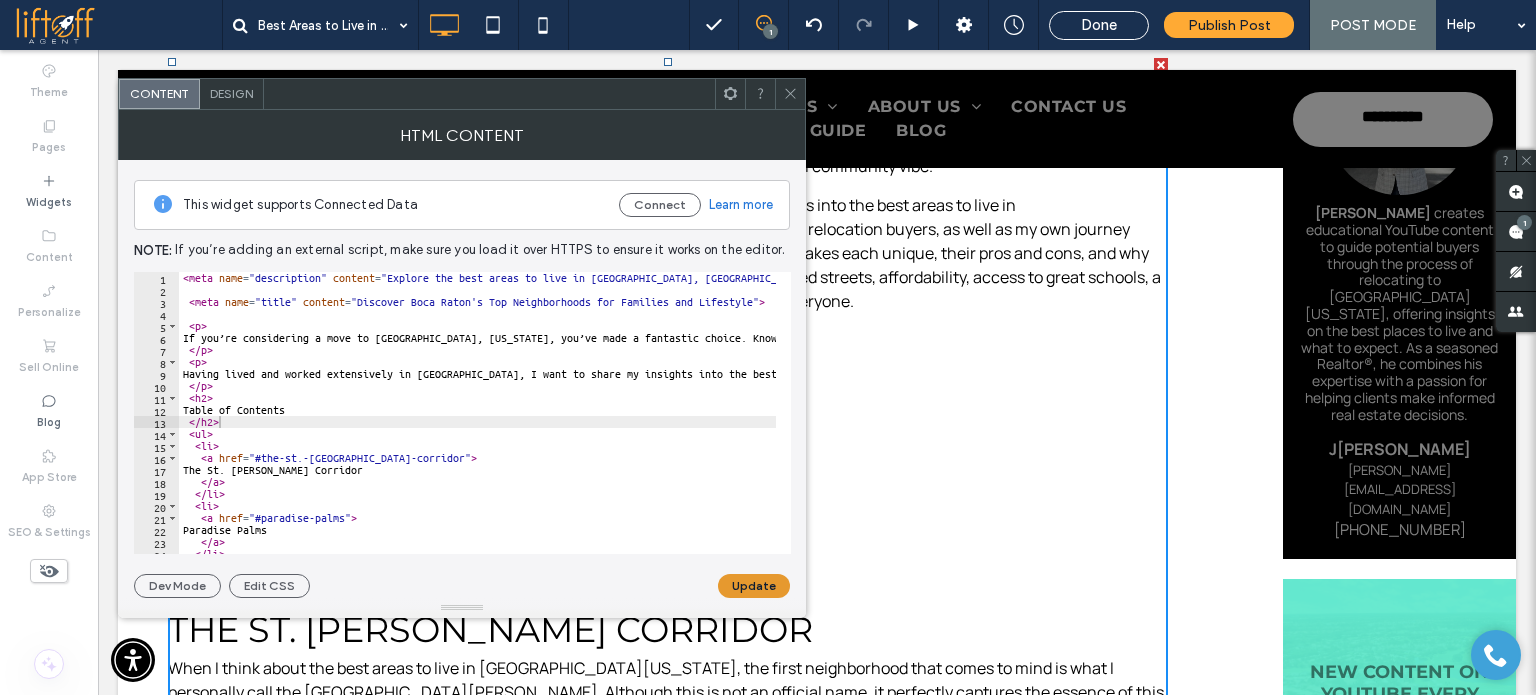 click on "Update" at bounding box center (754, 586) 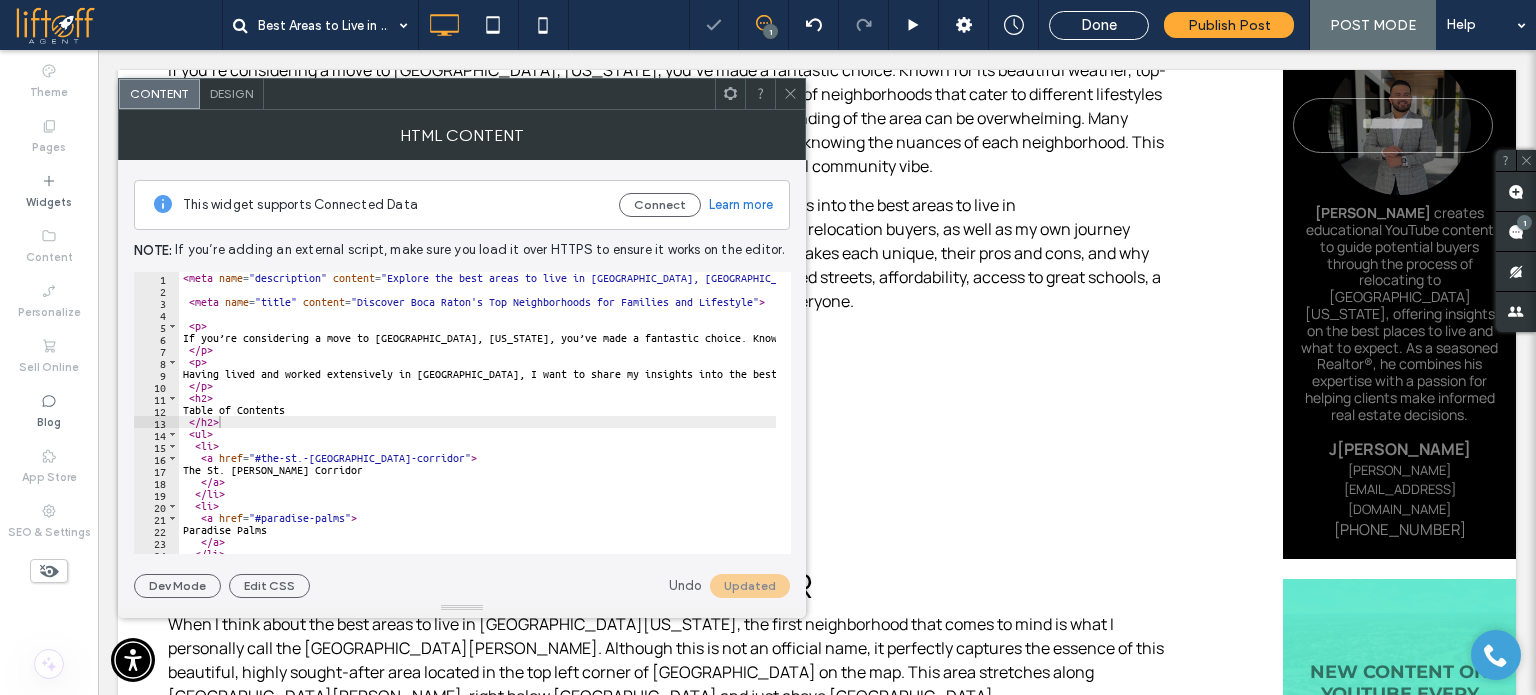 click 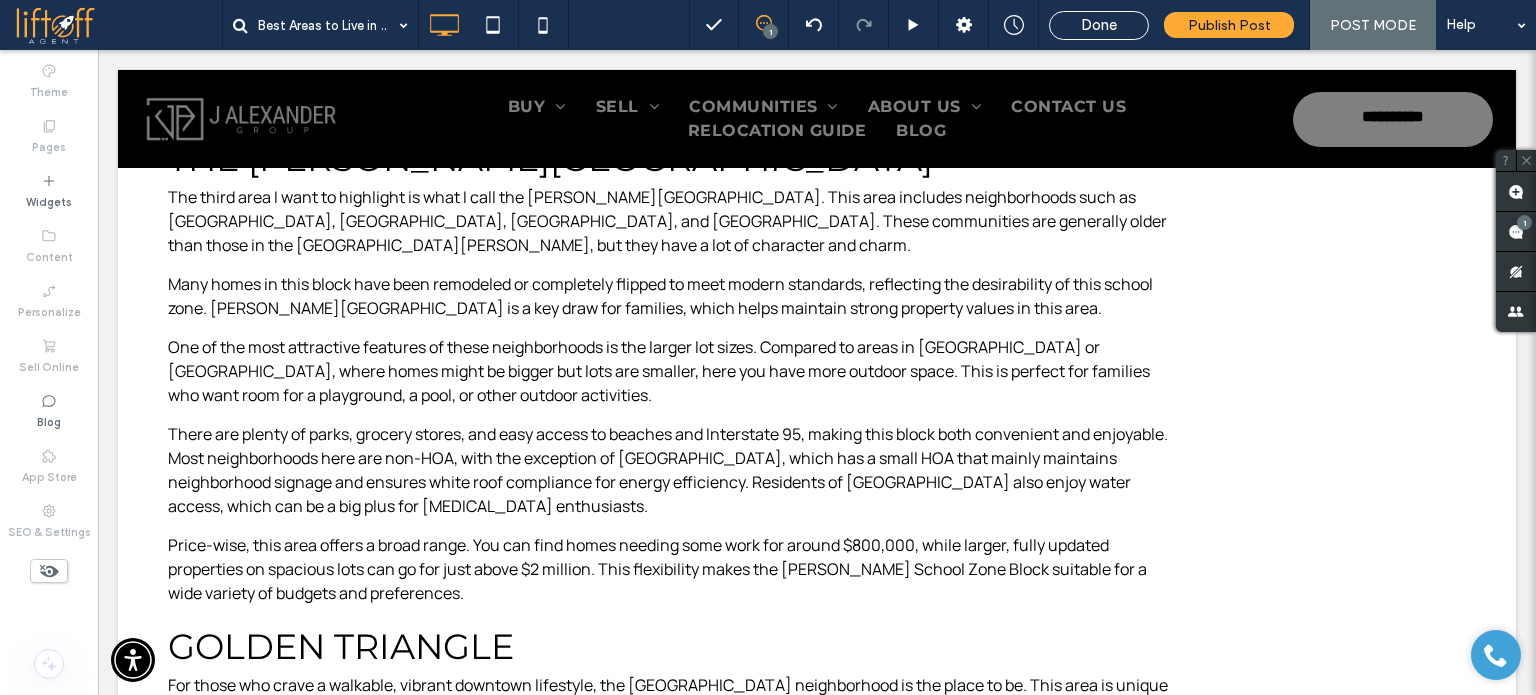 scroll, scrollTop: 2200, scrollLeft: 0, axis: vertical 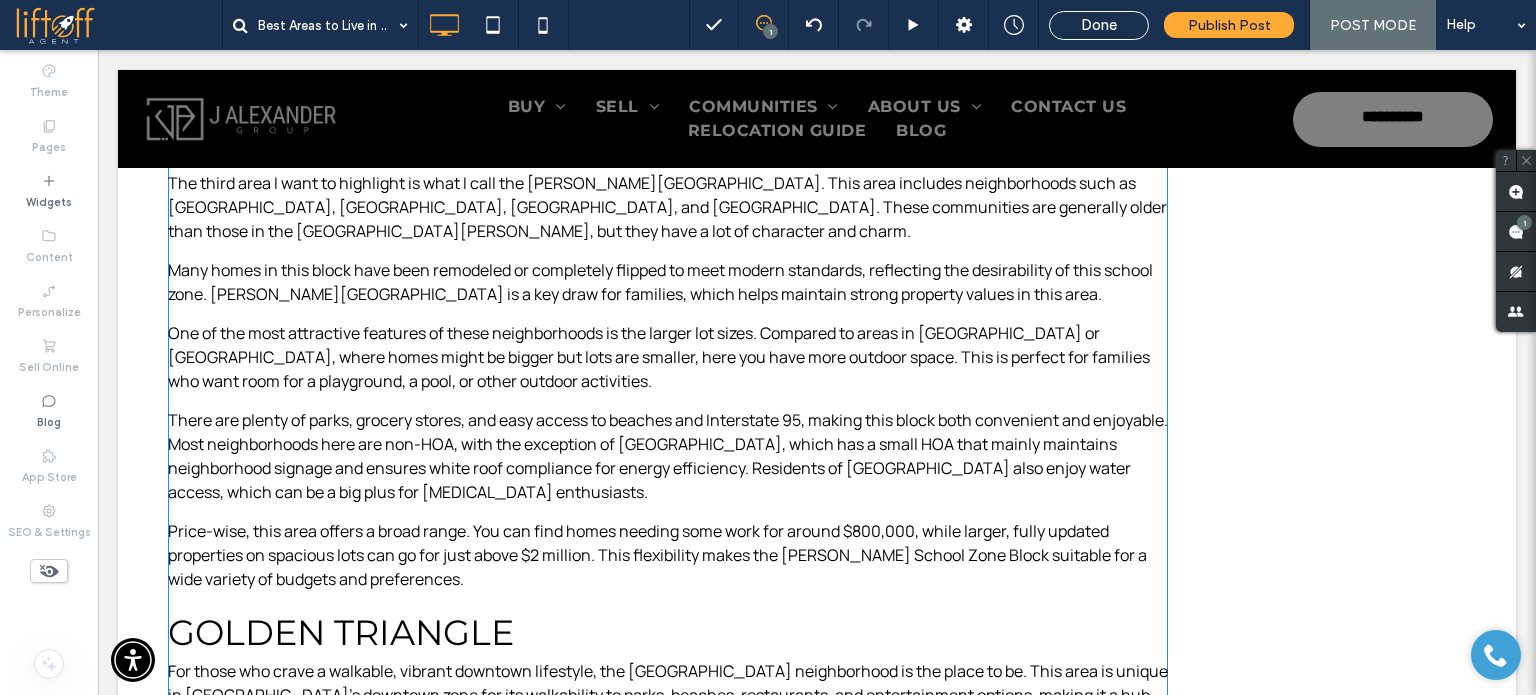 click on "If you’re considering a move to Boca Raton, Florida, you’ve made a fantastic choice. Known for its beautiful weather, top-notch schools, and family-friendly communities, Boca Raton offers a variety of neighborhoods that cater to different lifestyles and budgets. However, navigating the local real estate market without a clear understanding of the area can be overwhelming. Many newcomers start their search online—on platforms like Zillow and Redfin—without truly knowing the nuances of each neighborhood. This can lead to surprises, especially when it comes to factors like schools, safety, and overall community vibe.
Table of Contents
The St. Andrews Corridor
Paradise Palms
The Addison Mizner School Zone Block
Golden Triangle
New Construction at Lotus Developments
Conclusion
FAQs About the Best Areas to Live in Boca Raton
The St. Andrews Corridor
Paradise Palms" at bounding box center (668, 613) 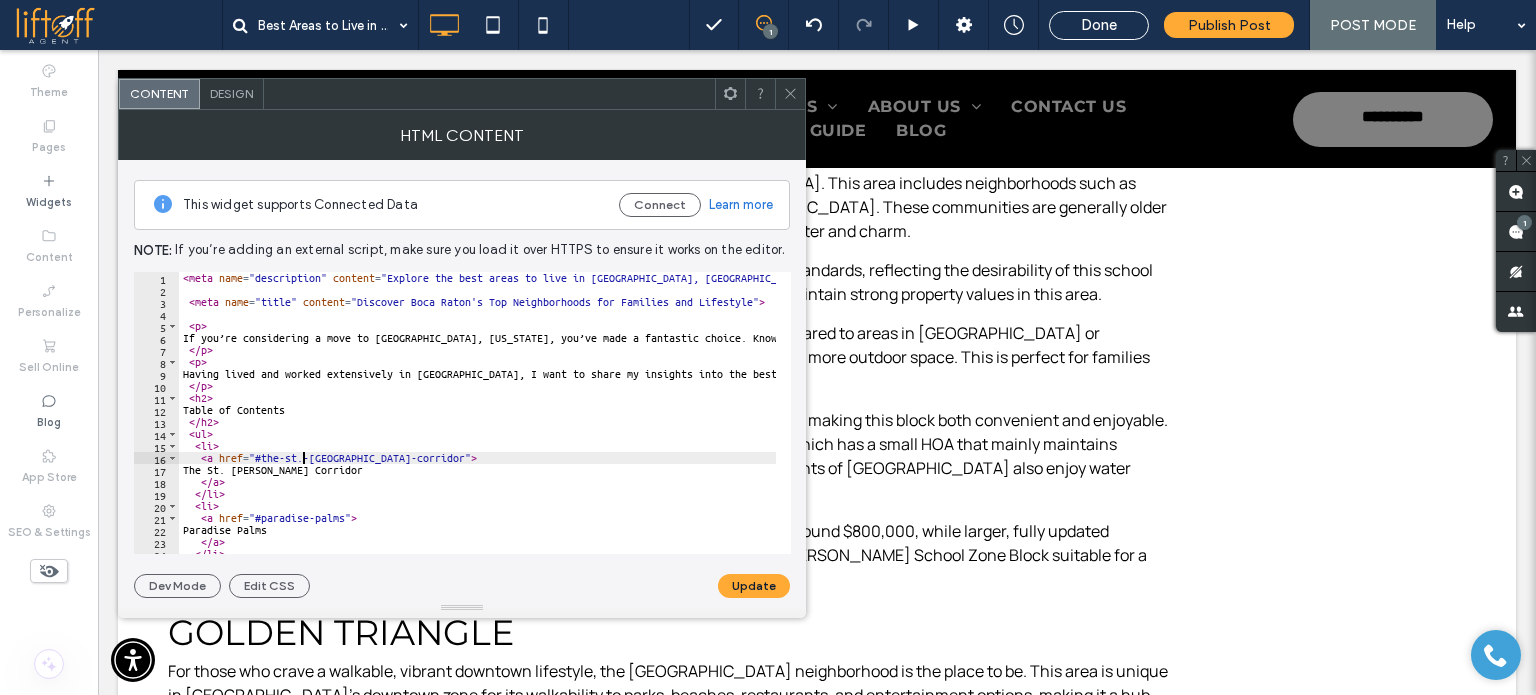 click on "< meta   name = "description"   content = "Explore the best areas to live in Boca Raton, FL, from tree-lined streets and top schools to affordable family communities and luxury downtown living. Find your ideal neighborhood today." >     < meta   name = "title"   content = "Discover Boca Raton's Top Neighborhoods for Families and Lifestyle" >     < p >   If you’re considering a move to Boca Raton, Florida, you’ve made a fantastic choice. Known for its beautiful weather, top-notch schools, and family-friendly communities, Boca Raton offers a variety of neighborhoods that cater to different lifestyles and budgets. However, navigating the local real estate market without a clear understanding of the area can be overwhelming. Many newcomers start their search online—on platforms like Zillow and Redfin—without truly knowing the nuances of each neighborhood. This can lead to surprises, especially when it comes to factors like schools, safety, and overall community vibe.   </ p >   < p >   </ p >   < h2 >   >" at bounding box center [2052, 418] 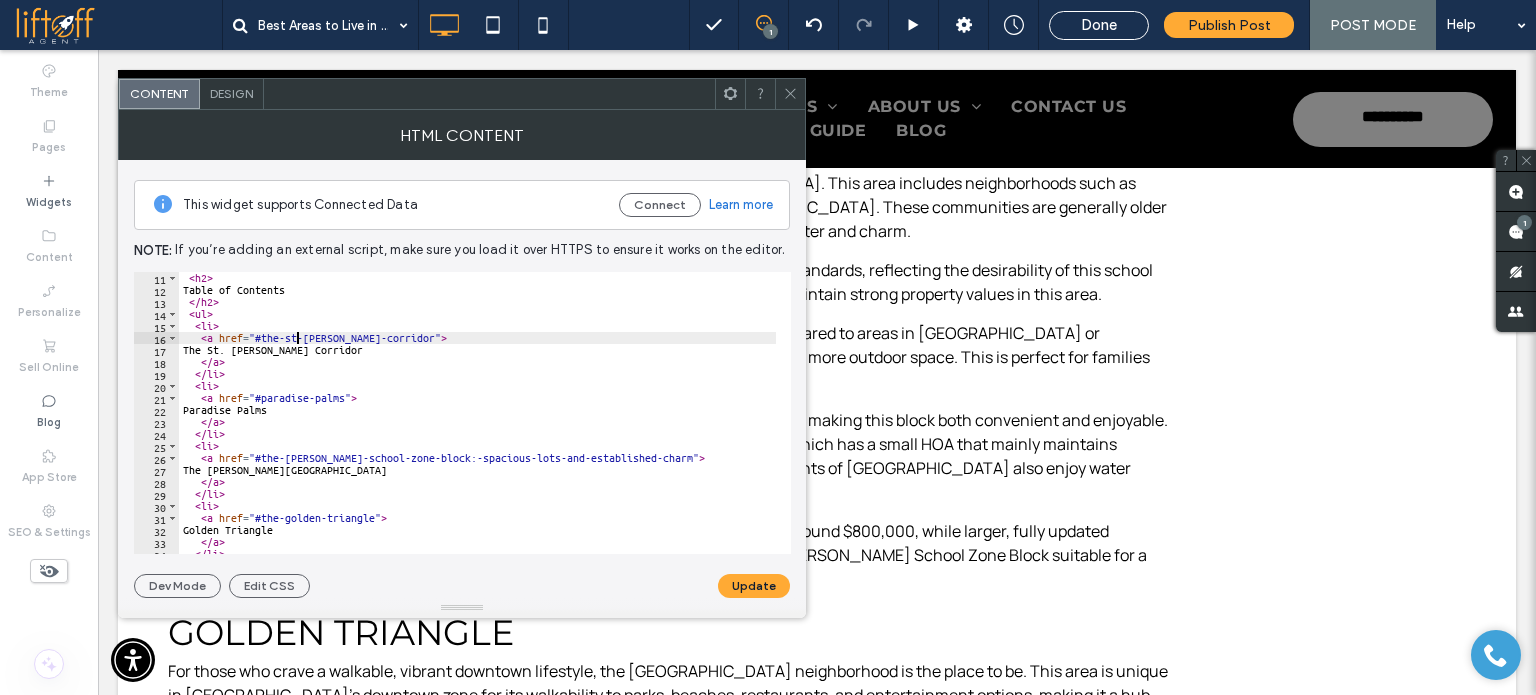 scroll, scrollTop: 120, scrollLeft: 0, axis: vertical 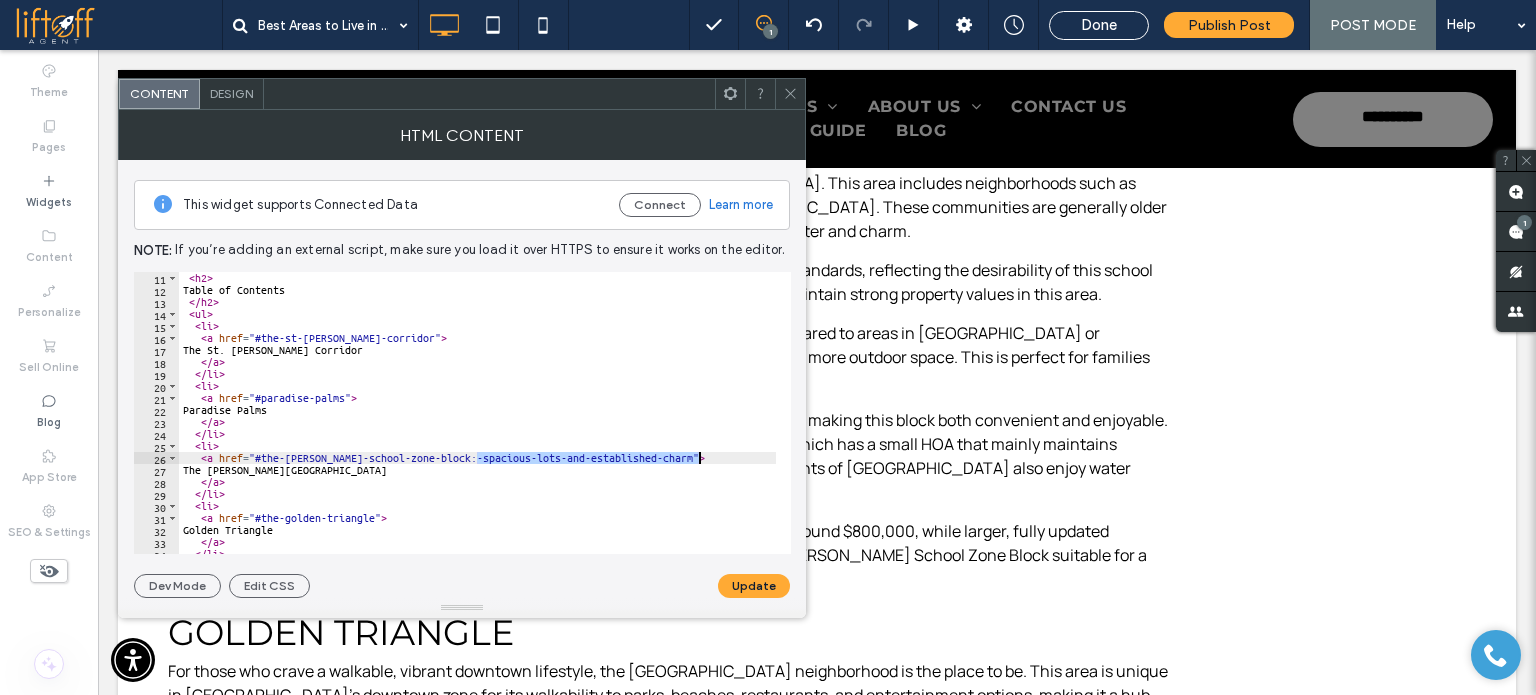 drag, startPoint x: 476, startPoint y: 458, endPoint x: 698, endPoint y: 455, distance: 222.02026 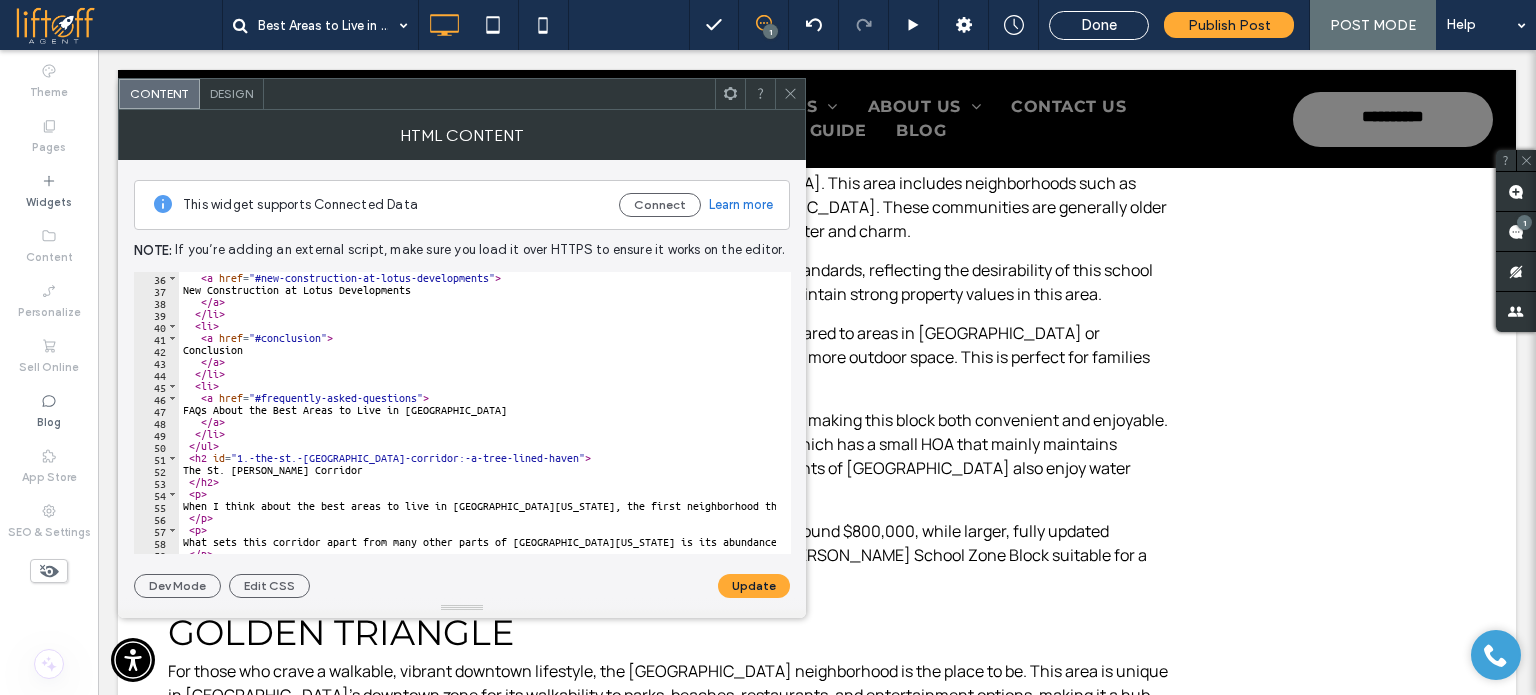 scroll, scrollTop: 420, scrollLeft: 0, axis: vertical 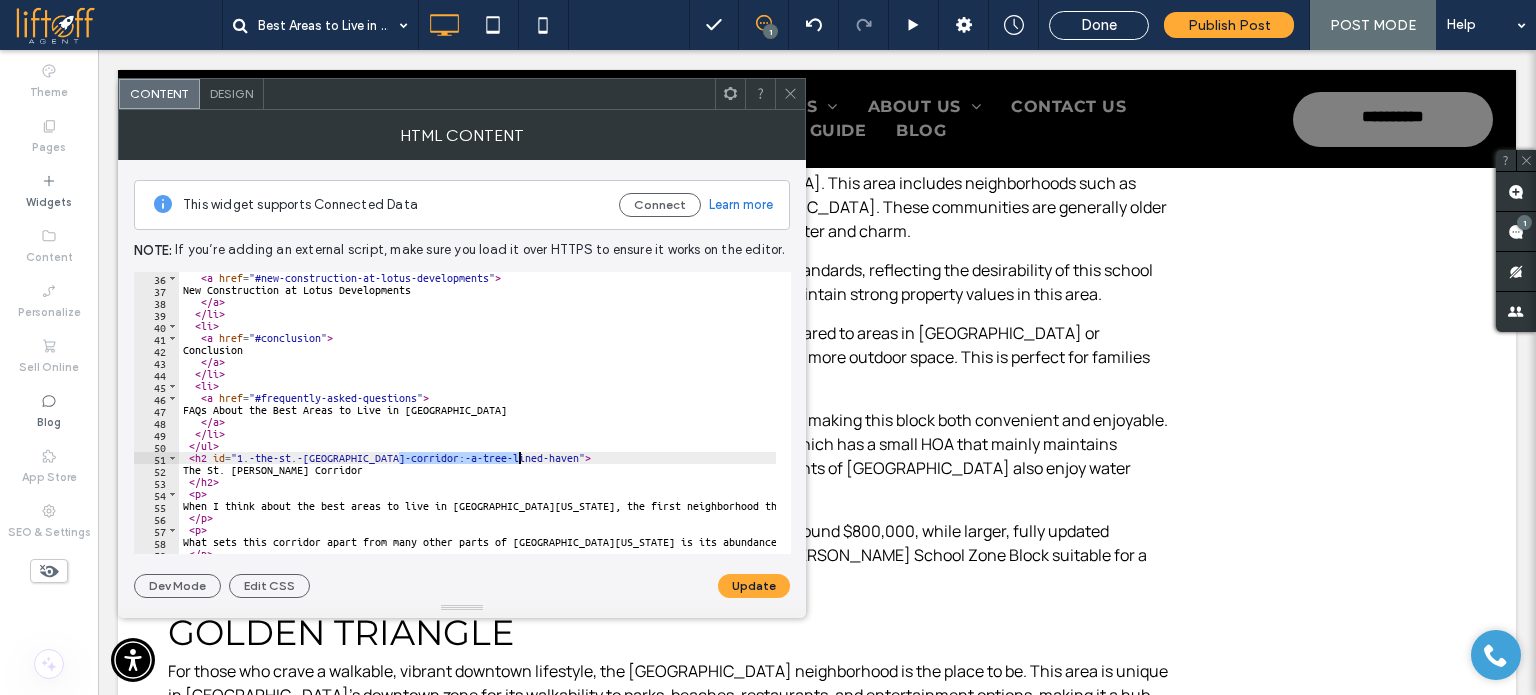 drag, startPoint x: 398, startPoint y: 458, endPoint x: 519, endPoint y: 451, distance: 121.20231 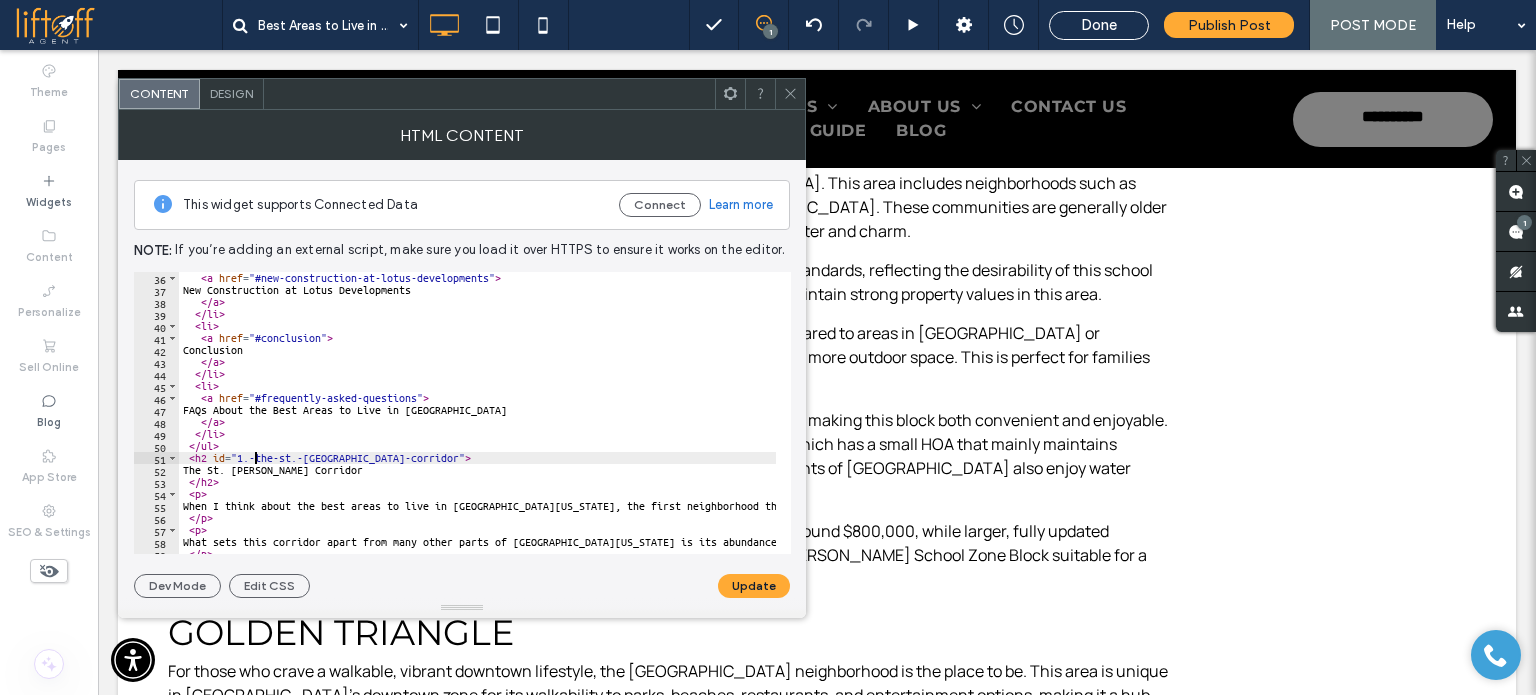 click on "< a   href = "#new-construction-at-lotus-developments" >     New Construction at Lotus Developments     </ a >    </ li >    < li >     < a   href = "#conclusion" >     Conclusion     </ a >    </ li >    < li >     < a   href = "#frequently-asked-questions" >     FAQs About the Best Areas to Live in Boca Raton     </ a >    </ li >   </ ul >   < h2   id = "1.-the-st.-andrews-corridor" >   The St. Andrews Corridor   </ h2 >   < p >   When I think about the best areas to live in Boca Raton Florida, the first neighborhood that comes to mind is what I personally call the St. Andrews Corridor. Although this is not an official name, it perfectly captures the essence of this beautiful, highly sought-after area located in the top left corner of Boca Raton on the map. This area stretches along St. Andrews Boulevard, right below Yamato Road and just above Glades Road.   </ p >   < p >   </ p >" at bounding box center (2052, 418) 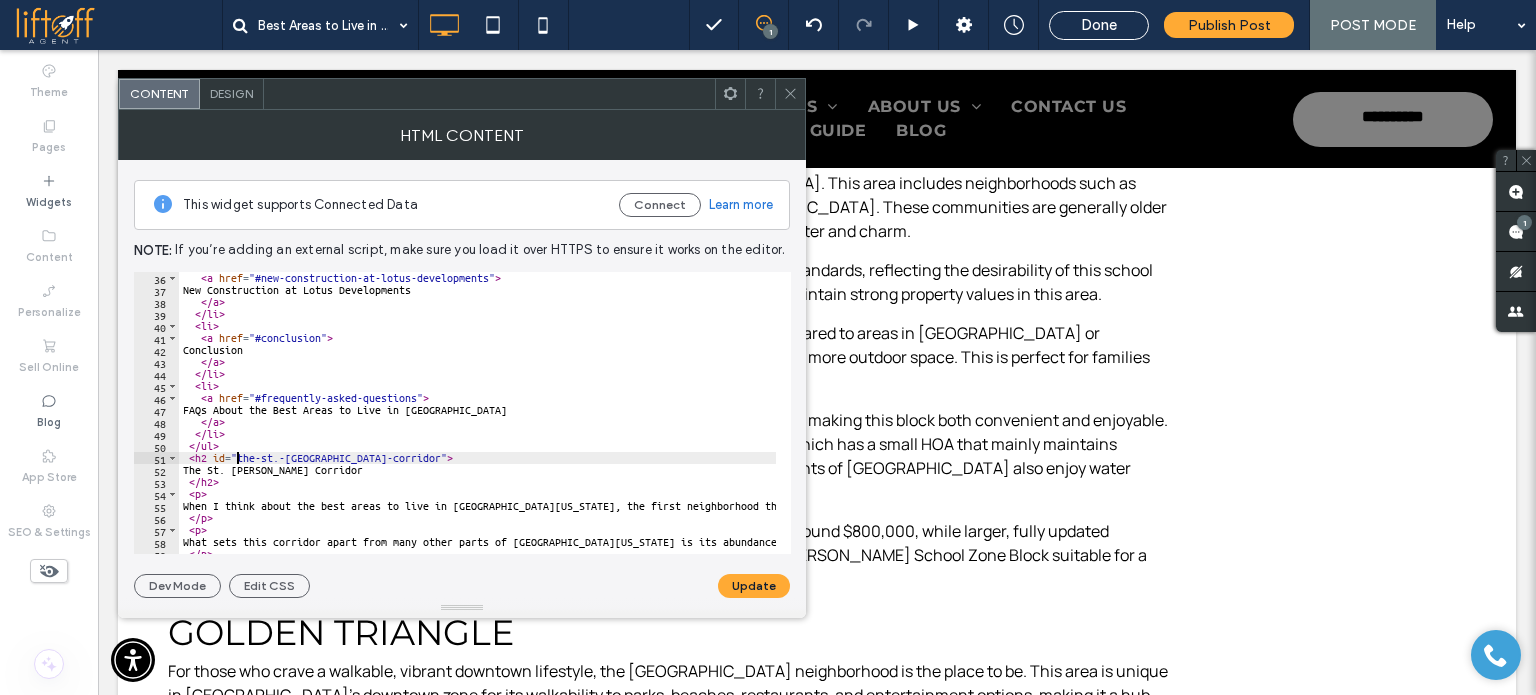 click on "< a   href = "#new-construction-at-lotus-developments" >     New Construction at Lotus Developments     </ a >    </ li >    < li >     < a   href = "#conclusion" >     Conclusion     </ a >    </ li >    < li >     < a   href = "#frequently-asked-questions" >     FAQs About the Best Areas to Live in Boca Raton     </ a >    </ li >   </ ul >   < h2   id = "the-st.-andrews-corridor" >   The St. Andrews Corridor   </ h2 >   < p >   When I think about the best areas to live in Boca Raton Florida, the first neighborhood that comes to mind is what I personally call the St. Andrews Corridor. Although this is not an official name, it perfectly captures the essence of this beautiful, highly sought-after area located in the top left corner of Boca Raton on the map. This area stretches along St. Andrews Boulevard, right below Yamato Road and just above Glades Road.   </ p >   < p >   </ p >" at bounding box center (2052, 418) 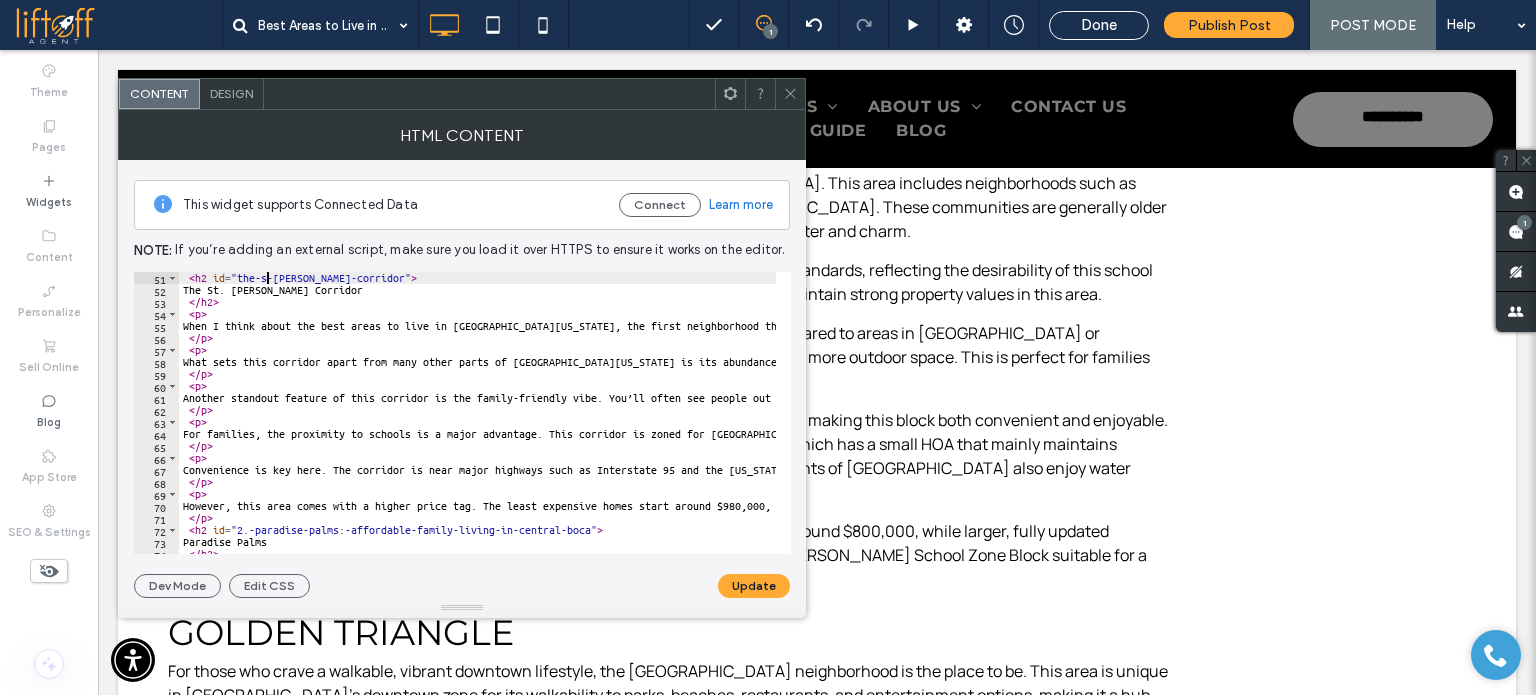 scroll, scrollTop: 660, scrollLeft: 0, axis: vertical 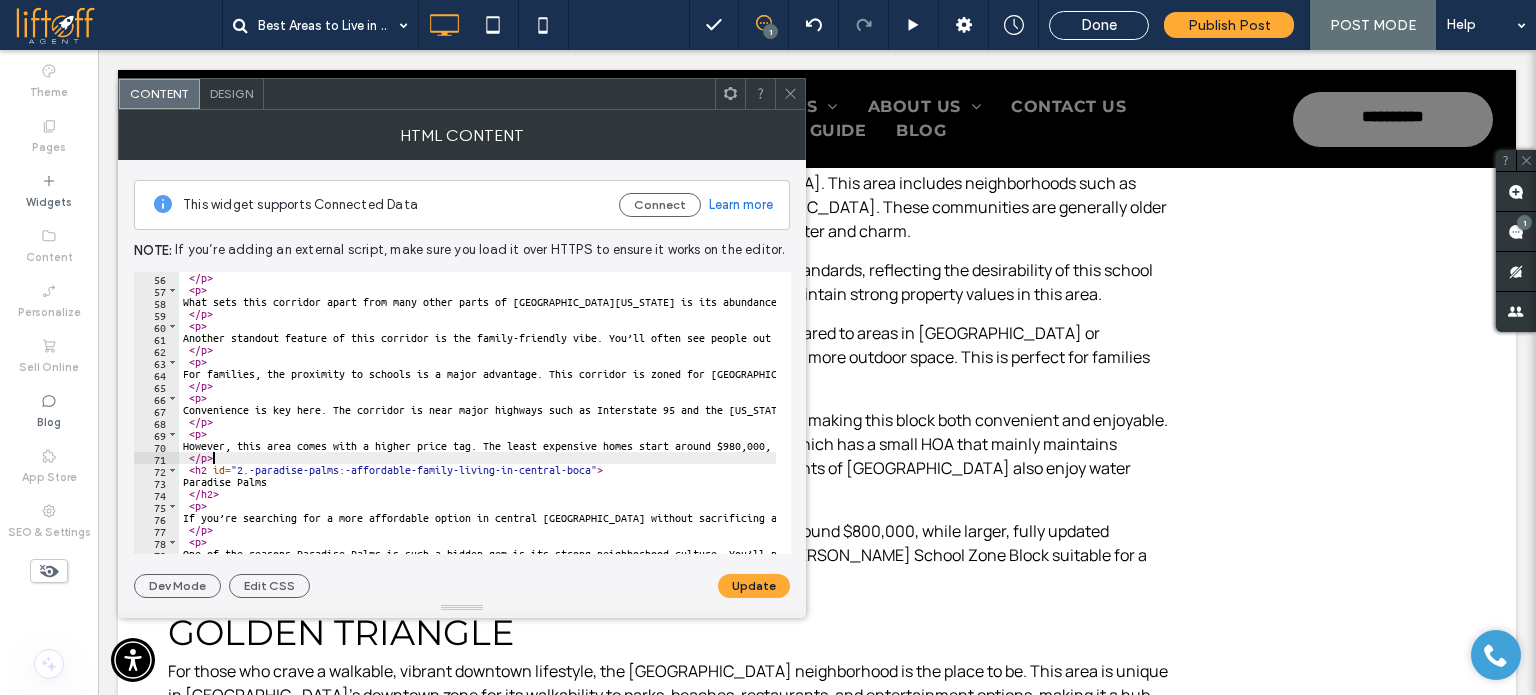 click on "</ p >   < p >   What sets this corridor apart from many other parts of South Florida is its abundance of tree-lined streets and sidewalks. Walking through neighborhoods like New Floresta, and Millpond, you’ll notice a serene atmosphere that’s rare in South Florida. The shade from the trees not only makes walking and jogging more pleasant but also provides a crucial defense against the intense Florida sun. Given that Florida ranks number one for skin cancer rates, these natural sunshades are a big plus, especially for families with young children or those who are fair-skinned.   </ p >   < p >   Another standout feature of this corridor is the family-friendly vibe. You’ll often see people out with strollers, kids riding bikes safely on sidewalks, and neighbors chatting in the parks. The area offers plenty of green spaces and parks, including Patch Reef Park and the city park called Boca Terra, which make it easy to spend quality time outdoors without needing a pool at home.   </ p >   < p >   </ p >" at bounding box center (2052, 418) 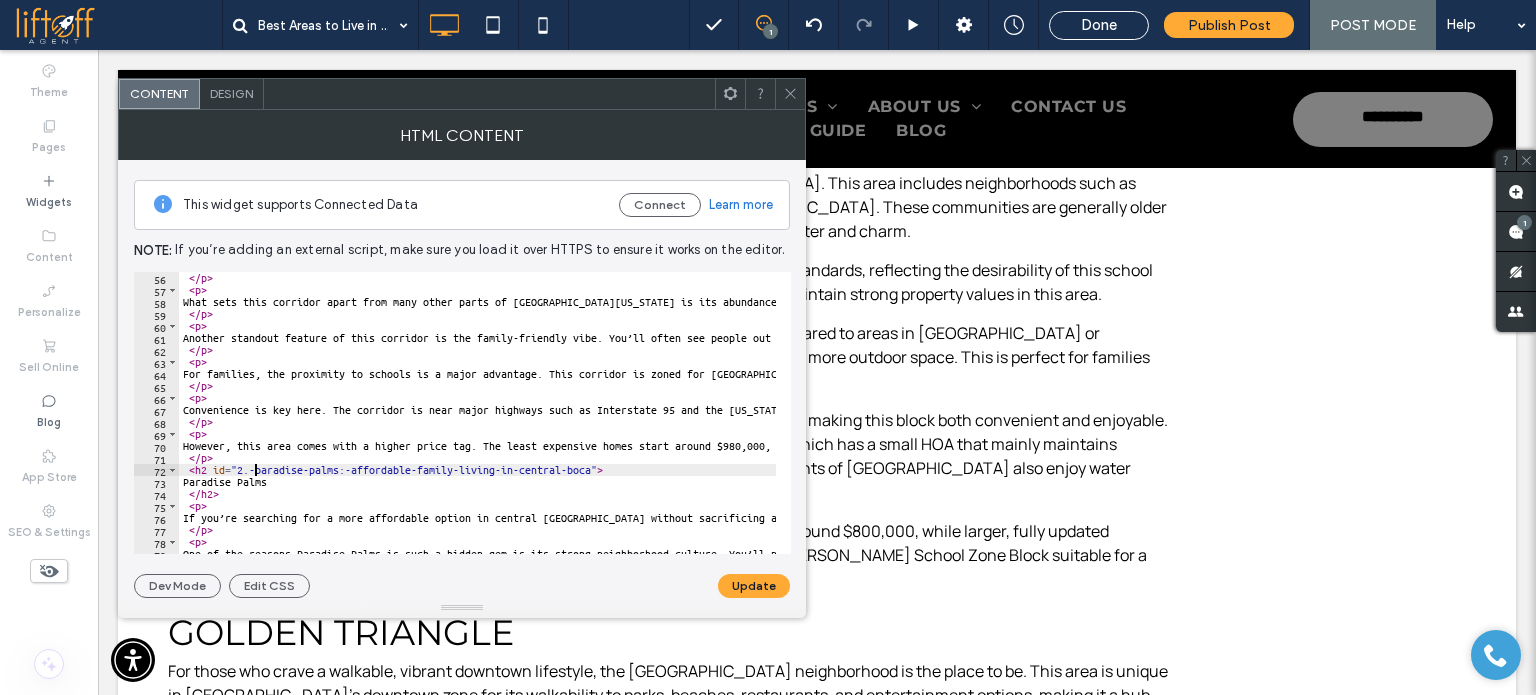 click on "</ p >   < p >   What sets this corridor apart from many other parts of South Florida is its abundance of tree-lined streets and sidewalks. Walking through neighborhoods like New Floresta, and Millpond, you’ll notice a serene atmosphere that’s rare in South Florida. The shade from the trees not only makes walking and jogging more pleasant but also provides a crucial defense against the intense Florida sun. Given that Florida ranks number one for skin cancer rates, these natural sunshades are a big plus, especially for families with young children or those who are fair-skinned.   </ p >   < p >   Another standout feature of this corridor is the family-friendly vibe. You’ll often see people out with strollers, kids riding bikes safely on sidewalks, and neighbors chatting in the parks. The area offers plenty of green spaces and parks, including Patch Reef Park and the city park called Boca Terra, which make it easy to spend quality time outdoors without needing a pool at home.   </ p >   < p >   </ p >" at bounding box center [2052, 418] 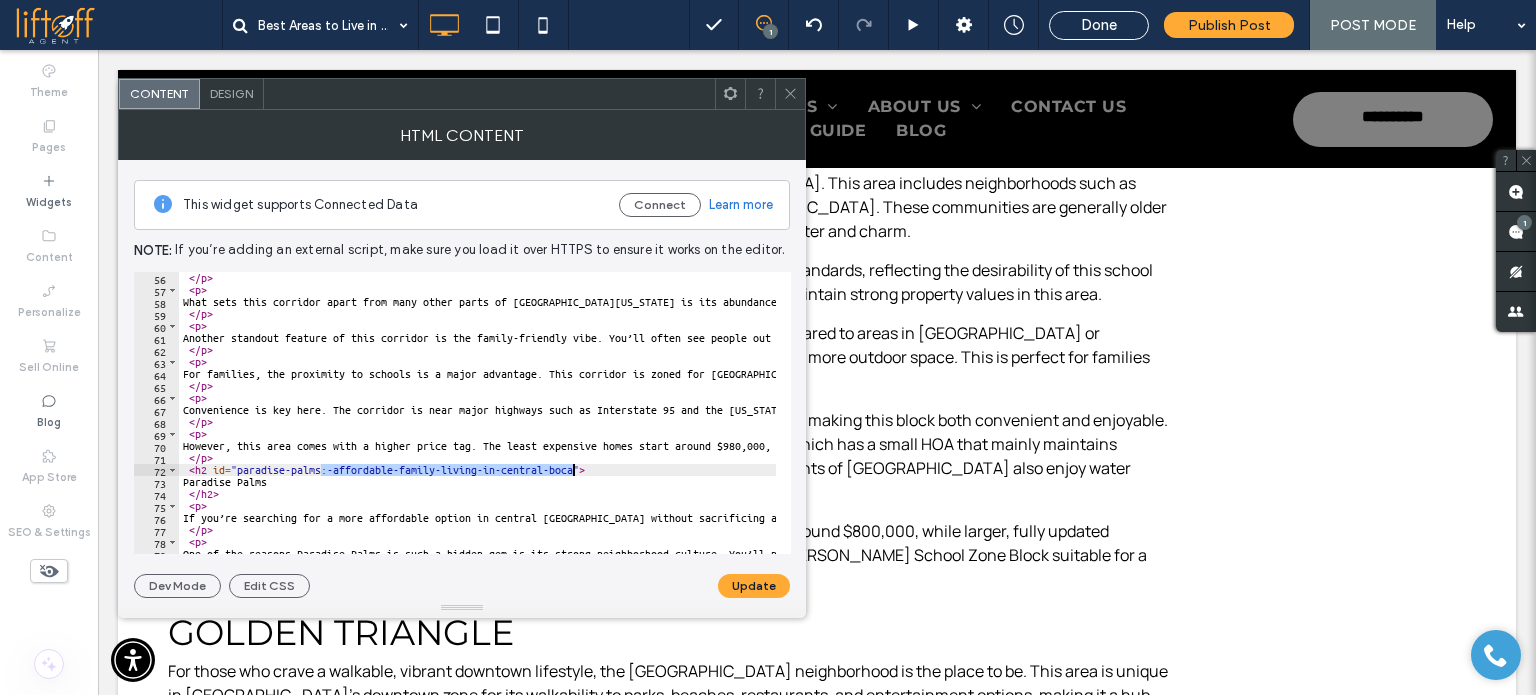 drag, startPoint x: 321, startPoint y: 468, endPoint x: 571, endPoint y: 463, distance: 250.04999 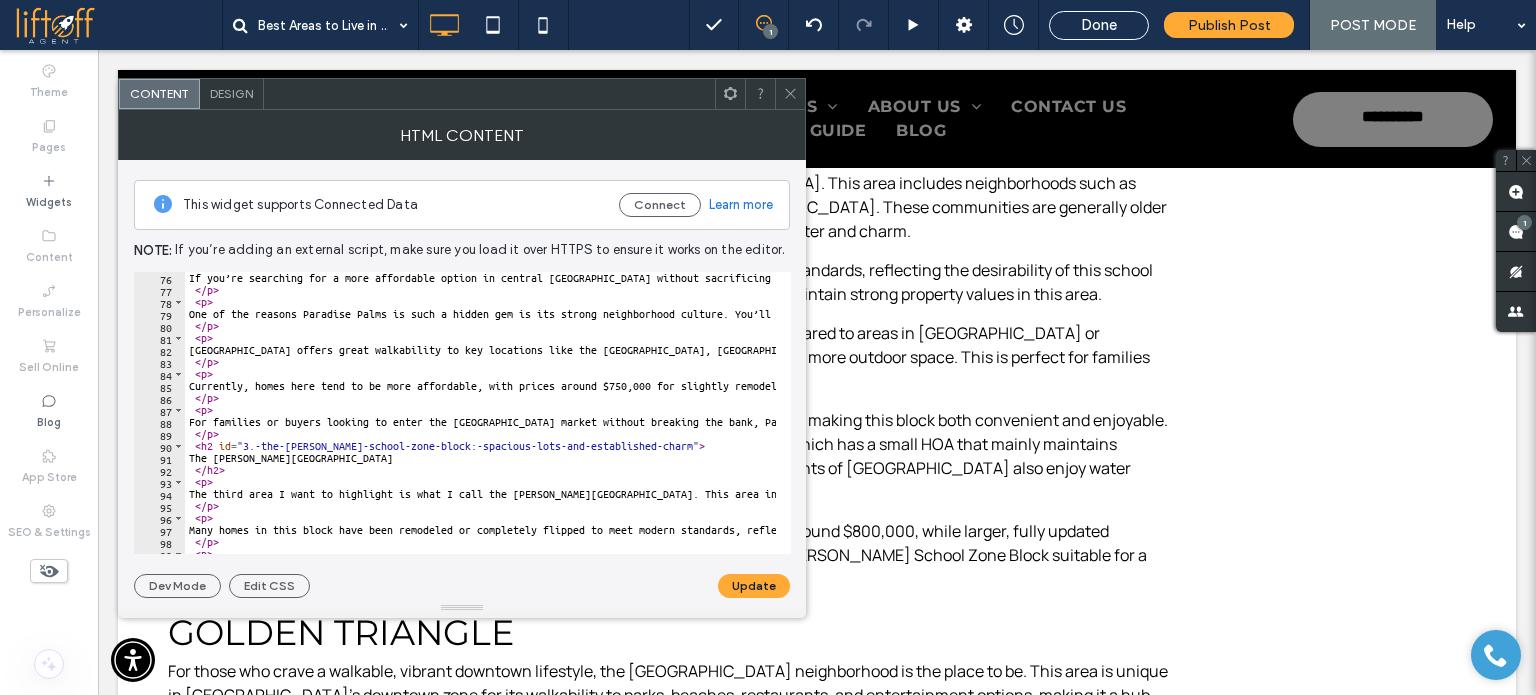 scroll, scrollTop: 900, scrollLeft: 0, axis: vertical 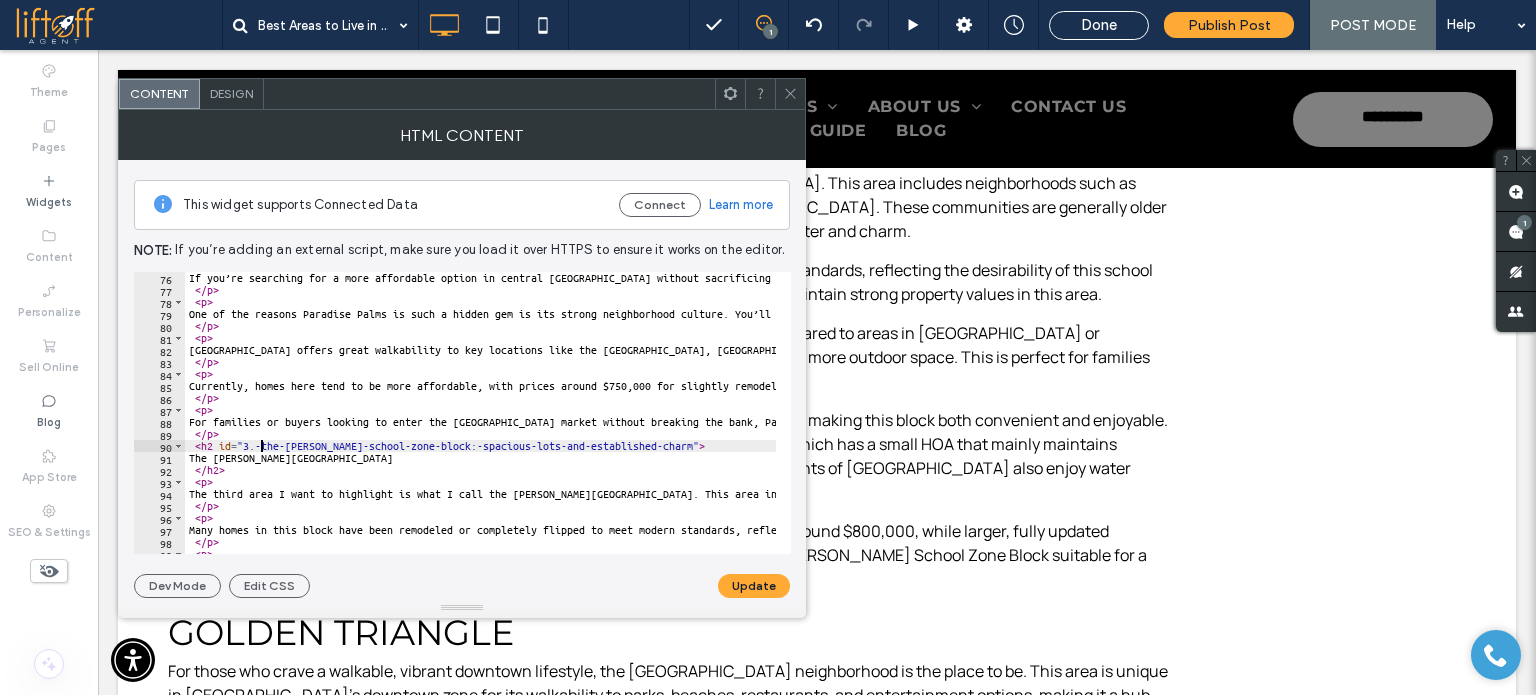 click on "If you’re searching for a more affordable option in central Boca Raton without sacrificing access to great schools and amenities, Paradise Palms should be on your radar. This non-HOA community is made up mostly of single-family homes, many of which are original constructions that are beginning to see remodels and upgrades.   </ p >   < p >   One of the reasons Paradise Palms is such a hidden gem is its strong neighborhood culture. You’ll notice “Slow Down, Watch for Children” signs at nearly every corner, and residents take safety seriously. This kind of community vigilance is a real asset for families with young kids.   </ p >   < p >   Paradise Palms offers great walkability to key locations like the Boca Raton Town Center Mall, Restaurant Row, and various coffee shops. Schools in this area are part of the same highly rated districts found in the St. Andrews Corridor, ensuring your children receive a quality education.   </ p >   < p >   </ p >   < p >   </ p >   < h2   id = >   </ h2 >   < p >" at bounding box center [2058, 418] 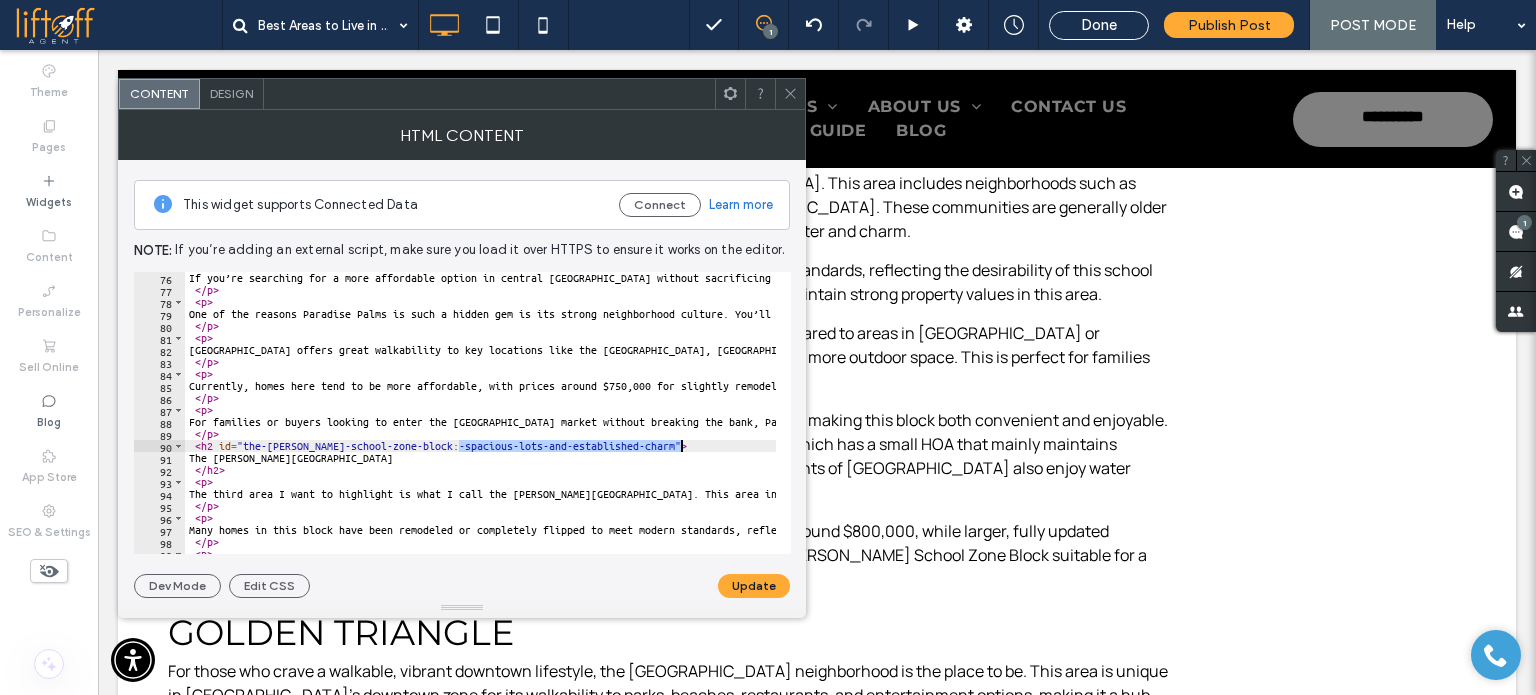 drag, startPoint x: 459, startPoint y: 445, endPoint x: 681, endPoint y: 448, distance: 222.02026 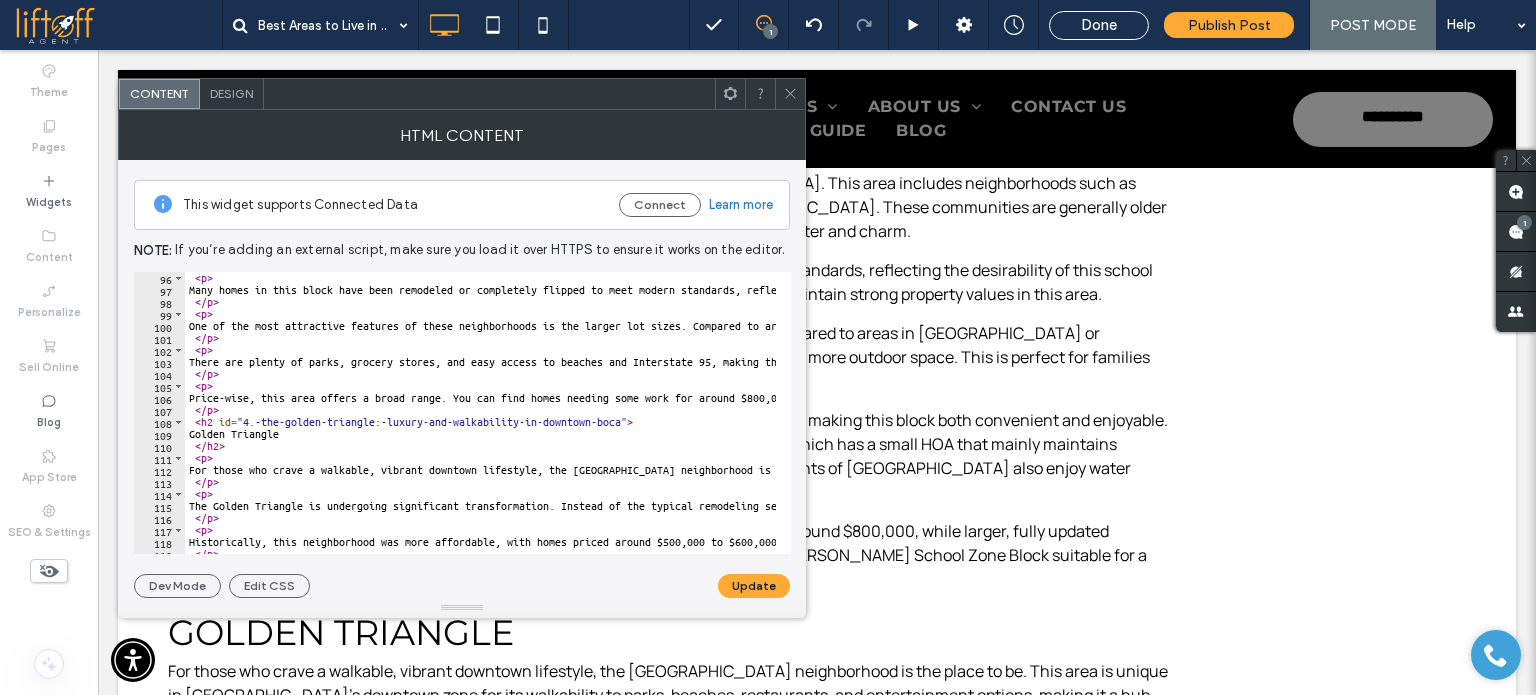 scroll, scrollTop: 1140, scrollLeft: 0, axis: vertical 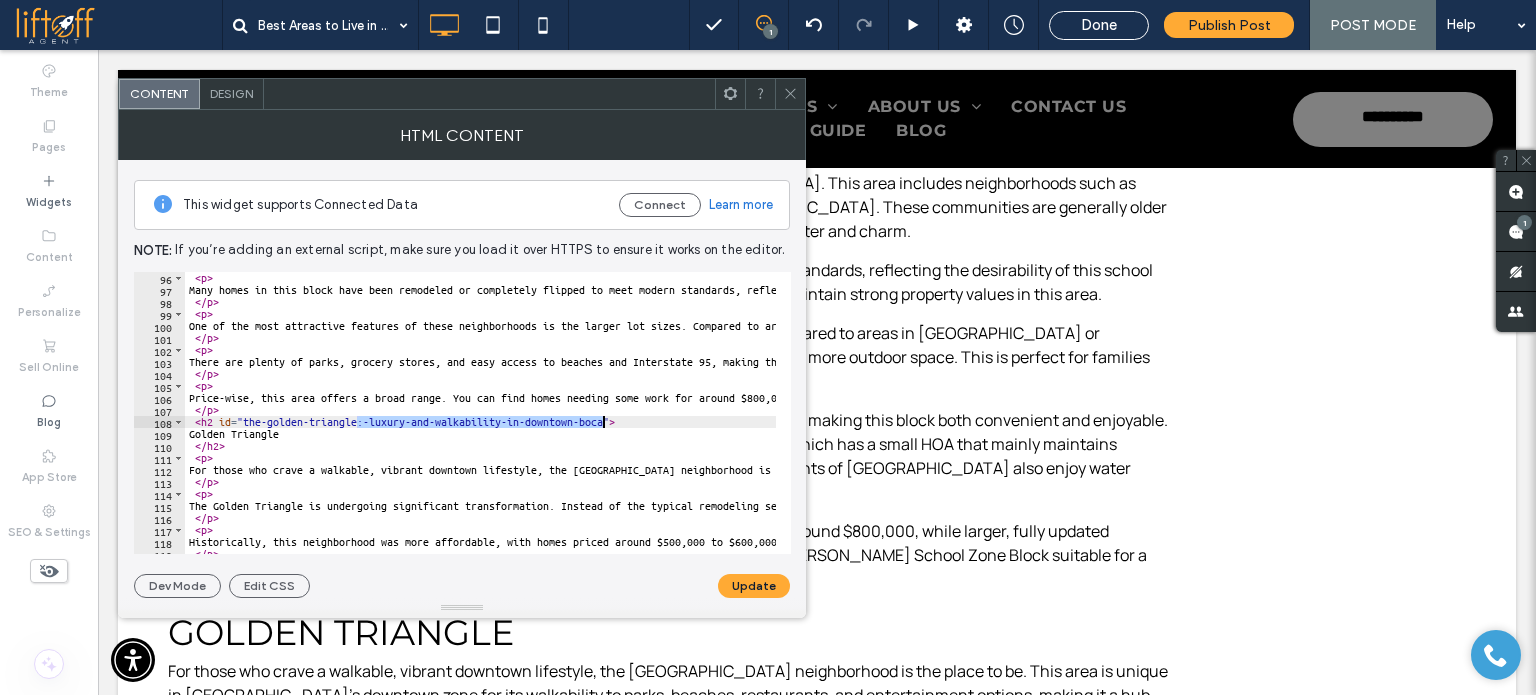 drag, startPoint x: 359, startPoint y: 421, endPoint x: 603, endPoint y: 425, distance: 244.03279 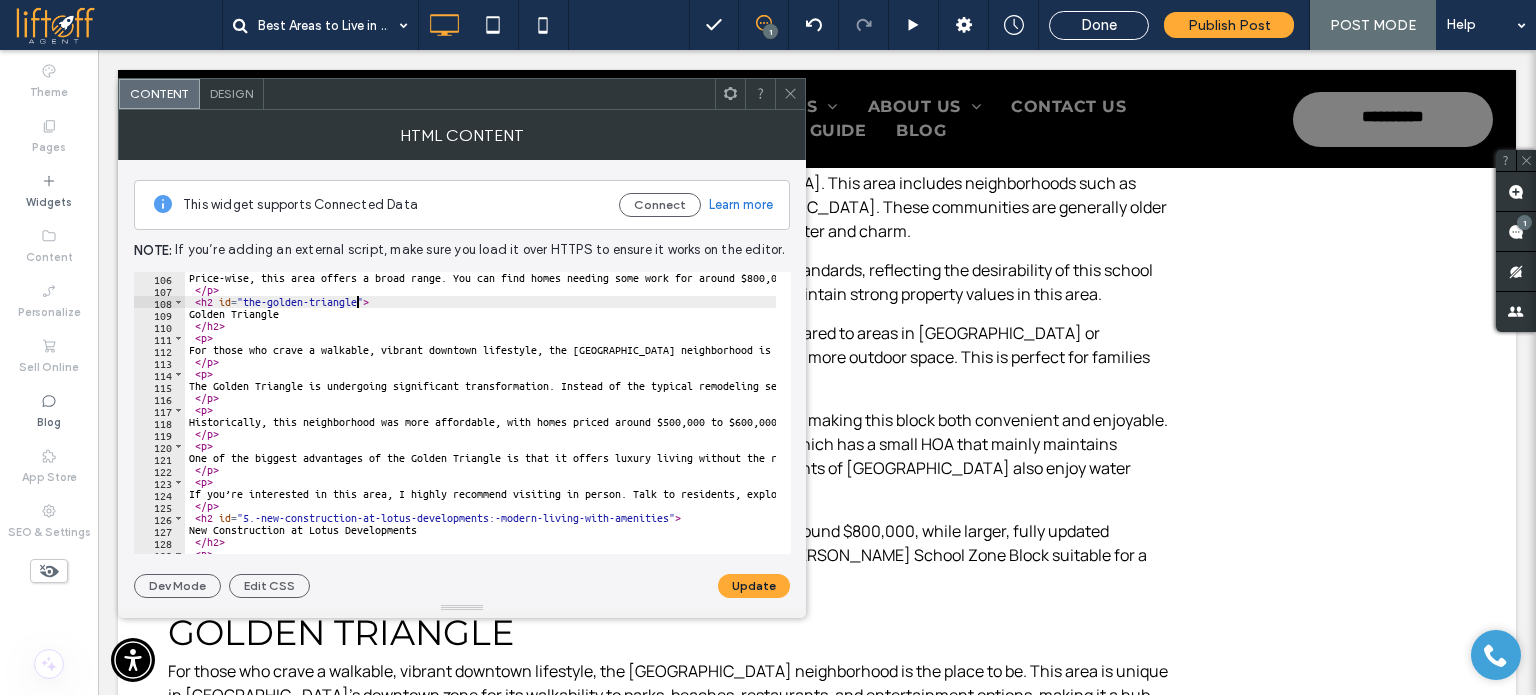 scroll, scrollTop: 1320, scrollLeft: 0, axis: vertical 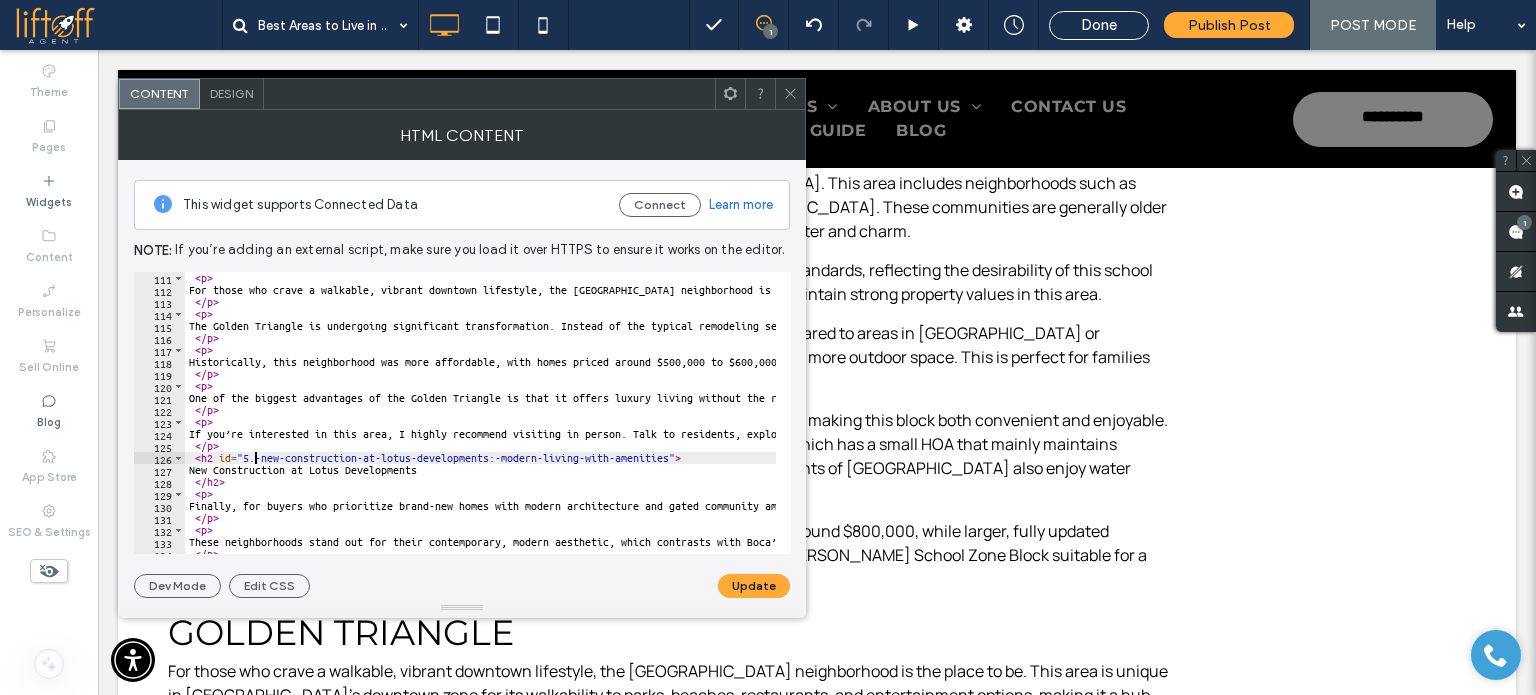 click on "< p >   For those who crave a walkable, vibrant downtown lifestyle, the Golden Triangle neighborhood is the place to be. This area is unique in Boca Raton’s downtown zone for its walkability to parks, beaches, restaurants, and entertainment options, making it a hub for residents who prioritize convenience and a lively atmosphere.   </ p >   < p >   The Golden Triangle is undergoing significant transformation. Instead of the typical remodeling seen in other neighborhoods, many older homes here are being torn down and replaced with new, large, modern luxury residences. This redevelopment reflects the area’s rising popularity and the influx of buyers wanting upscale, custom-built homes close to downtown amenities.   </ p >   < p >   </ p >   < p >   </ p >   < p >   </ p >   < h2   id = "5.-new-construction-at-lotus-developments:-modern-living-with-amenities" >   New Construction at Lotus Developments   </ h2 >   < p >   </ p >   < p >   </ p >" at bounding box center (2058, 418) 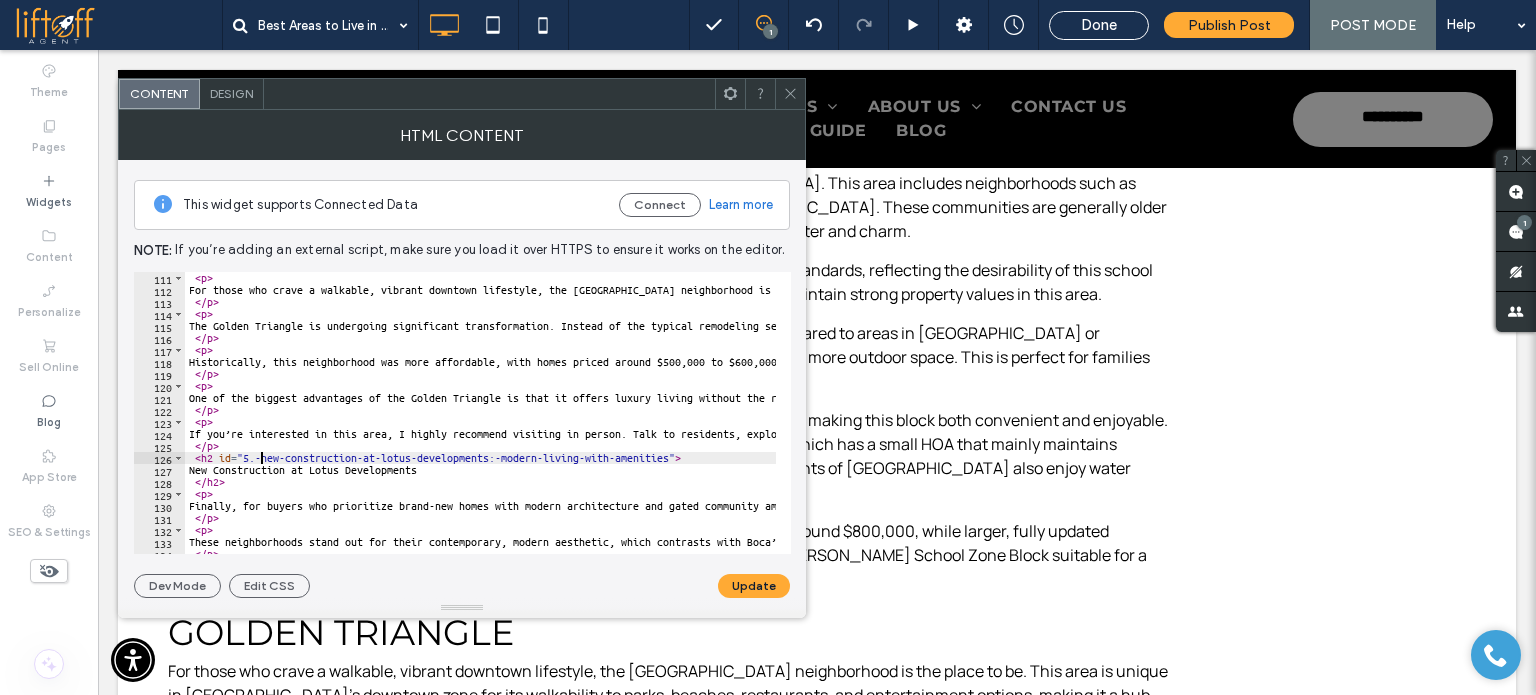 click on "< p >   For those who crave a walkable, vibrant downtown lifestyle, the Golden Triangle neighborhood is the place to be. This area is unique in Boca Raton’s downtown zone for its walkability to parks, beaches, restaurants, and entertainment options, making it a hub for residents who prioritize convenience and a lively atmosphere.   </ p >   < p >   The Golden Triangle is undergoing significant transformation. Instead of the typical remodeling seen in other neighborhoods, many older homes here are being torn down and replaced with new, large, modern luxury residences. This redevelopment reflects the area’s rising popularity and the influx of buyers wanting upscale, custom-built homes close to downtown amenities.   </ p >   < p >   </ p >   < p >   </ p >   < p >   </ p >   < h2   id = "5.-new-construction-at-lotus-developments:-modern-living-with-amenities" >   New Construction at Lotus Developments   </ h2 >   < p >   </ p >   < p >   </ p >" at bounding box center [2058, 418] 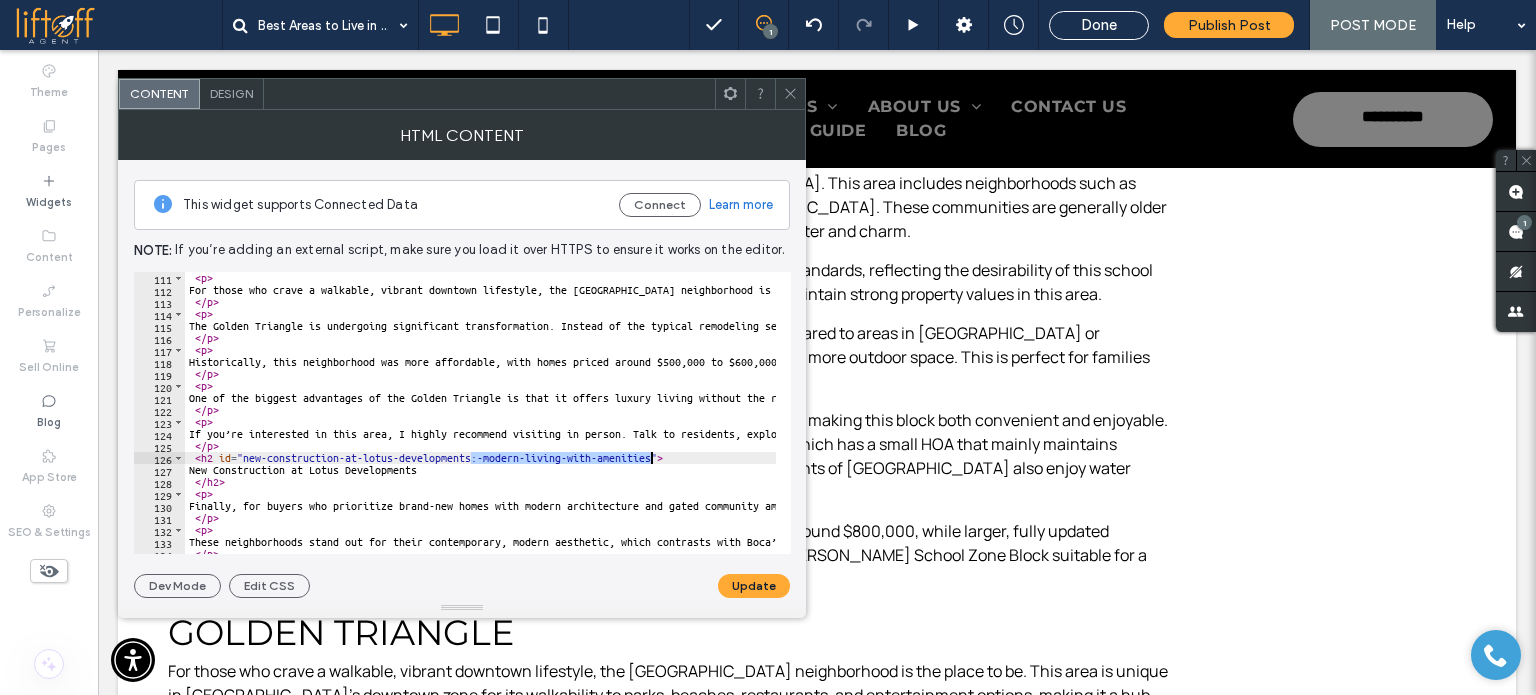 drag, startPoint x: 470, startPoint y: 456, endPoint x: 648, endPoint y: 461, distance: 178.0702 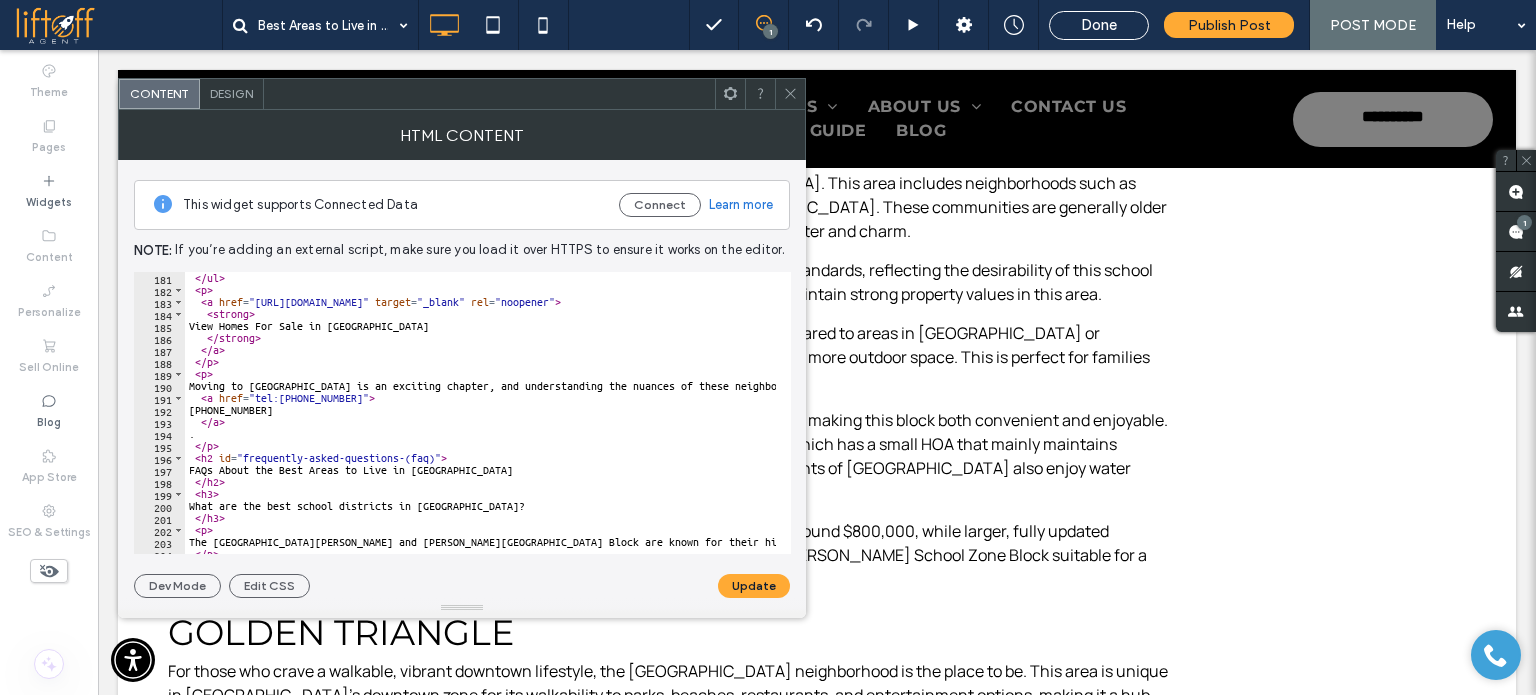 scroll, scrollTop: 2220, scrollLeft: 0, axis: vertical 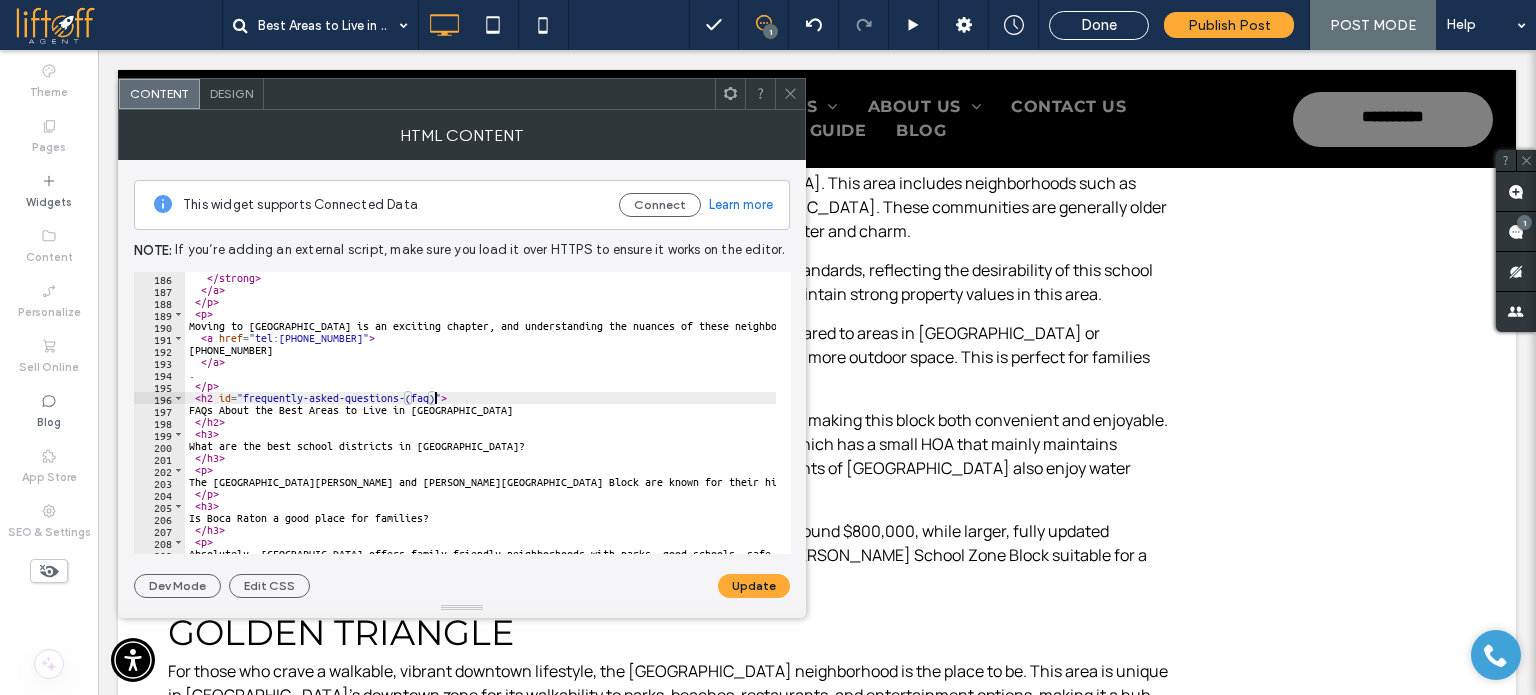 click on "</ strong >    </ a >   </ p >   < p >   Moving to Boca Raton is an exciting chapter, and understanding the nuances of these neighborhoods can help you make an informed decision that suits your family’s needs. If you want to explore these areas further or need personalized guidance, don’t hesitate to reach out to our team who knows the market inside and out. If you have any questions, feel free to call me at    < a   href = "tel:561-962-2865" >    561-962-2865    </ a >   .   </ p >   < h2   id = "frequently-asked-questions-(faq)" >   FAQs About the Best Areas to Live in Boca Raton   </ h2 >   < h3 >   What are the best school districts in Boca Raton?   </ h3 >   < p >   The St. Andrews Corridor and Addison Mizner School Zone Block are known for their highly rated public schools, including Blue Lake Elementary, Omni Middle School, Spanish River High School, and Addison Mizner Elementary School. Private school options like Pine Crest Elementary are also nearby.   </ p >   < h3 >   </ h3 >   < p >" at bounding box center (2058, 418) 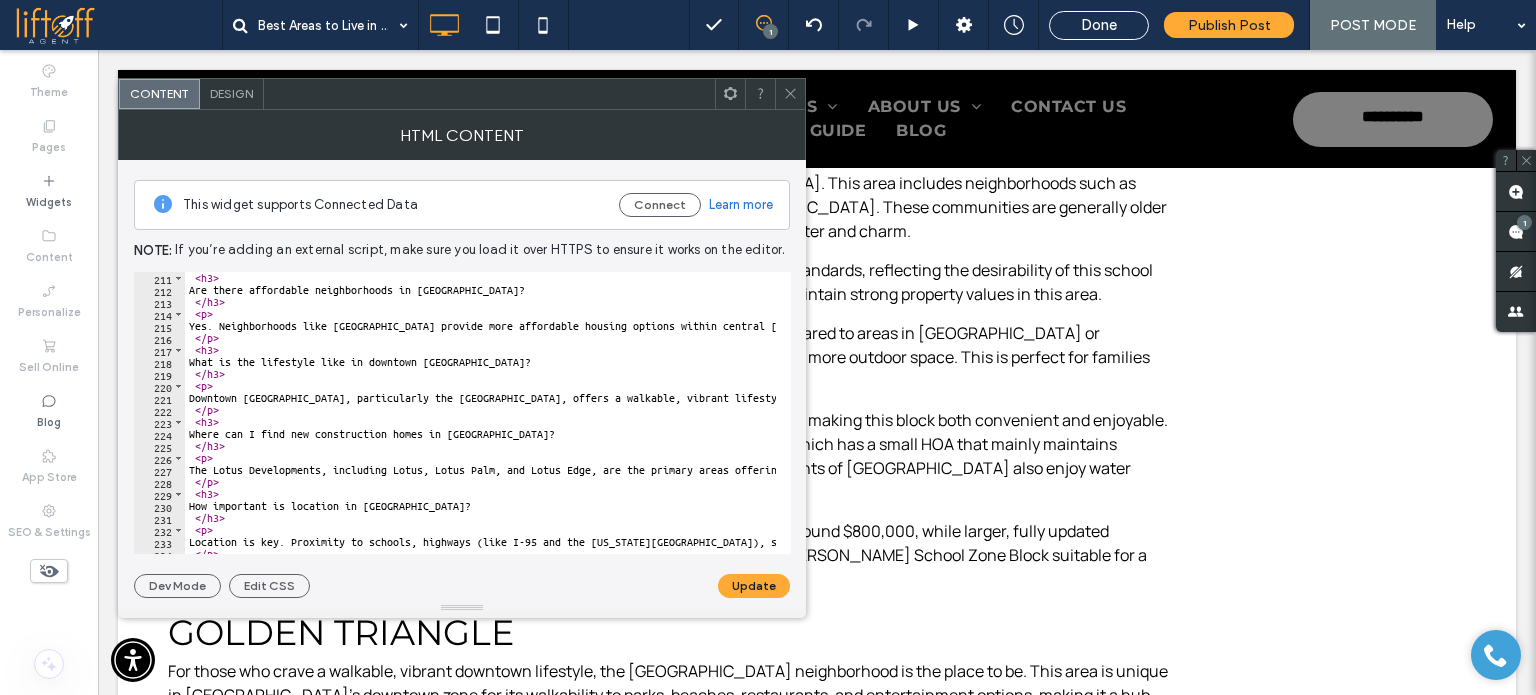 scroll, scrollTop: 2576, scrollLeft: 0, axis: vertical 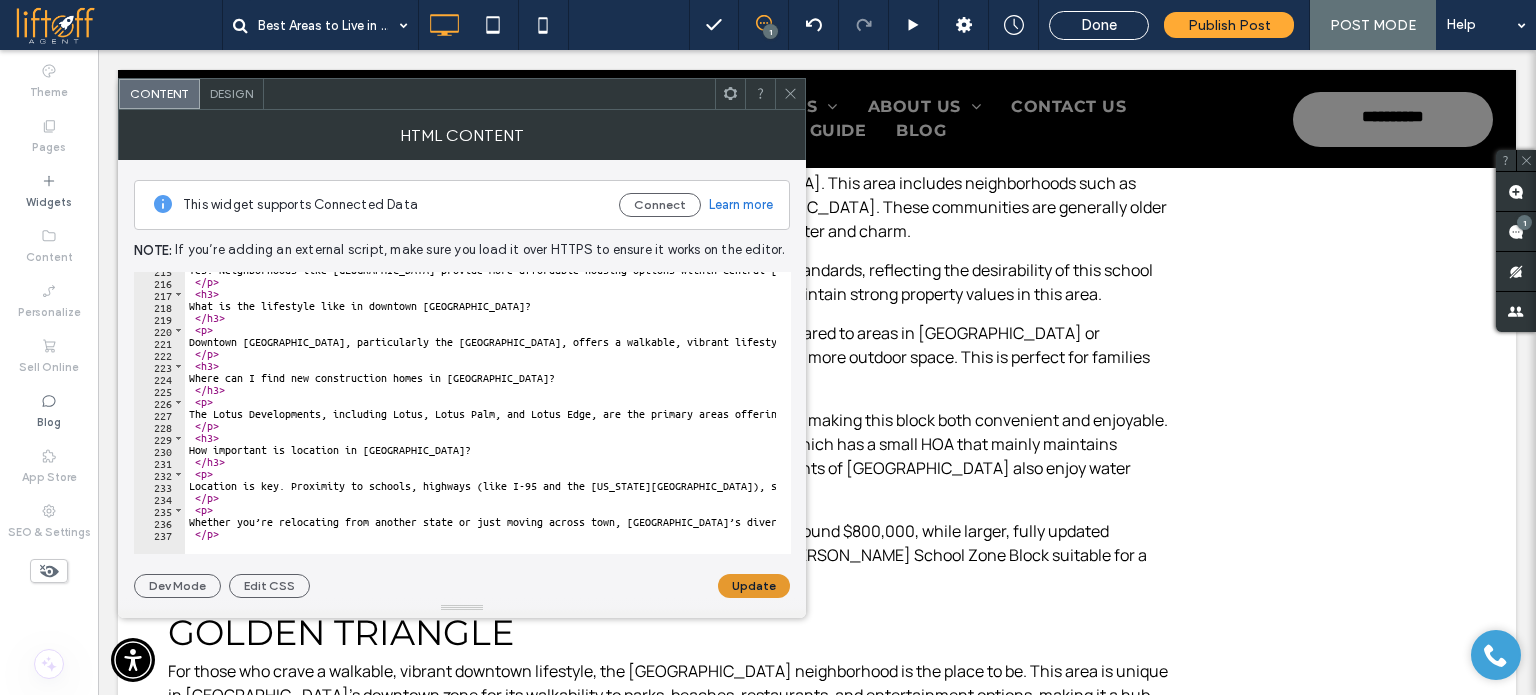 click on "Update" at bounding box center [754, 586] 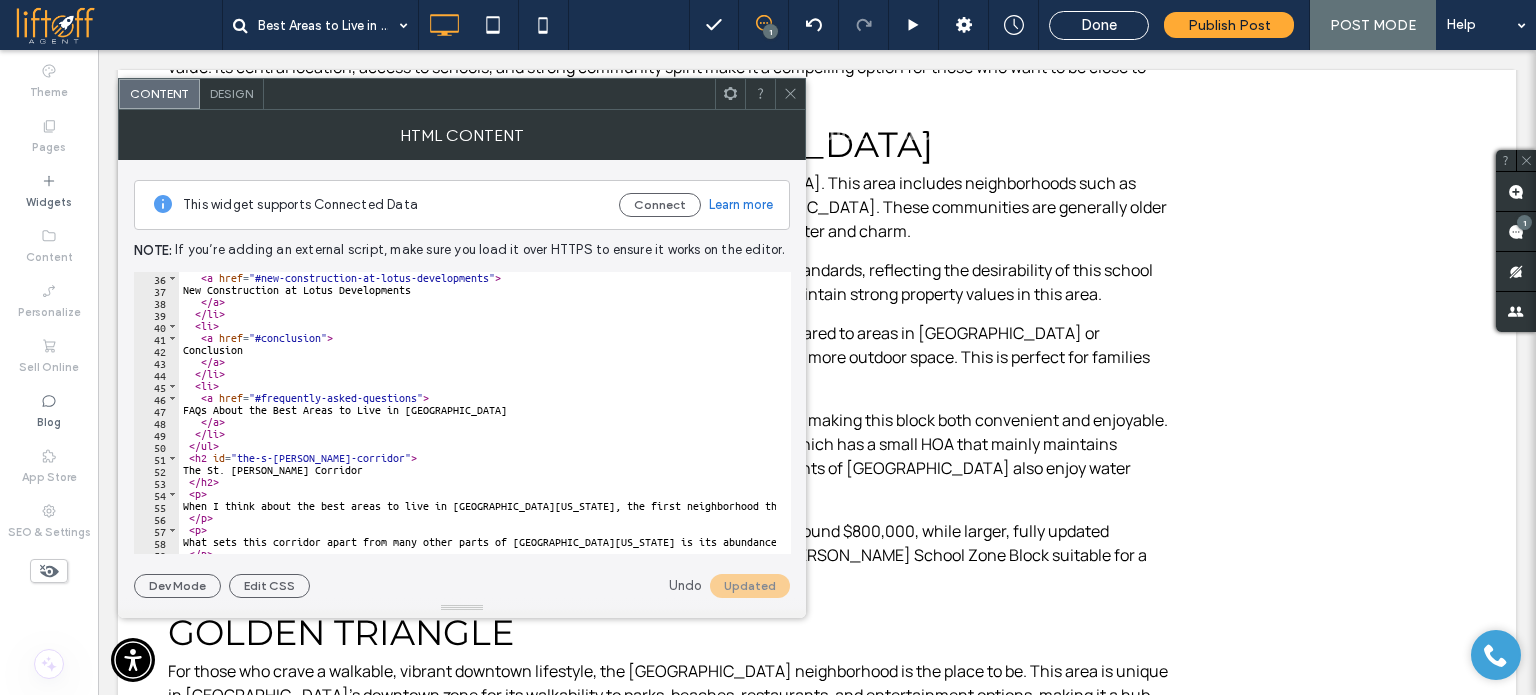 scroll, scrollTop: 420, scrollLeft: 0, axis: vertical 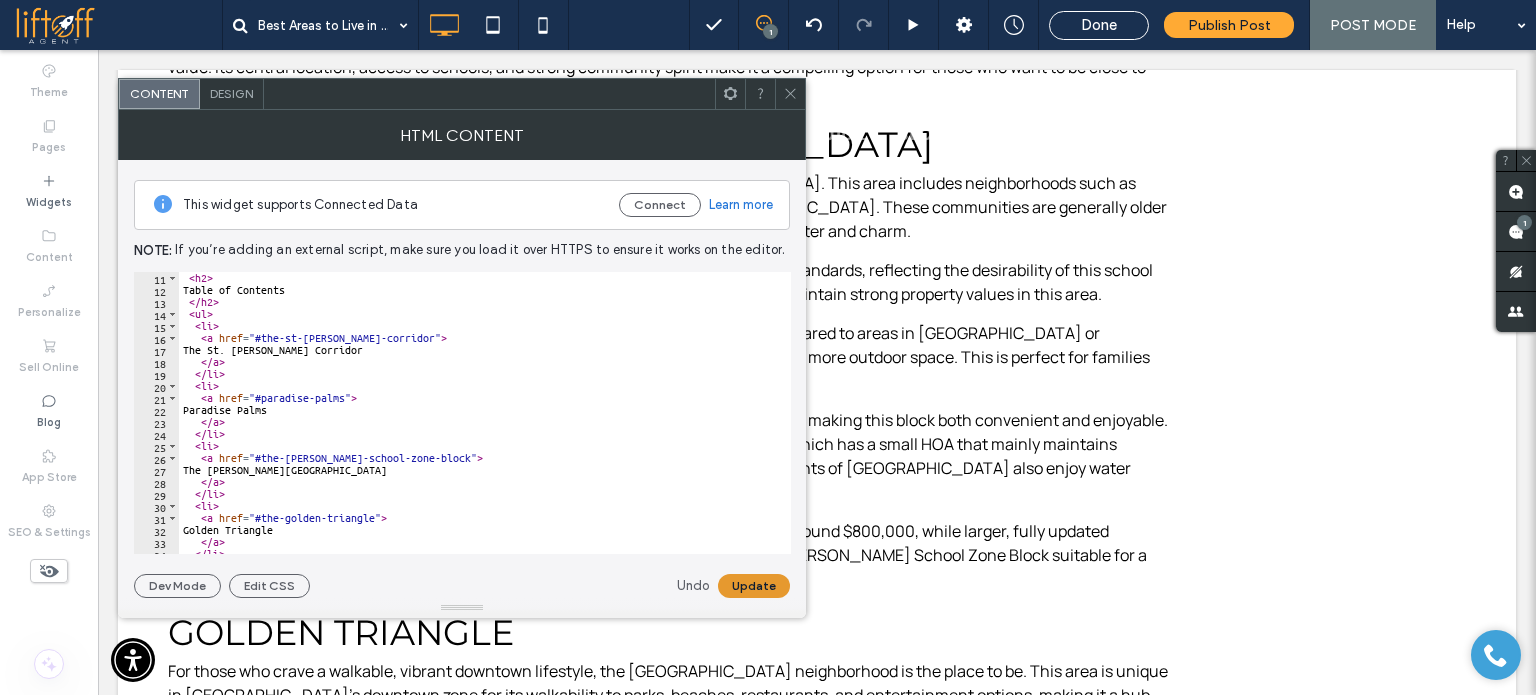 type on "**********" 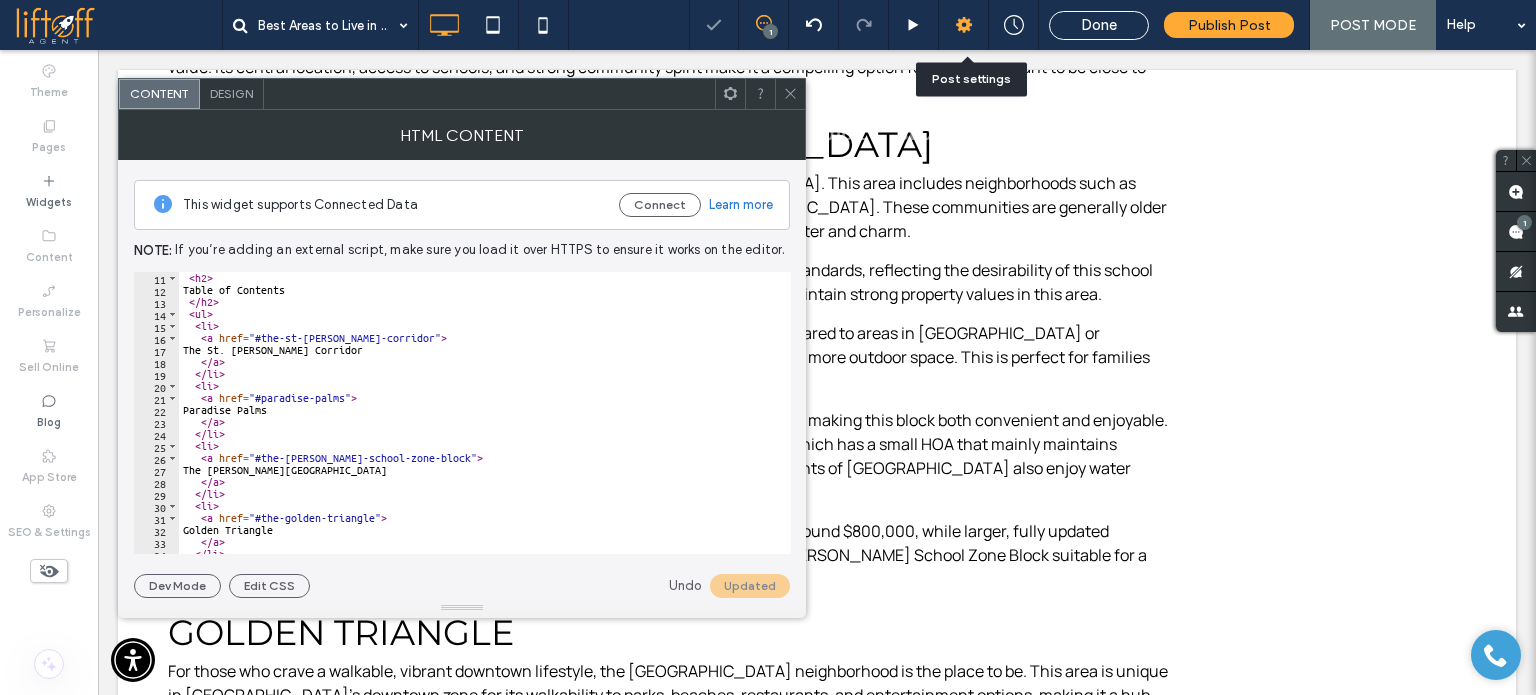 click at bounding box center (964, 25) 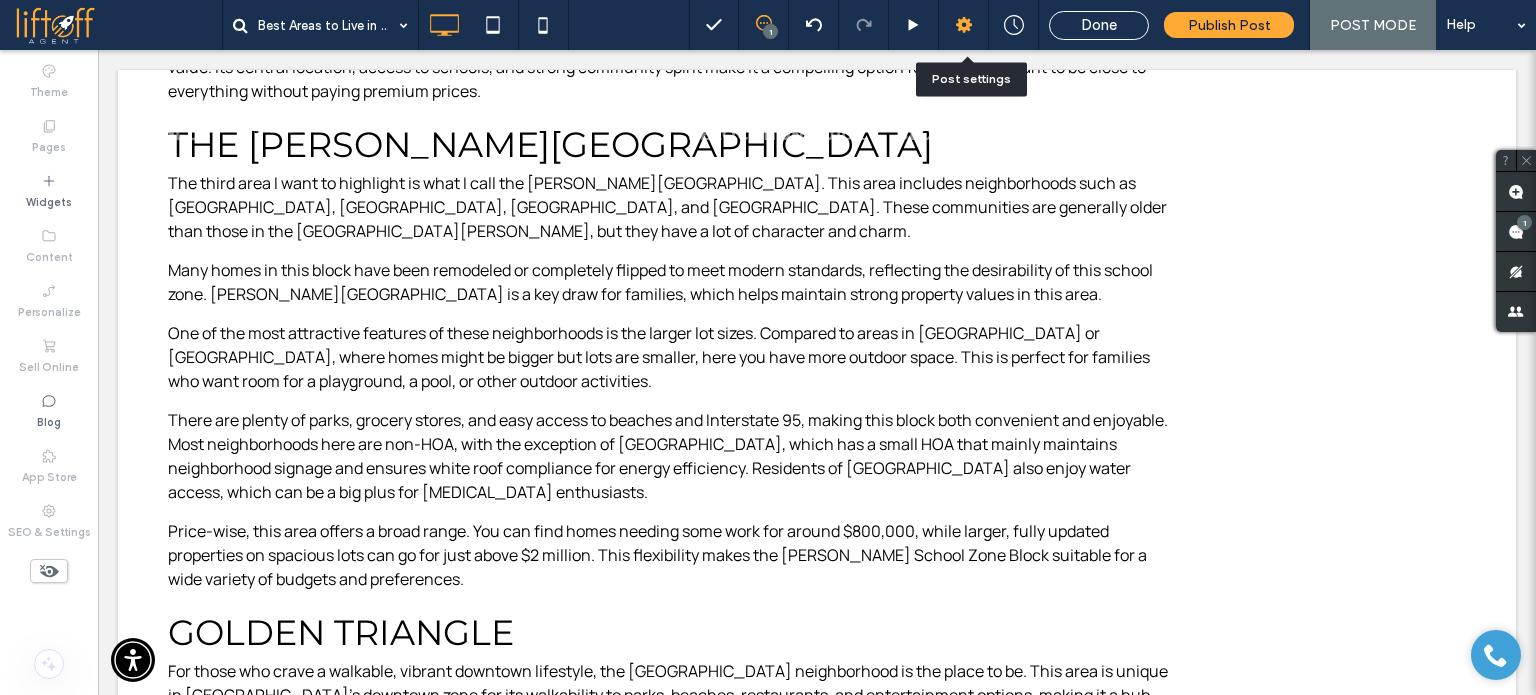 click 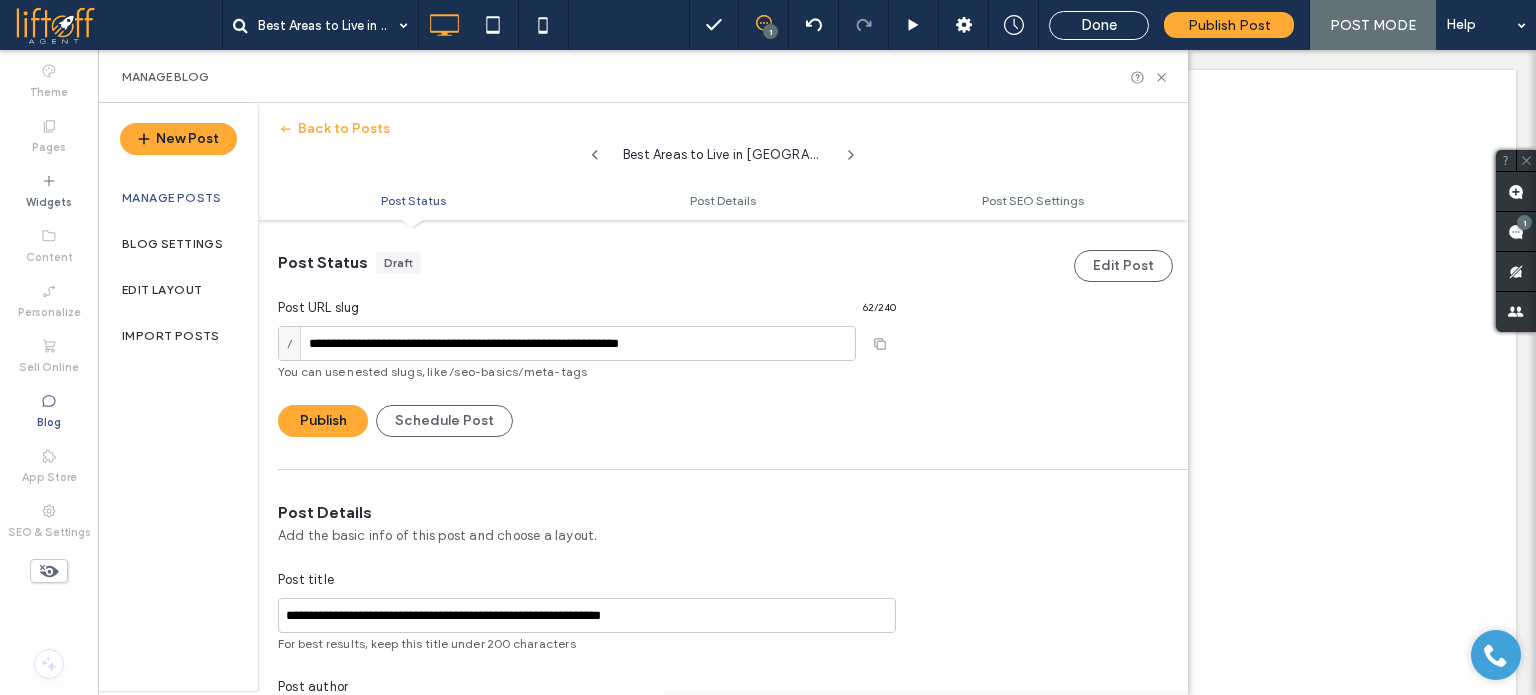 scroll, scrollTop: 0, scrollLeft: 0, axis: both 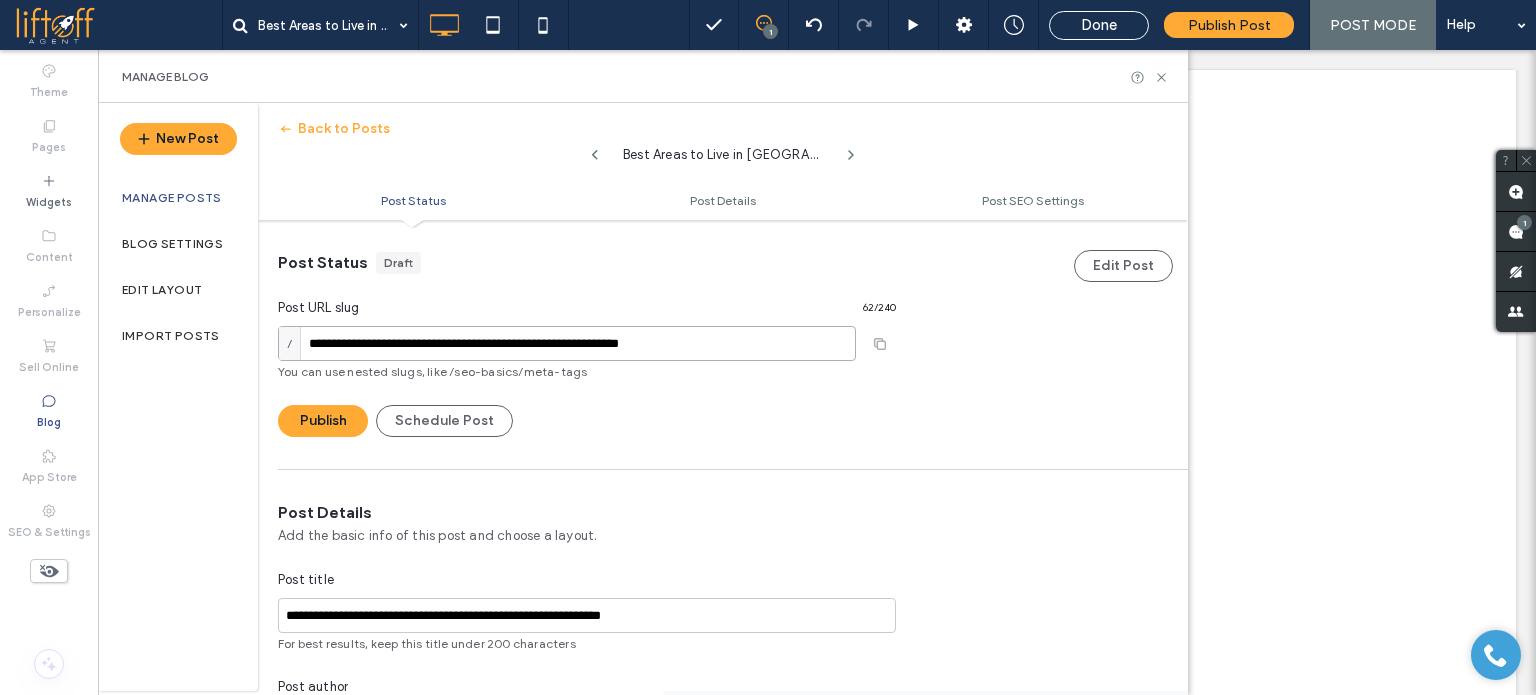 click on "**********" at bounding box center [567, 343] 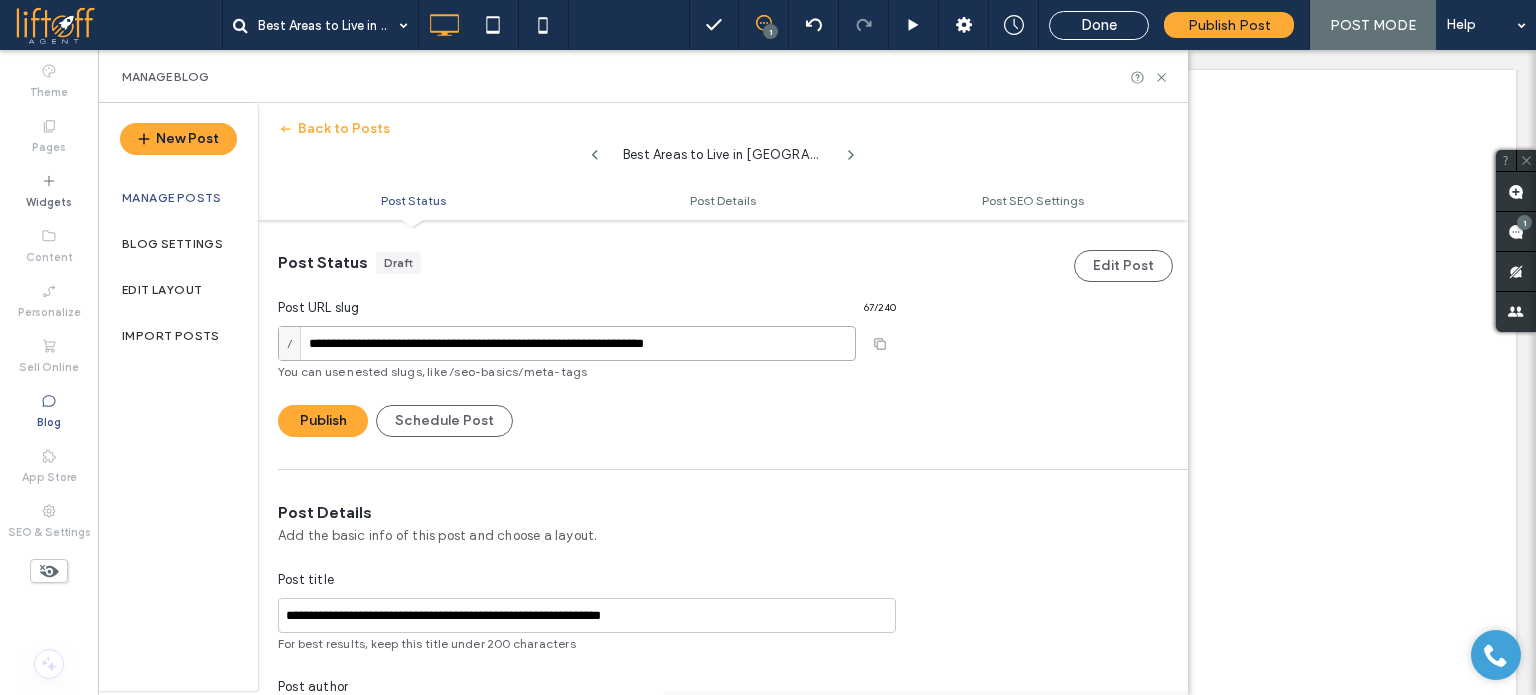type on "**********" 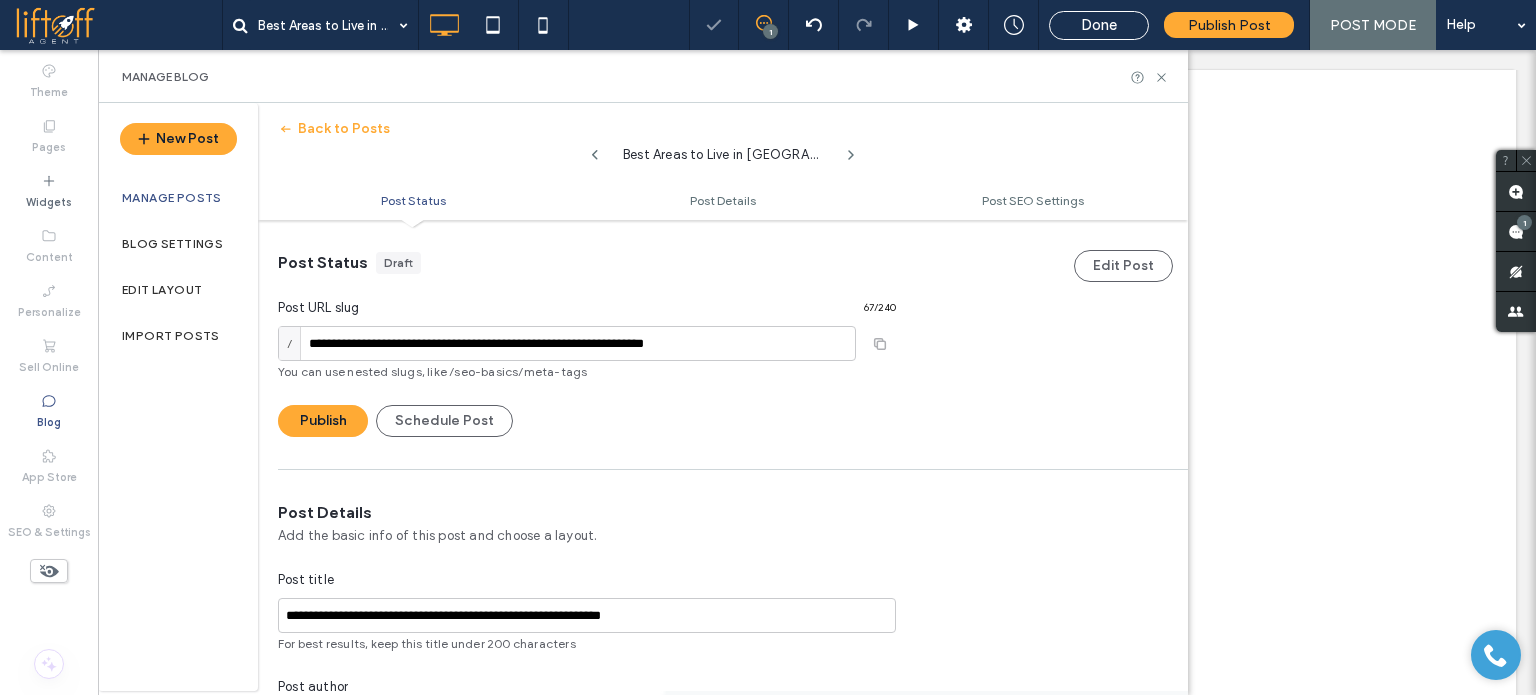 click on "**********" at bounding box center [587, 344] 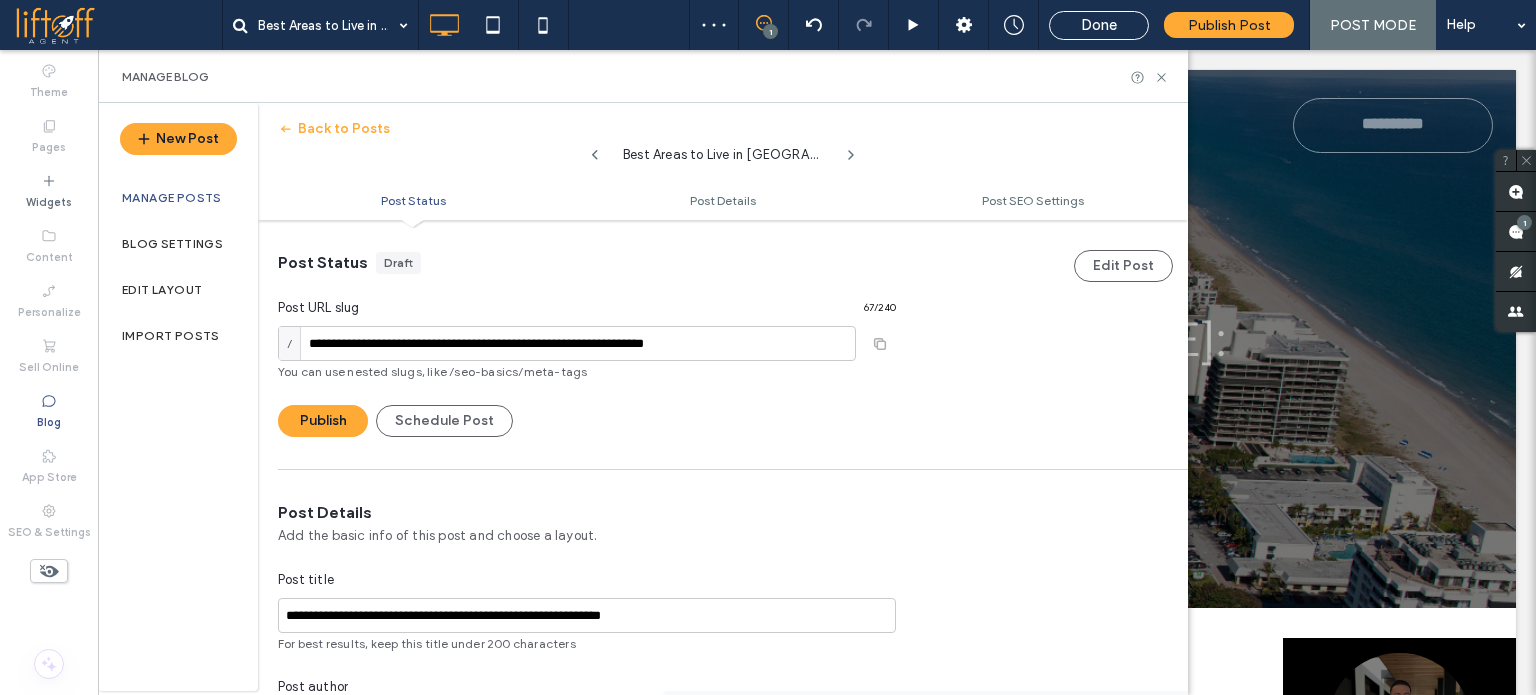 scroll, scrollTop: 0, scrollLeft: 0, axis: both 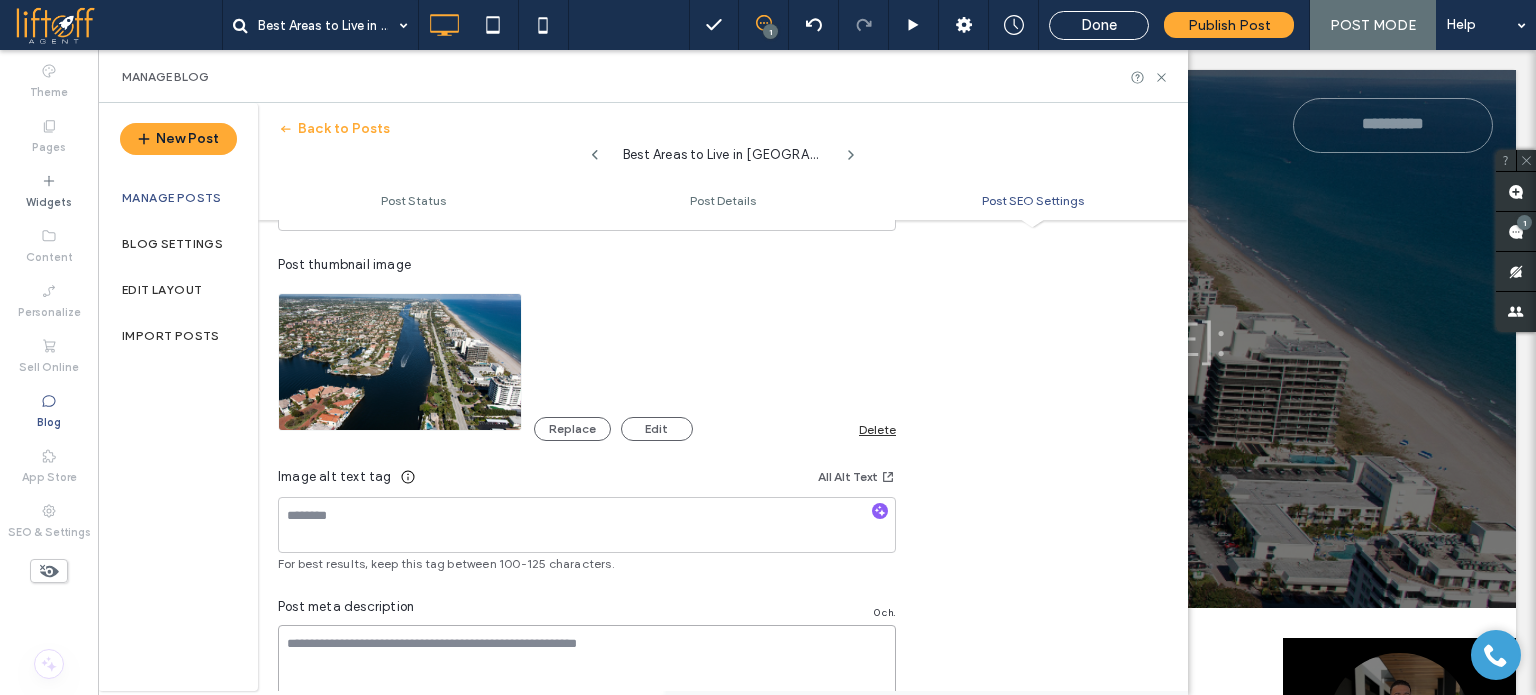 click at bounding box center [587, 675] 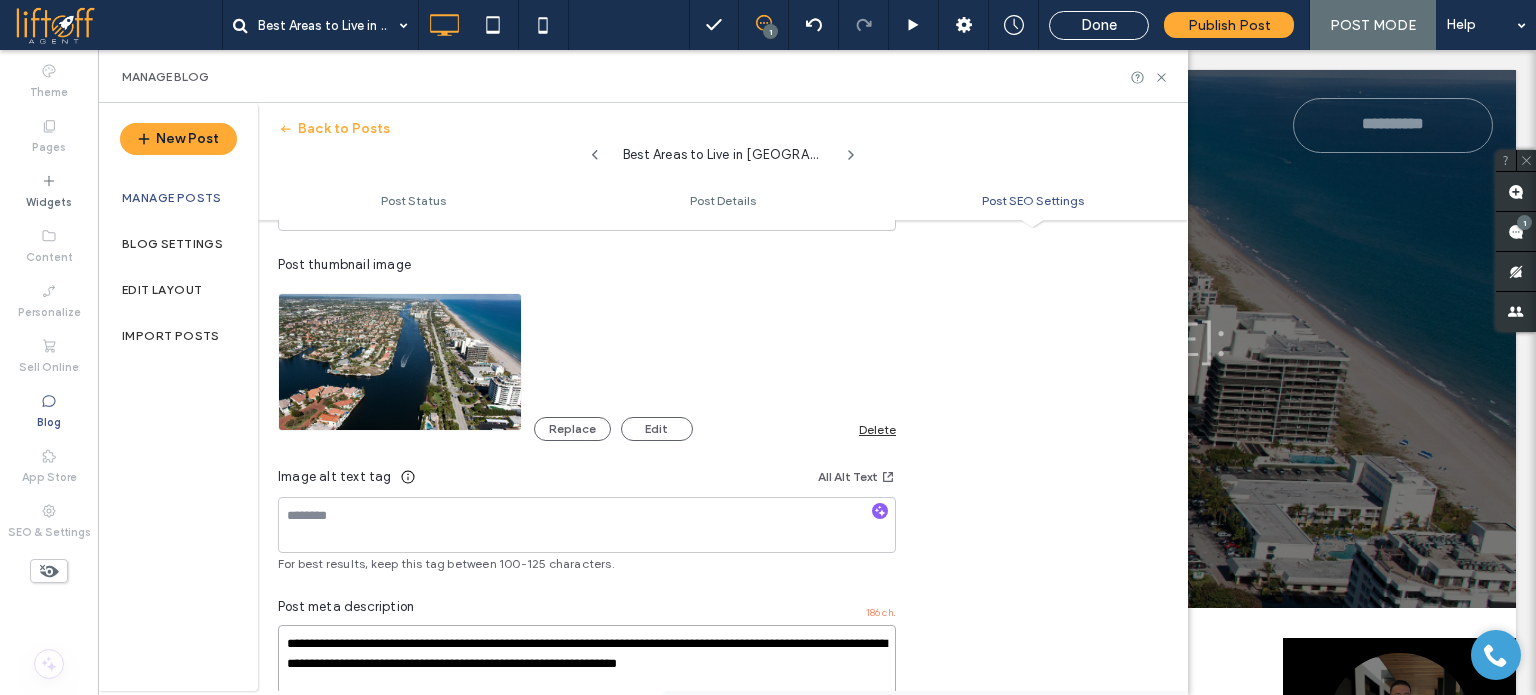 type on "**********" 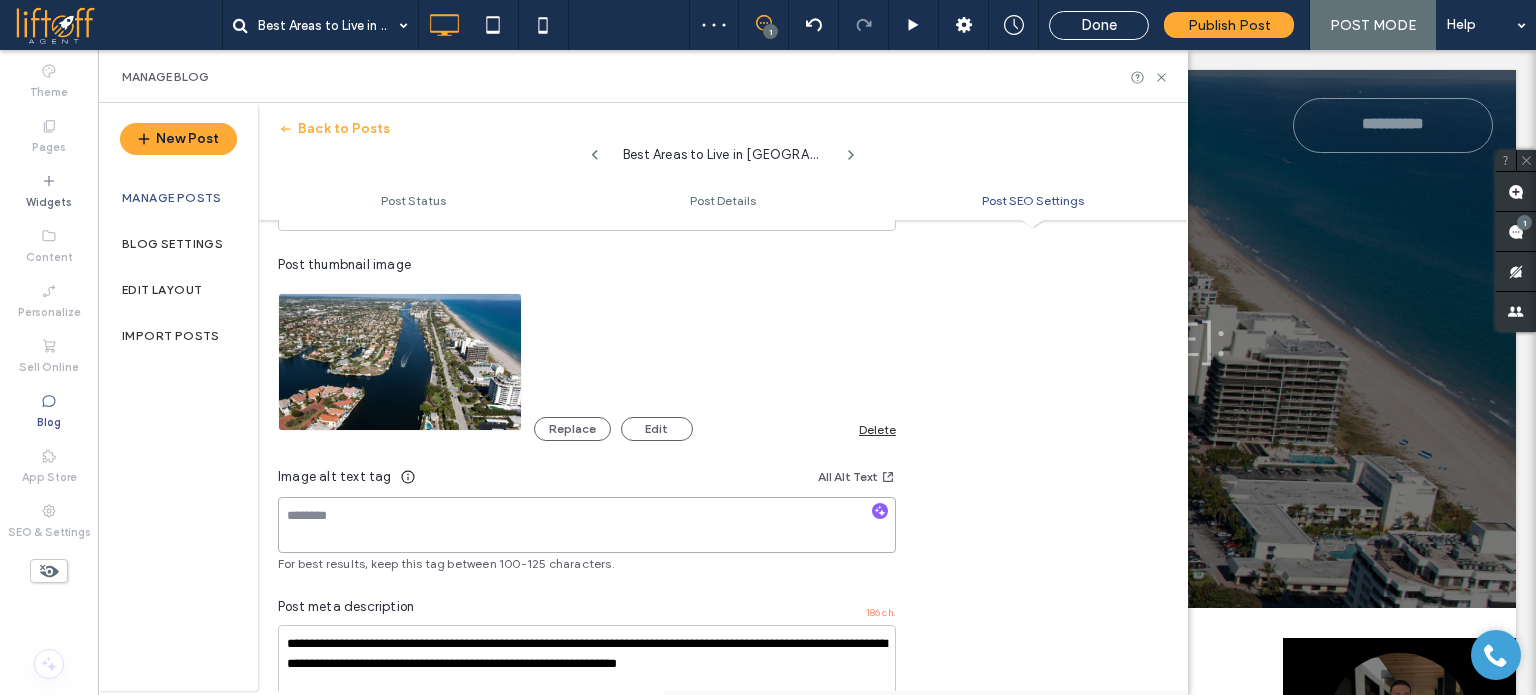 click at bounding box center [587, 525] 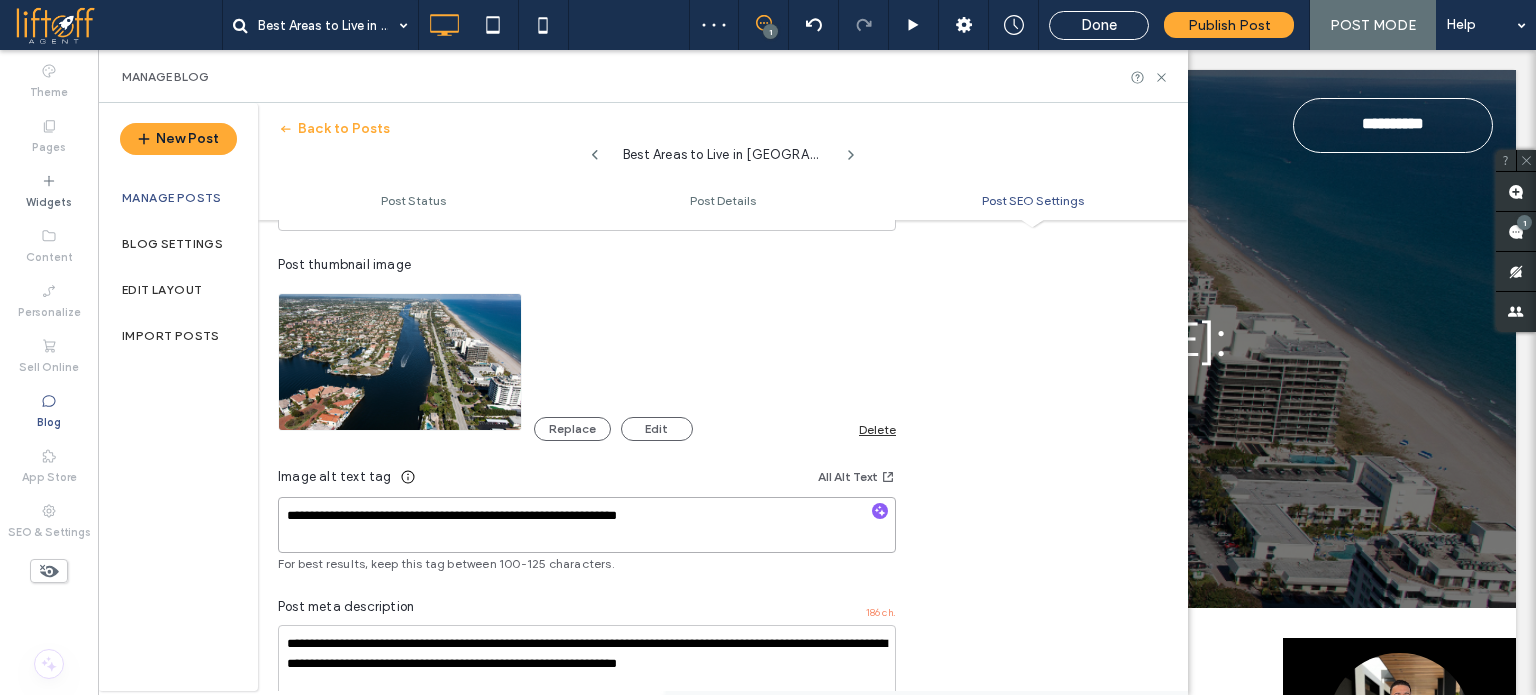scroll, scrollTop: 0, scrollLeft: 0, axis: both 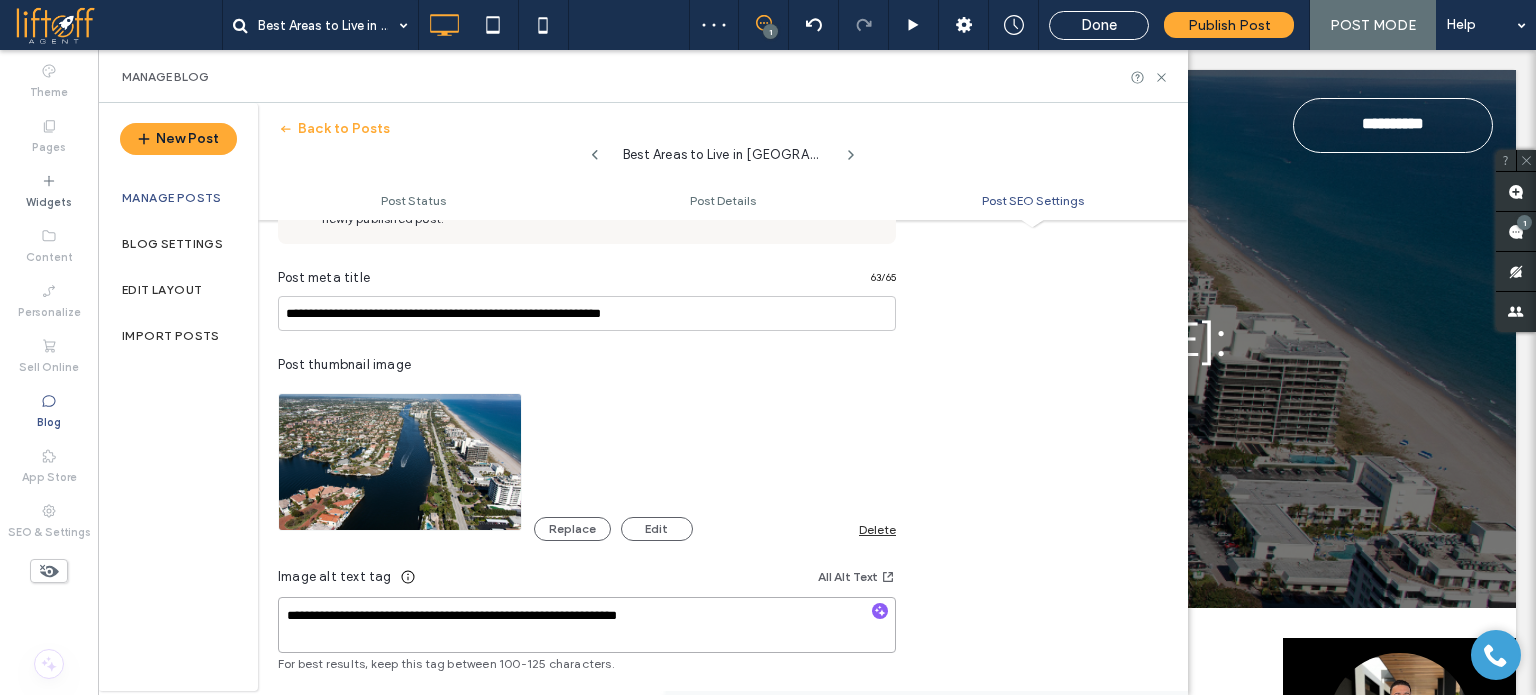 type on "**********" 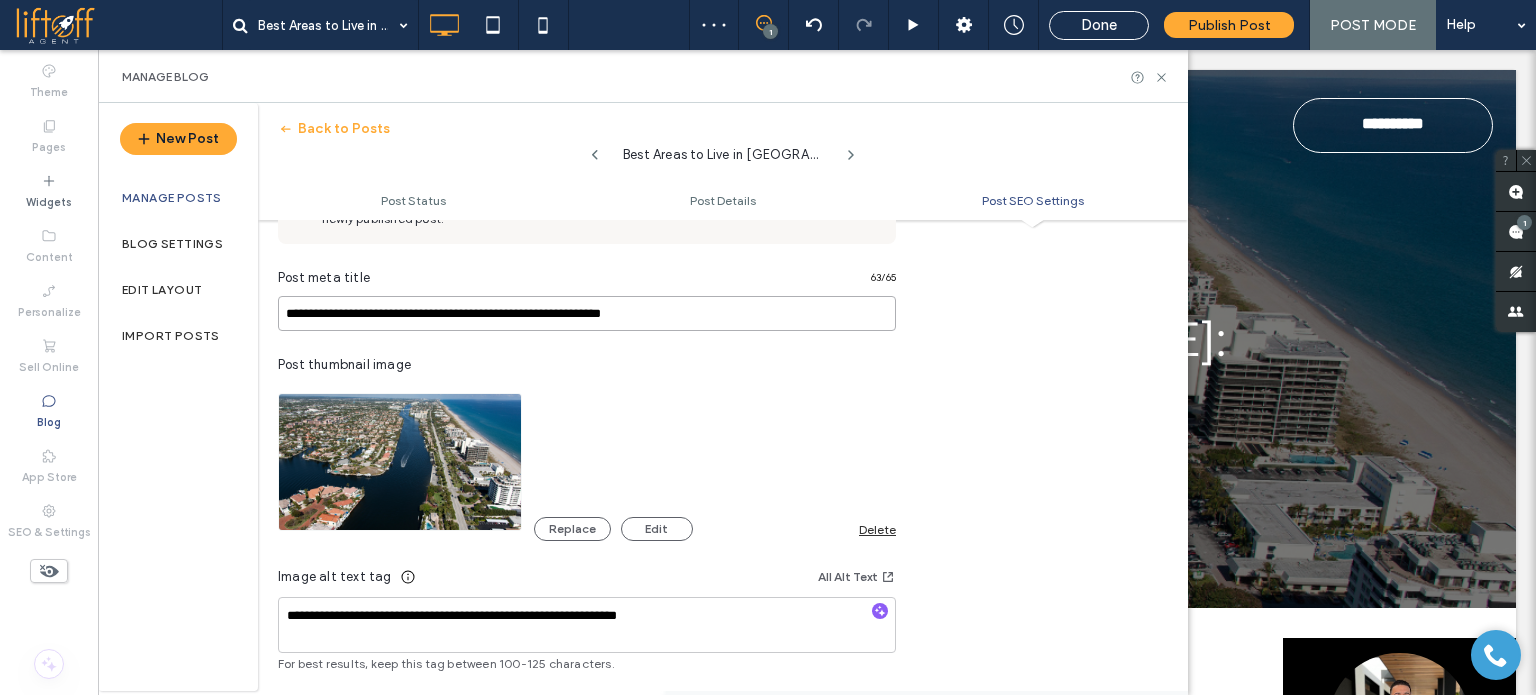 click on "**********" at bounding box center [587, 313] 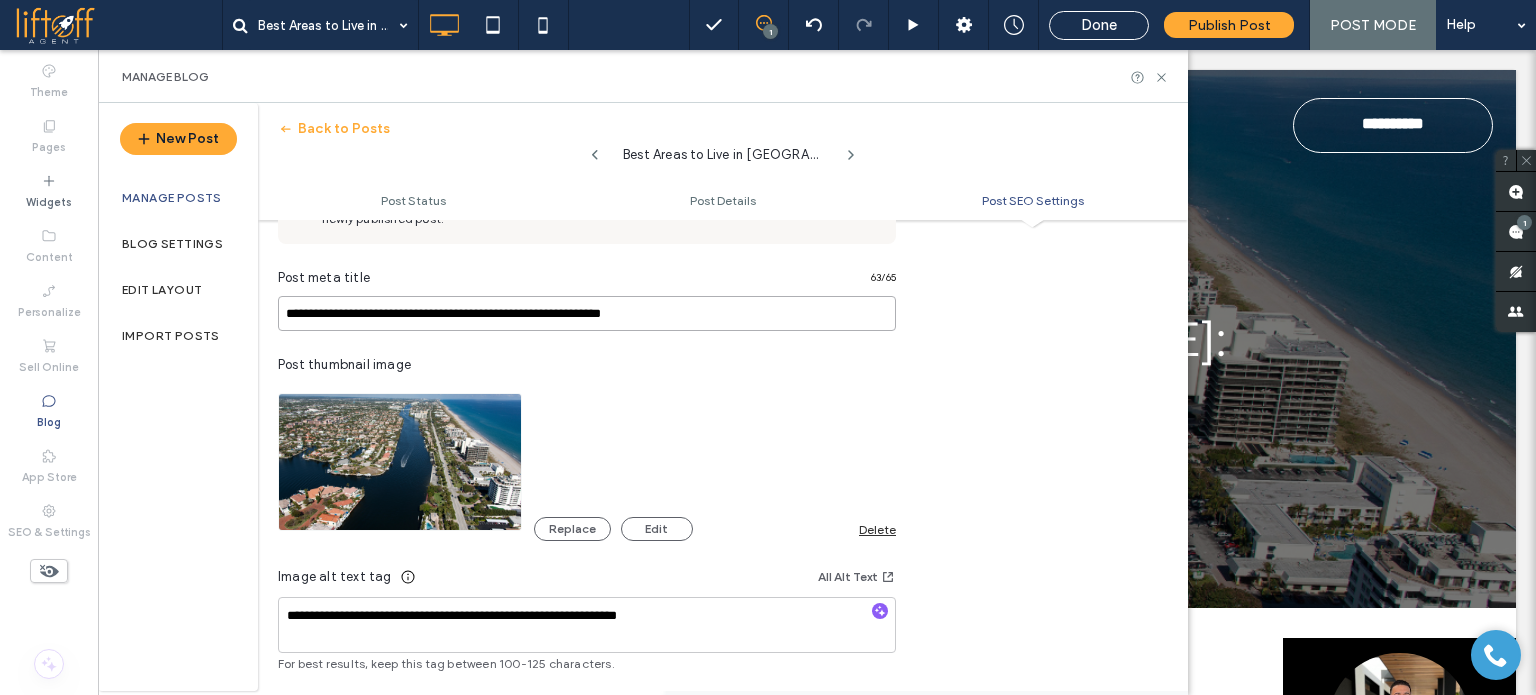 paste on "***" 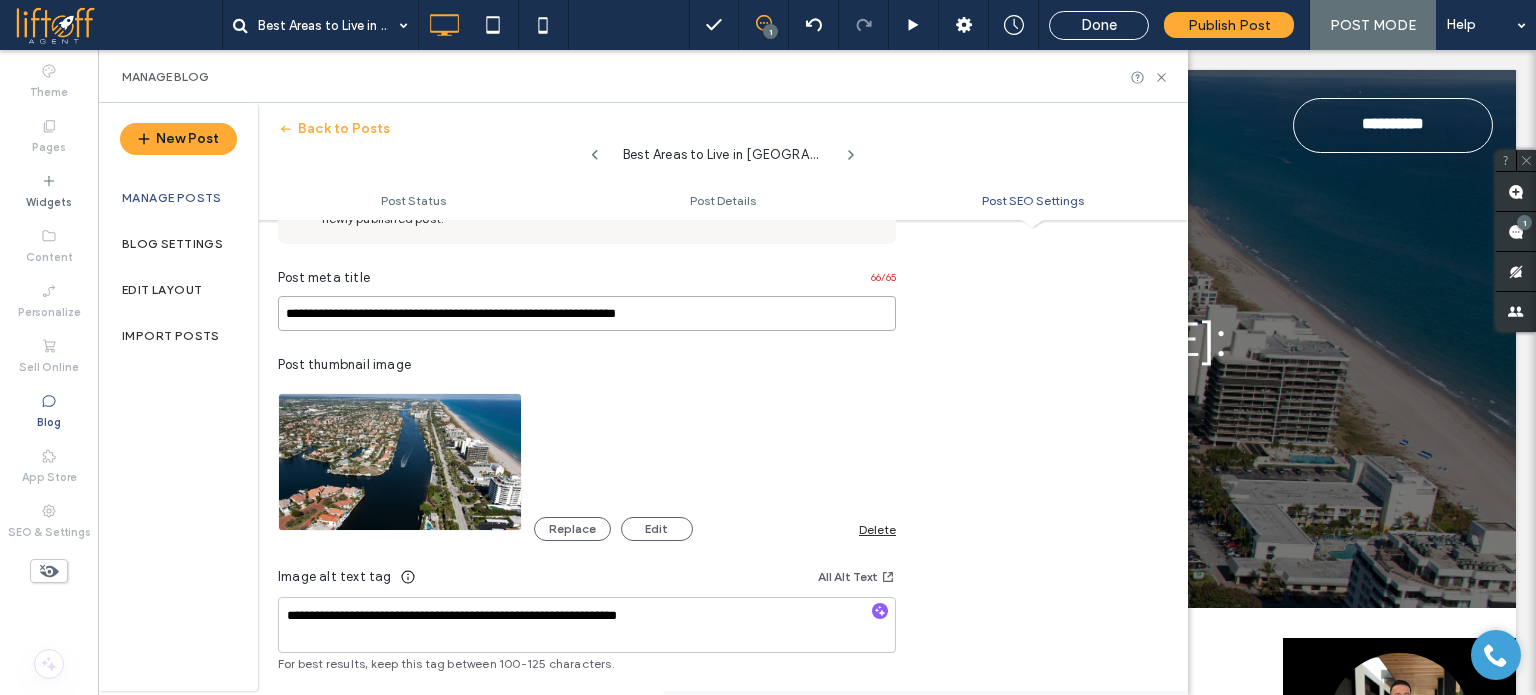 type on "**********" 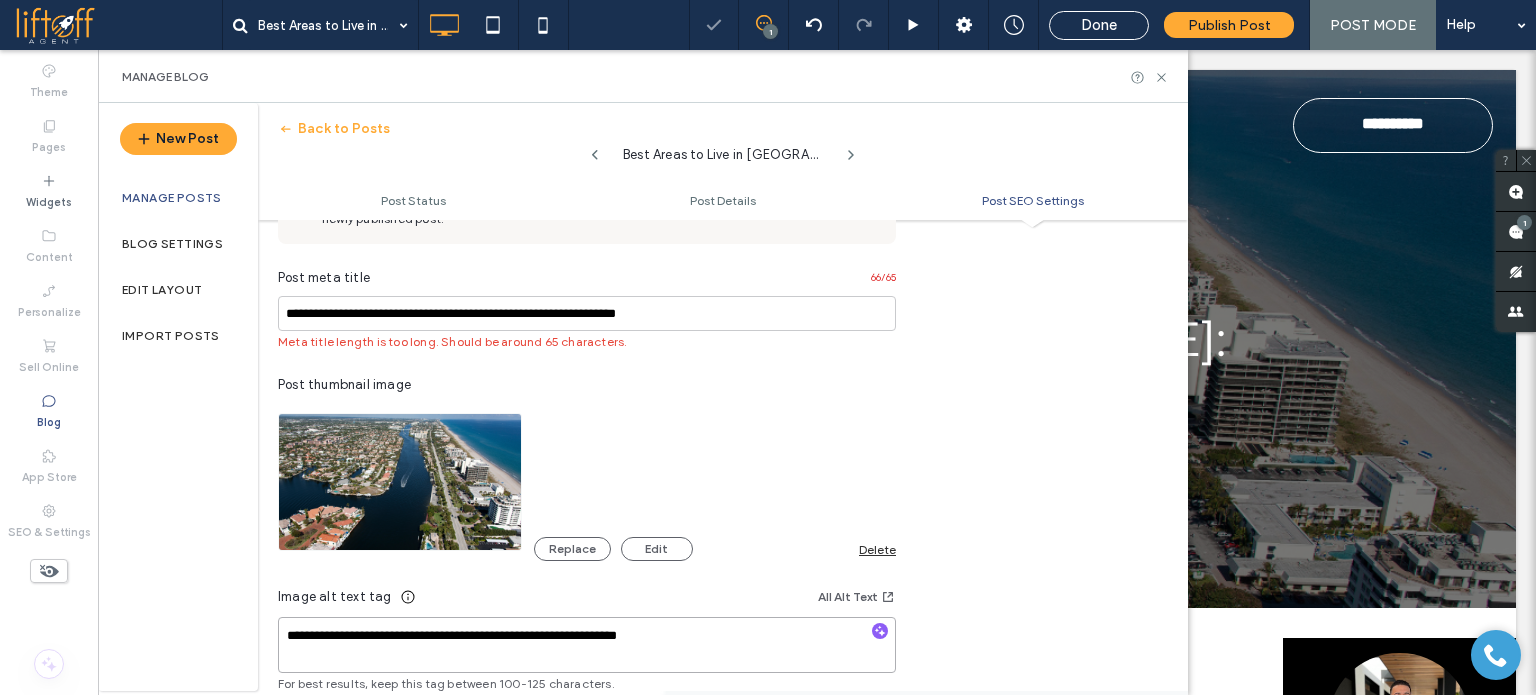 drag, startPoint x: 751, startPoint y: 614, endPoint x: 8, endPoint y: 614, distance: 743 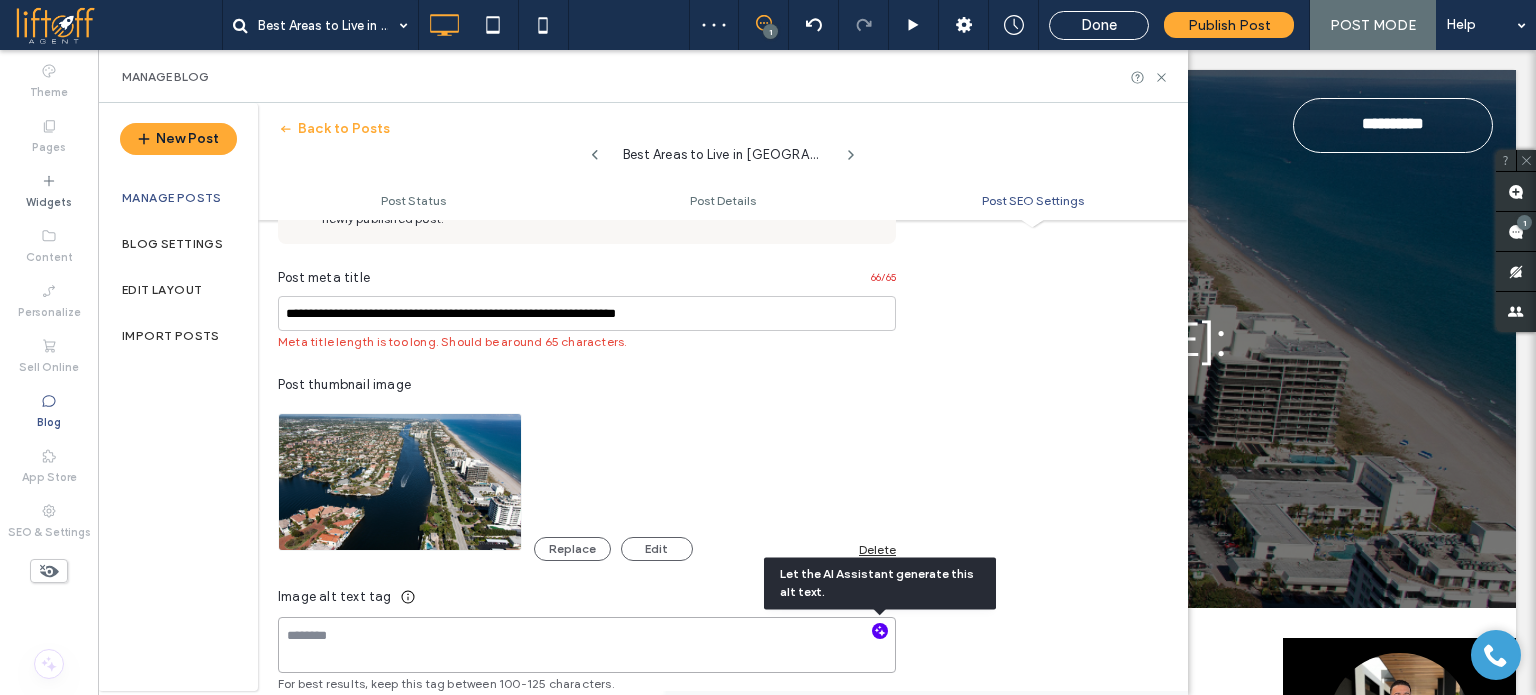 type 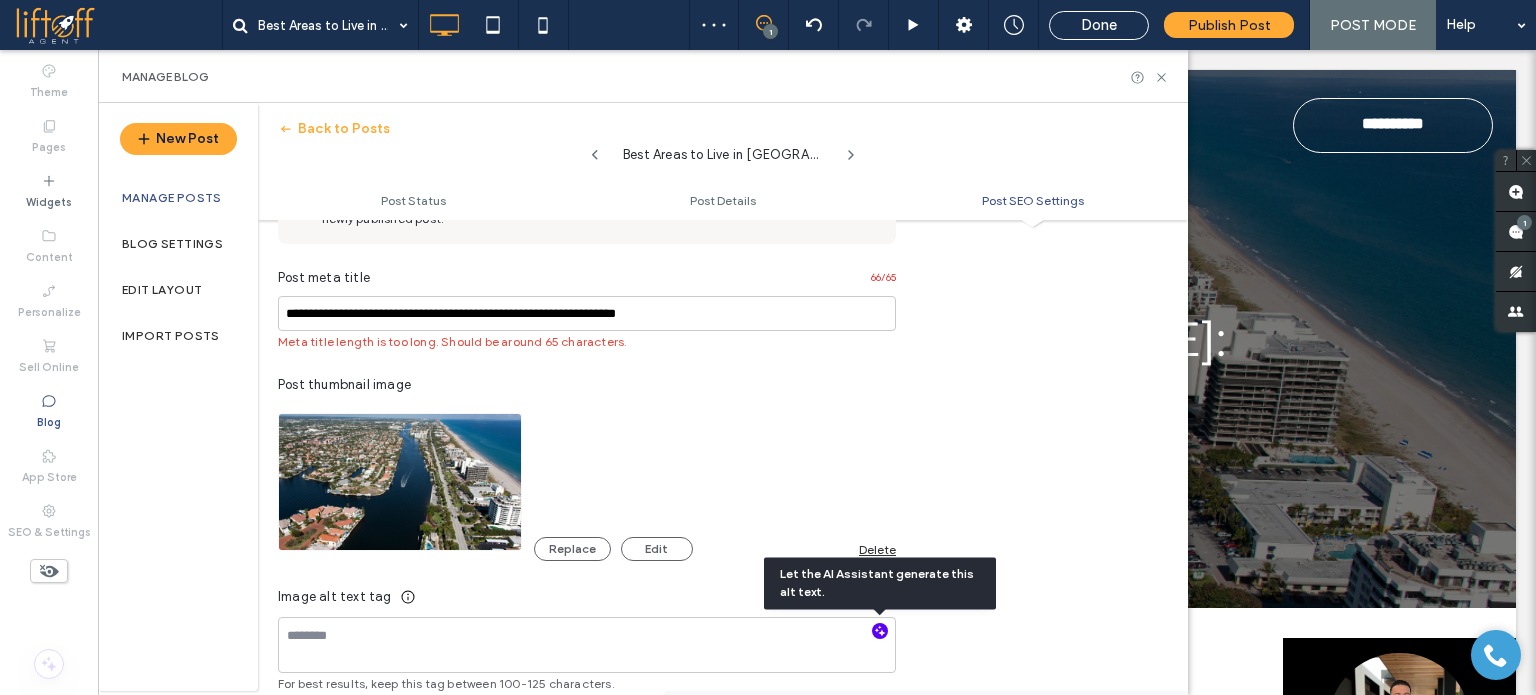 click 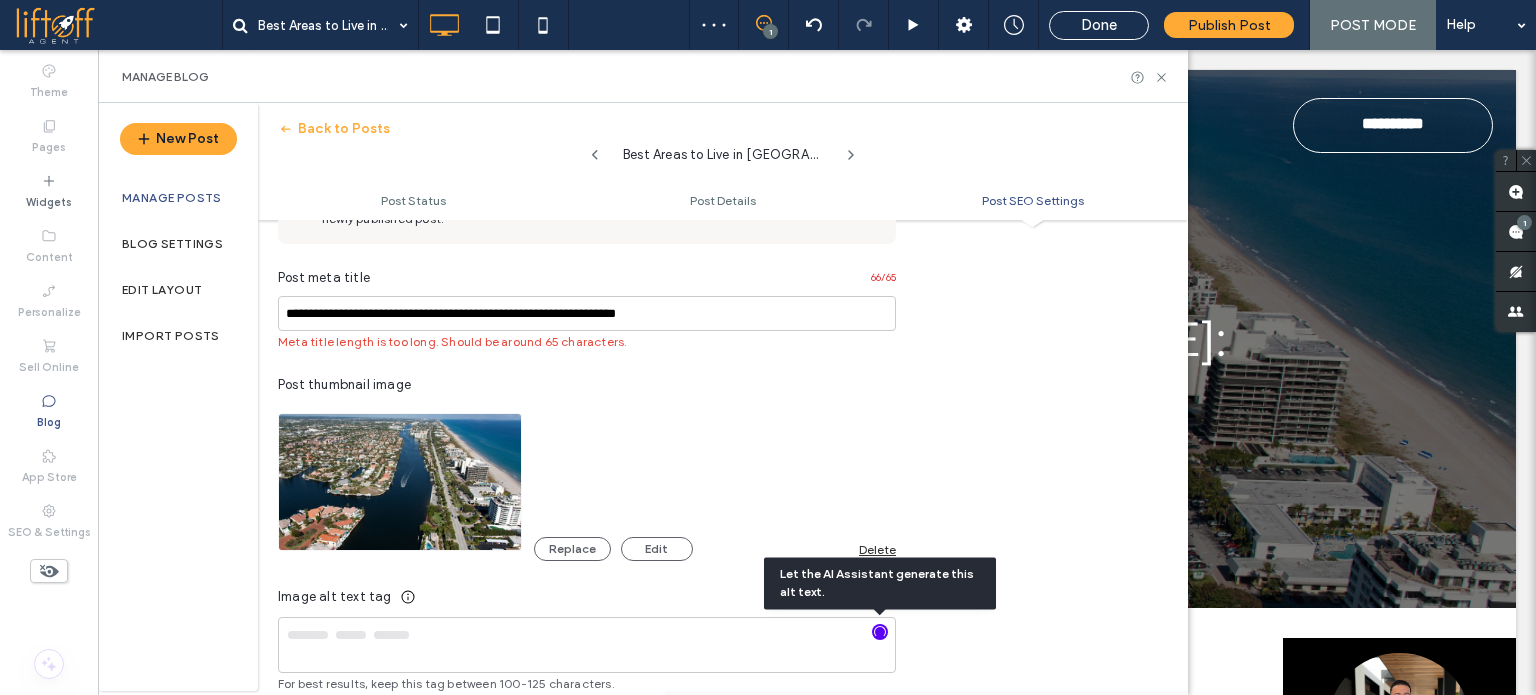 scroll, scrollTop: 0, scrollLeft: 0, axis: both 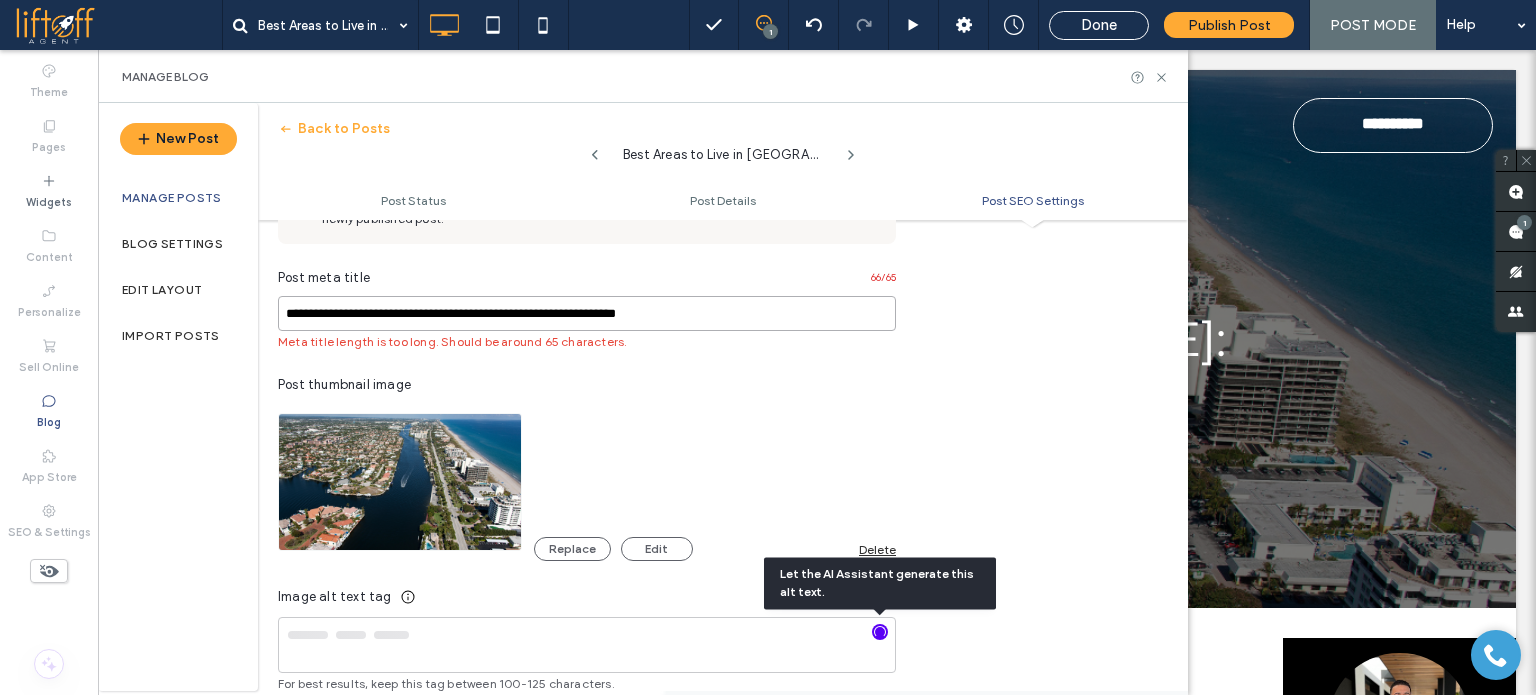 drag, startPoint x: 617, startPoint y: 314, endPoint x: 868, endPoint y: 314, distance: 251 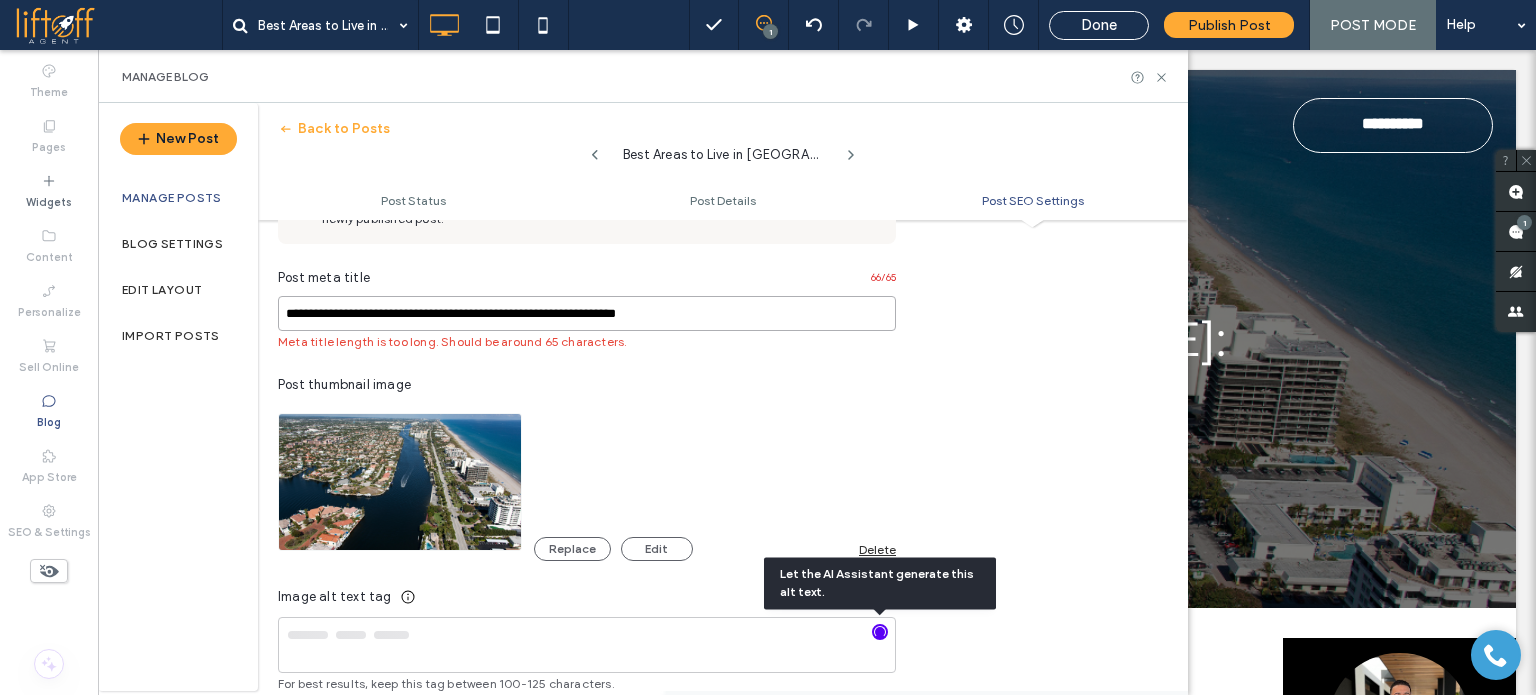 click on "**********" at bounding box center [587, 313] 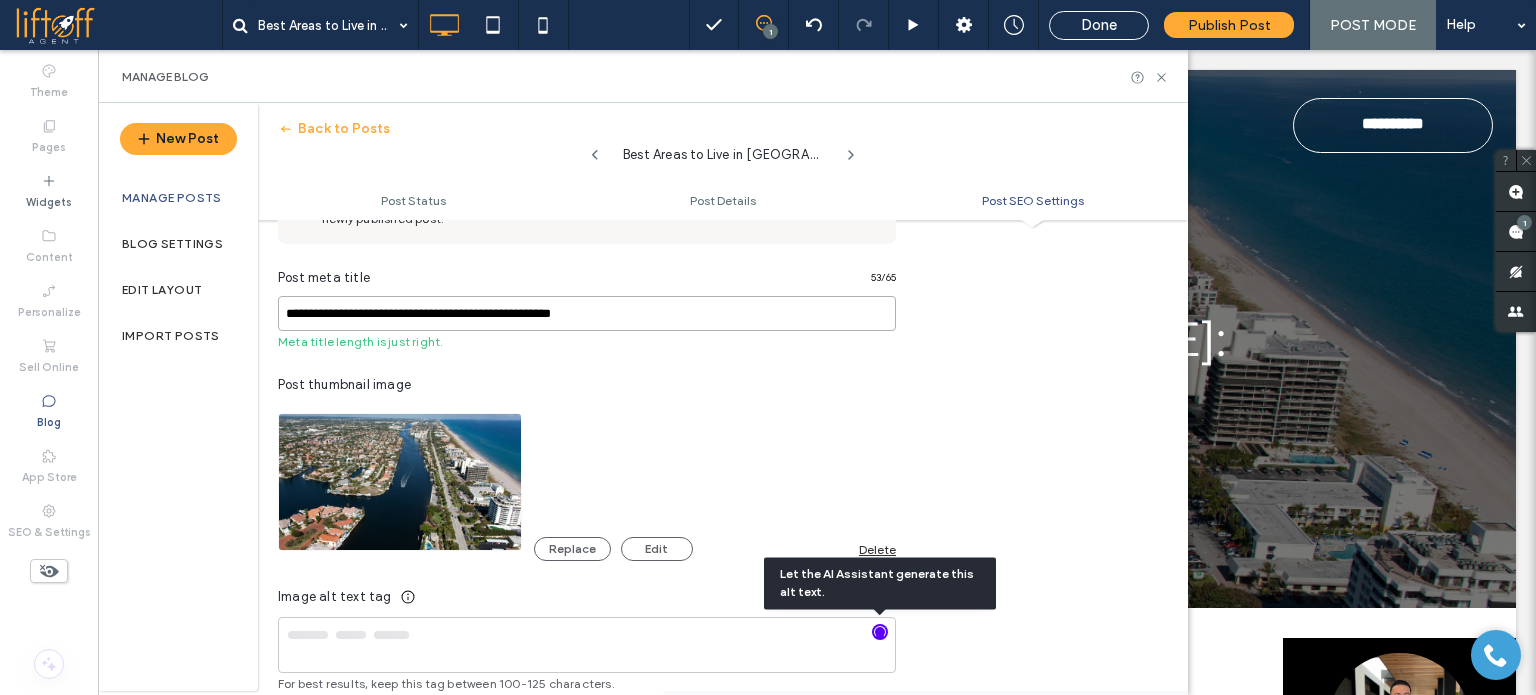 type on "**********" 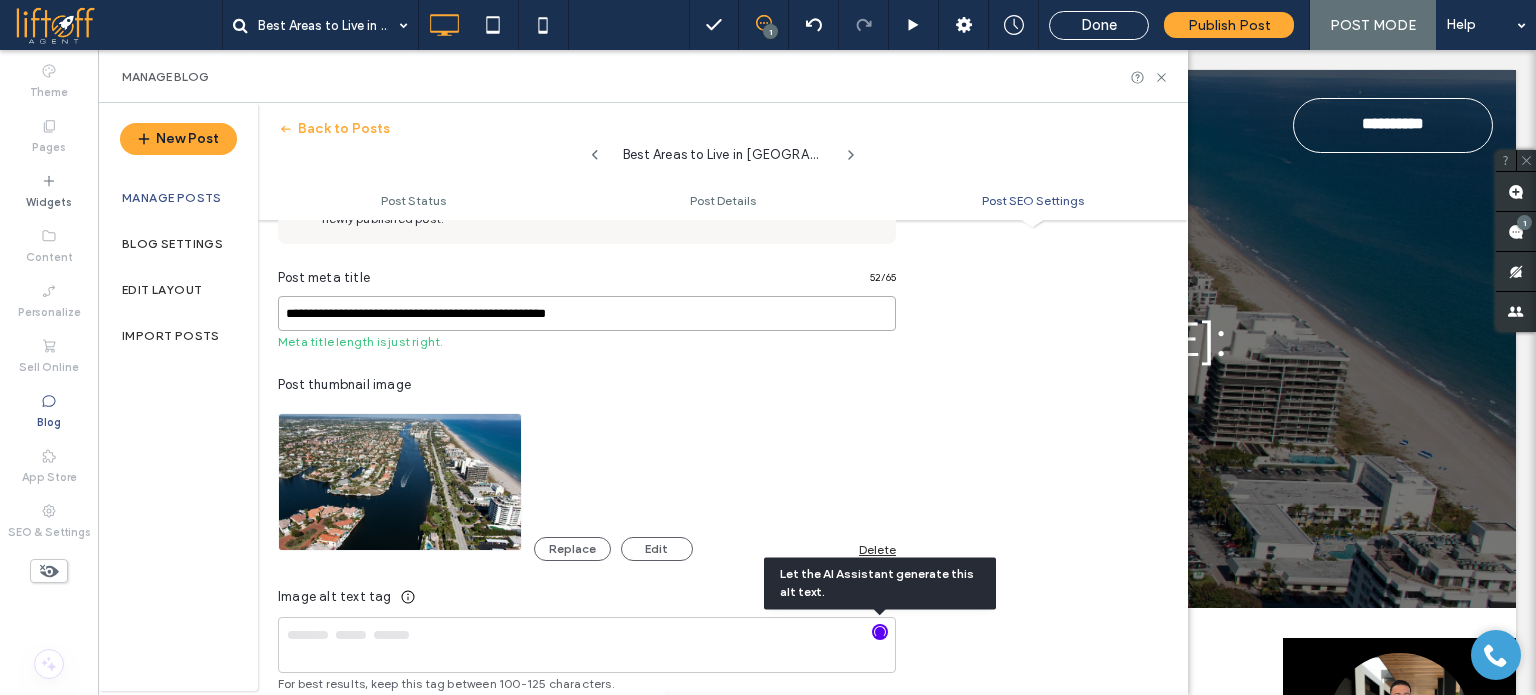 type on "**********" 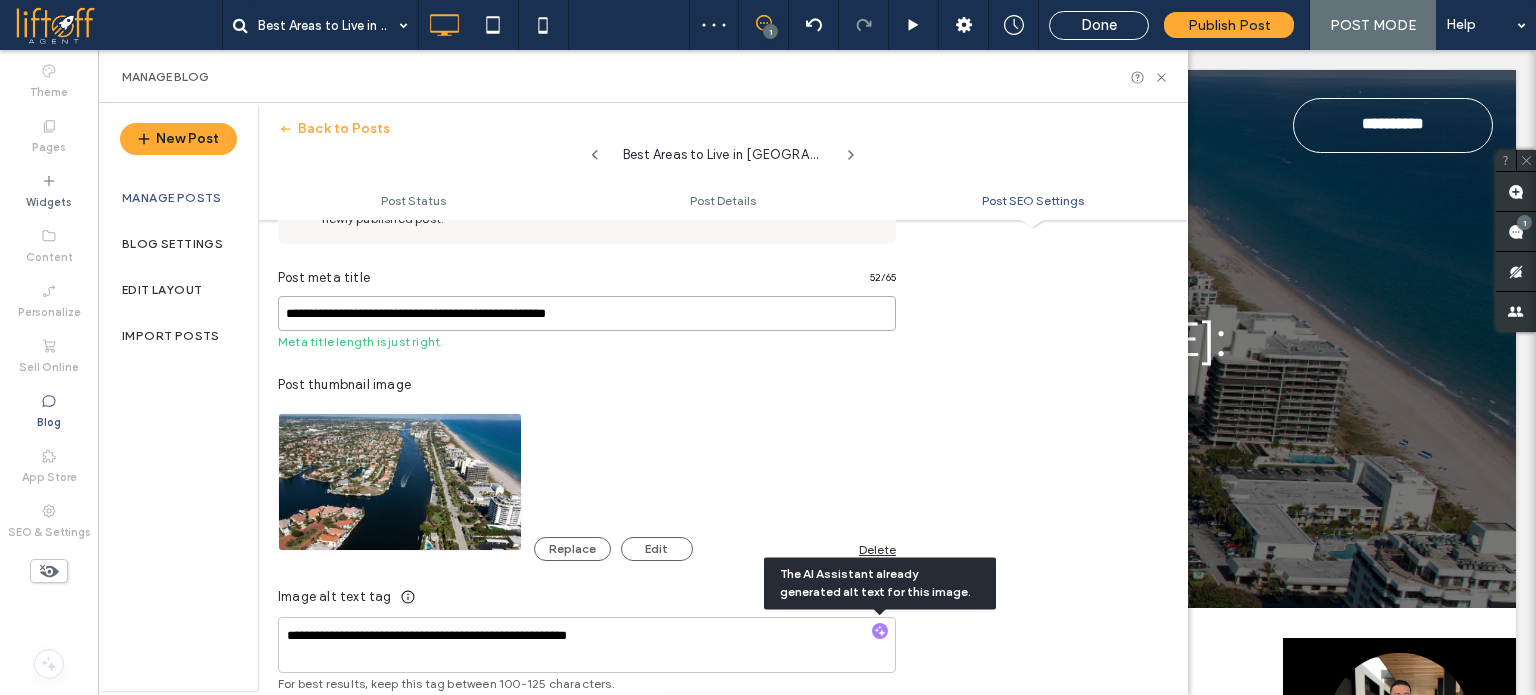 scroll, scrollTop: 0, scrollLeft: 0, axis: both 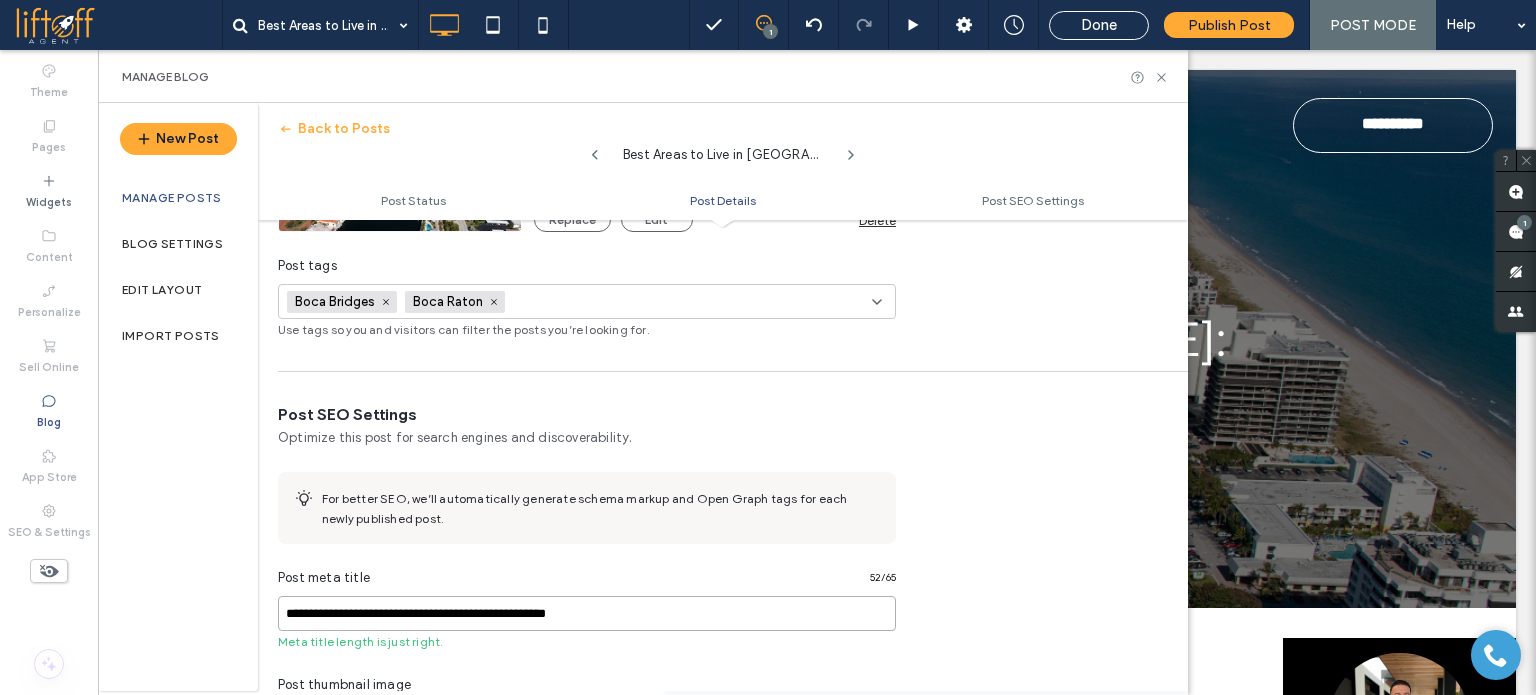 type on "**********" 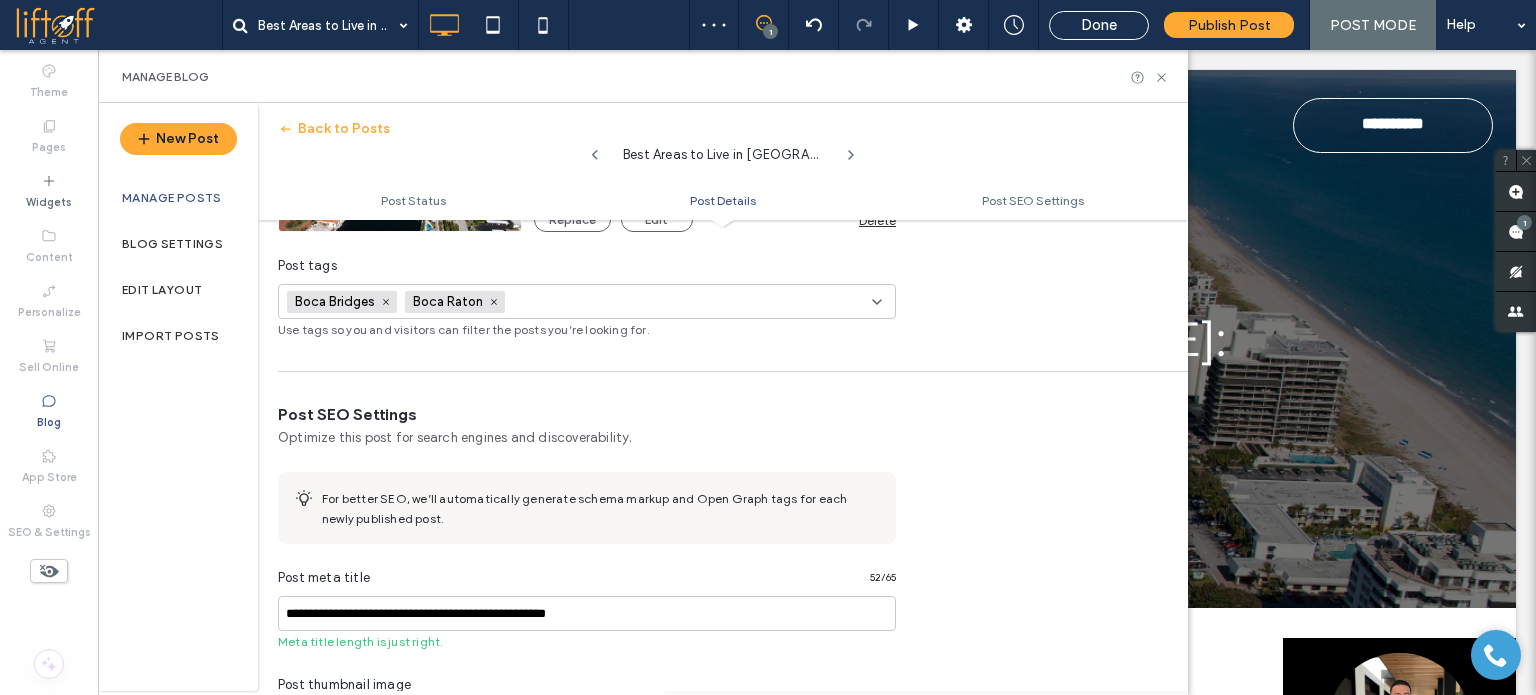 click at bounding box center (582, 302) 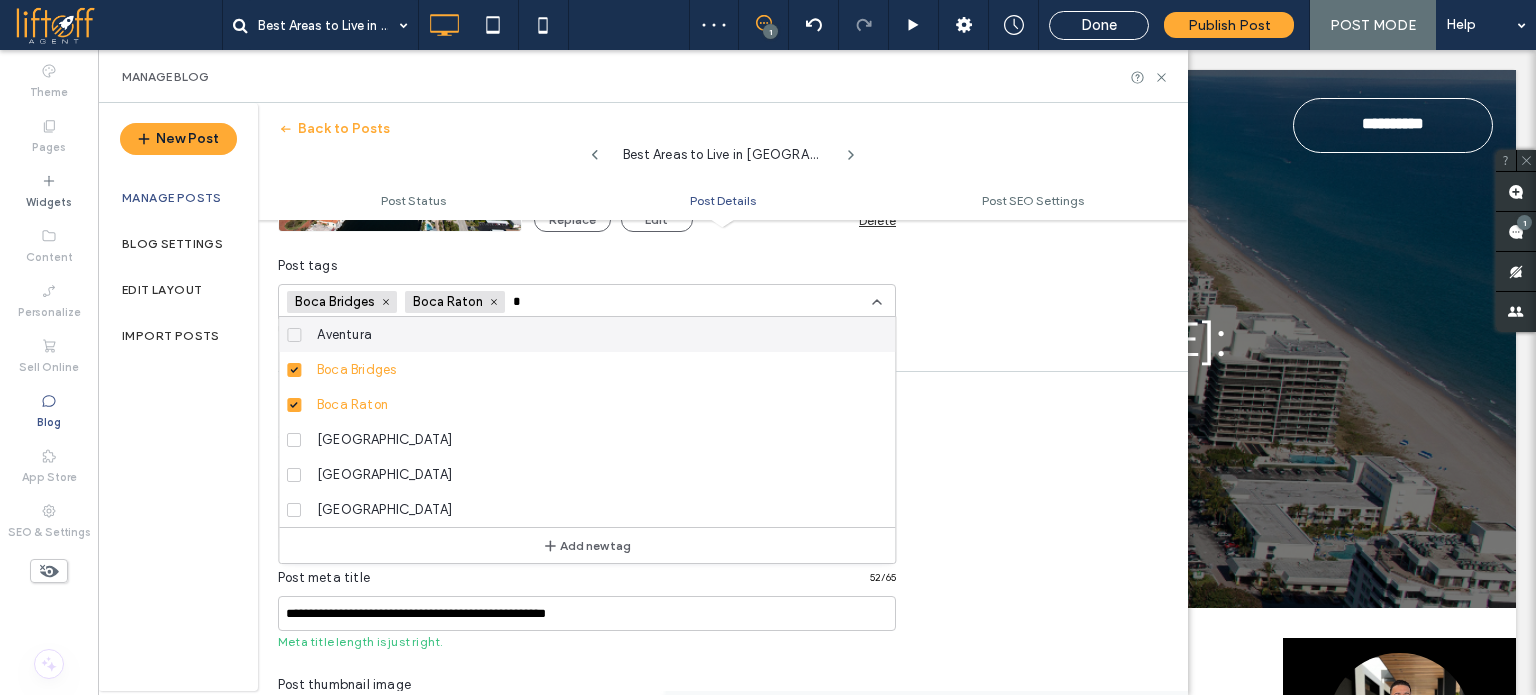 scroll, scrollTop: 0, scrollLeft: 0, axis: both 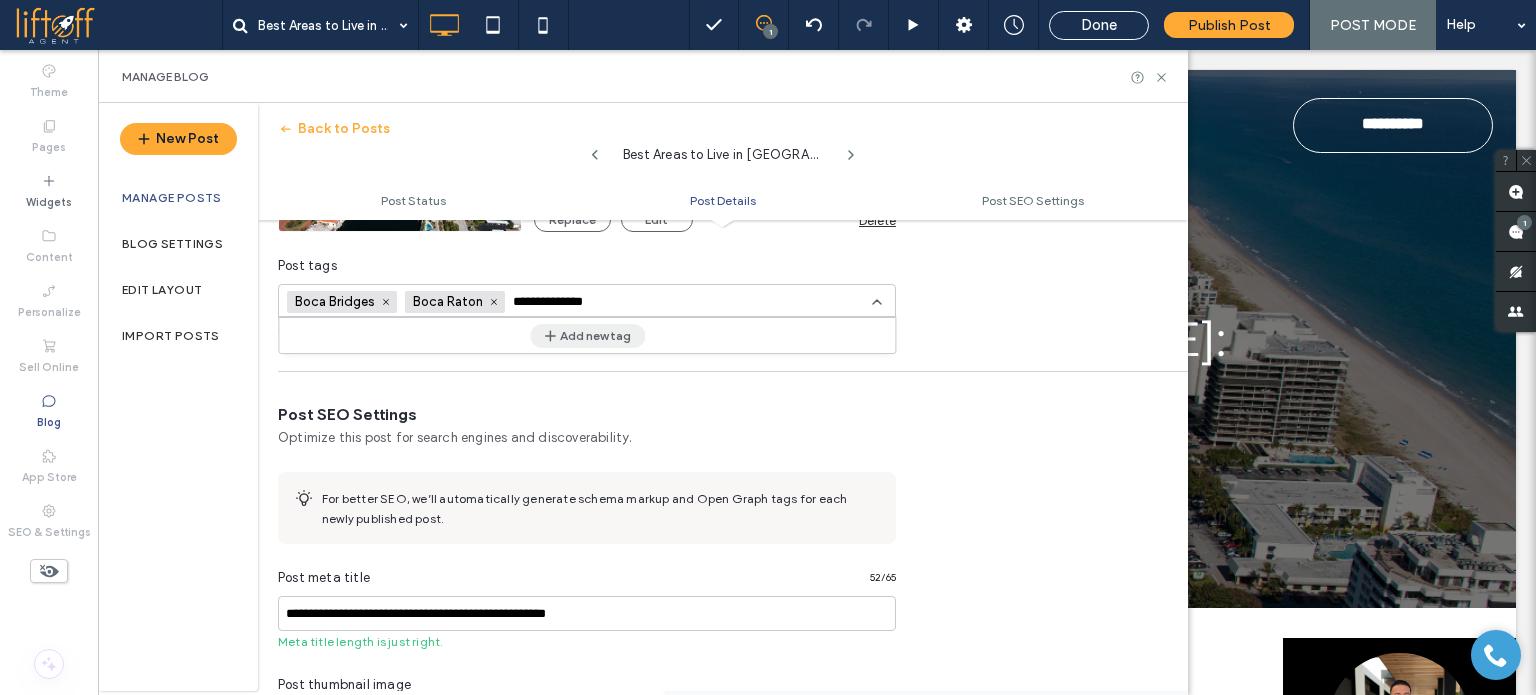 type on "**********" 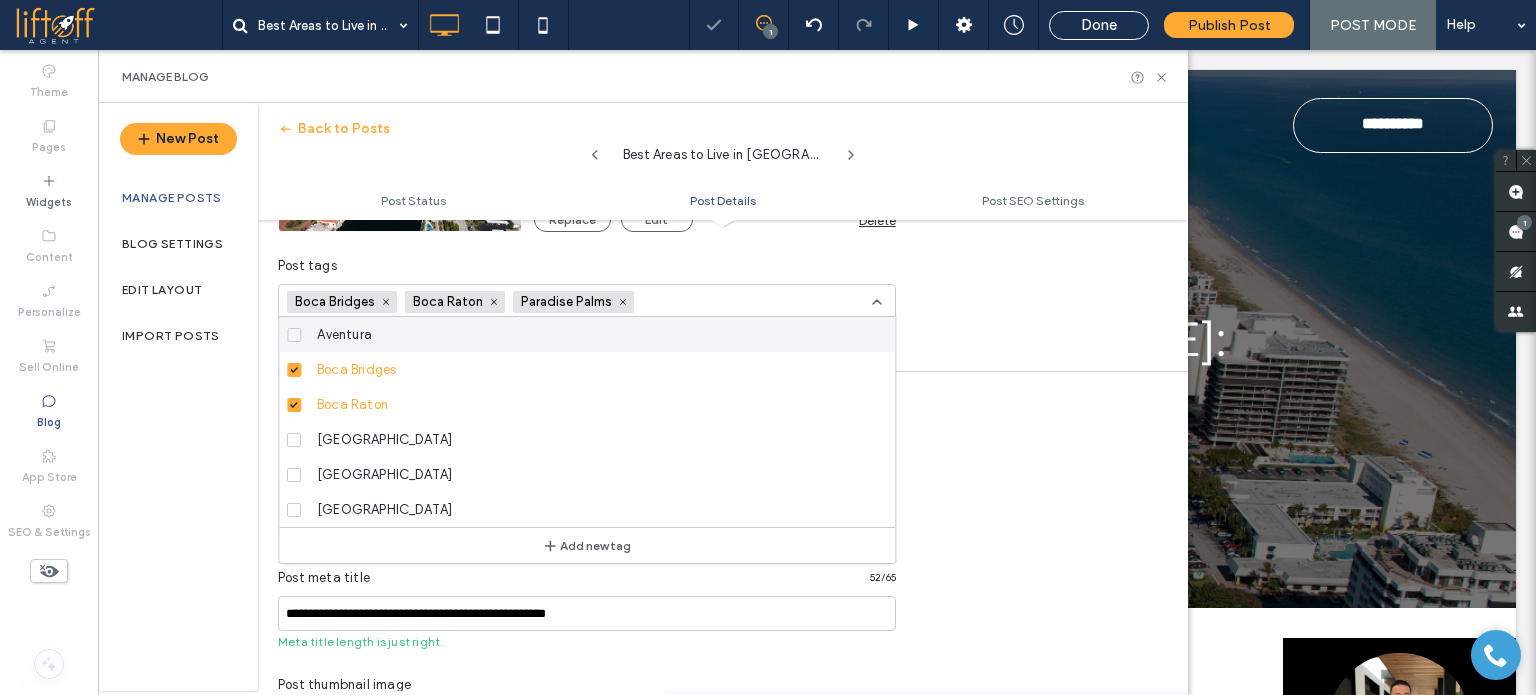 click at bounding box center [711, 302] 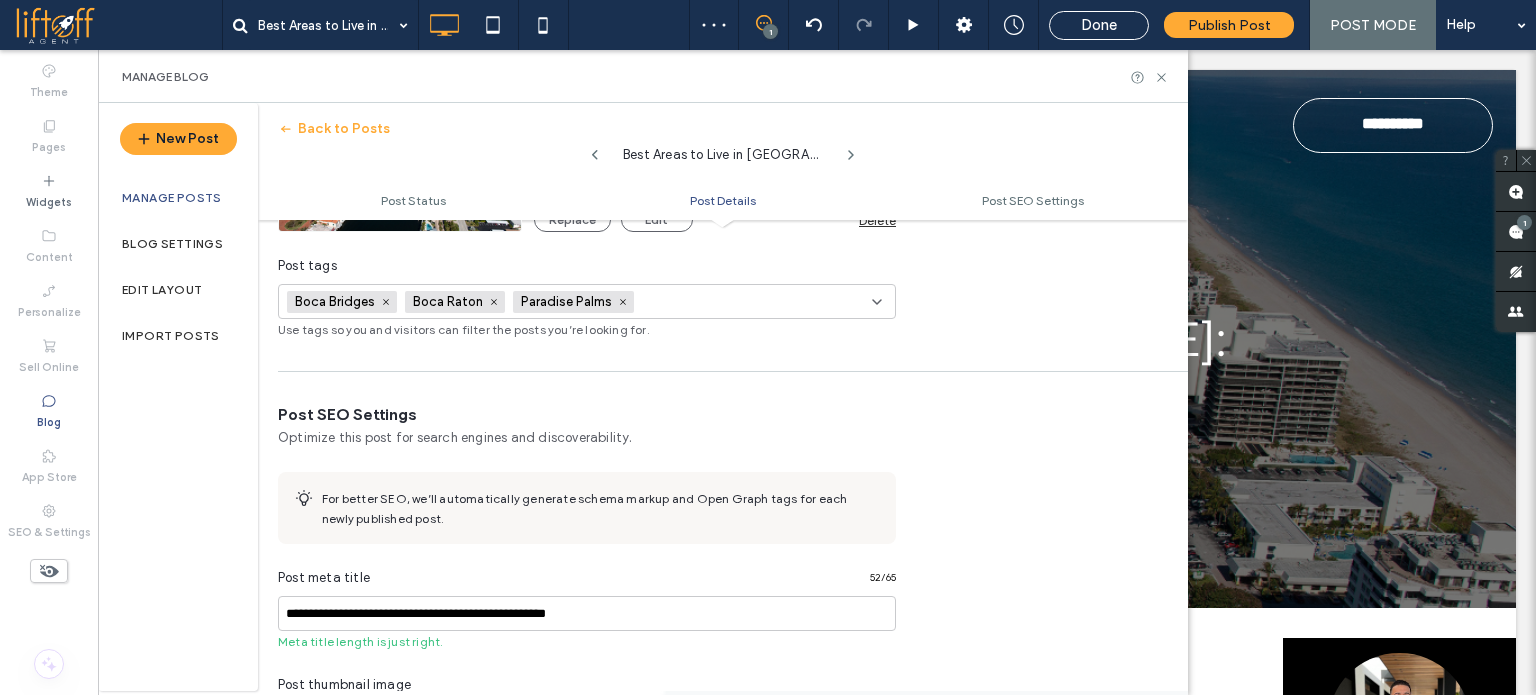 click at bounding box center [711, 302] 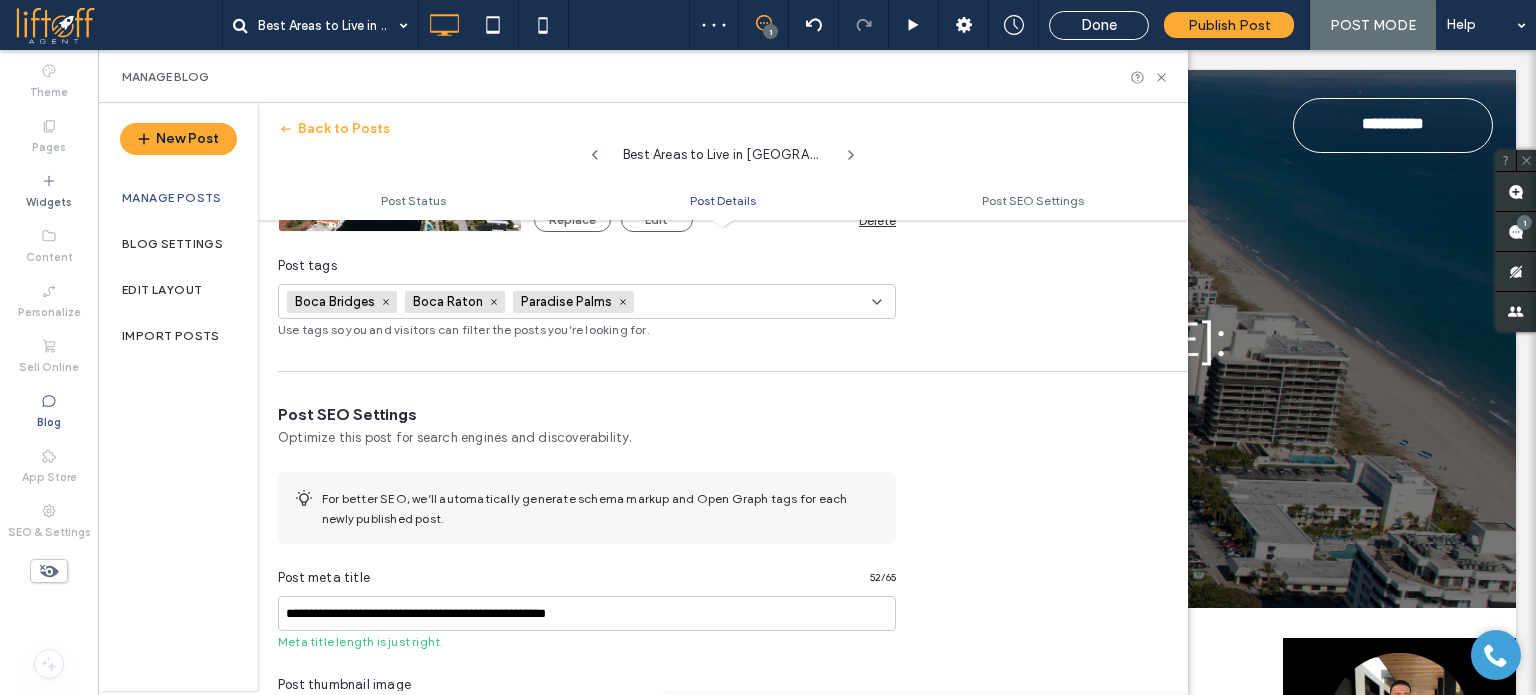scroll, scrollTop: 0, scrollLeft: 0, axis: both 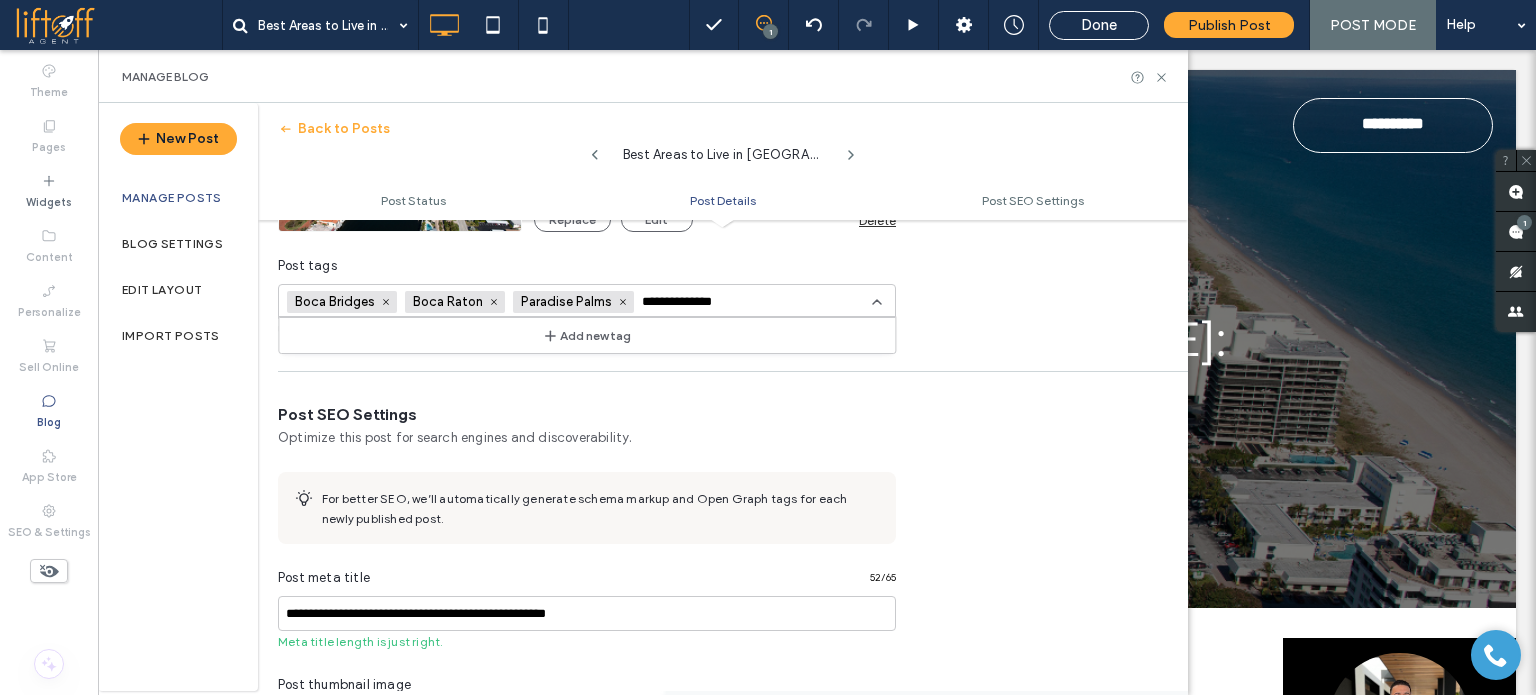 type on "**********" 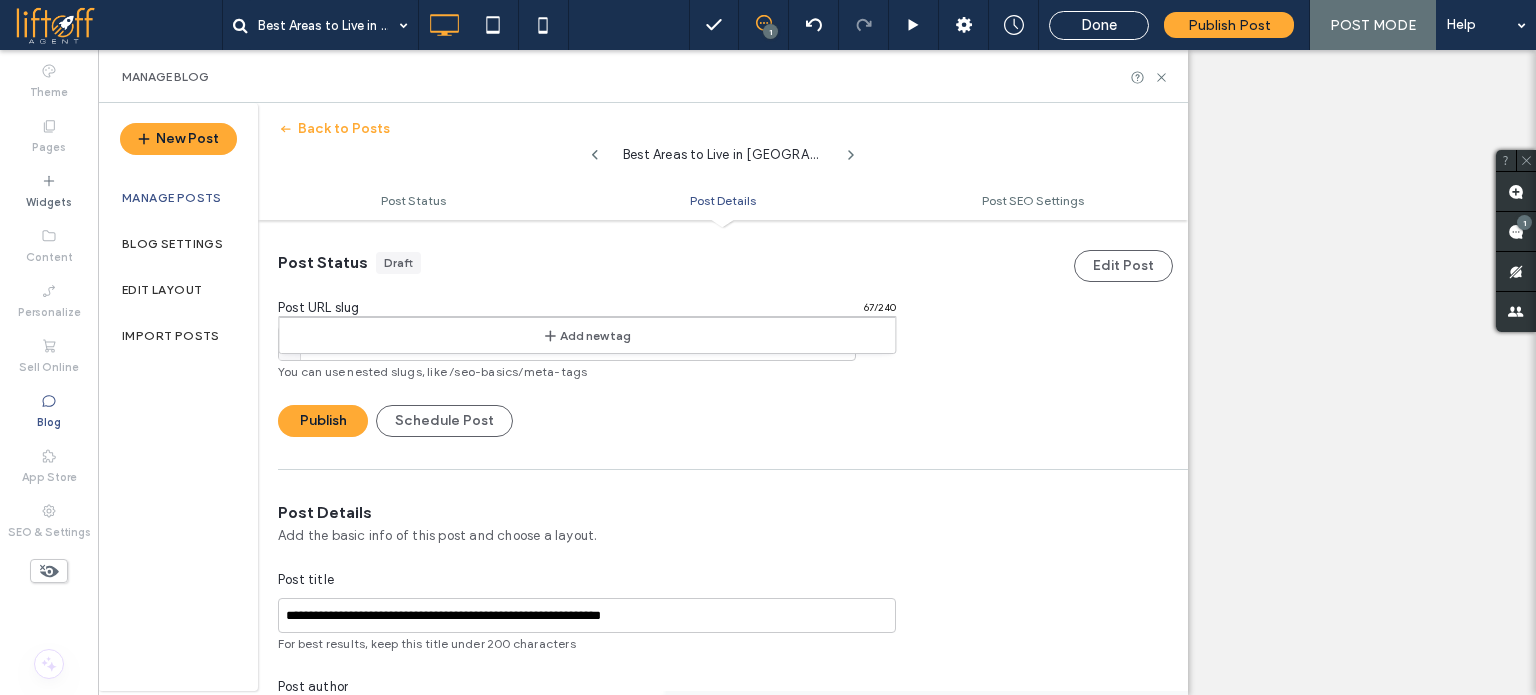 click on "Add new tag" at bounding box center (587, 335) 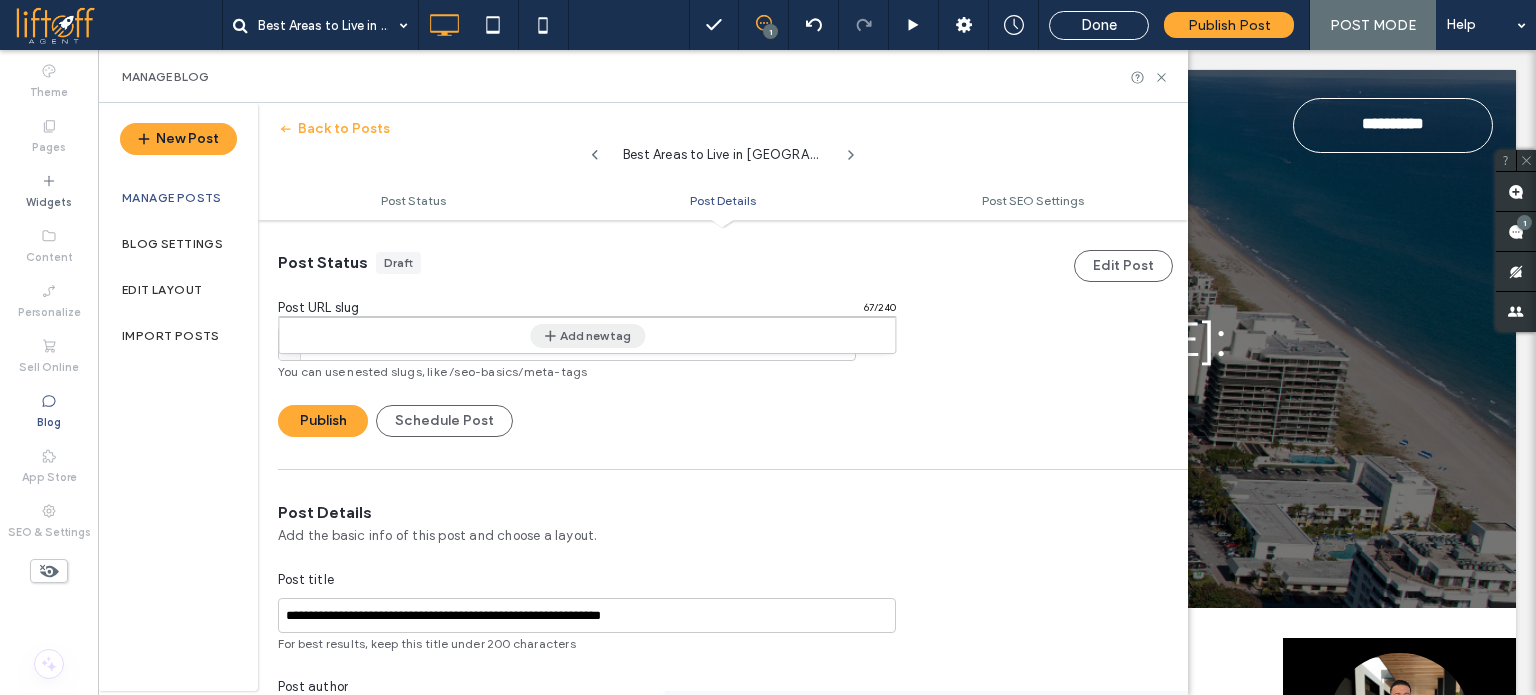 scroll, scrollTop: 0, scrollLeft: 0, axis: both 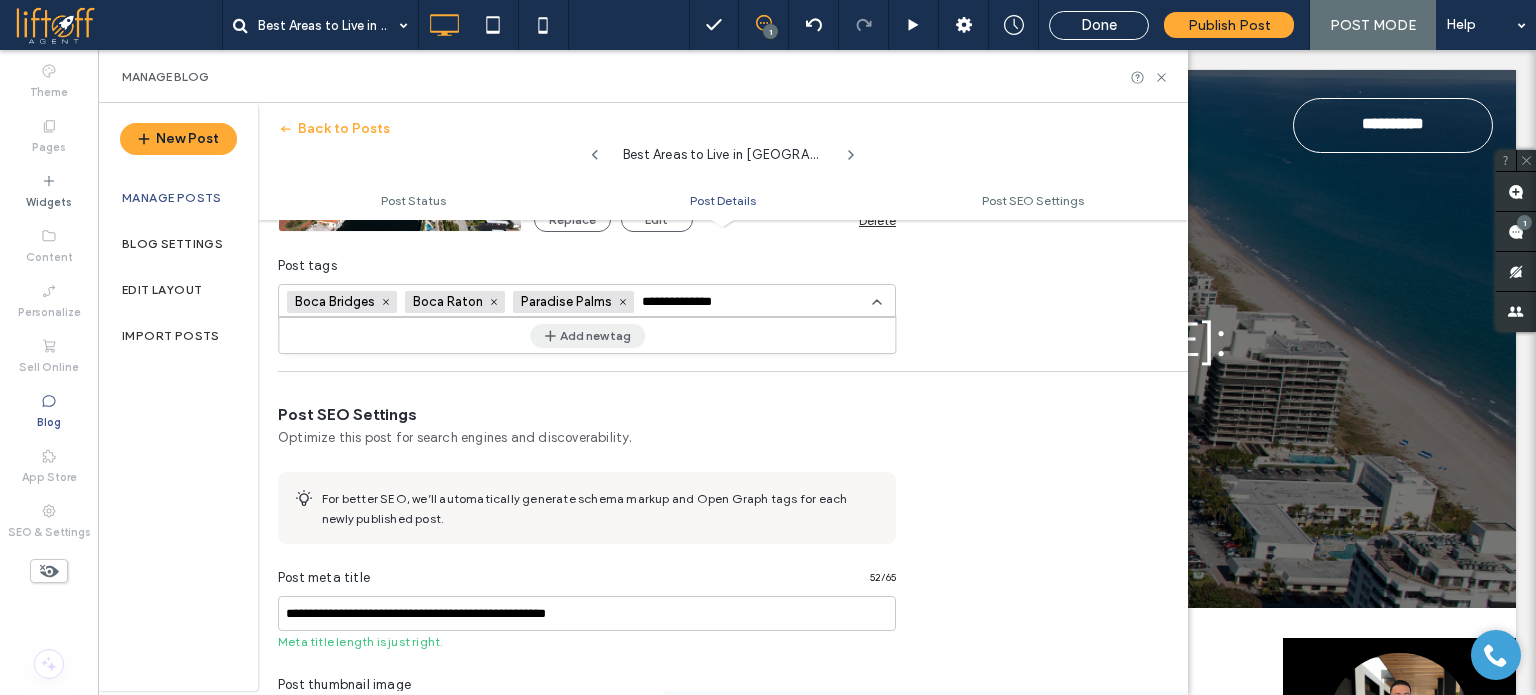 click on "Add new tag" at bounding box center (587, 336) 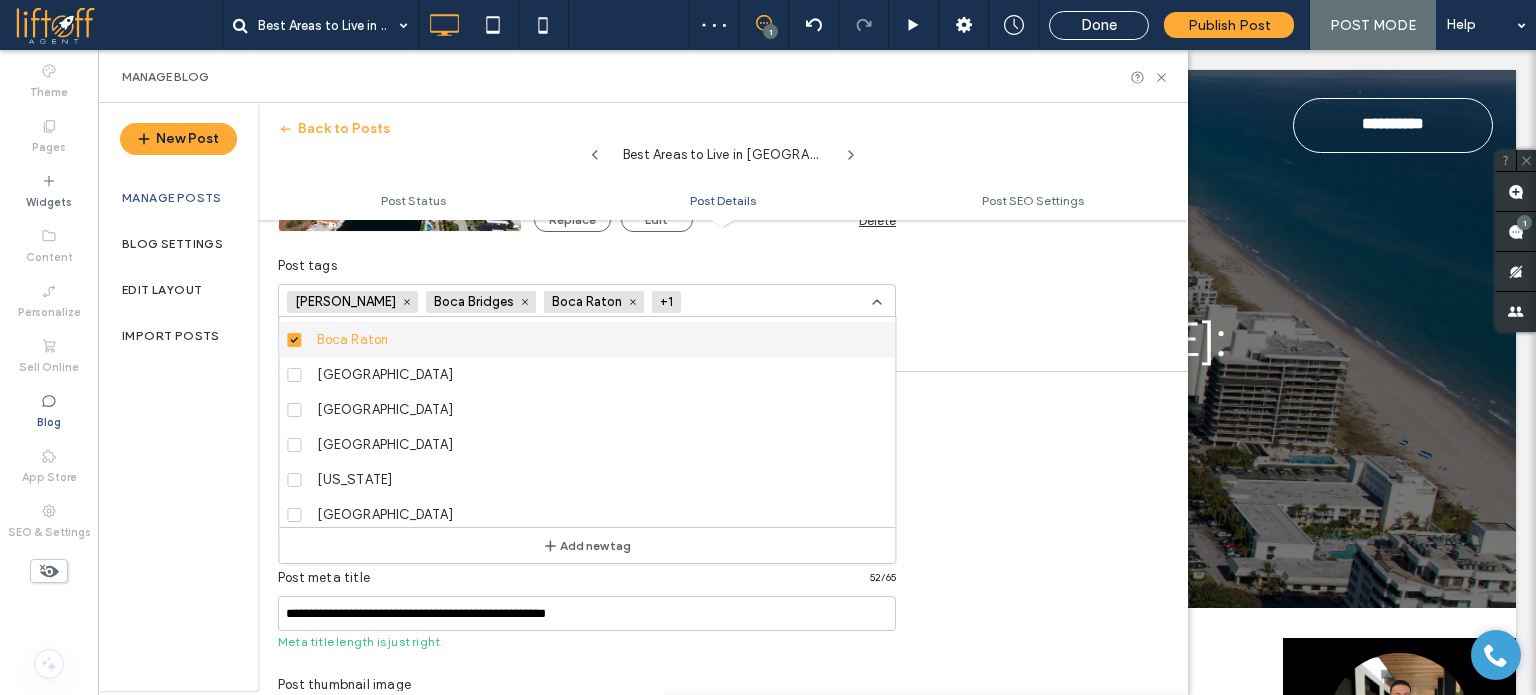 scroll, scrollTop: 300, scrollLeft: 0, axis: vertical 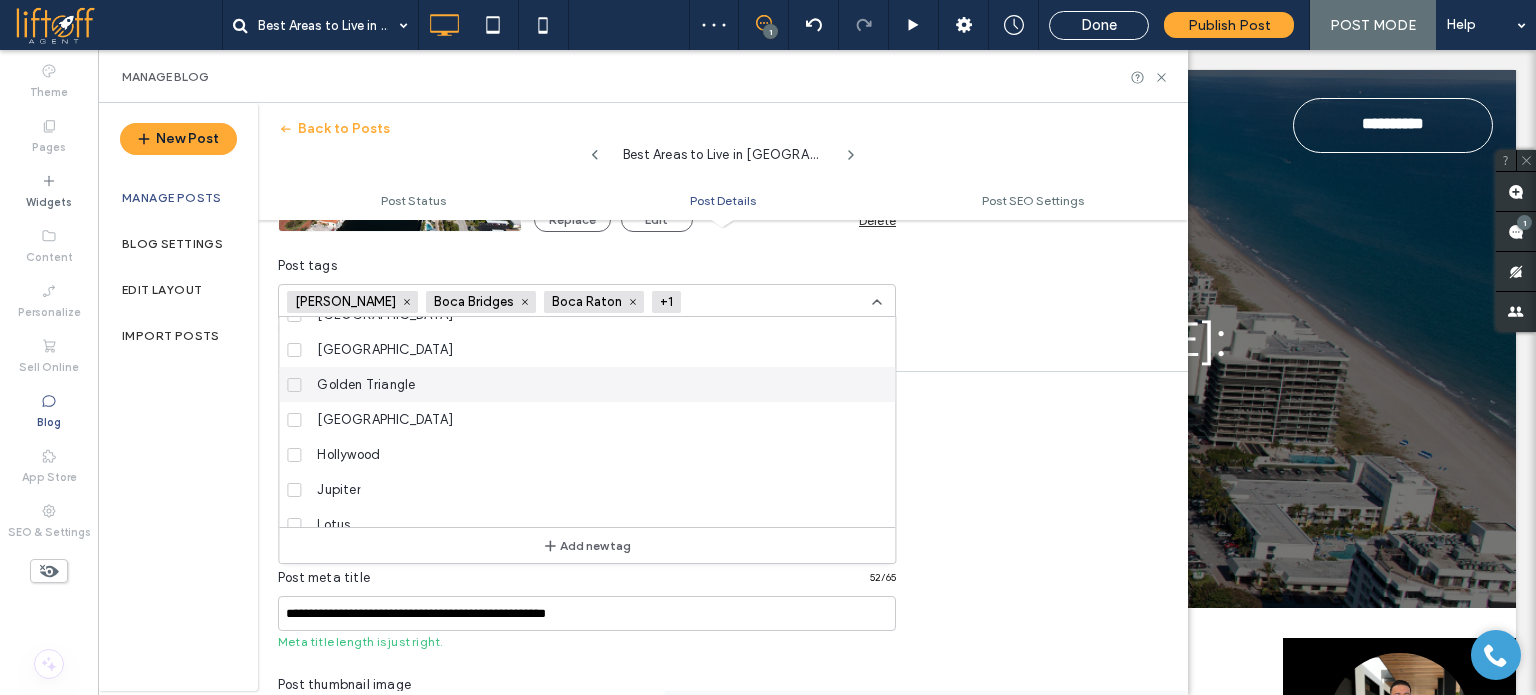 click on "Golden Triangle" at bounding box center (366, 385) 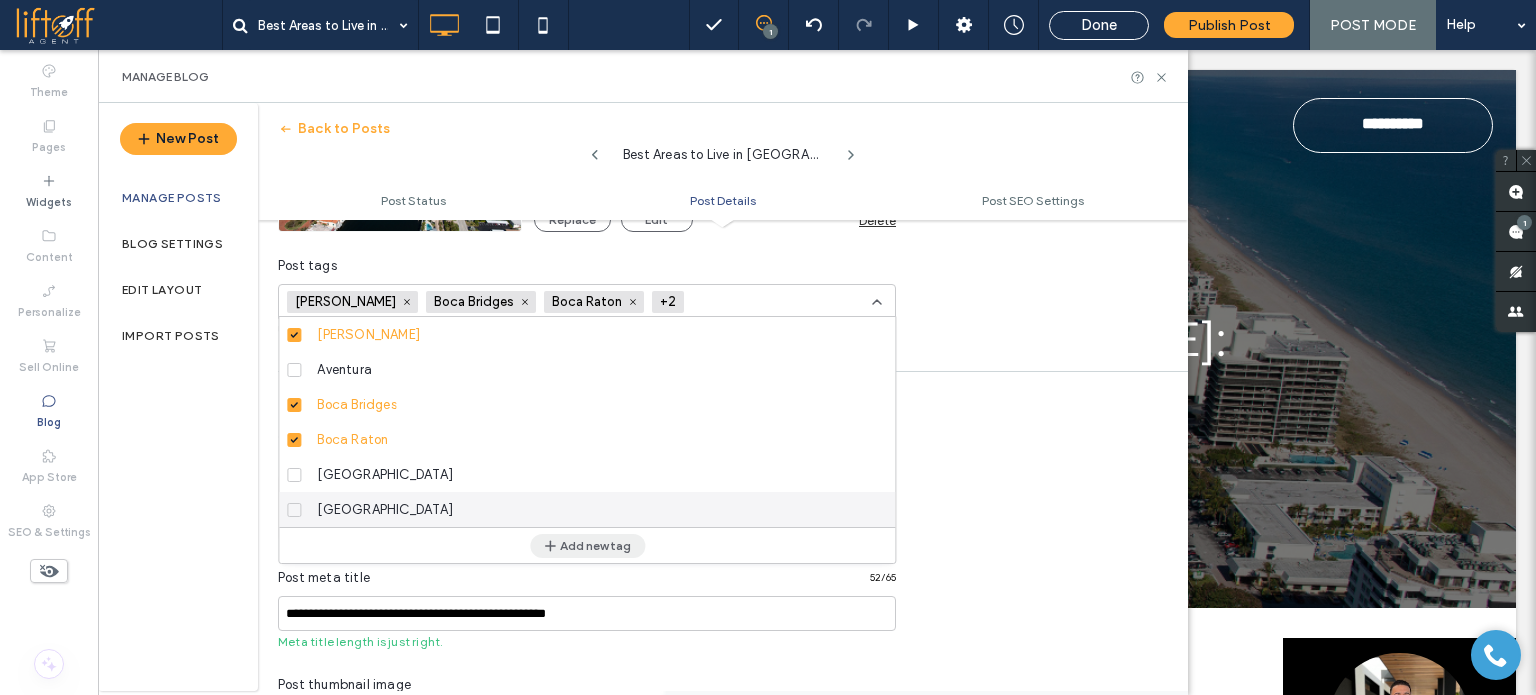click on "Add new tag" at bounding box center [587, 546] 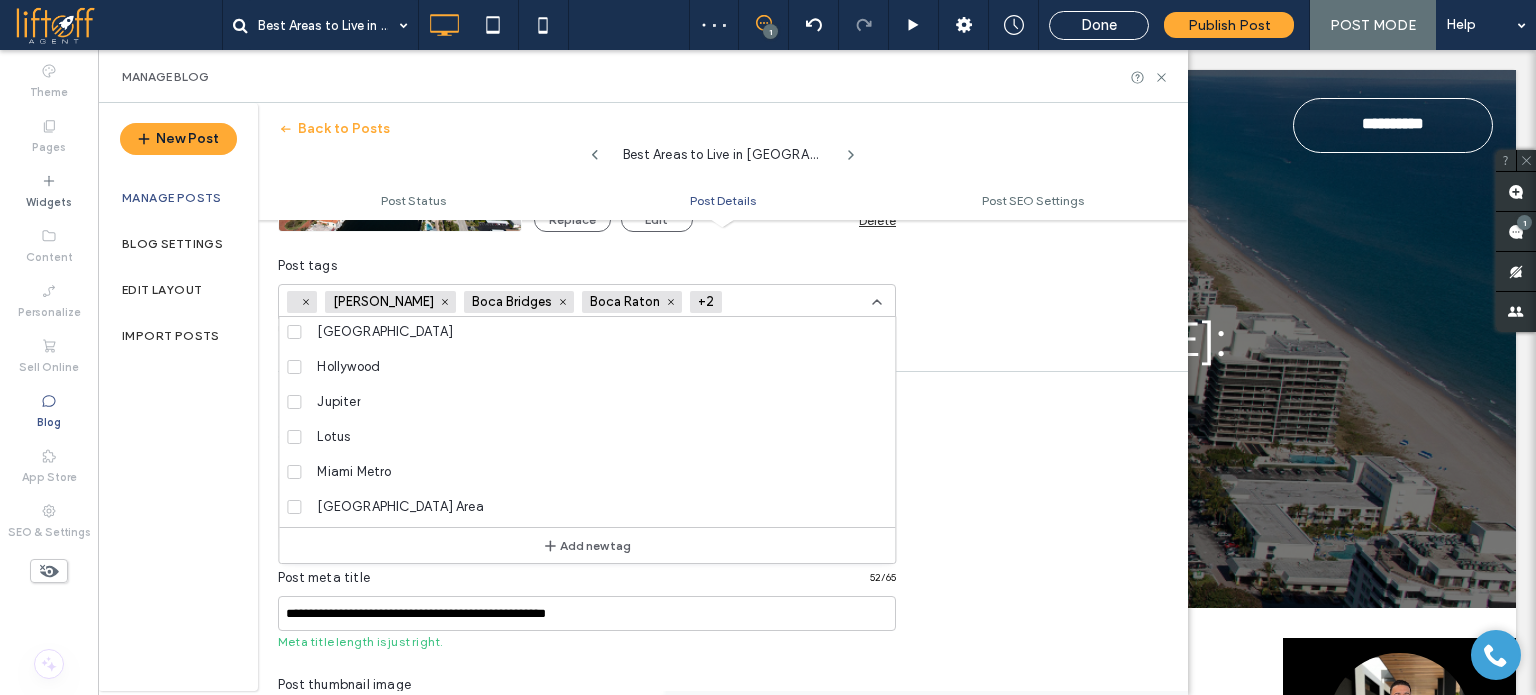 scroll, scrollTop: 400, scrollLeft: 0, axis: vertical 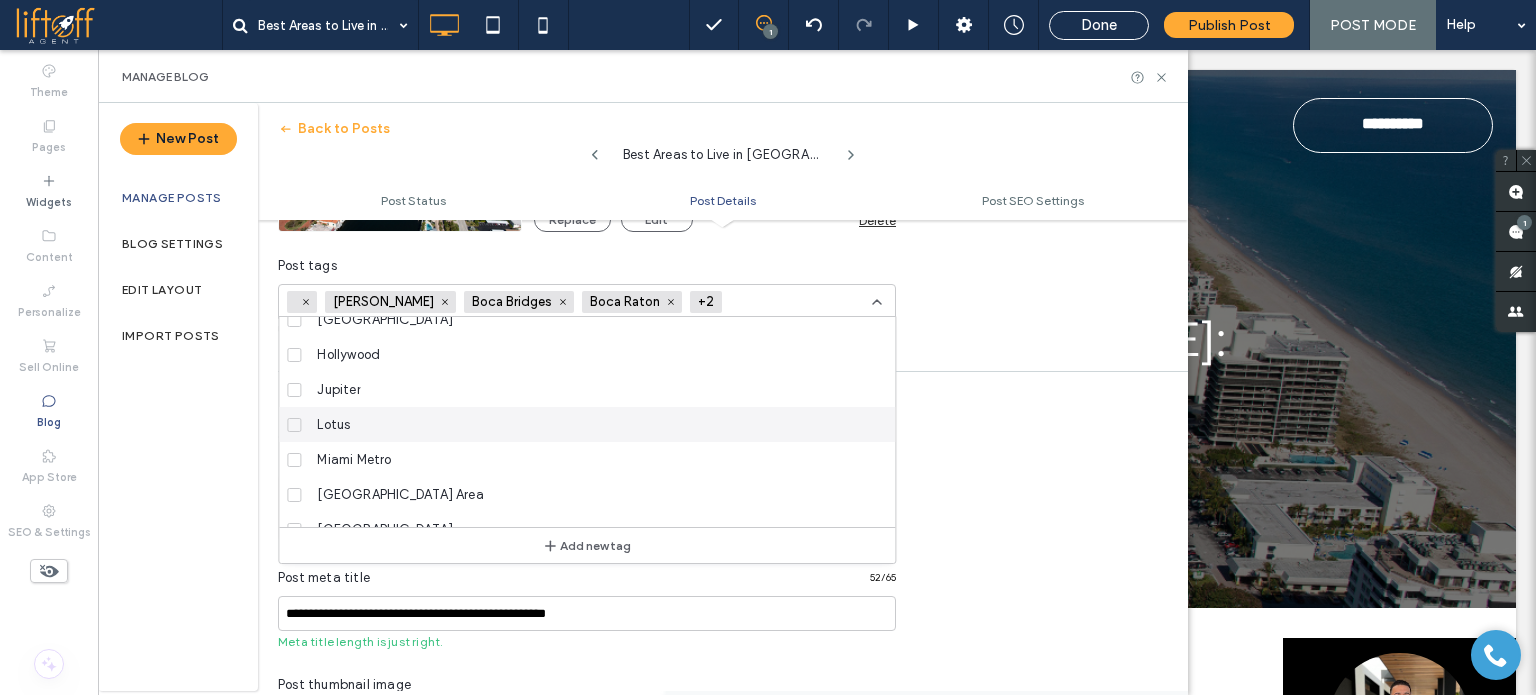click on "Lotus" at bounding box center (594, 424) 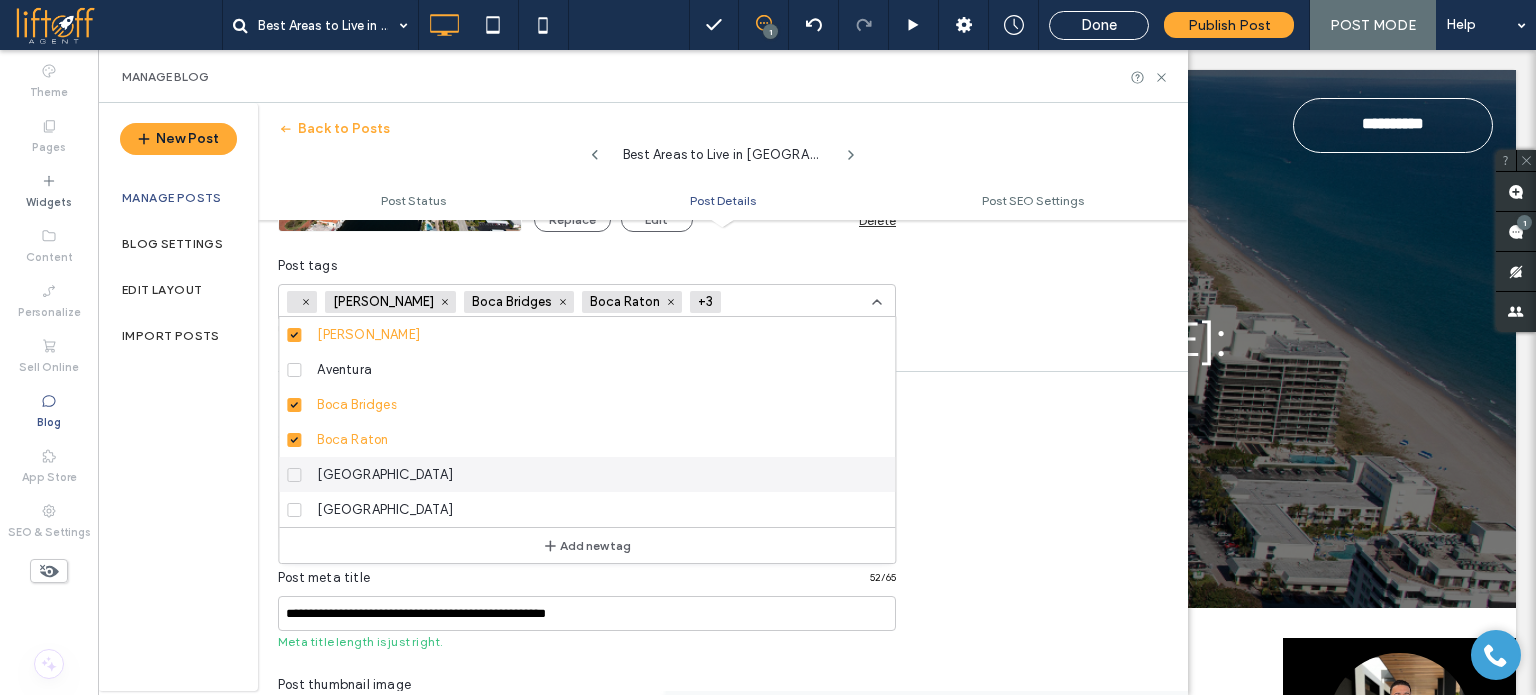 click 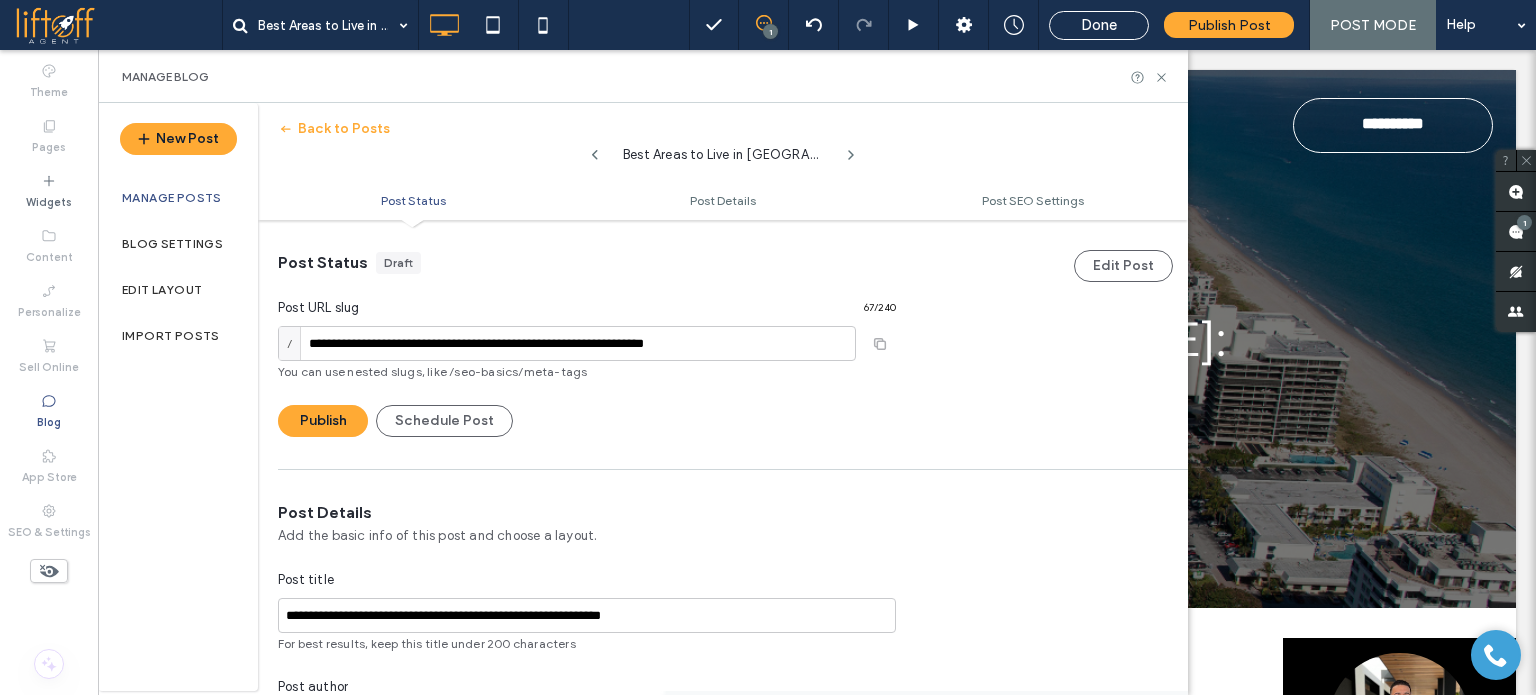 scroll, scrollTop: 0, scrollLeft: 0, axis: both 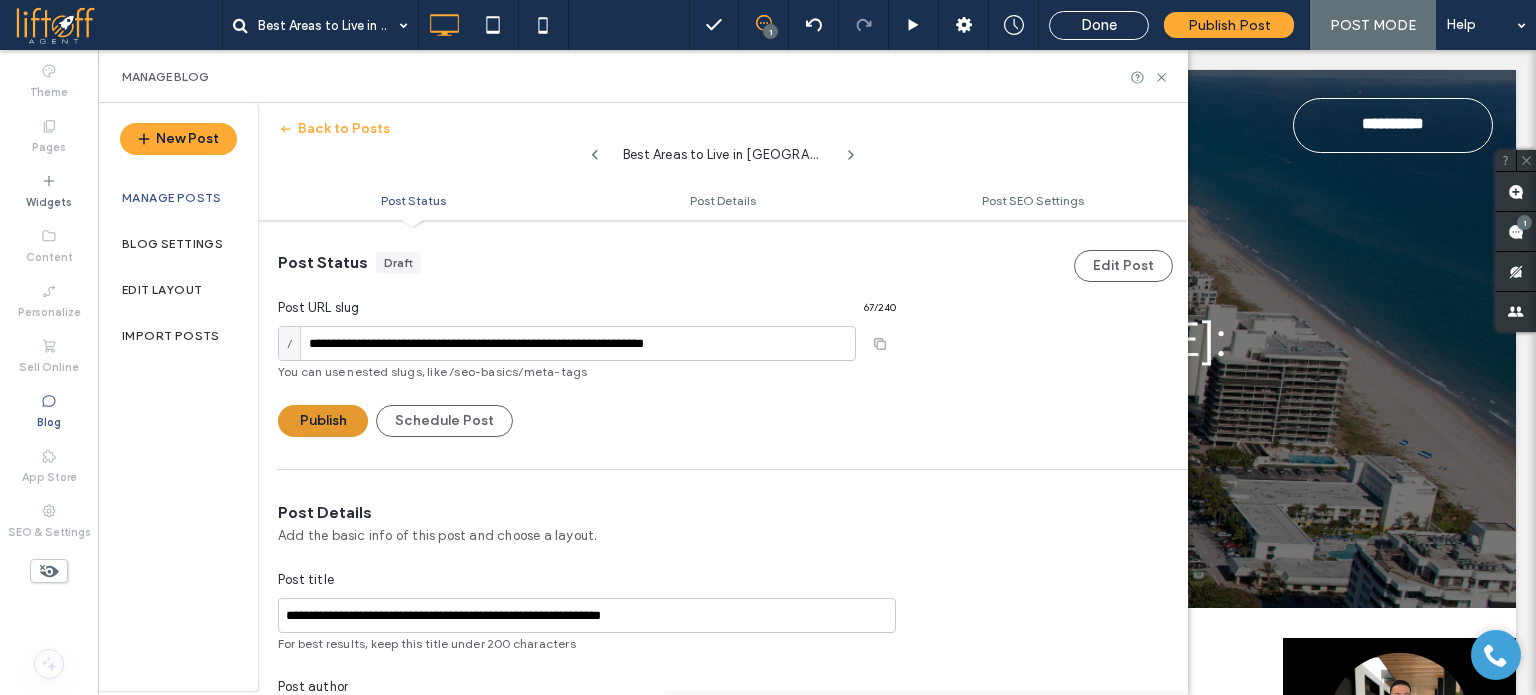 click on "Publish" at bounding box center [323, 421] 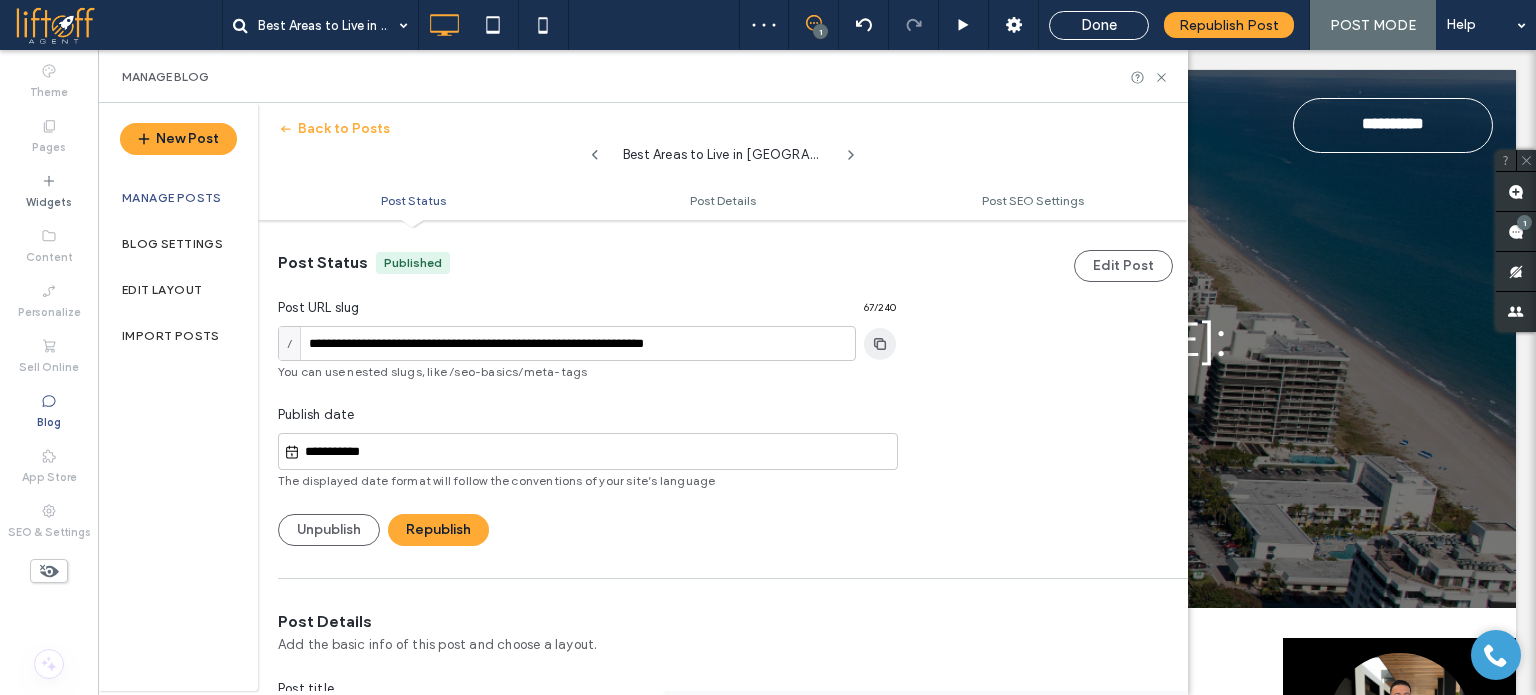 click 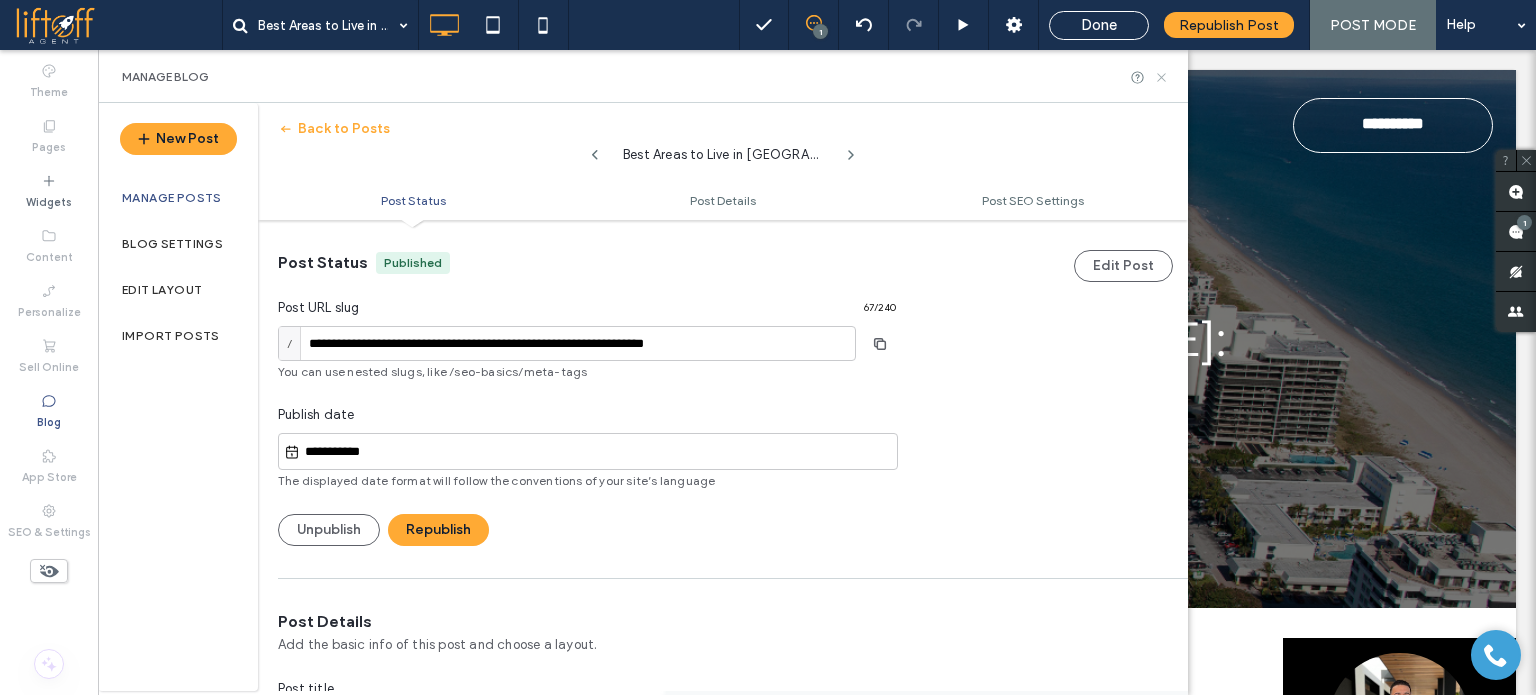 click 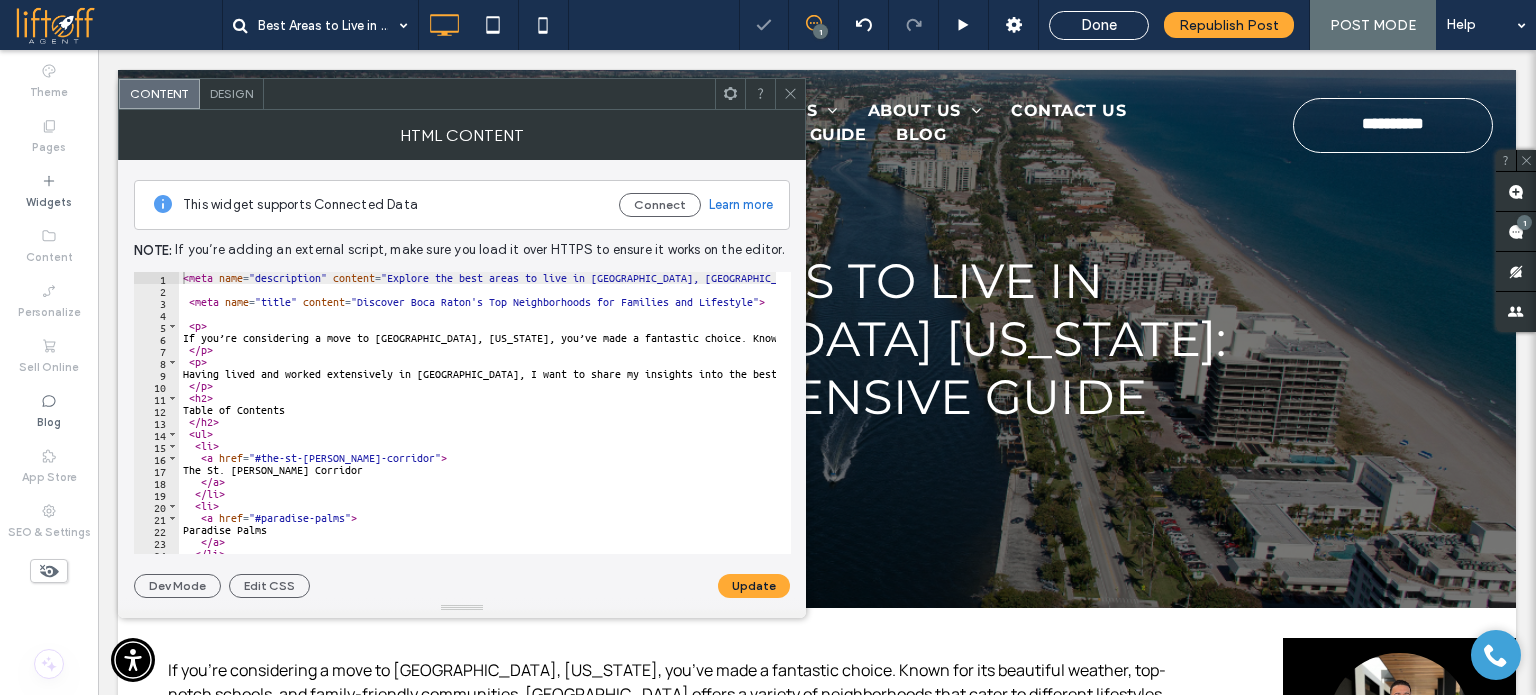 drag, startPoint x: 614, startPoint y: 110, endPoint x: 760, endPoint y: 95, distance: 146.76852 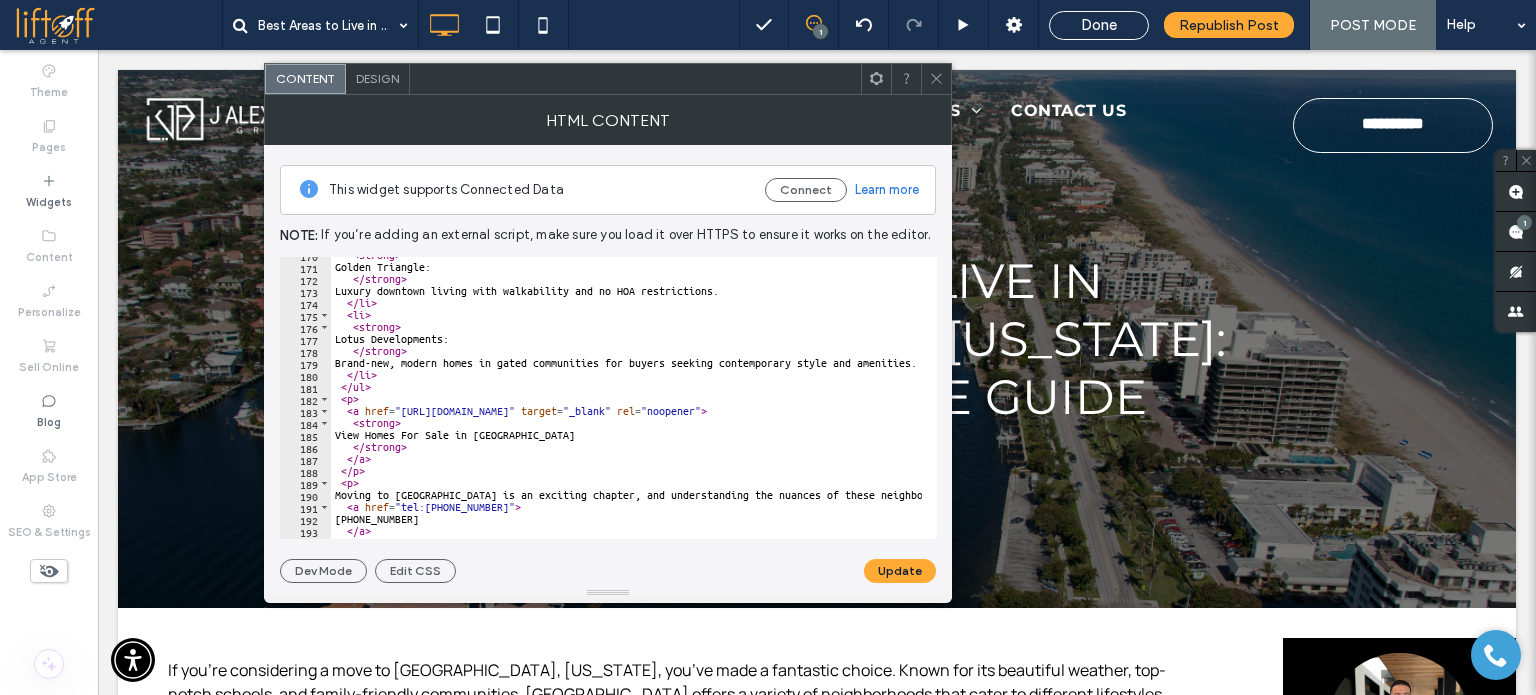 scroll, scrollTop: 2036, scrollLeft: 0, axis: vertical 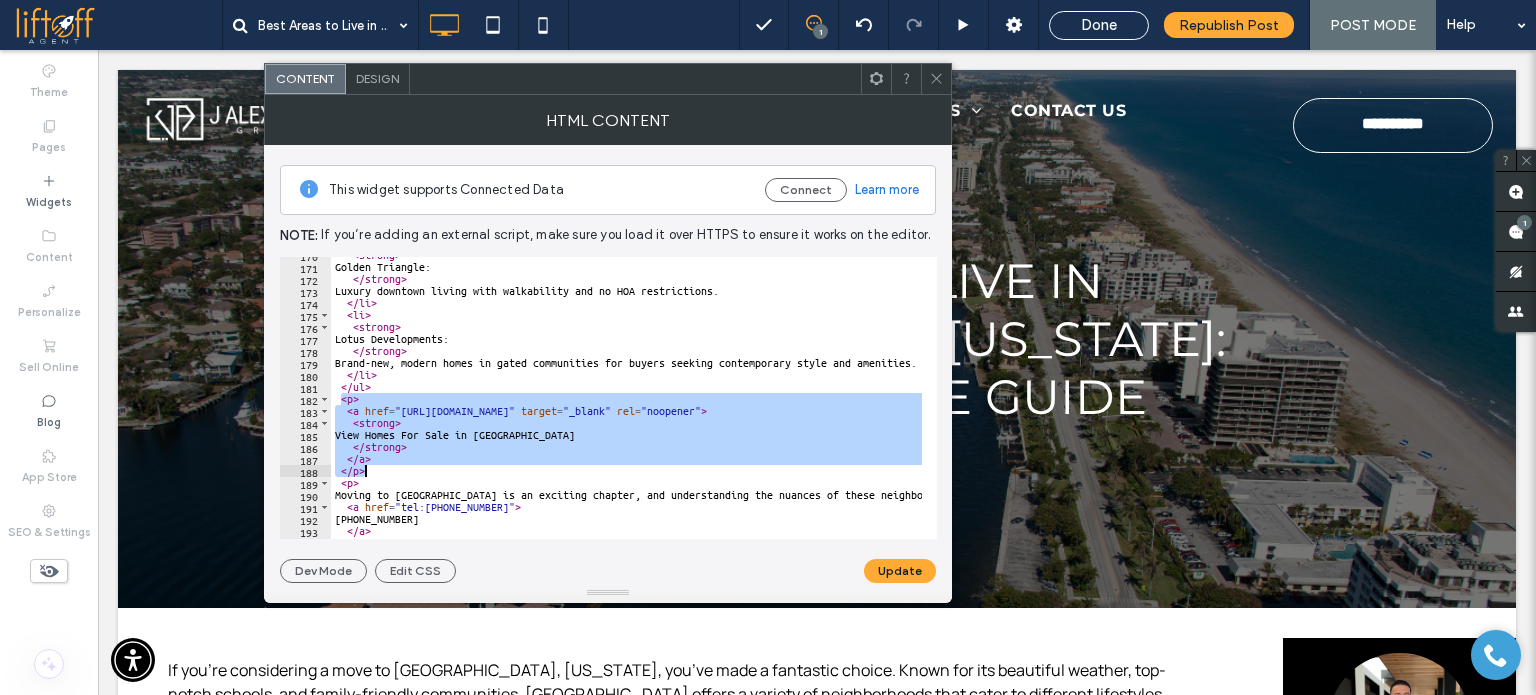 drag, startPoint x: 341, startPoint y: 399, endPoint x: 376, endPoint y: 468, distance: 77.36925 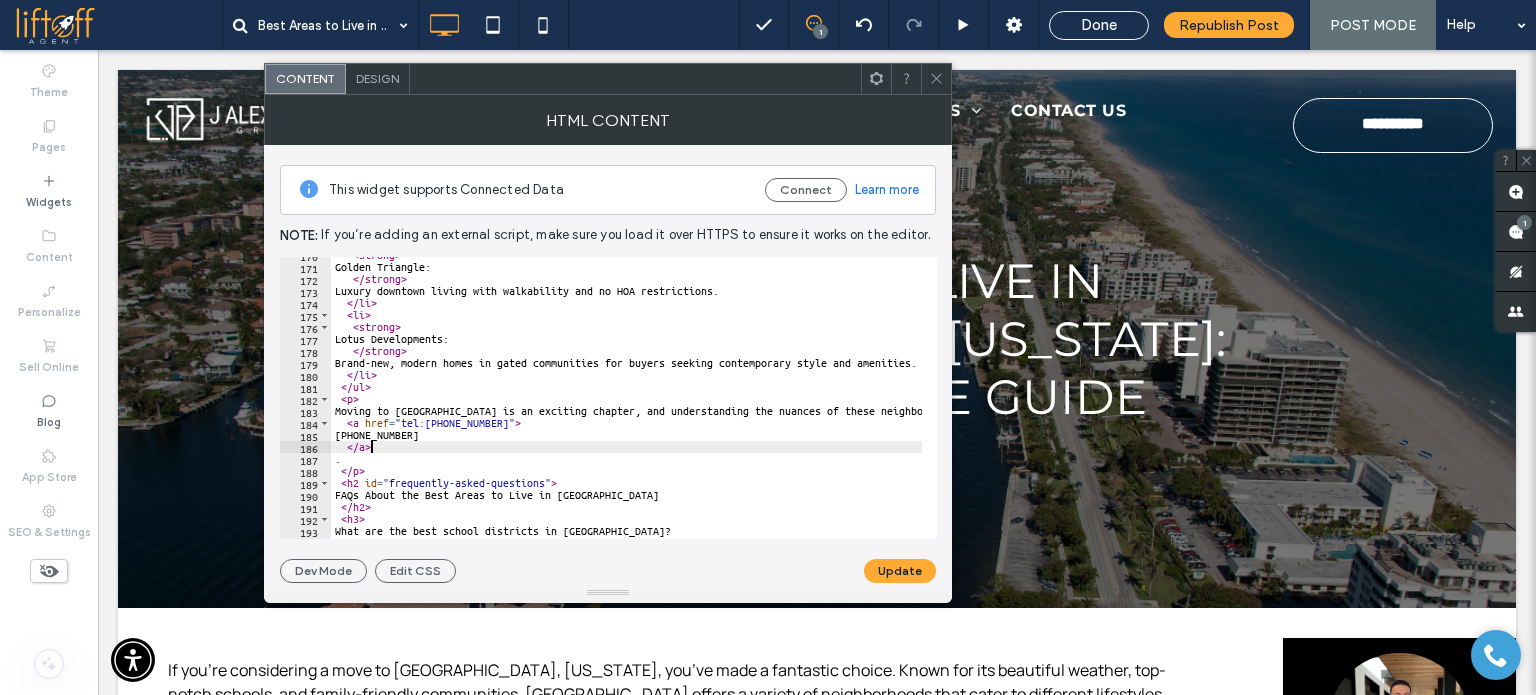click on "< strong >     Golden Triangle:     </ strong >    Luxury downtown living with walkability and no HOA restrictions.    </ li >    < li >     < strong >     Lotus Developments:     </ strong >    Brand-new, modern homes in gated communities for buyers seeking contemporary style and amenities.    </ li >   </ ul >   < p >   Moving to Boca Raton is an exciting chapter, and understanding the nuances of these neighborhoods can help you make an informed decision that suits your family’s needs. If you want to explore these areas further or need personalized guidance, don’t hesitate to reach out to our team who knows the market inside and out. If you have any questions, feel free to call me at    < a   href = "tel:561-962-2865" >    561-962-2865    </ a >   .   </ p >   < h2   id = "frequently-asked-questions" >   FAQs About the Best Areas to Live in Boca Raton   </ h2 >   < h3 >   What are the best school districts in Boca Raton?" at bounding box center [2204, 395] 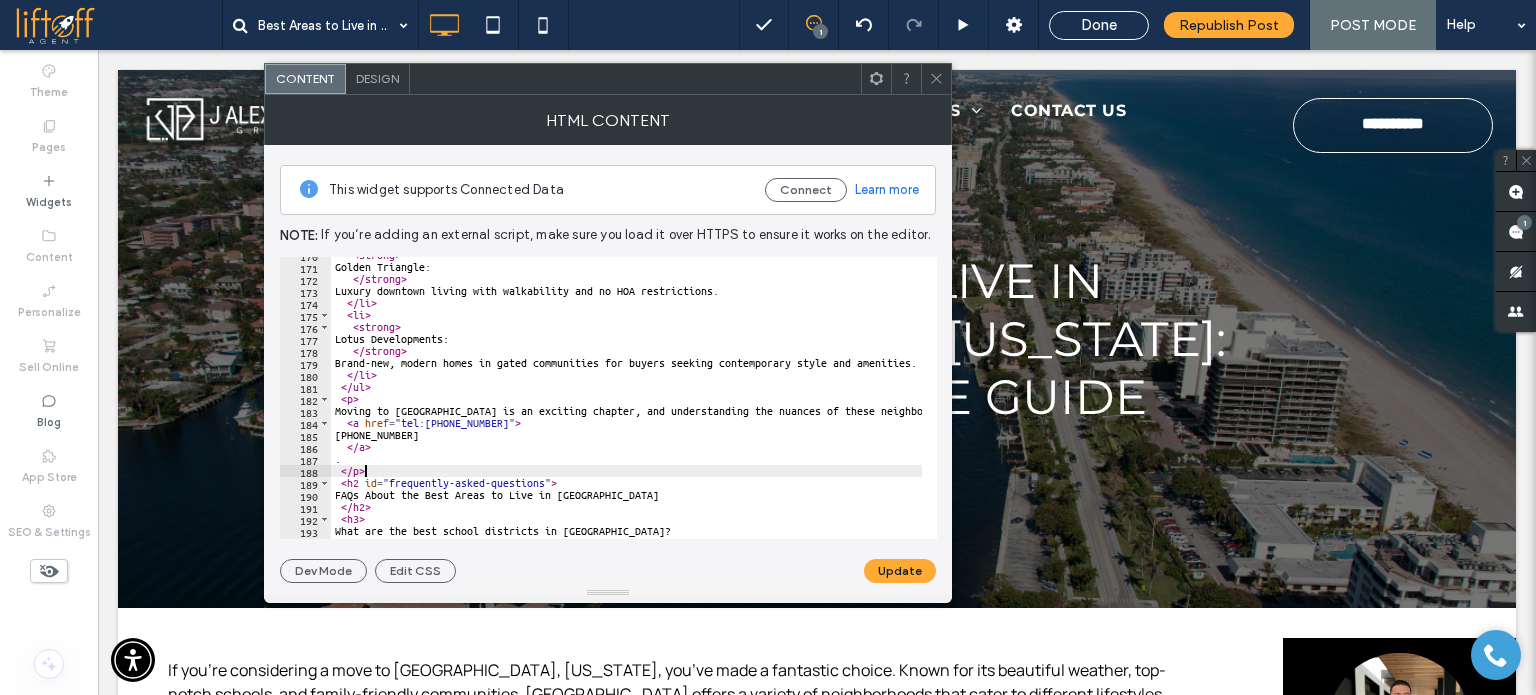 click on "< strong >     Golden Triangle:     </ strong >    Luxury downtown living with walkability and no HOA restrictions.    </ li >    < li >     < strong >     Lotus Developments:     </ strong >    Brand-new, modern homes in gated communities for buyers seeking contemporary style and amenities.    </ li >   </ ul >   < p >   Moving to Boca Raton is an exciting chapter, and understanding the nuances of these neighborhoods can help you make an informed decision that suits your family’s needs. If you want to explore these areas further or need personalized guidance, don’t hesitate to reach out to our team who knows the market inside and out. If you have any questions, feel free to call me at    < a   href = "tel:561-962-2865" >    561-962-2865    </ a >   .   </ p >   < h2   id = "frequently-asked-questions" >   FAQs About the Best Areas to Live in Boca Raton   </ h2 >   < h3 >   What are the best school districts in Boca Raton?" at bounding box center [2204, 395] 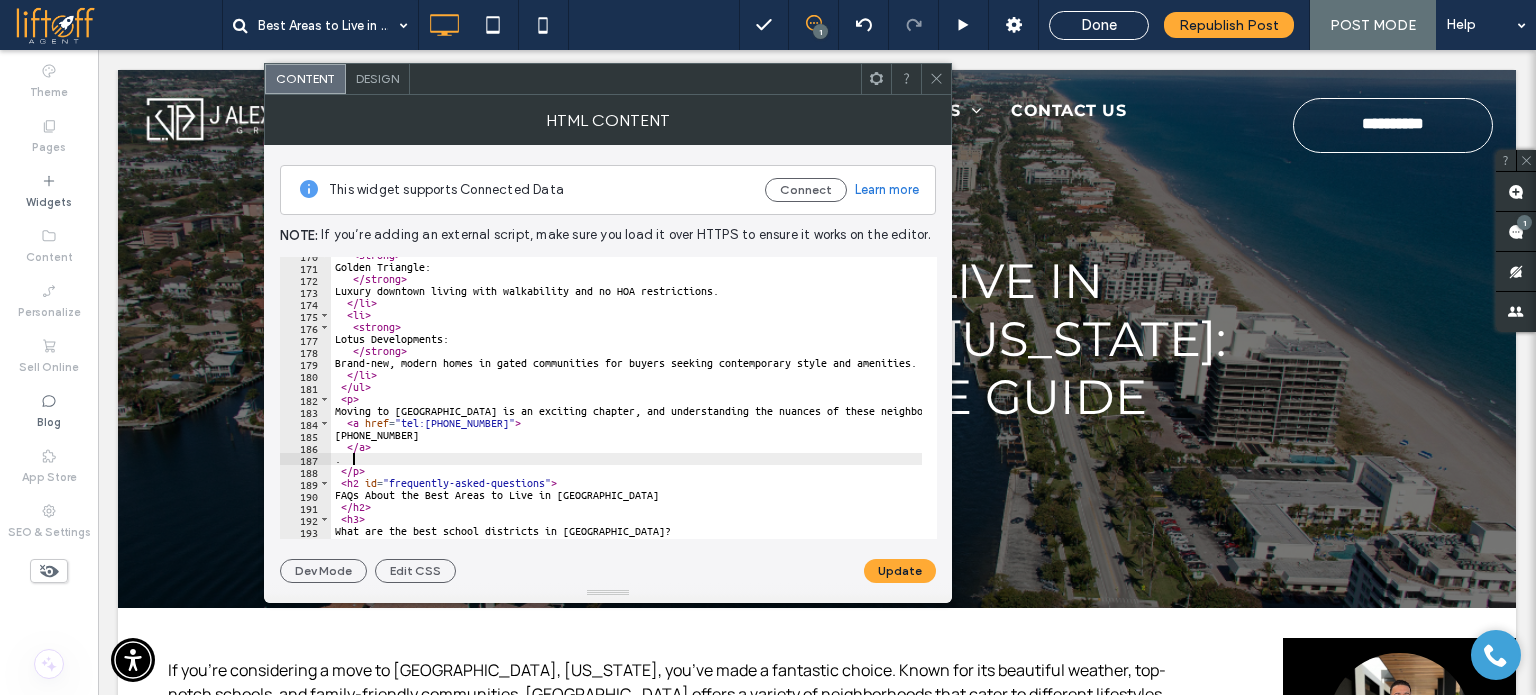 click on "< strong >     Golden Triangle:     </ strong >    Luxury downtown living with walkability and no HOA restrictions.    </ li >    < li >     < strong >     Lotus Developments:     </ strong >    Brand-new, modern homes in gated communities for buyers seeking contemporary style and amenities.    </ li >   </ ul >   < p >   Moving to Boca Raton is an exciting chapter, and understanding the nuances of these neighborhoods can help you make an informed decision that suits your family’s needs. If you want to explore these areas further or need personalized guidance, don’t hesitate to reach out to our team who knows the market inside and out. If you have any questions, feel free to call me at    < a   href = "tel:561-962-2865" >    561-962-2865    </ a >   .   </ p >   < h2   id = "frequently-asked-questions" >   FAQs About the Best Areas to Live in Boca Raton   </ h2 >   < h3 >   What are the best school districts in Boca Raton?" at bounding box center [2204, 395] 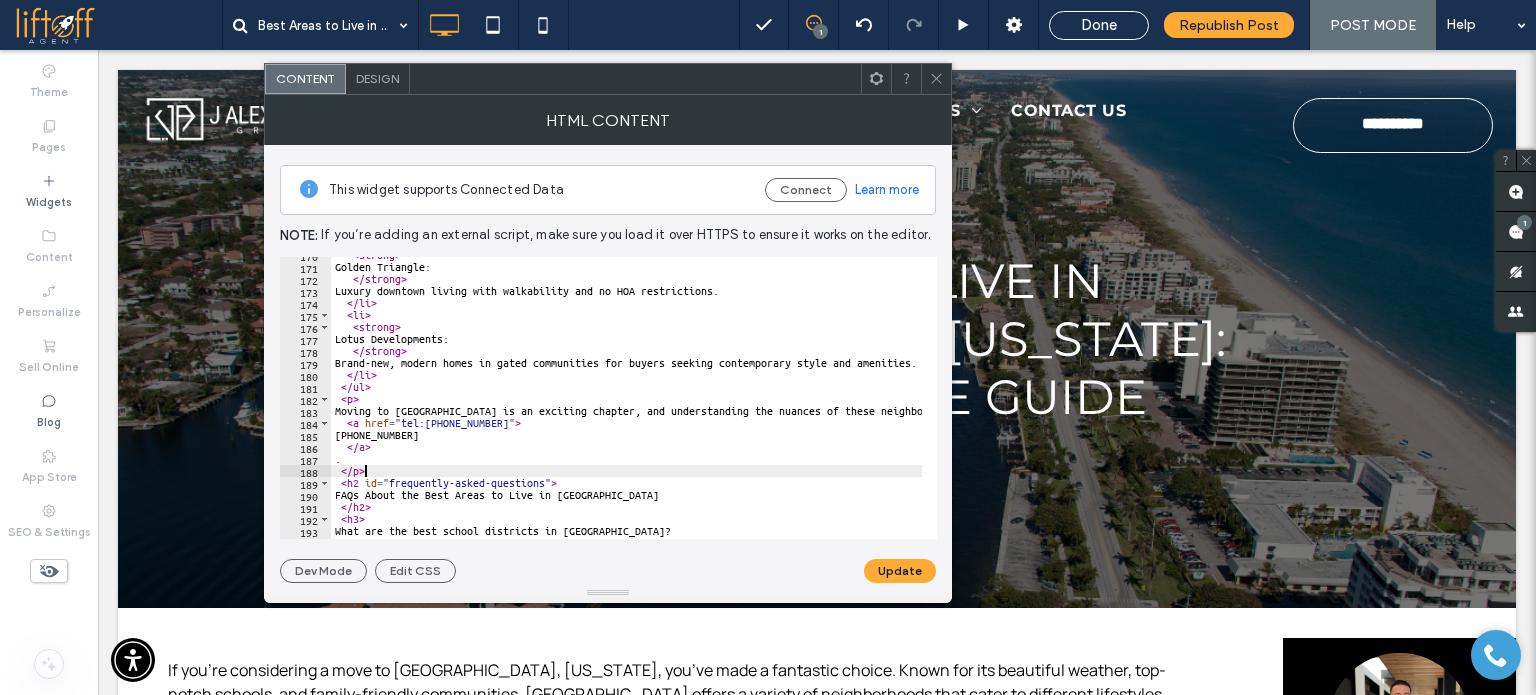 type on "****" 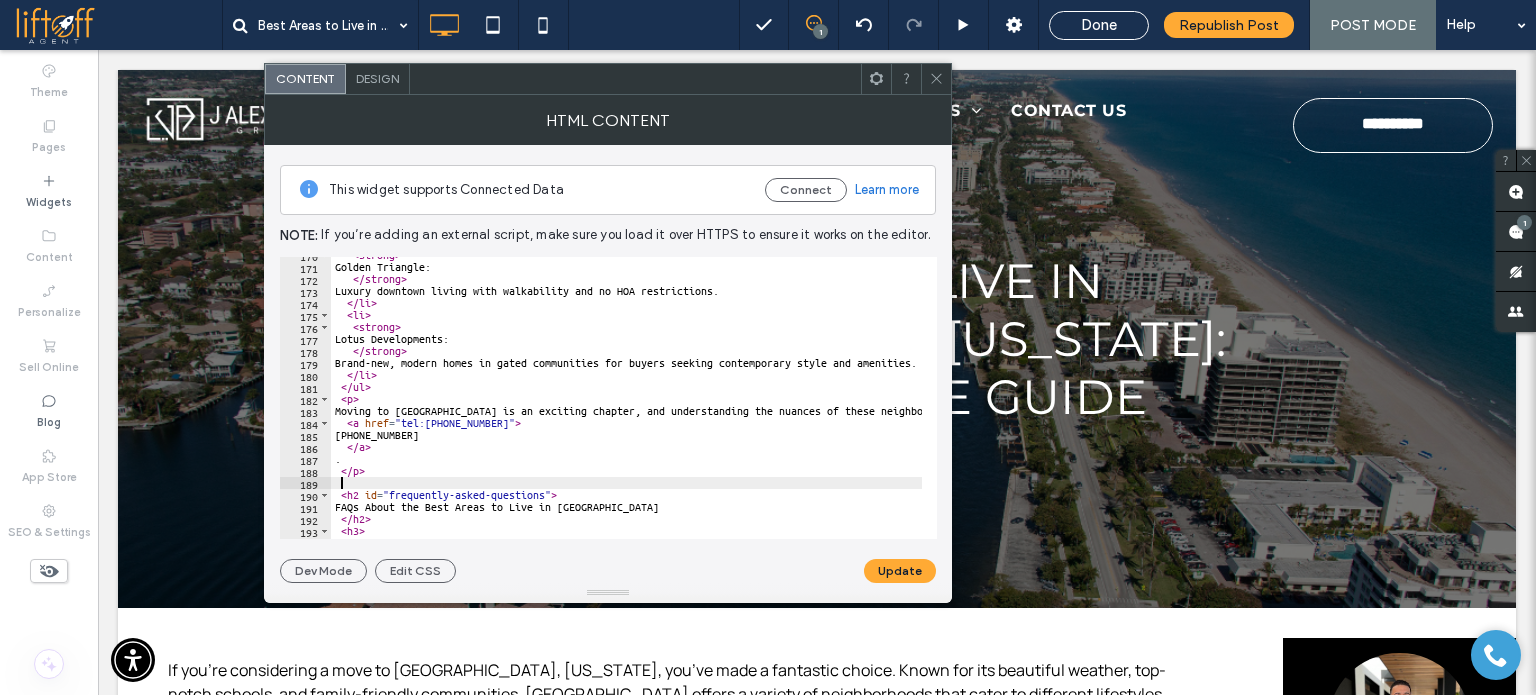 paste on "****" 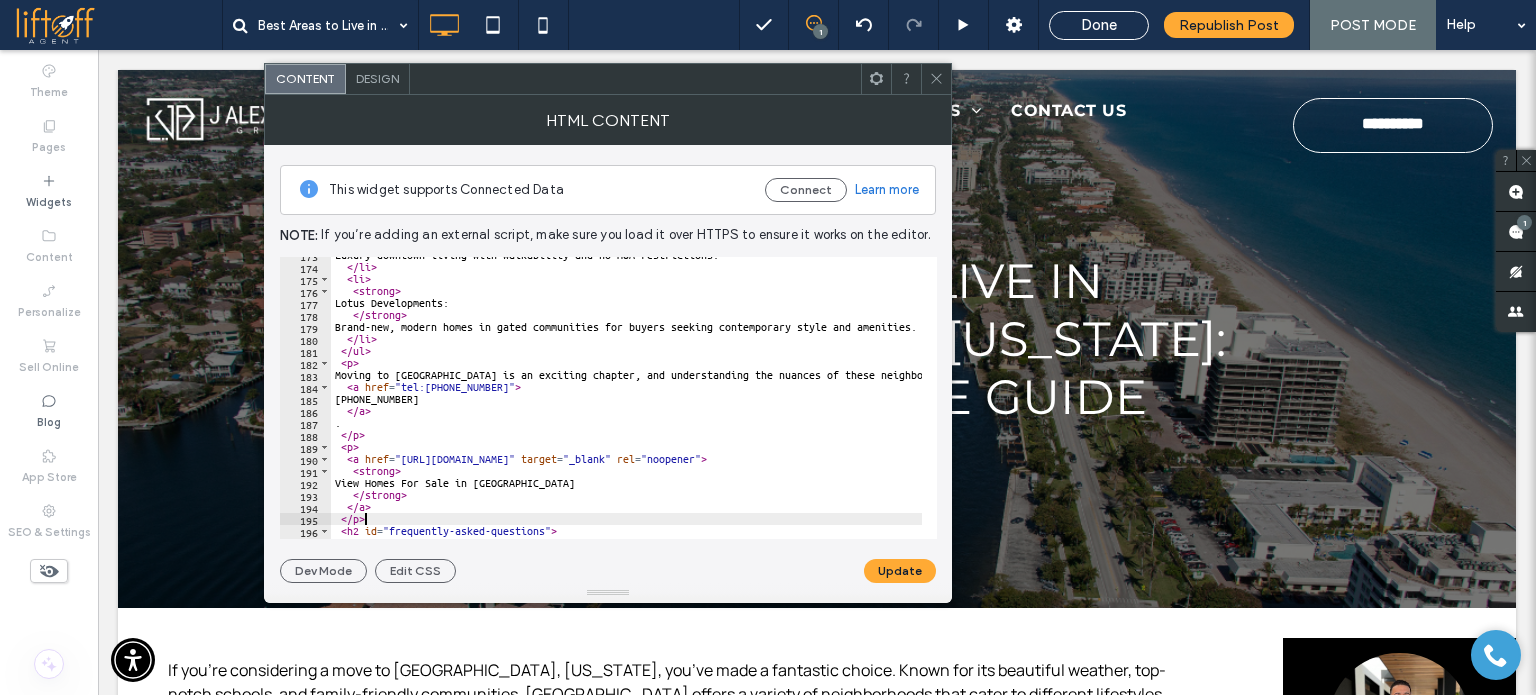scroll, scrollTop: 2072, scrollLeft: 0, axis: vertical 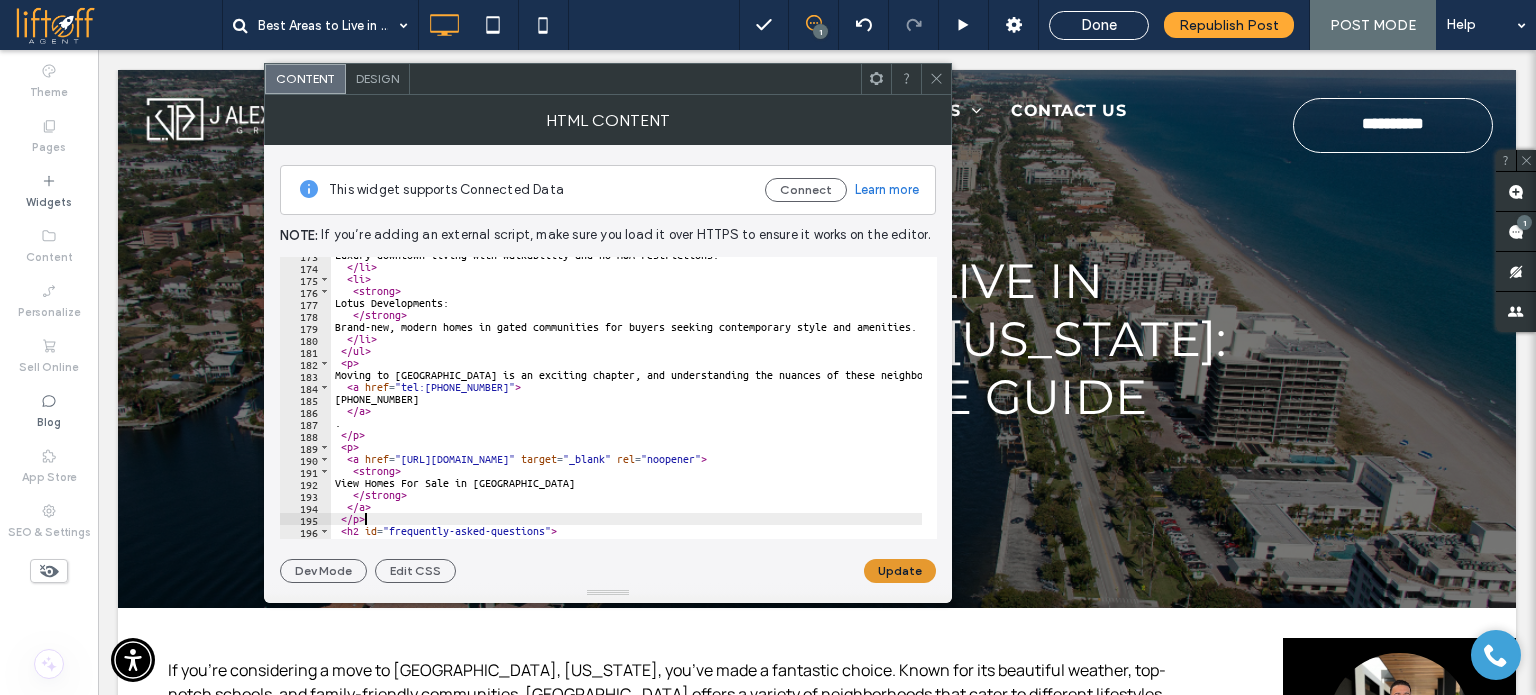 click on "Update" at bounding box center (900, 571) 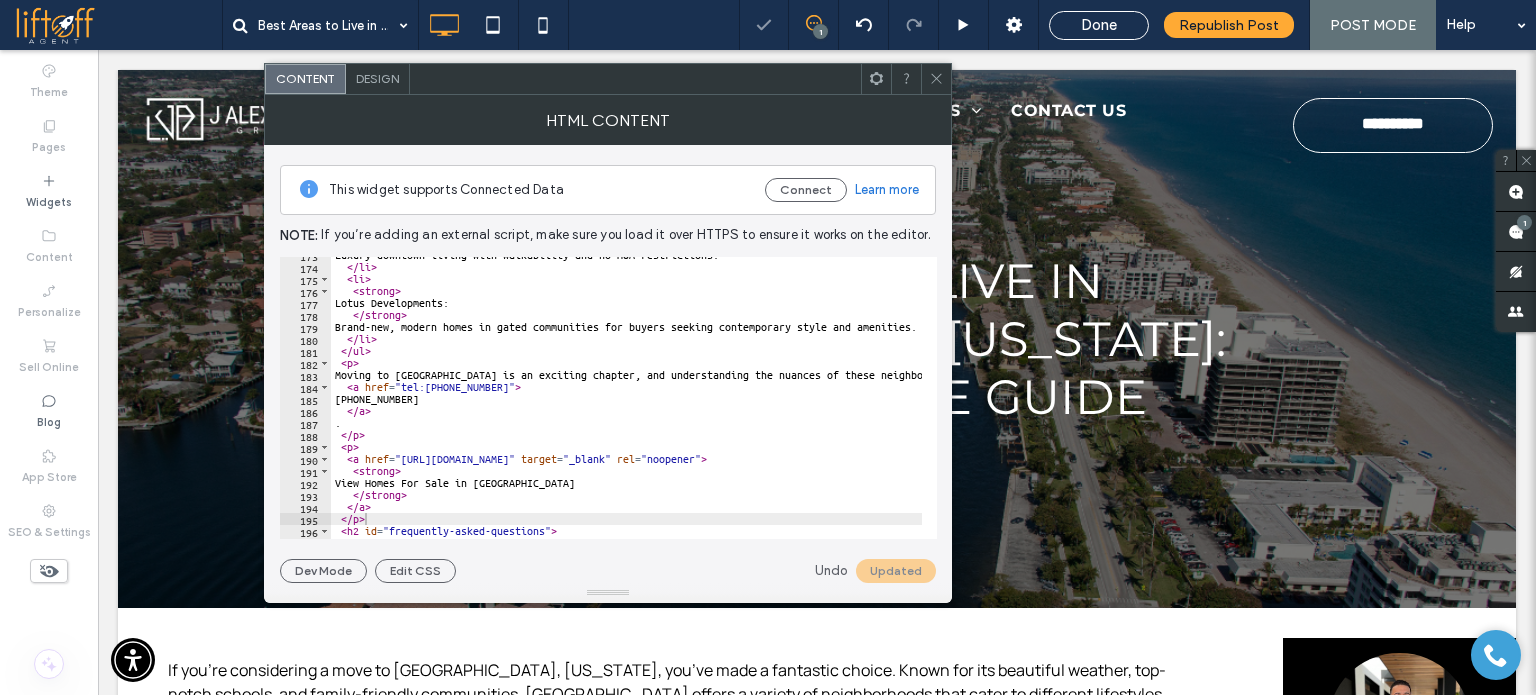 click 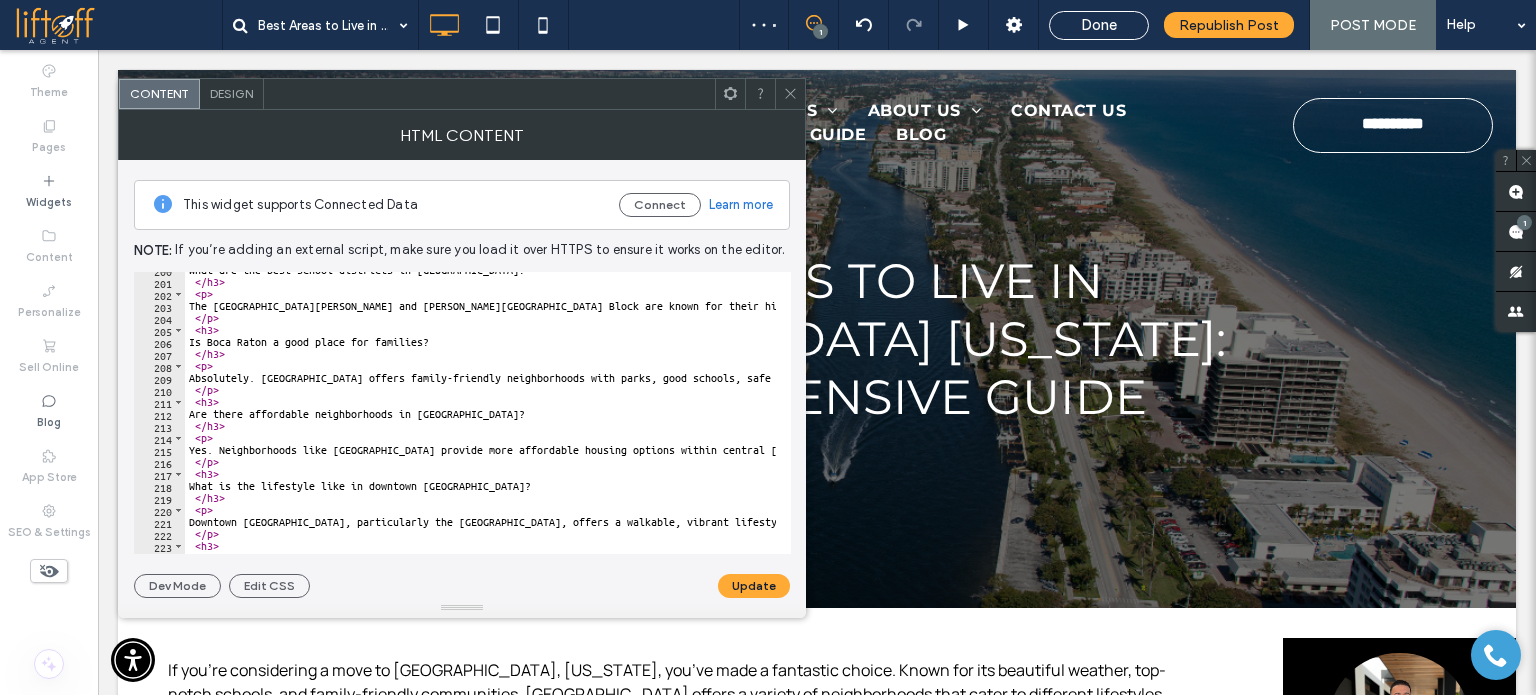 scroll, scrollTop: 2156, scrollLeft: 0, axis: vertical 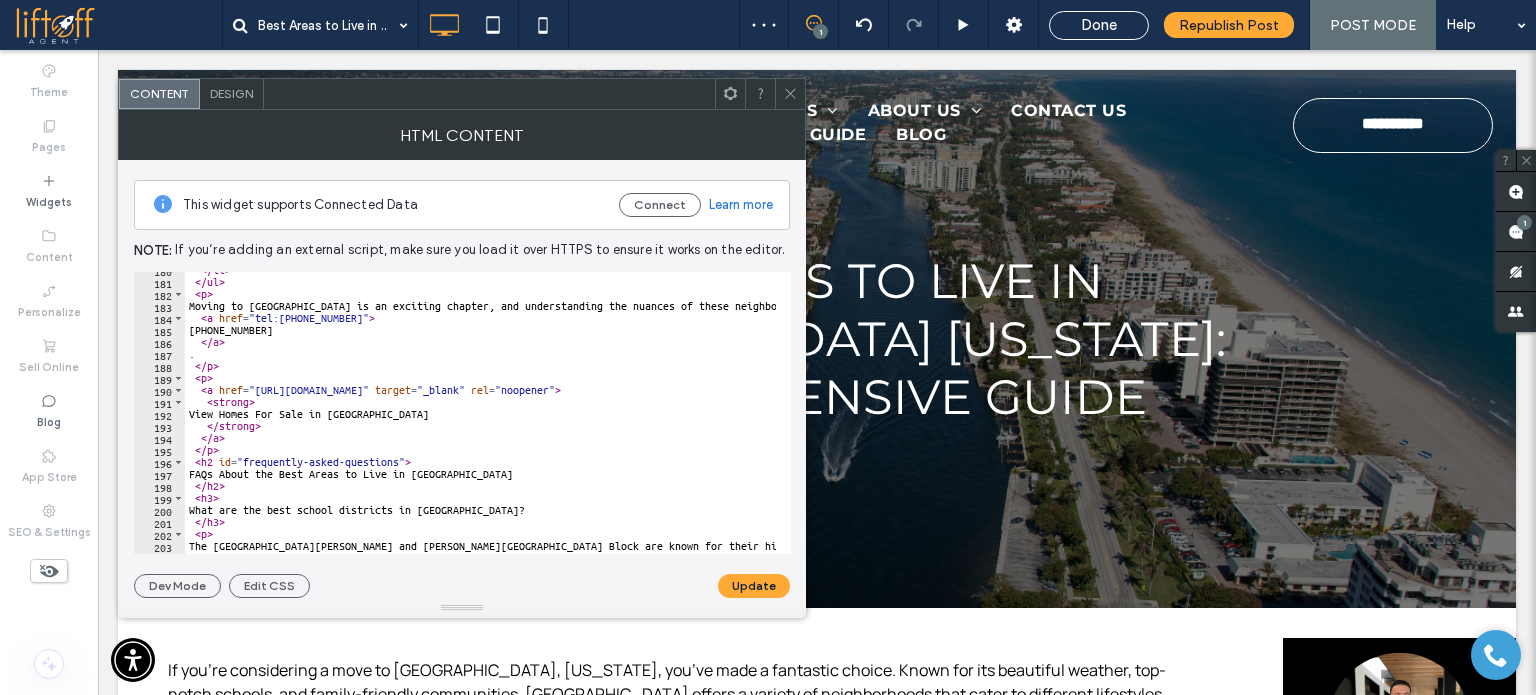 click on "</ li >   </ ul >   < p >   Moving to Boca Raton is an exciting chapter, and understanding the nuances of these neighborhoods can help you make an informed decision that suits your family’s needs. If you want to explore these areas further or need personalized guidance, don’t hesitate to reach out to our team who knows the market inside and out. If you have any questions, feel free to call me at    < a   href = "tel:561-962-2865" >    561-962-2865    </ a >   .   </ p >   < p >    < a   href = "https://www.jalexandergroup.com/cities/boca-raton"   target = "_blank"   rel = "noopener" >     < strong >     View Homes For Sale in Boca Raton     </ strong >    </ a >   </ p >   < h2   id = "frequently-asked-questions" >   FAQs About the Best Areas to Live in Boca Raton   </ h2 >   < h3 >   What are the best school districts in Boca Raton?   </ h3 >   < p >" at bounding box center [2058, 410] 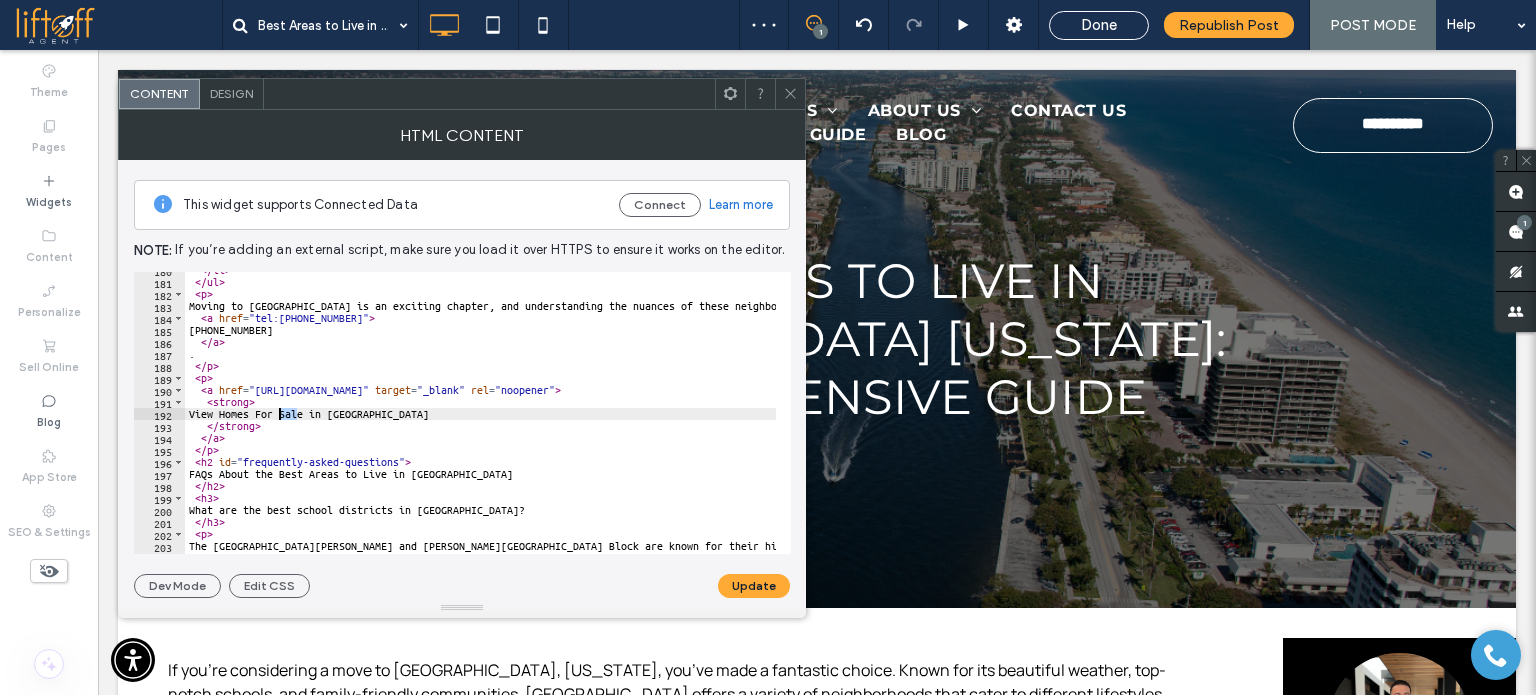 click on "</ li >   </ ul >   < p >   Moving to Boca Raton is an exciting chapter, and understanding the nuances of these neighborhoods can help you make an informed decision that suits your family’s needs. If you want to explore these areas further or need personalized guidance, don’t hesitate to reach out to our team who knows the market inside and out. If you have any questions, feel free to call me at    < a   href = "tel:561-962-2865" >    561-962-2865    </ a >   .   </ p >   < p >    < a   href = "https://www.jalexandergroup.com/cities/boca-raton"   target = "_blank"   rel = "noopener" >     < strong >     View Homes For Sale in Boca Raton     </ strong >    </ a >   </ p >   < h2   id = "frequently-asked-questions" >   FAQs About the Best Areas to Live in Boca Raton   </ h2 >   < h3 >   What are the best school districts in Boca Raton?   </ h3 >   < p >" at bounding box center [2058, 410] 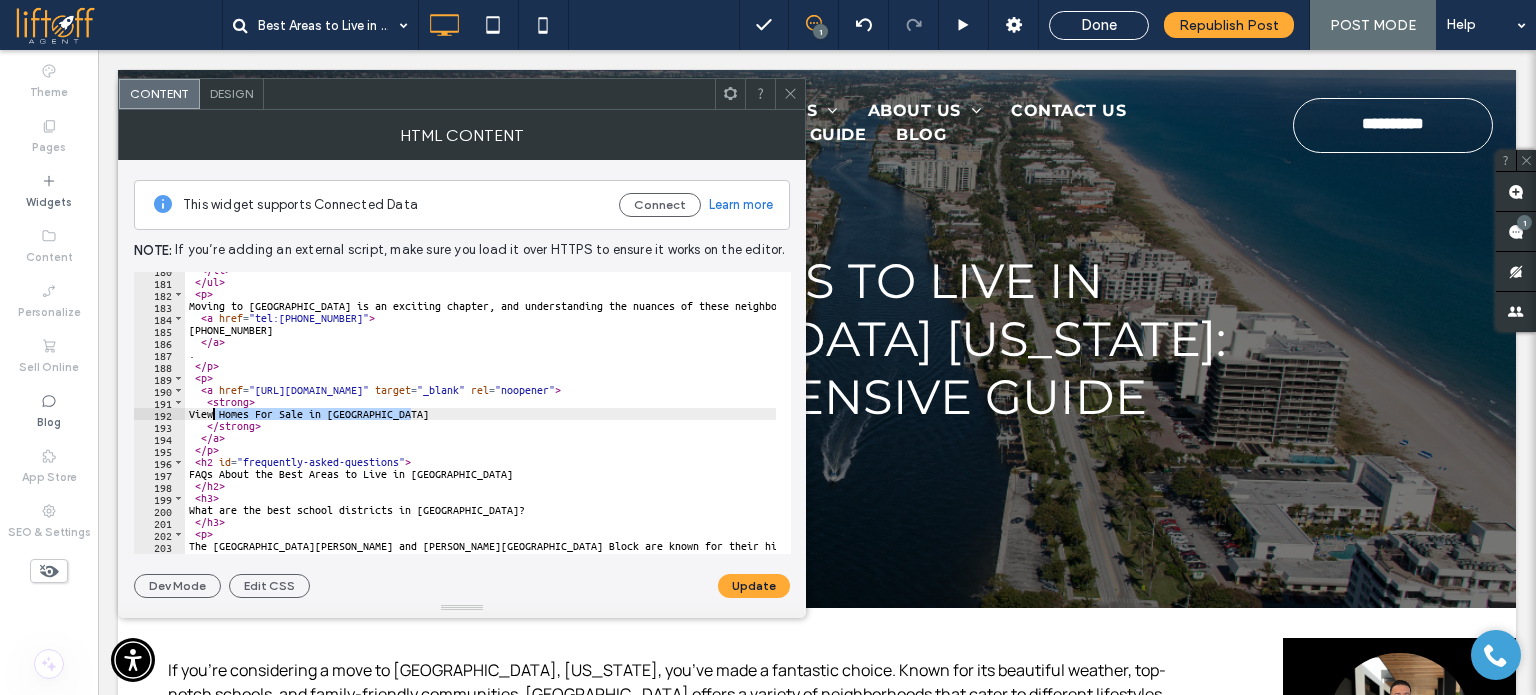 drag, startPoint x: 412, startPoint y: 409, endPoint x: 215, endPoint y: 411, distance: 197.01015 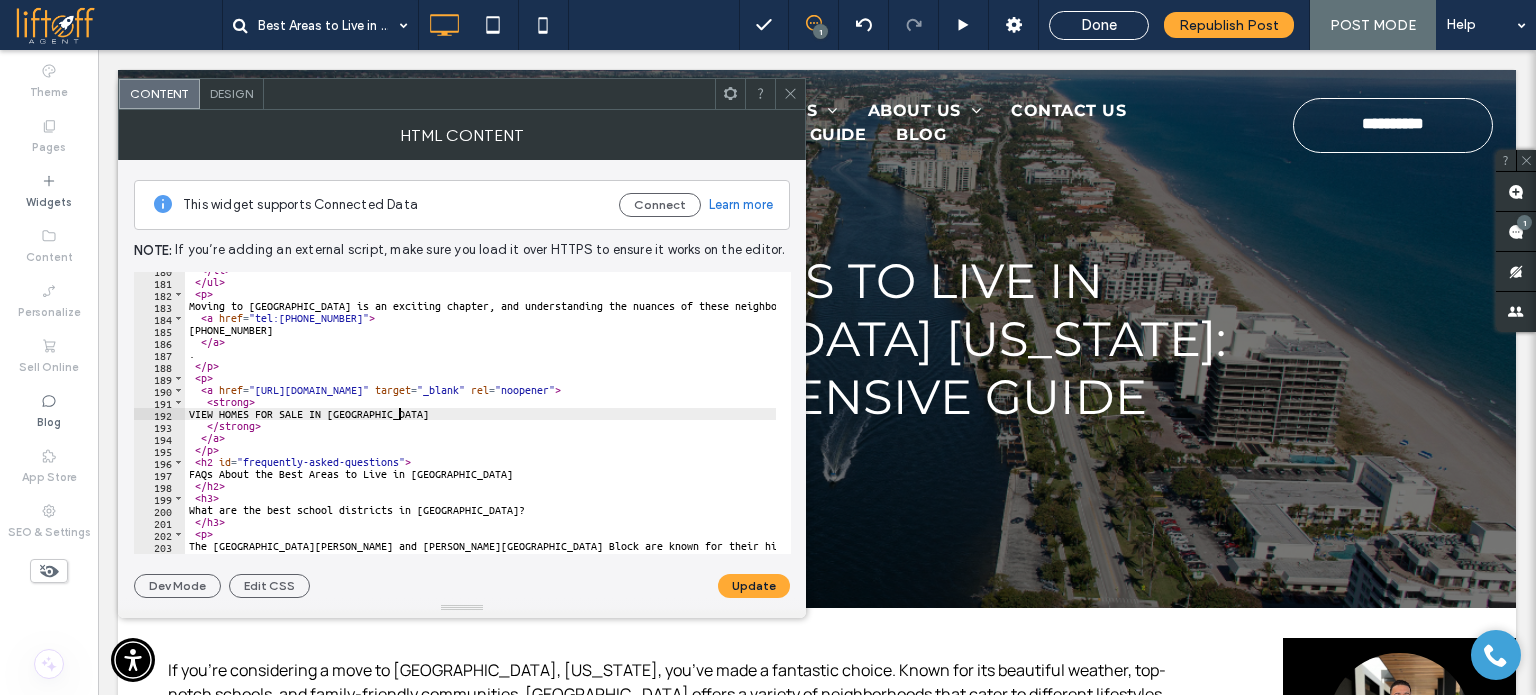 scroll, scrollTop: 0, scrollLeft: 16, axis: horizontal 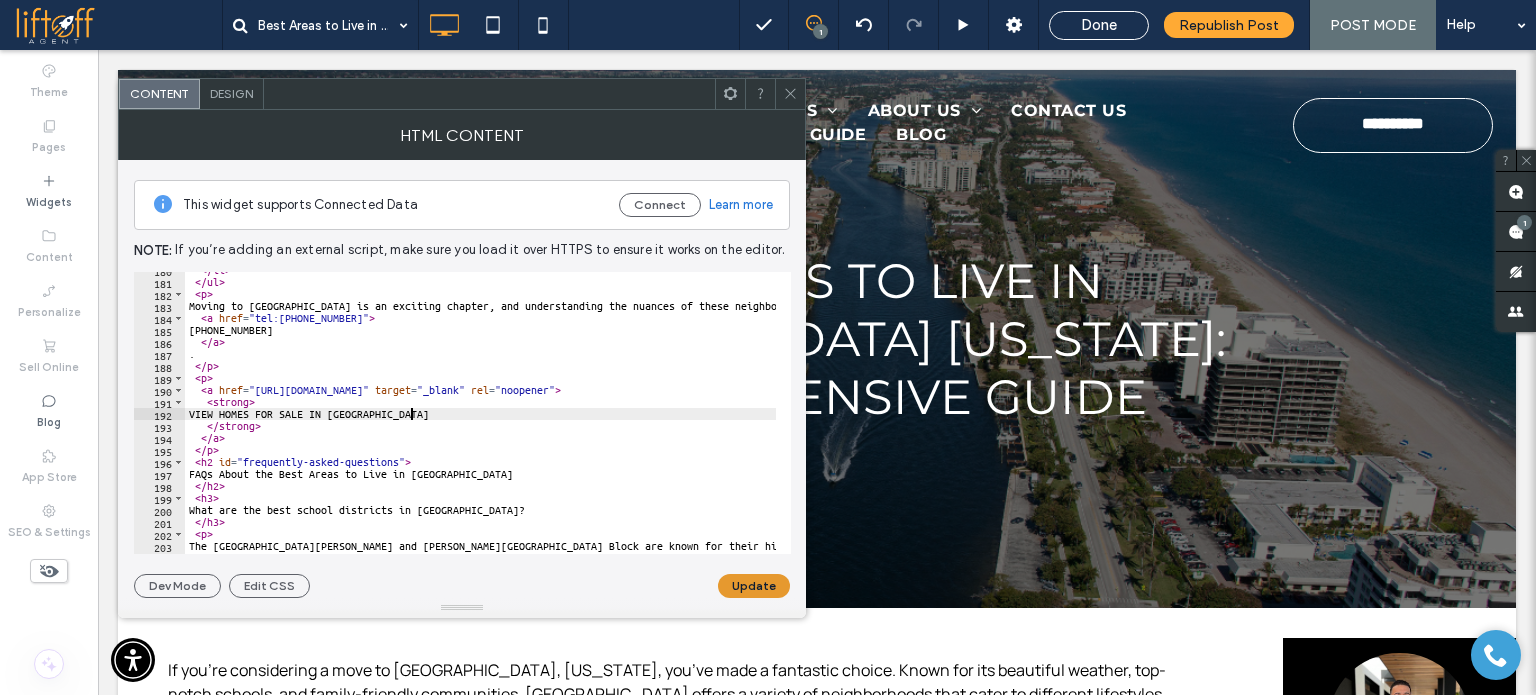 type on "**********" 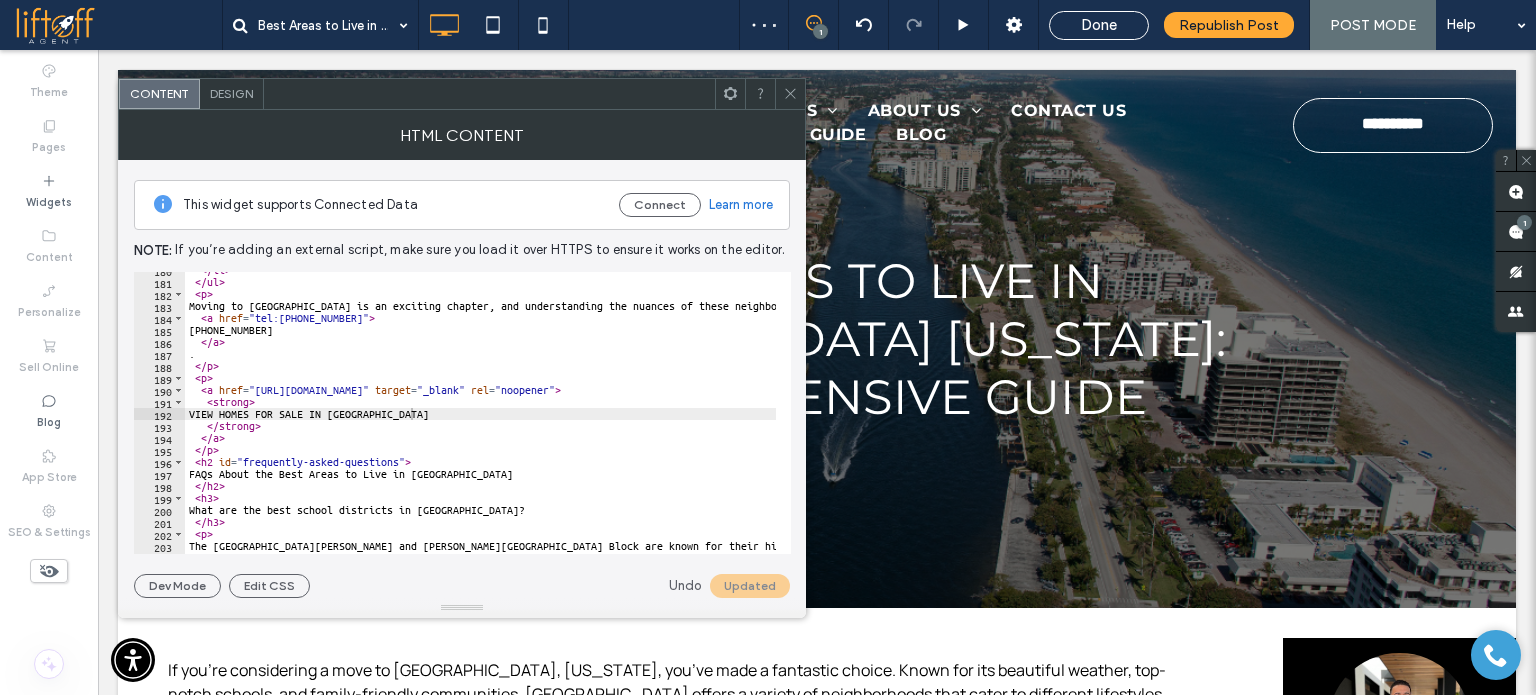 click 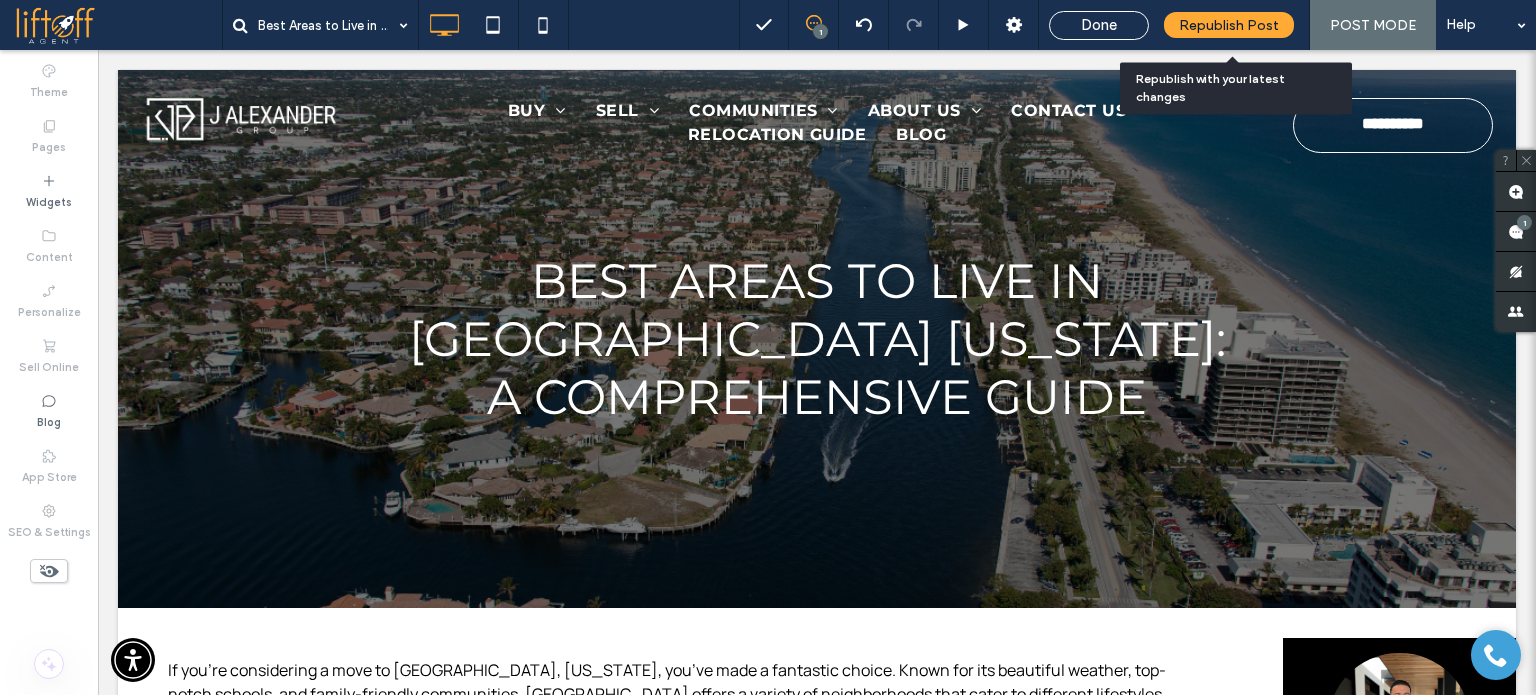 click on "Republish Post" at bounding box center [1229, 25] 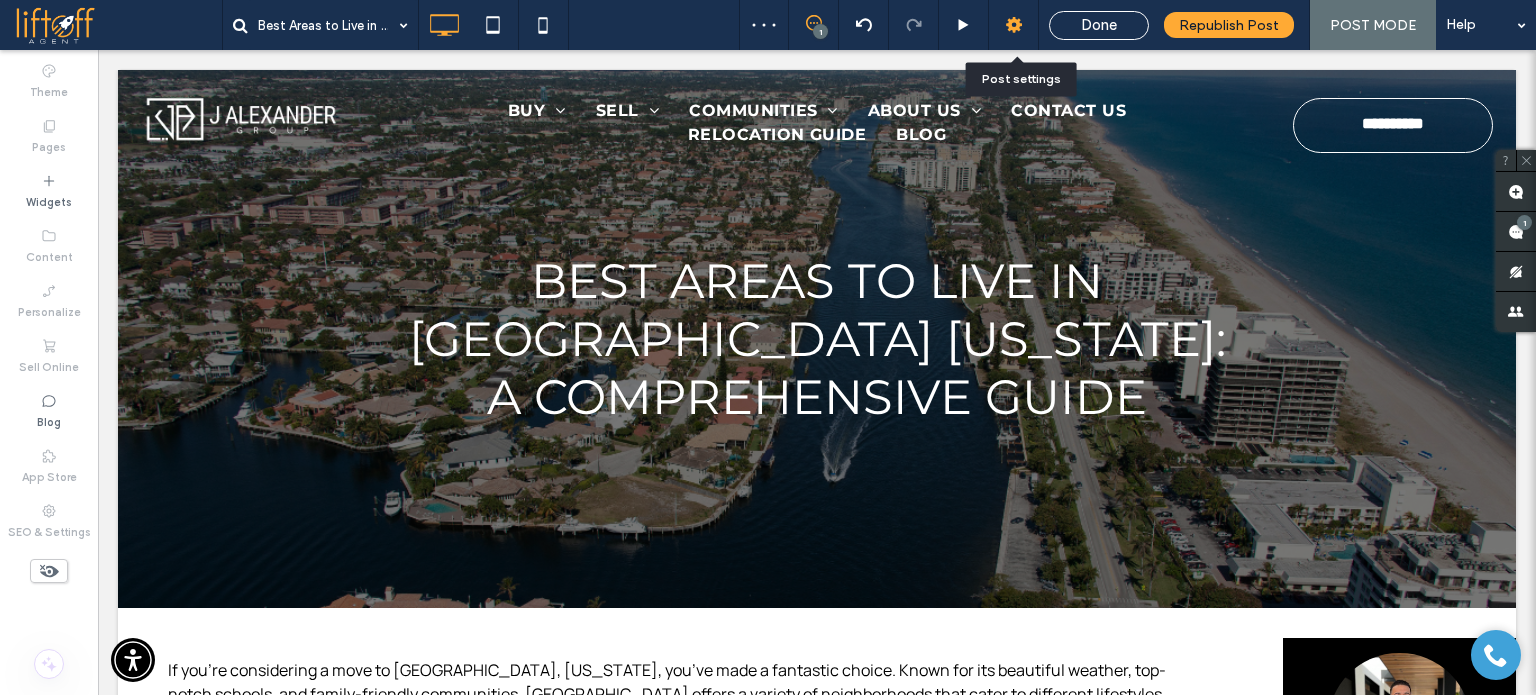 click 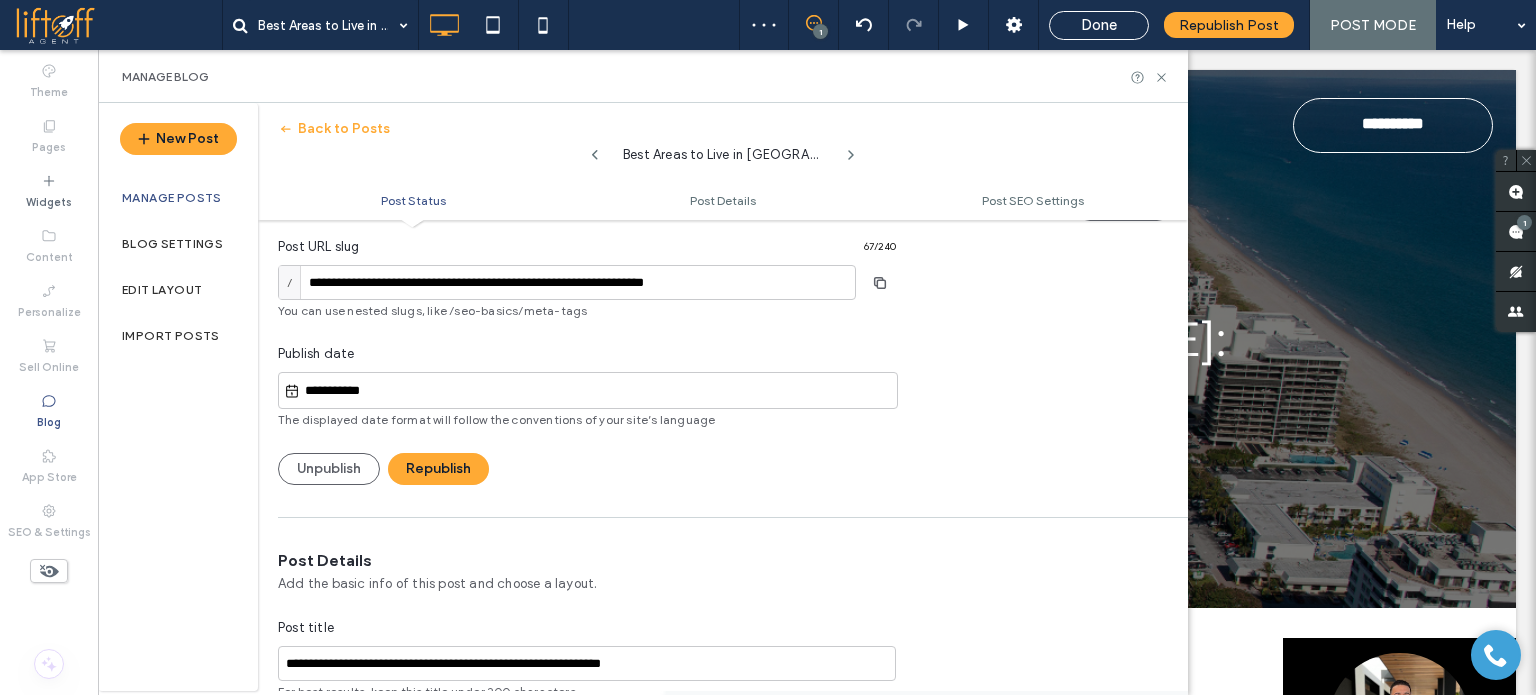 scroll, scrollTop: 200, scrollLeft: 0, axis: vertical 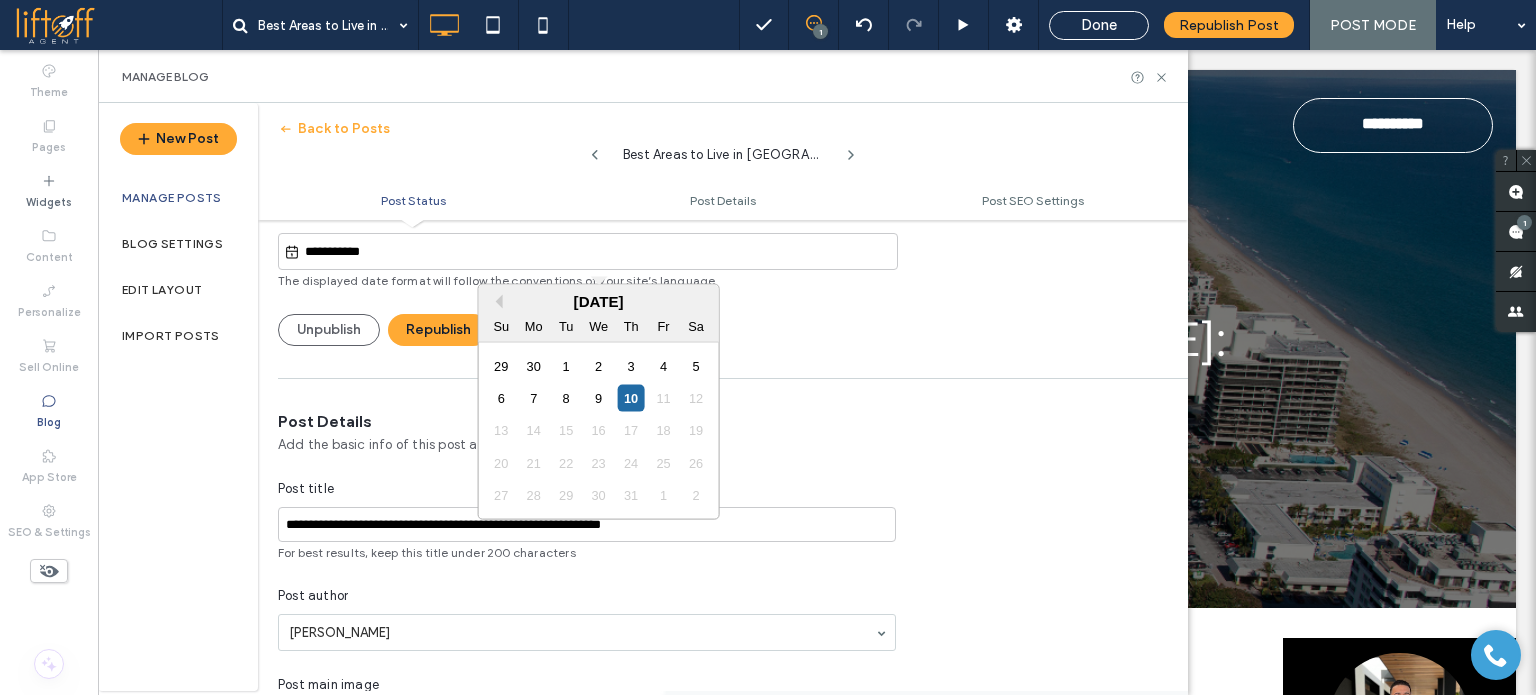 click on "**********" at bounding box center [598, 252] 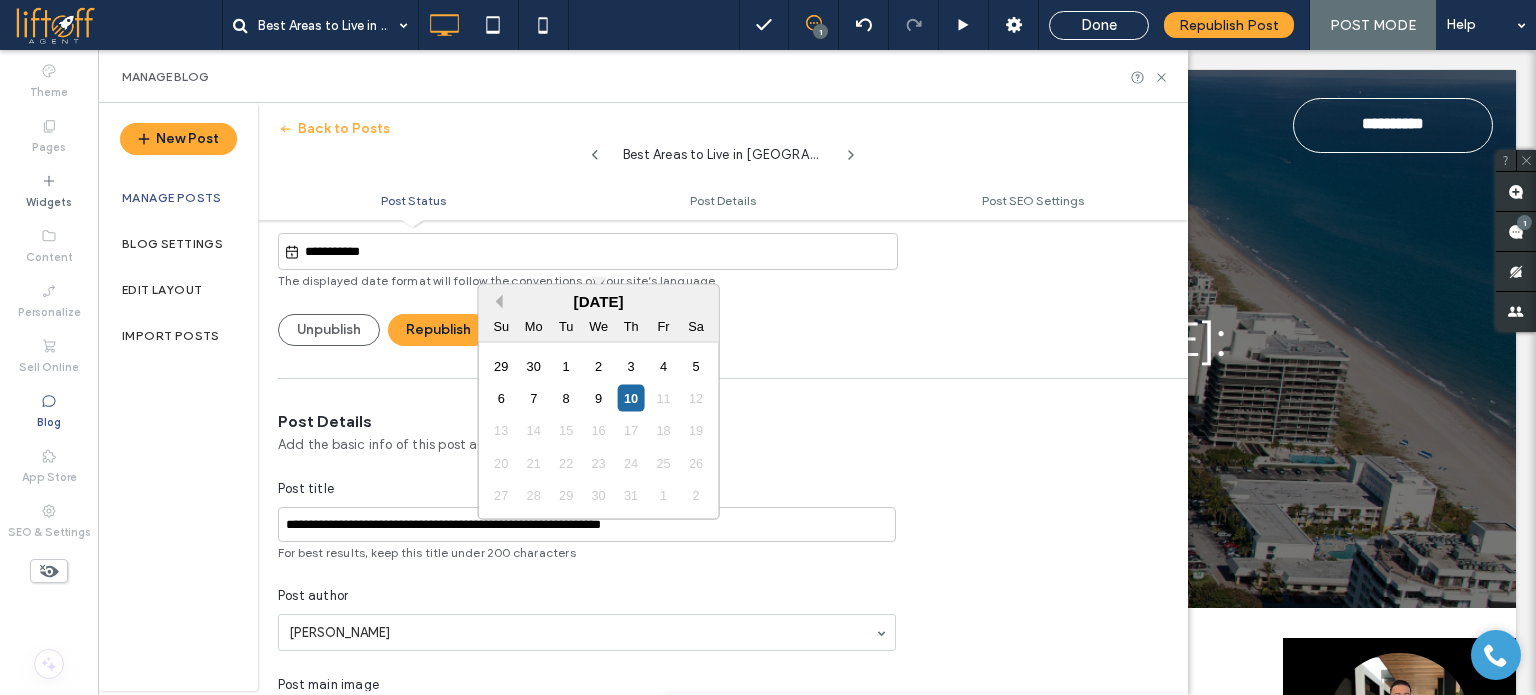 click on "Previous Month" at bounding box center [496, 302] 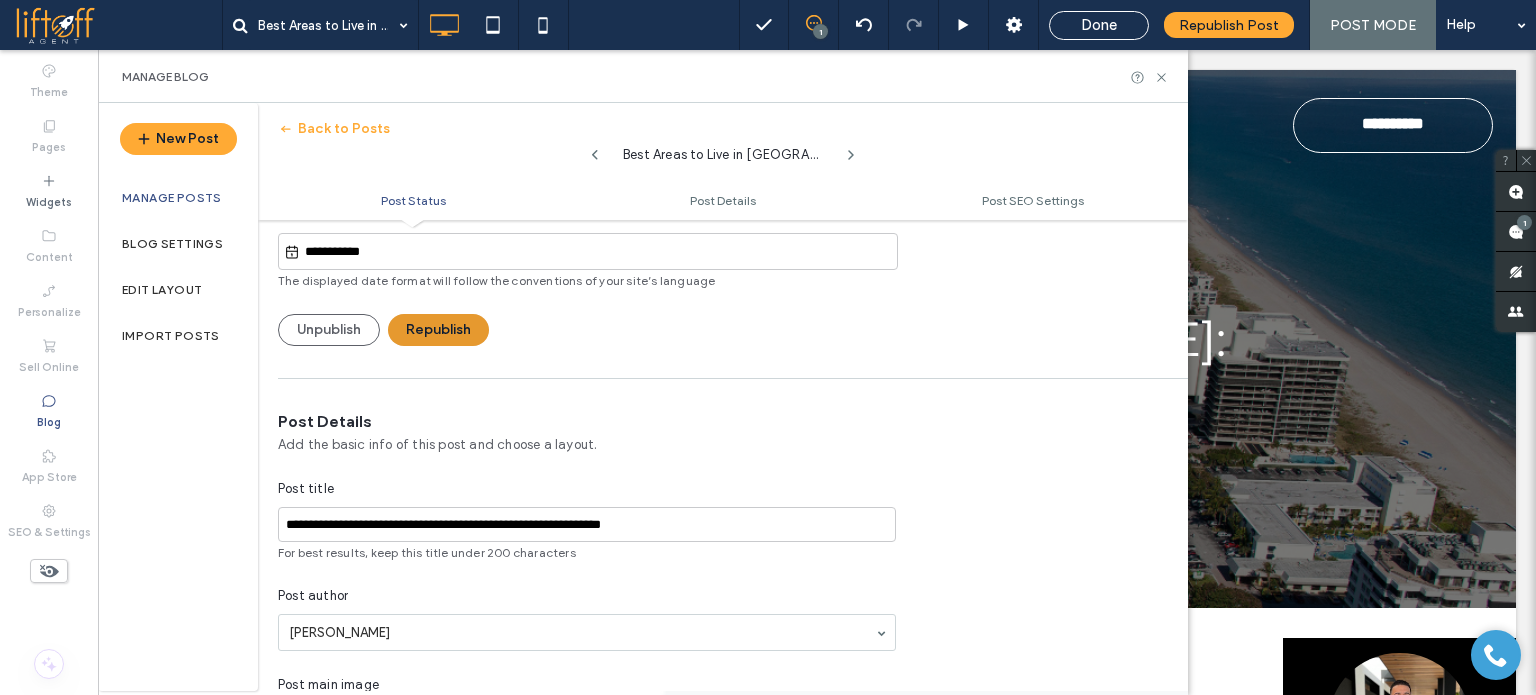 click on "Republish" at bounding box center [438, 330] 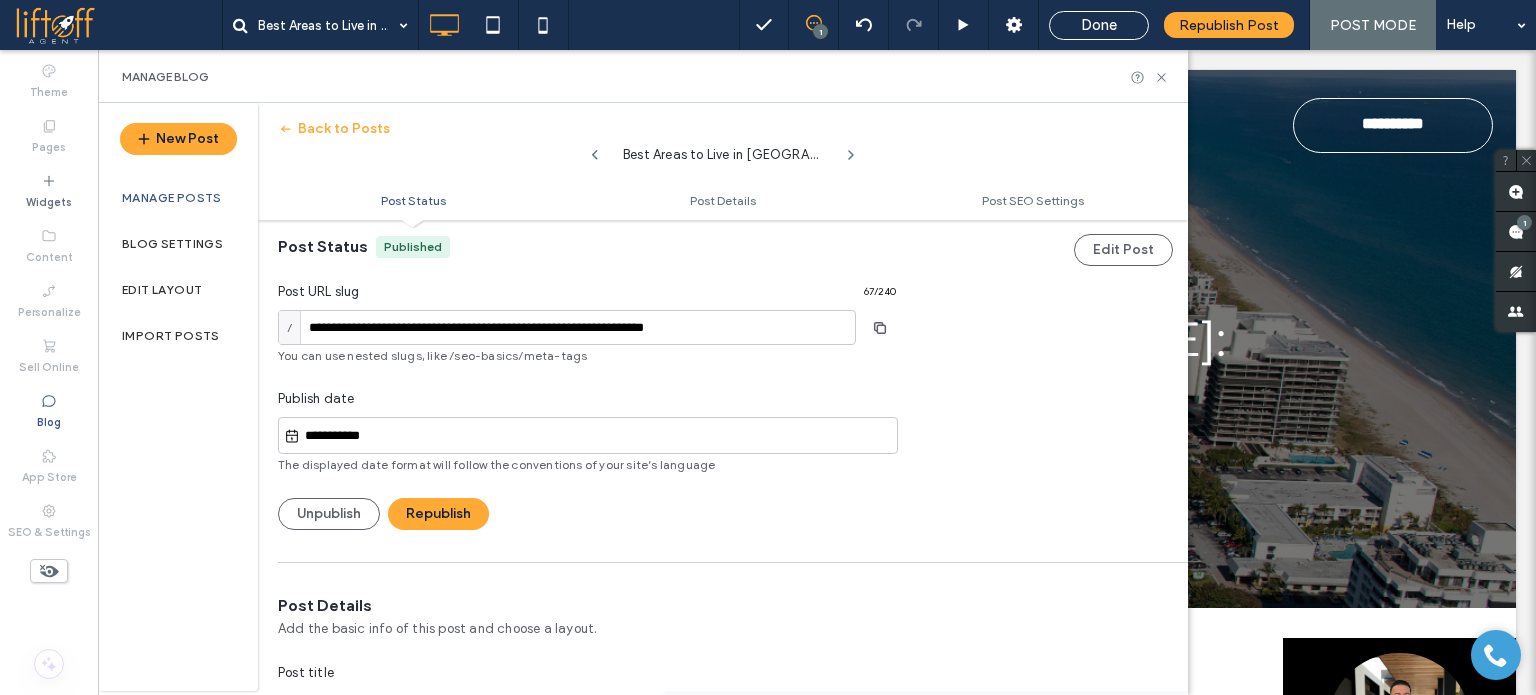 scroll, scrollTop: 0, scrollLeft: 0, axis: both 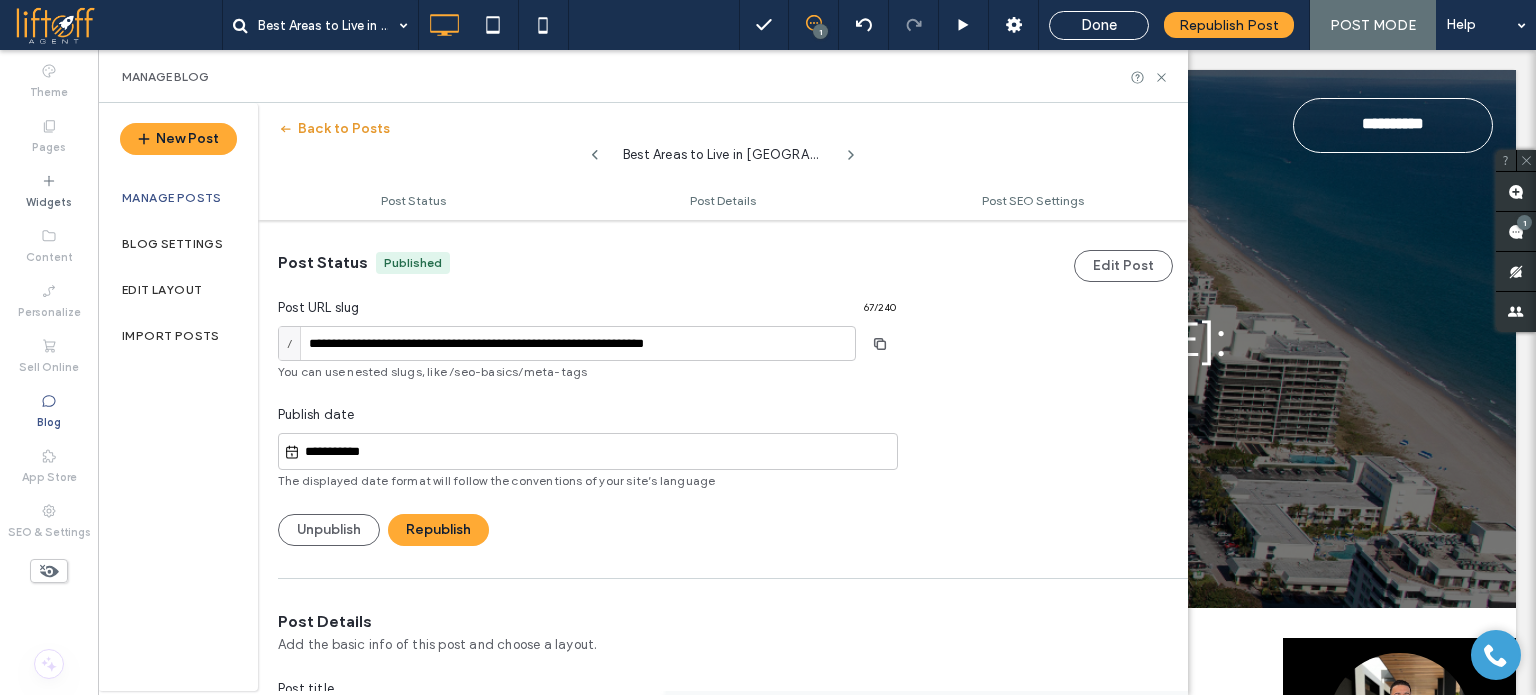 click on "Back to Posts" at bounding box center (334, 129) 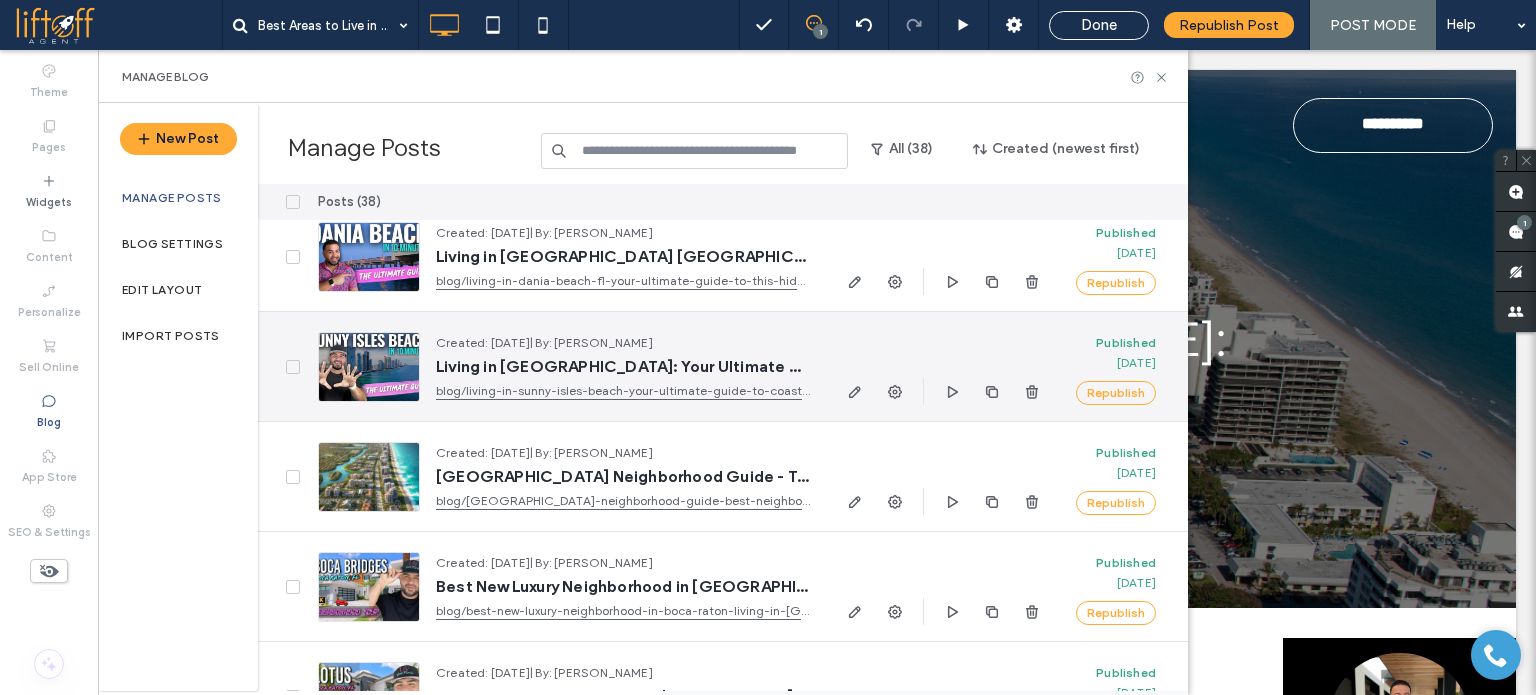 scroll, scrollTop: 1500, scrollLeft: 0, axis: vertical 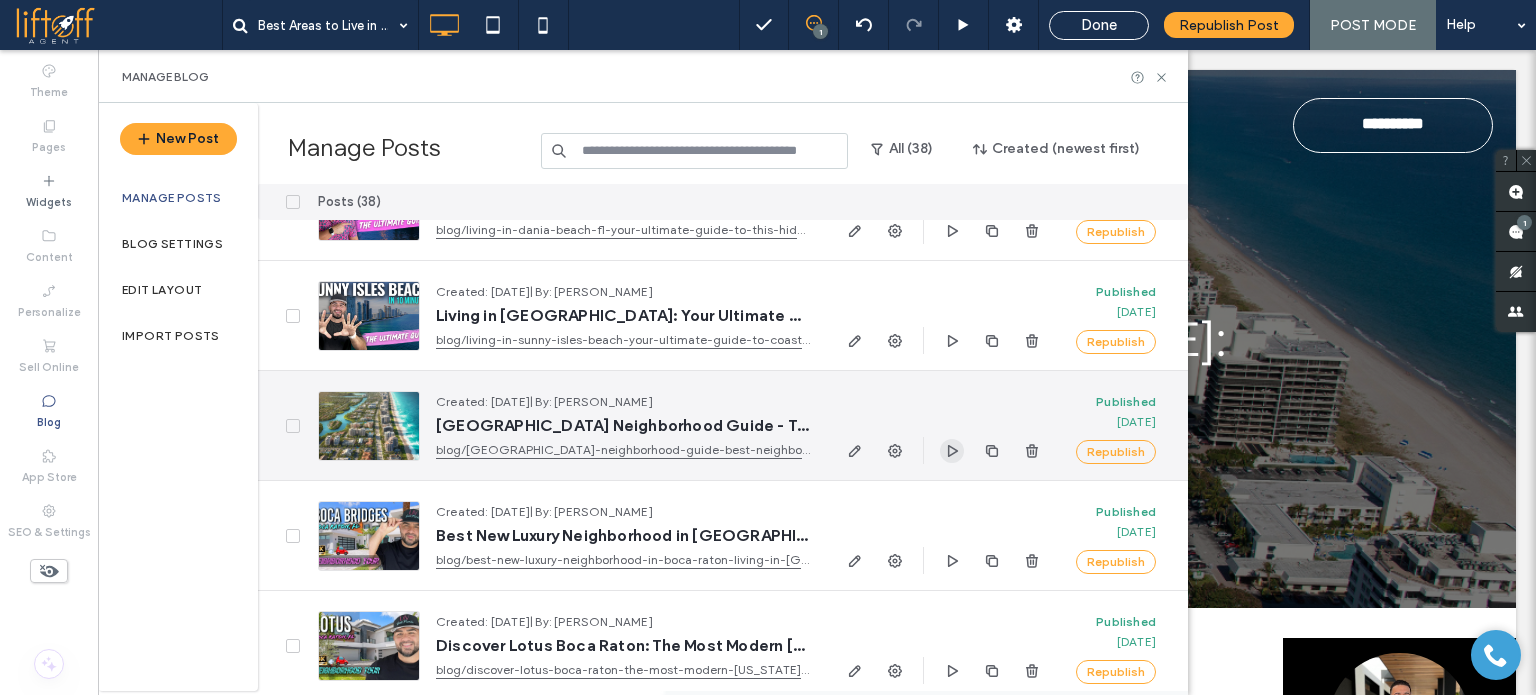 click 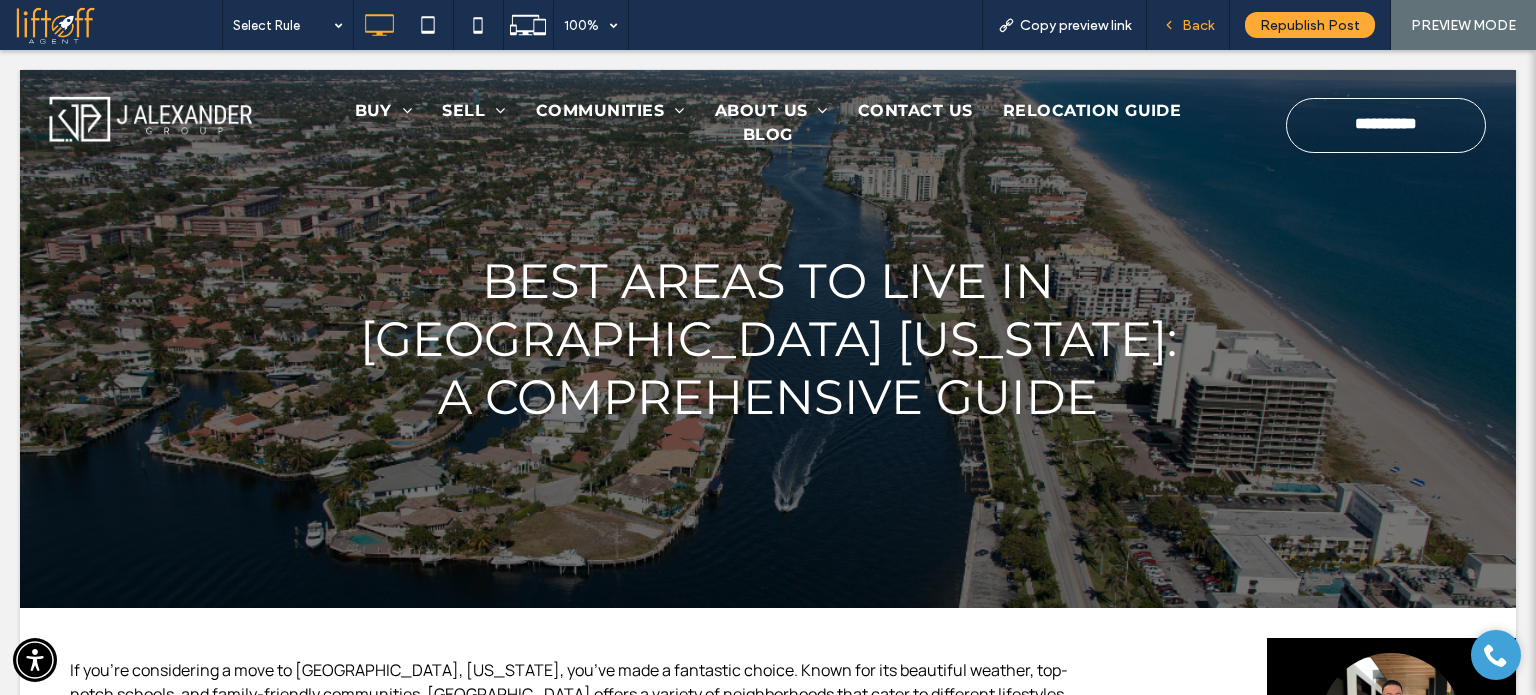 click on "Back" at bounding box center [1198, 25] 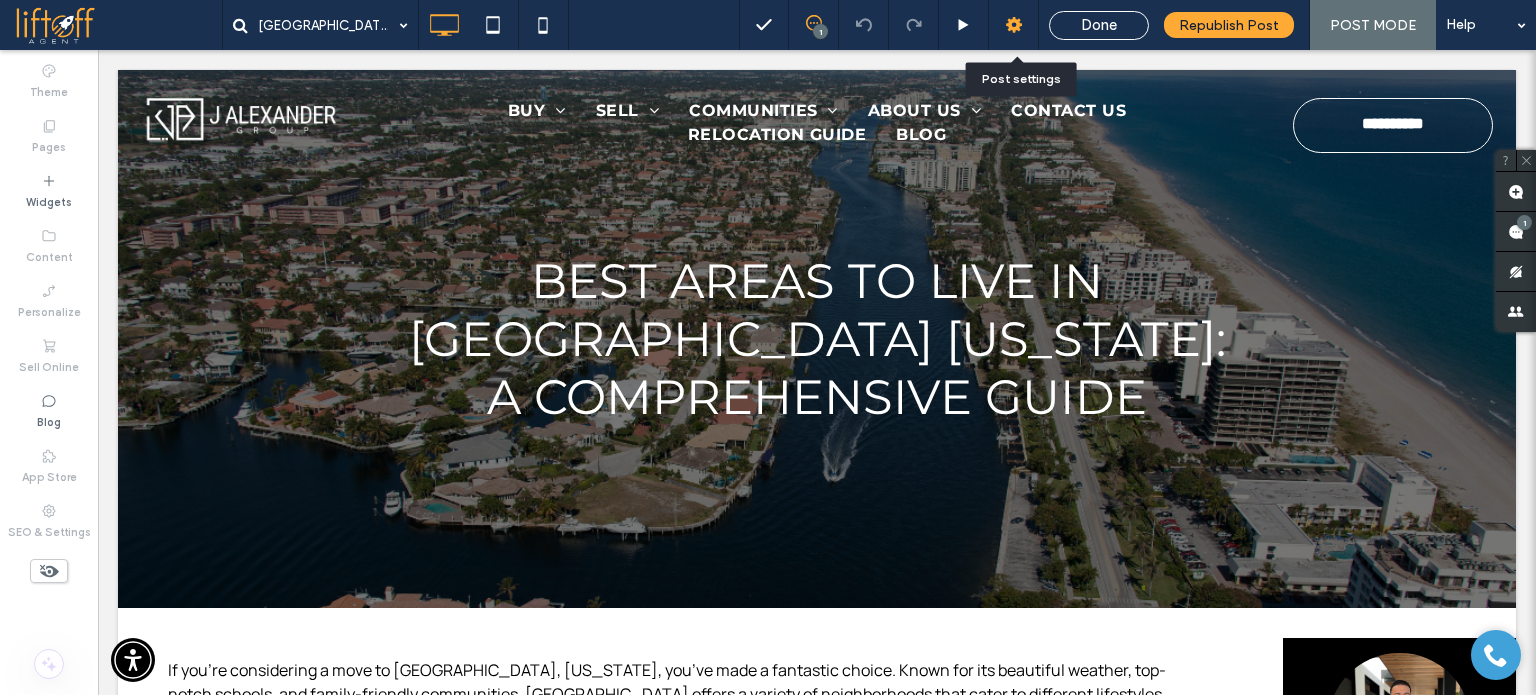 click 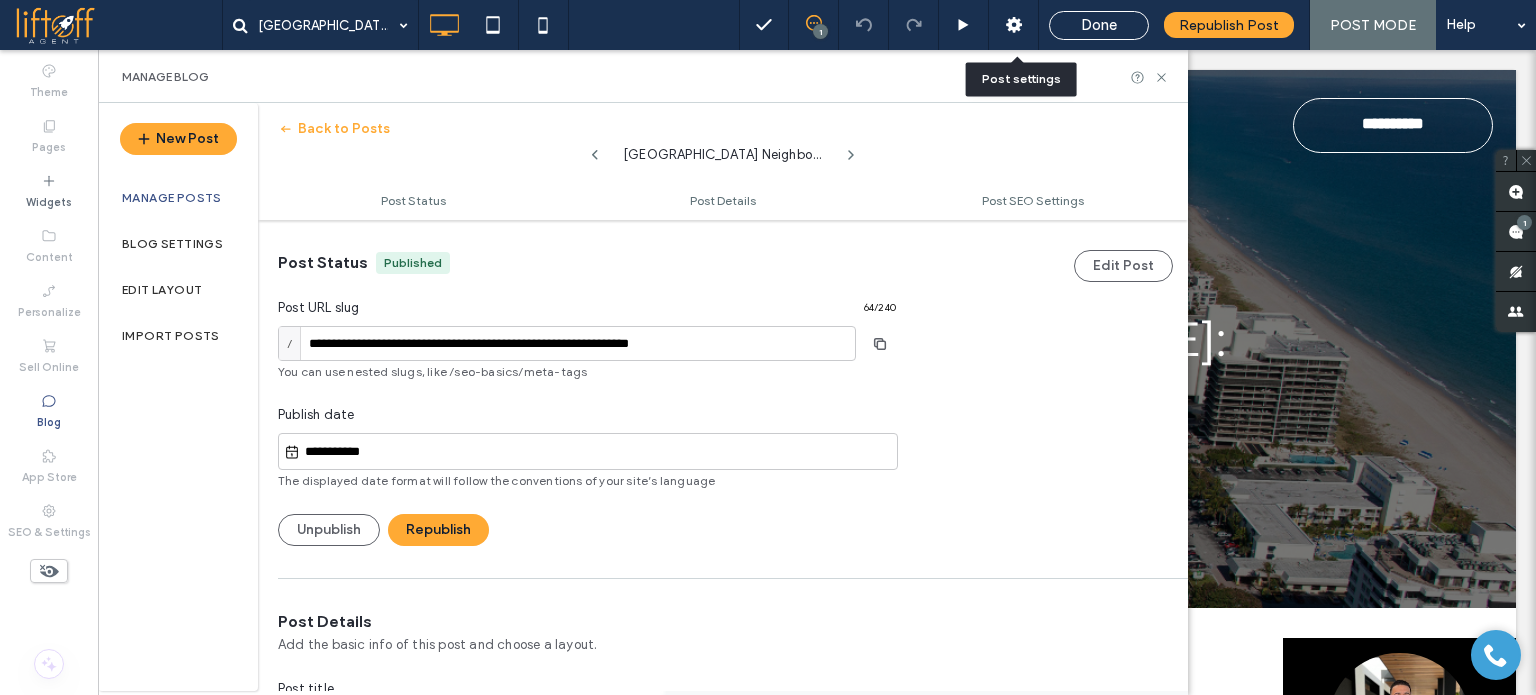 scroll, scrollTop: 0, scrollLeft: 0, axis: both 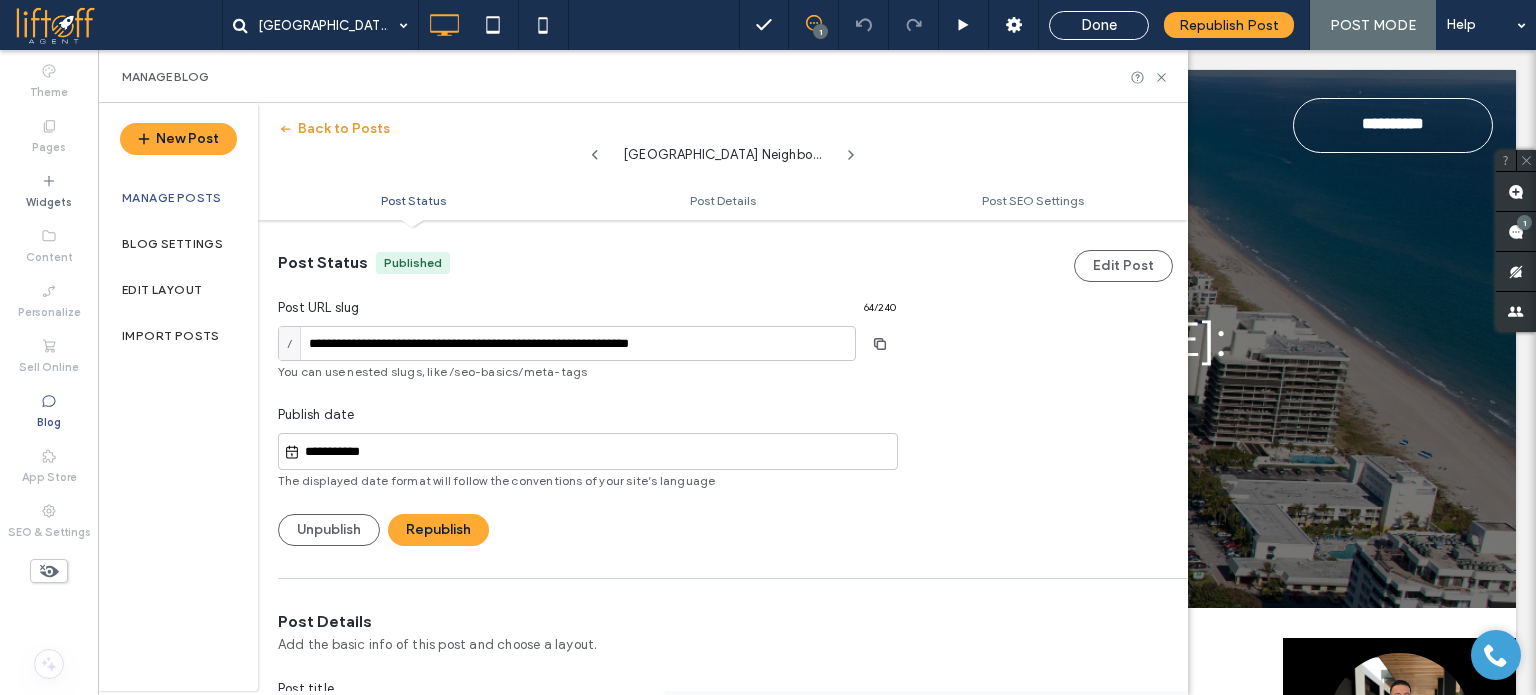 click on "Back to Posts" at bounding box center (334, 129) 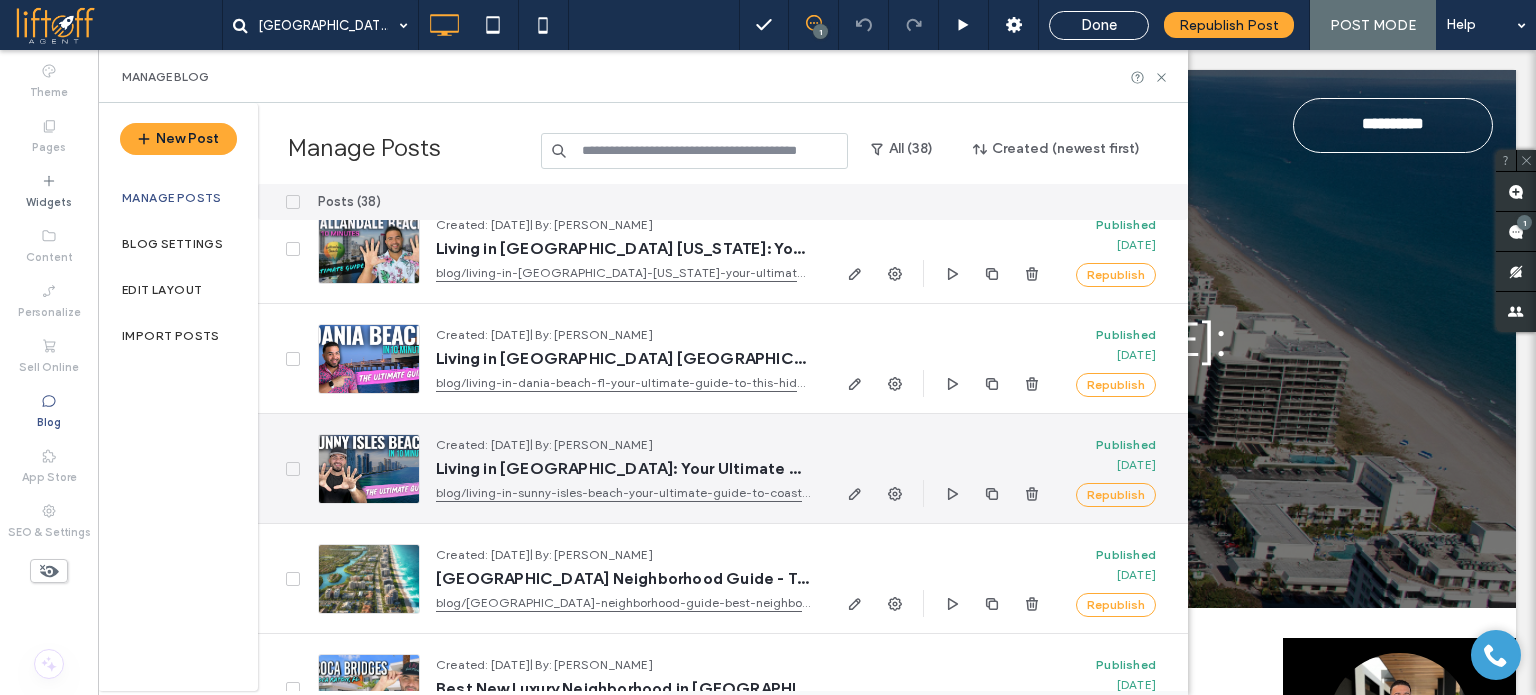 scroll, scrollTop: 1400, scrollLeft: 0, axis: vertical 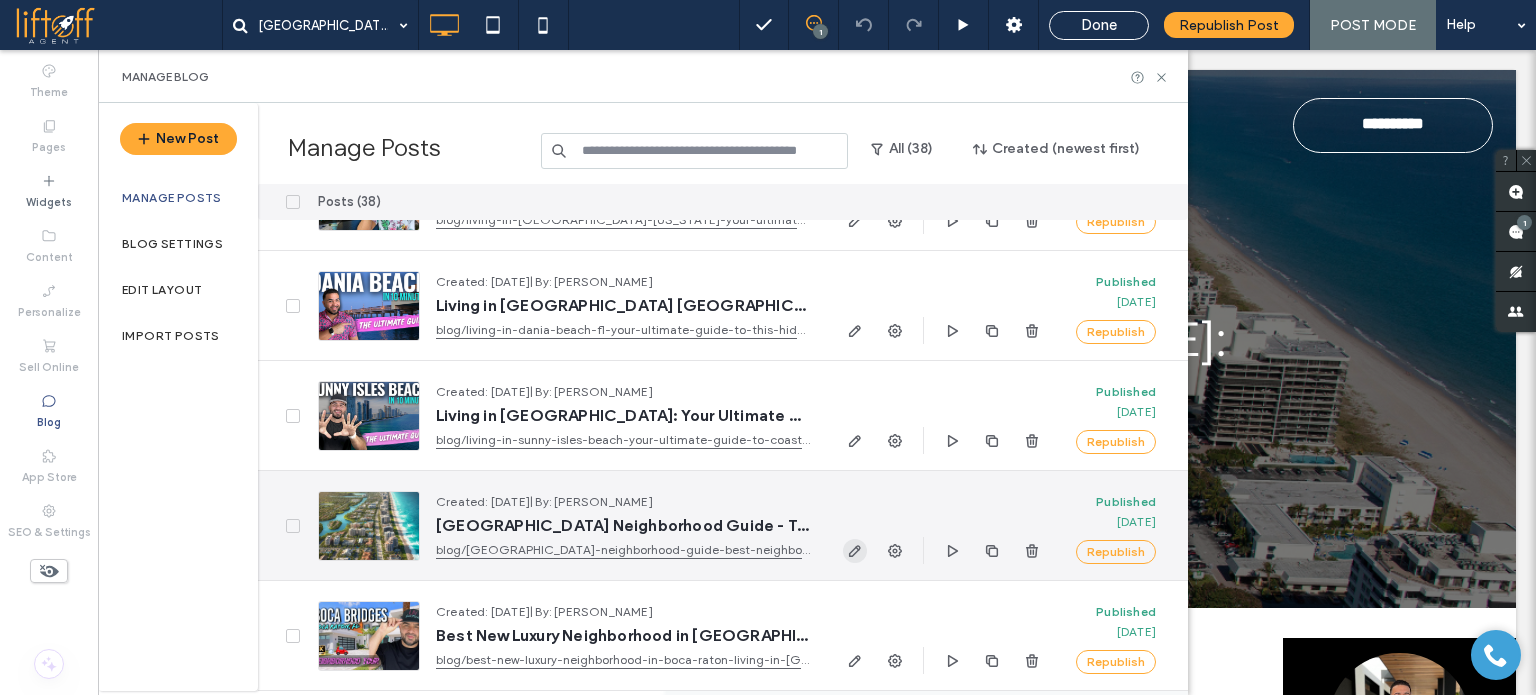 click 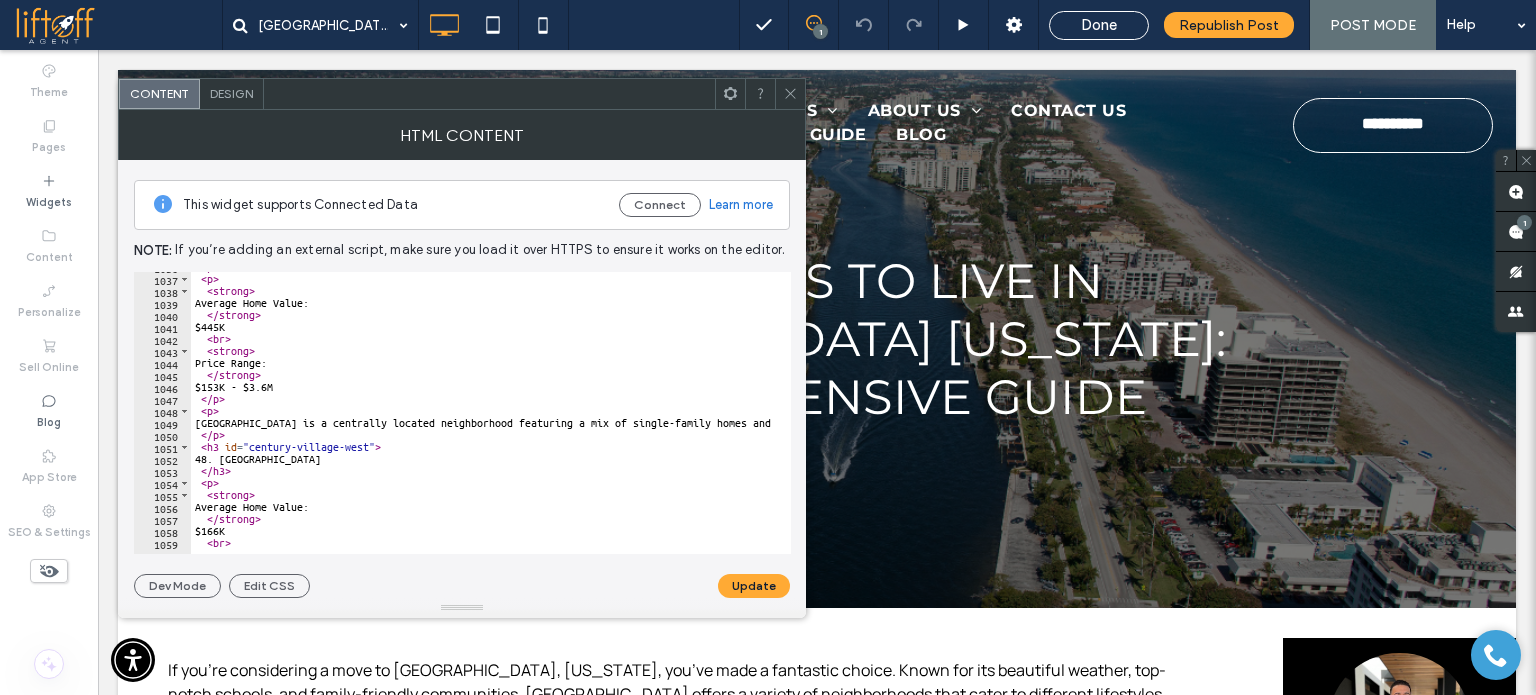 scroll, scrollTop: 13640, scrollLeft: 0, axis: vertical 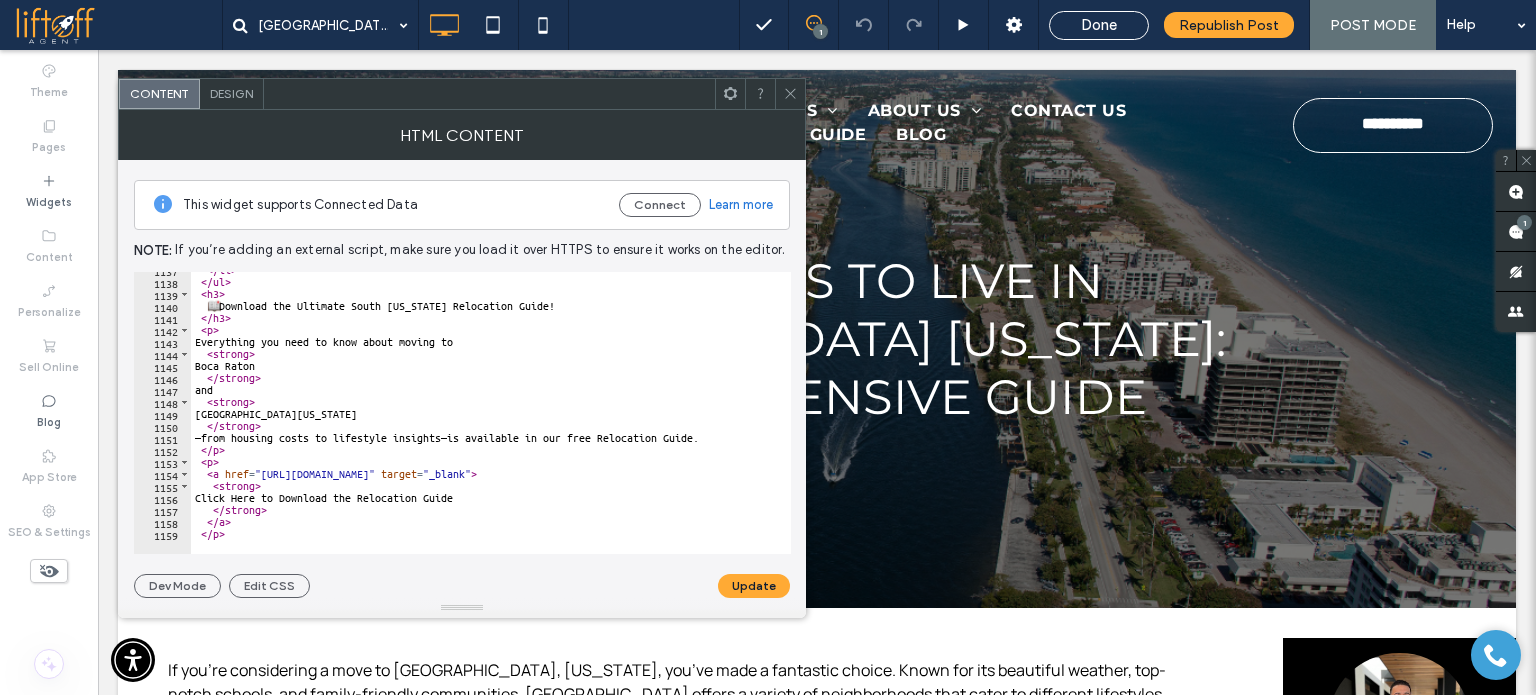 click 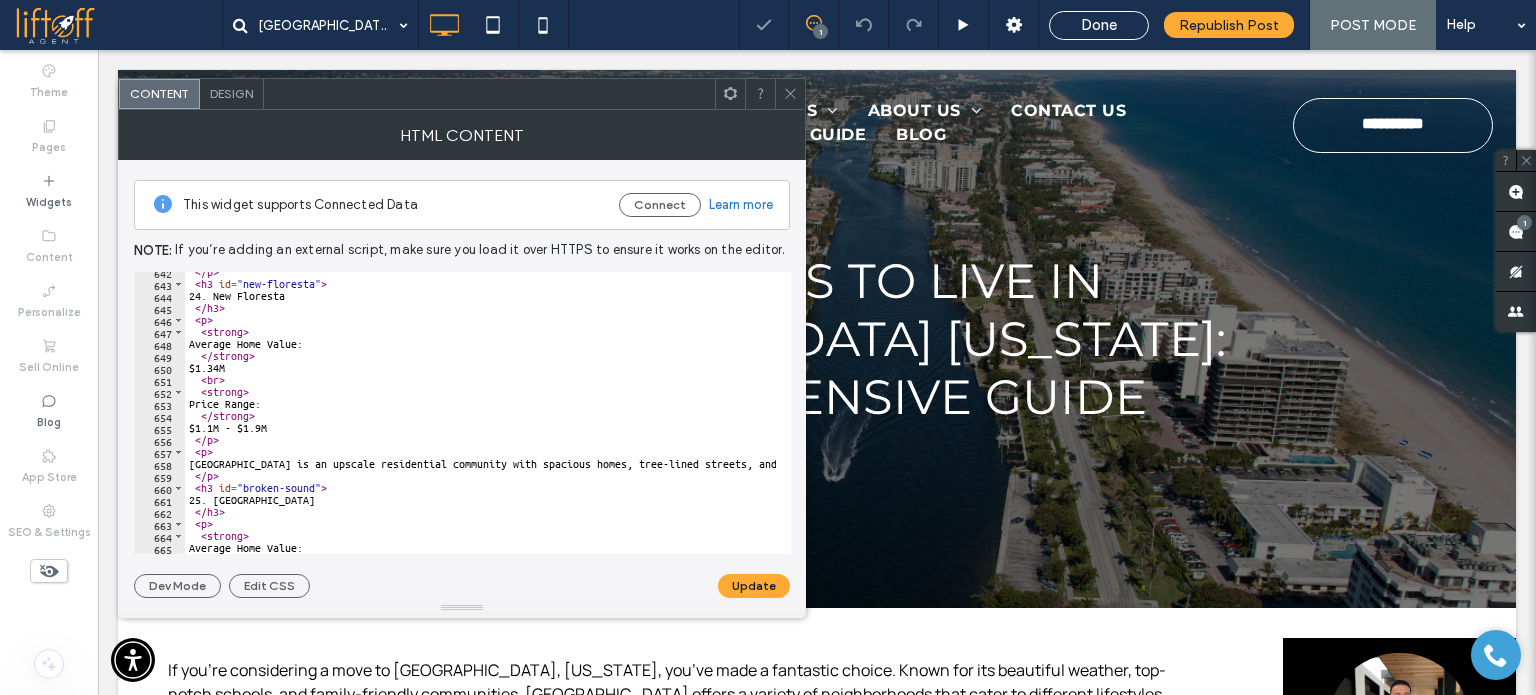 scroll, scrollTop: 13640, scrollLeft: 0, axis: vertical 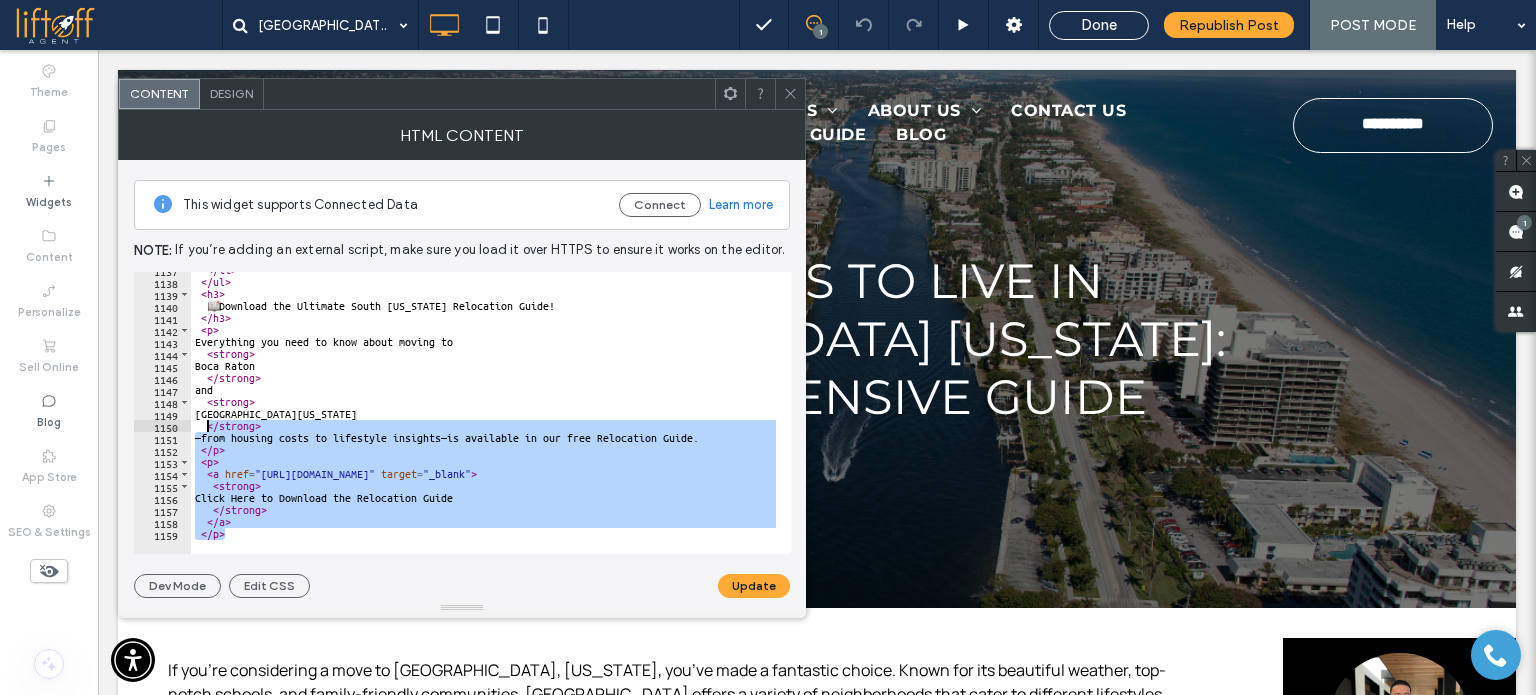 drag, startPoint x: 225, startPoint y: 531, endPoint x: 206, endPoint y: 403, distance: 129.40247 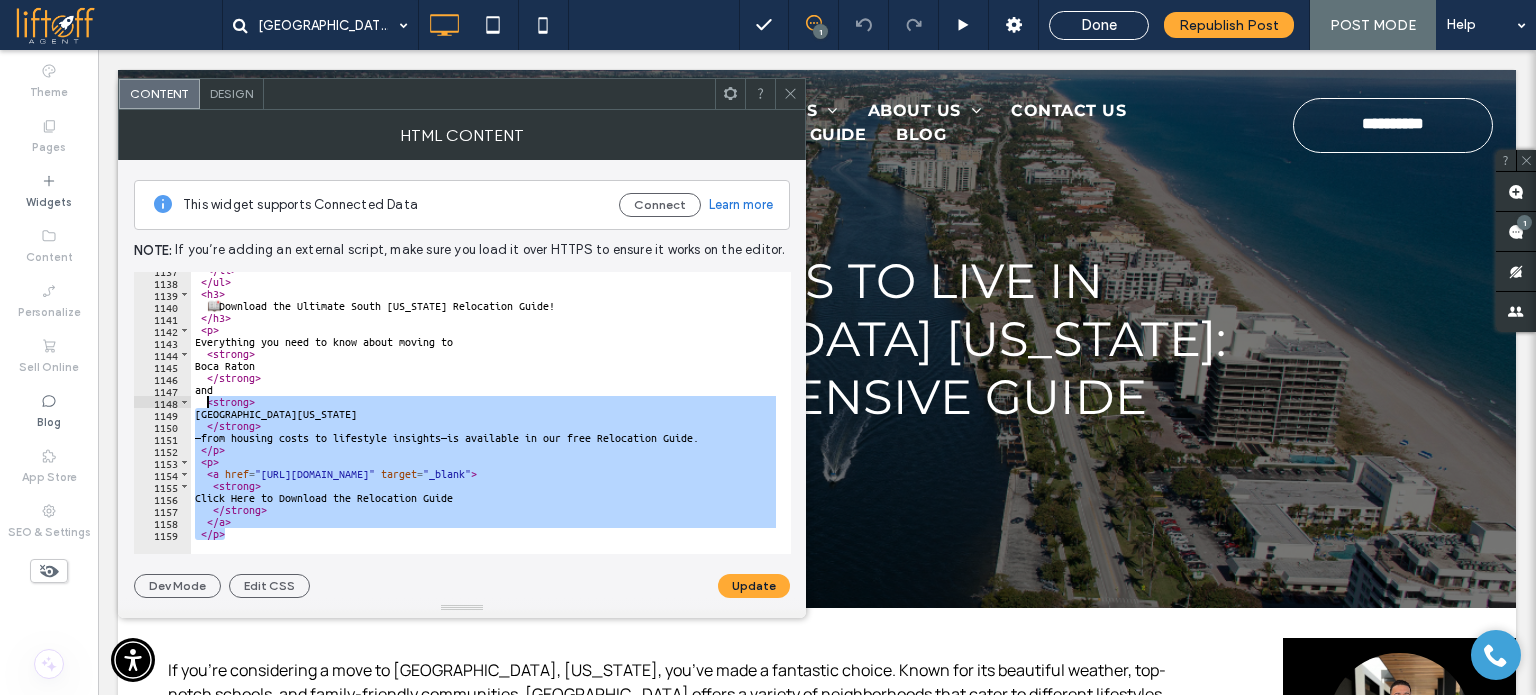 click on "</ li >   </ ul >   < h3 >    📖  Download the Ultimate South Florida Relocation Guide!   </ h3 >   < p >   Everything you need to know about moving to    < strong >    Boca Raton    </ strong >   and    < strong >    South Florida    </ strong >   —from housing costs to lifestyle insights—is available in our free Relocation Guide.   </ p >   < p >    < a   href = "https://www.jalexandergroup.com/relocation-guide-yt#RelocationGuide"   target = "_blank" >     < strong >     Click Here to Download the Relocation Guide     </ strong >    </ a >   </ p >" at bounding box center [483, 413] 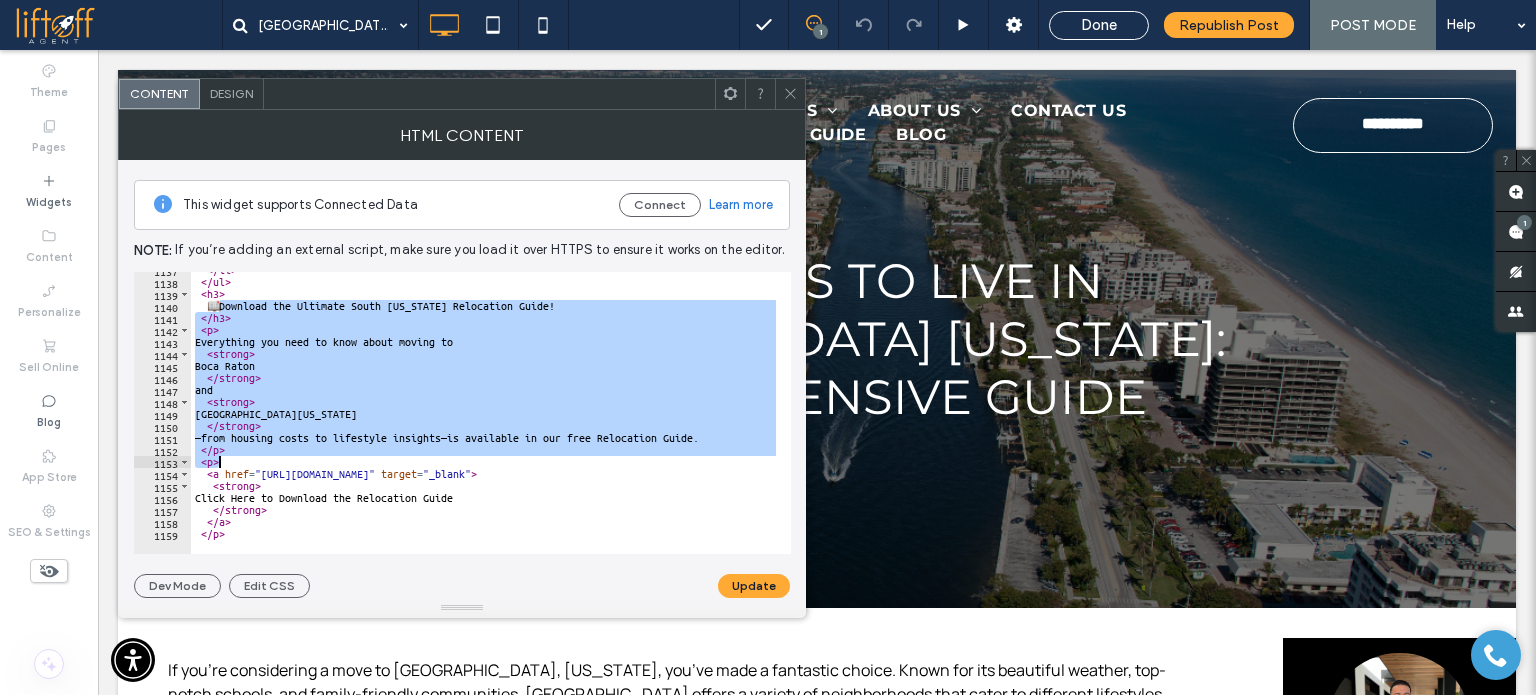 drag, startPoint x: 211, startPoint y: 303, endPoint x: 247, endPoint y: 435, distance: 136.82104 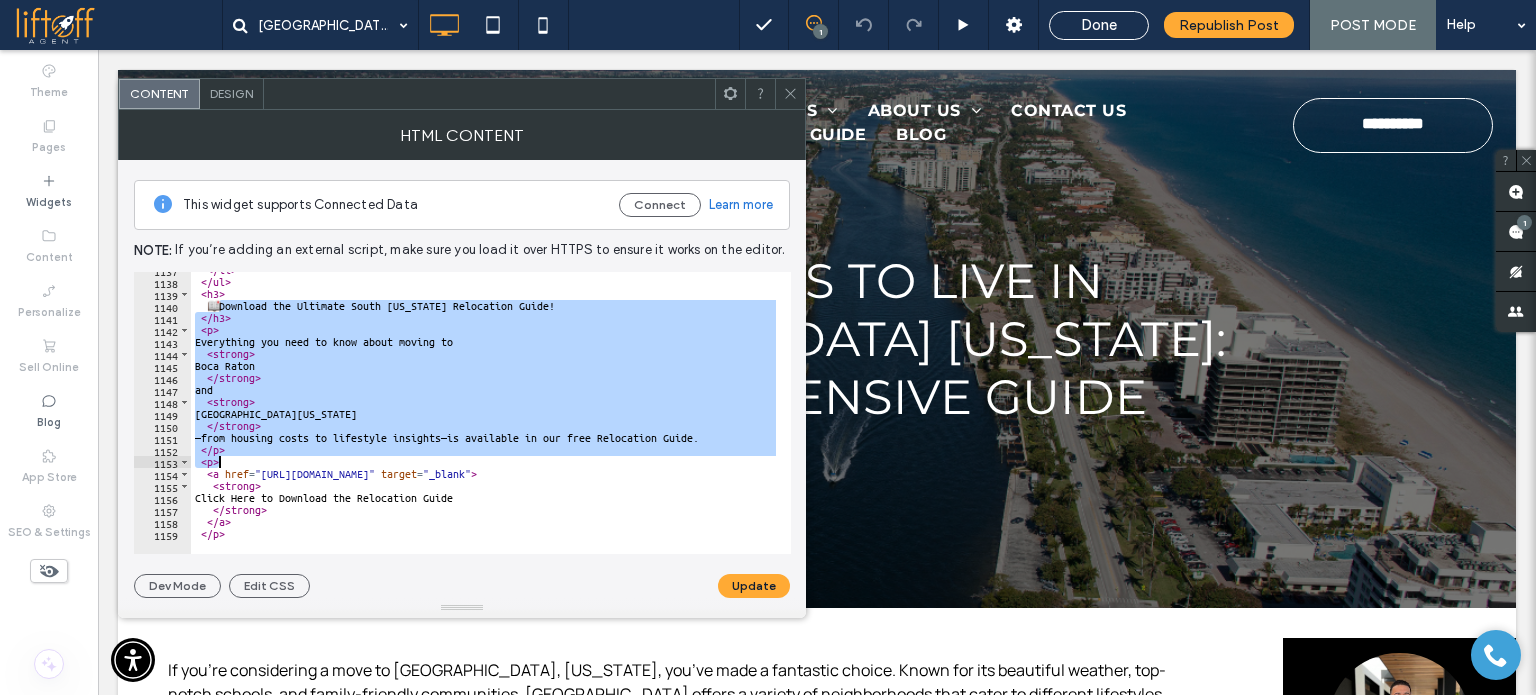 click on "</ li >   </ ul >   < h3 >    📖  Download the Ultimate South Florida Relocation Guide!   </ h3 >   < p >   Everything you need to know about moving to    < strong >    Boca Raton    </ strong >   and    < strong >    South Florida    </ strong >   —from housing costs to lifestyle insights—is available in our free Relocation Guide.   </ p >   < p >    < a   href = "https://www.jalexandergroup.com/relocation-guide-yt#RelocationGuide"   target = "_blank" >     < strong >     Click Here to Download the Relocation Guide     </ strong >    </ a >   </ p >" at bounding box center (483, 413) 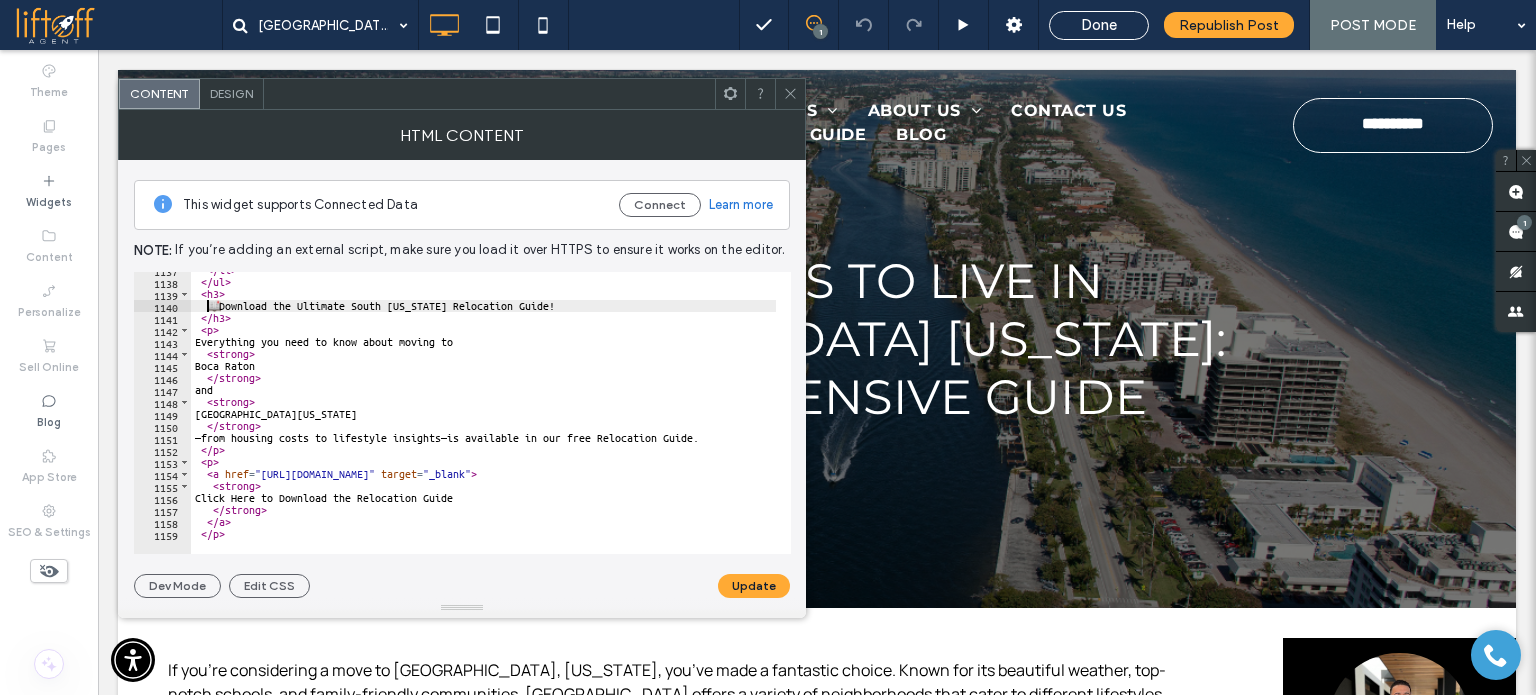 click on "</ li >   </ ul >   < h3 >    📖  Download the Ultimate South Florida Relocation Guide!   </ h3 >   < p >   Everything you need to know about moving to    < strong >    Boca Raton    </ strong >   and    < strong >    South Florida    </ strong >   —from housing costs to lifestyle insights—is available in our free Relocation Guide.   </ p >   < p >    < a   href = "https://www.jalexandergroup.com/relocation-guide-yt#RelocationGuide"   target = "_blank" >     < strong >     Click Here to Download the Relocation Guide     </ strong >    </ a >   </ p >" at bounding box center (1470, 410) 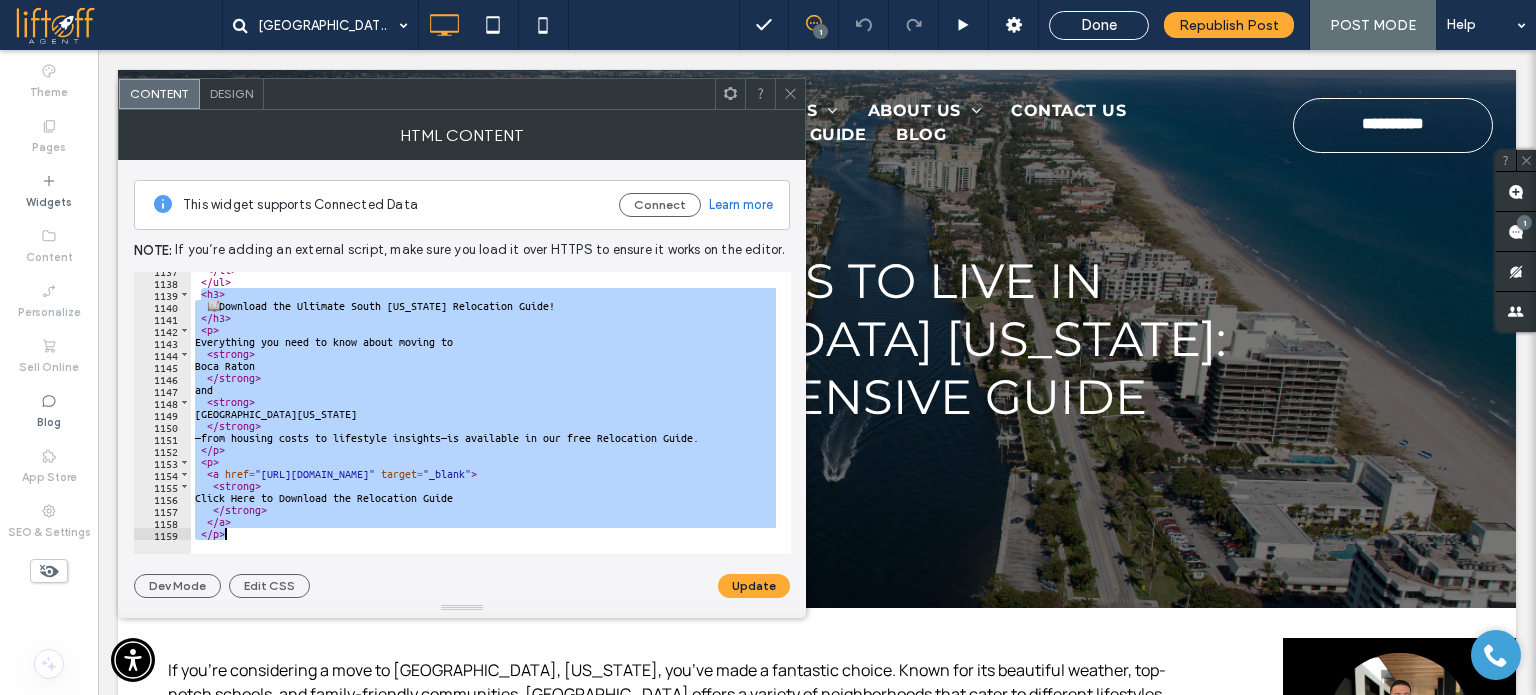 drag, startPoint x: 198, startPoint y: 294, endPoint x: 297, endPoint y: 536, distance: 261.467 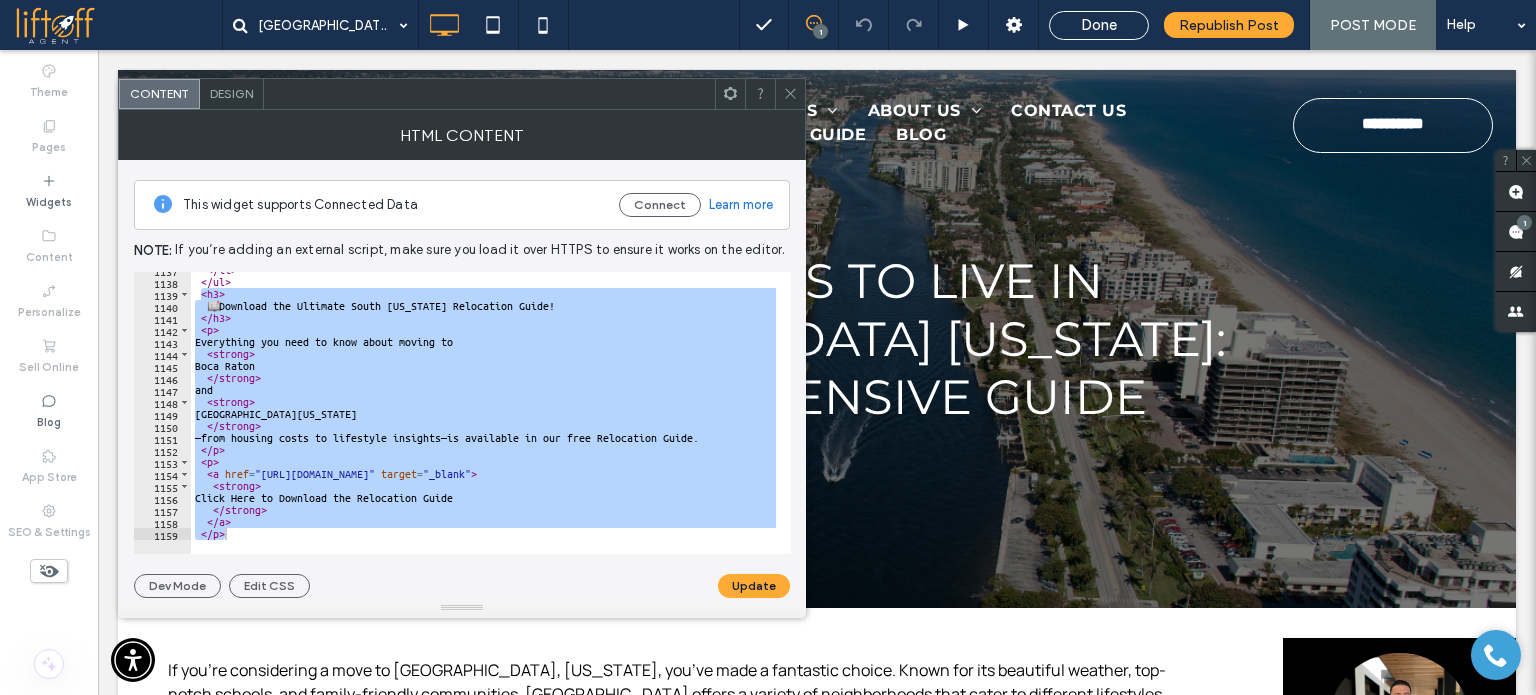 click 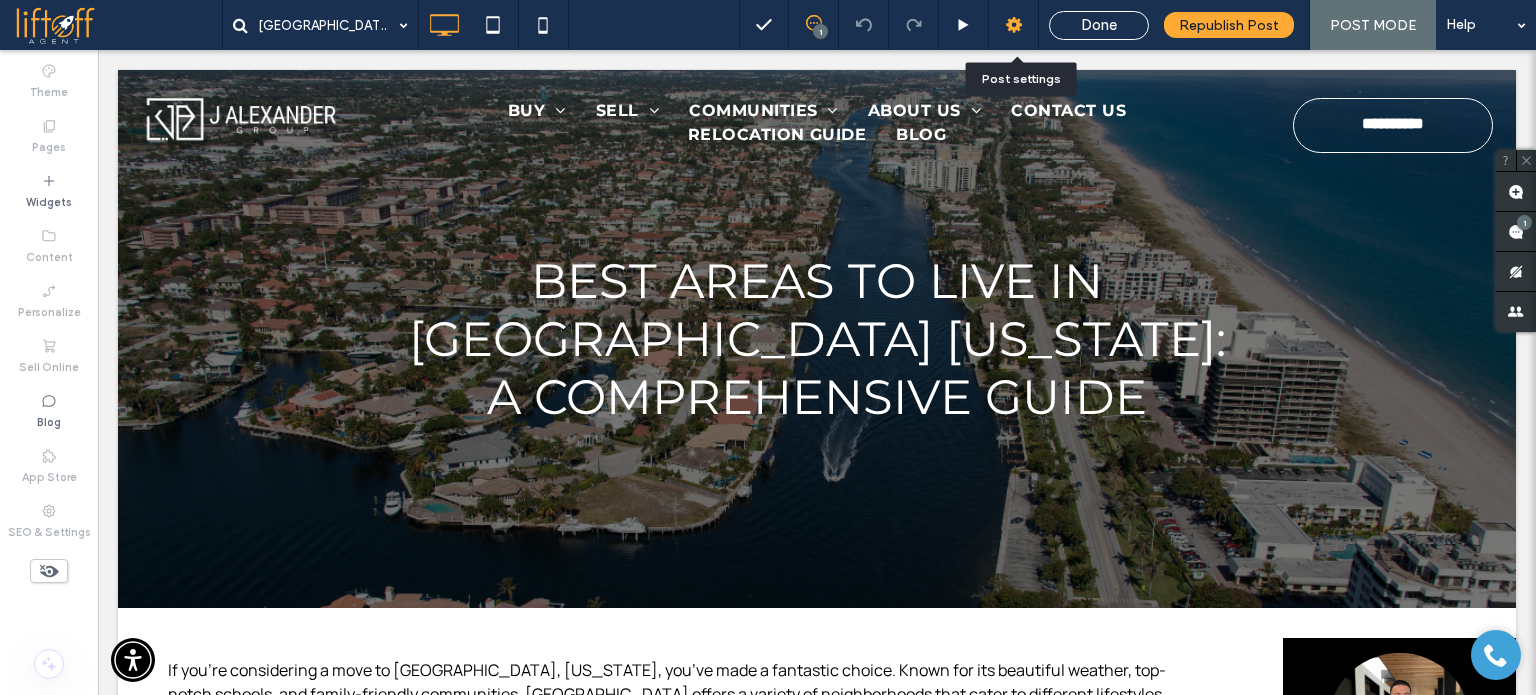 click 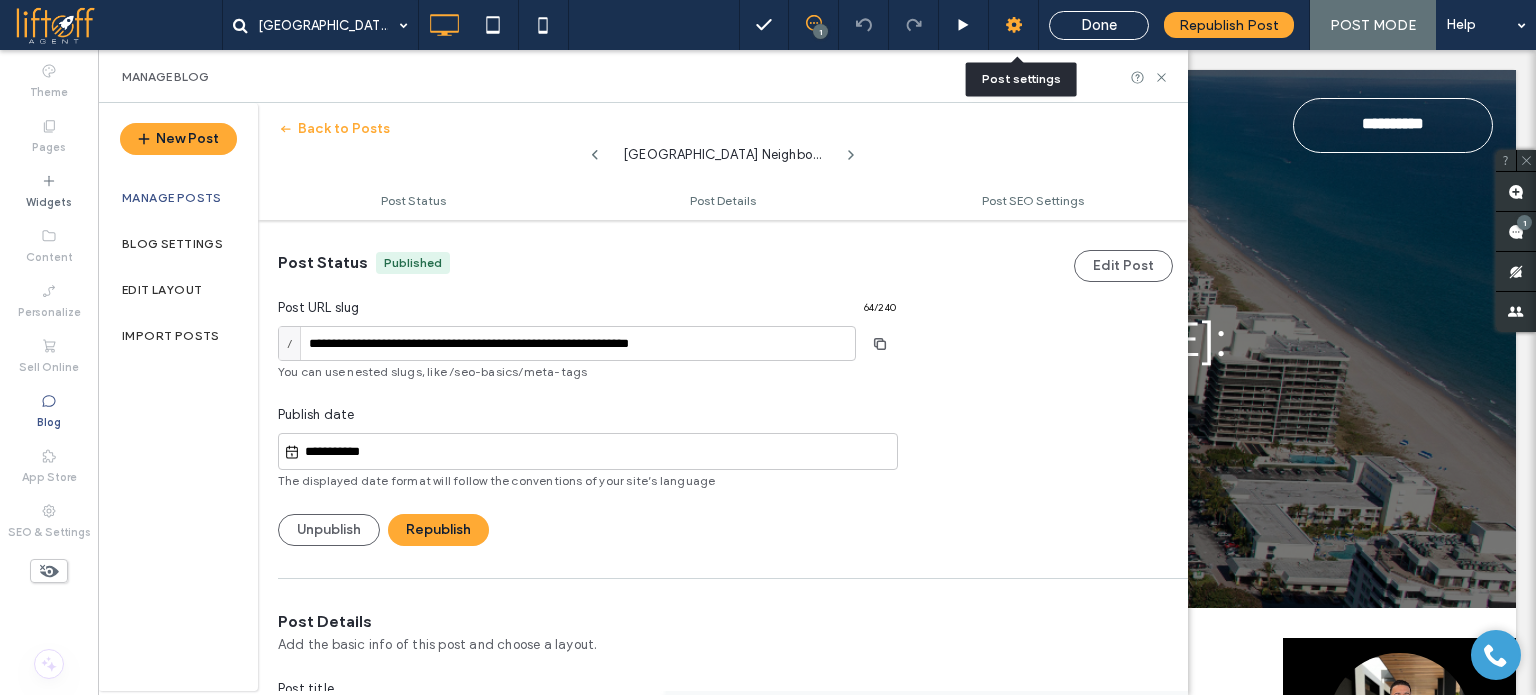 scroll, scrollTop: 0, scrollLeft: 0, axis: both 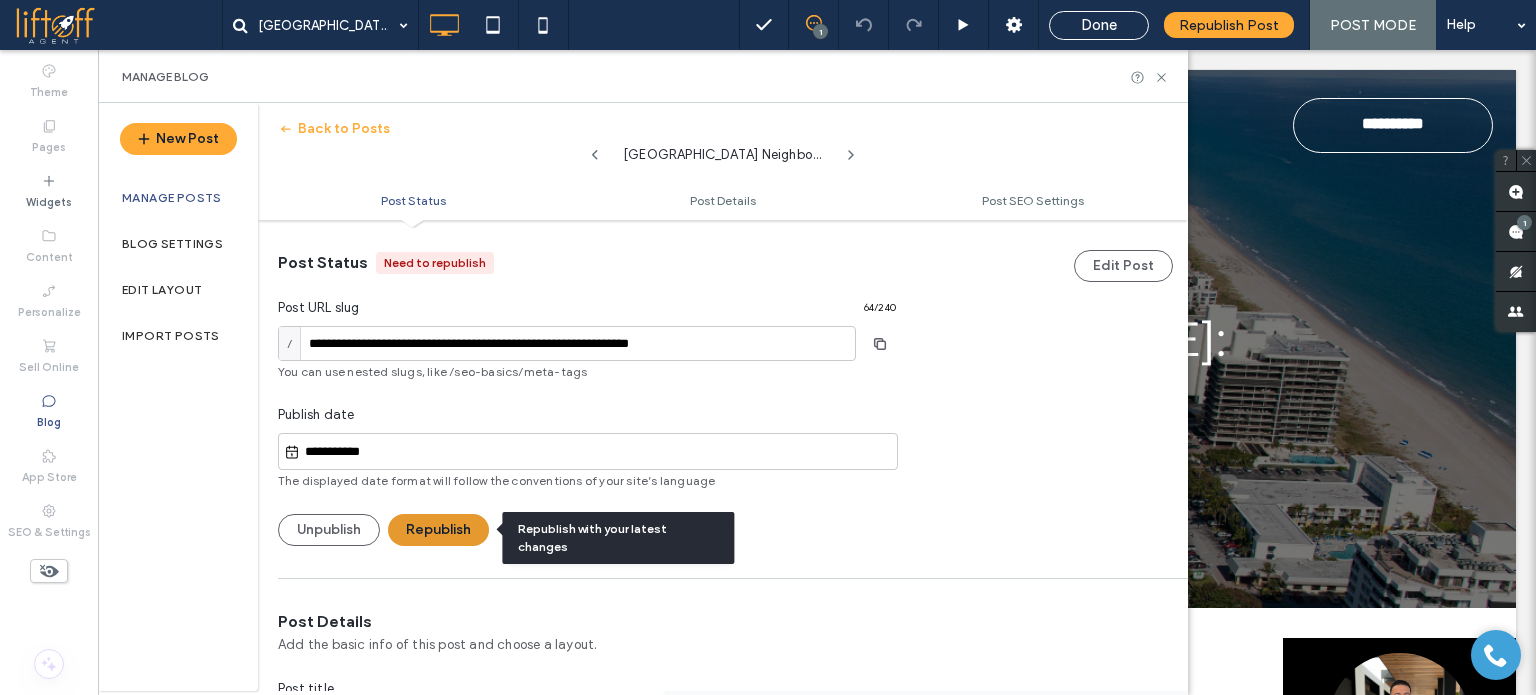 click on "Republish" at bounding box center [438, 530] 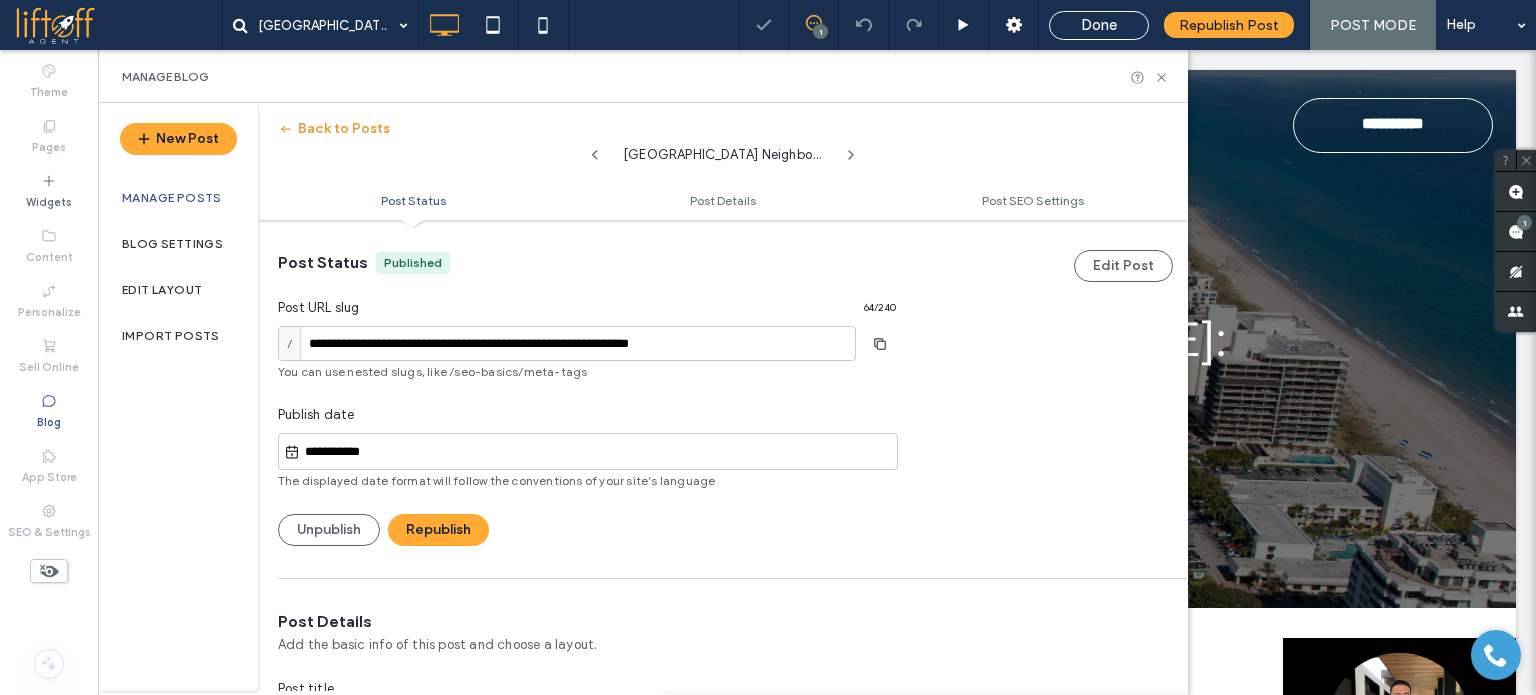 click 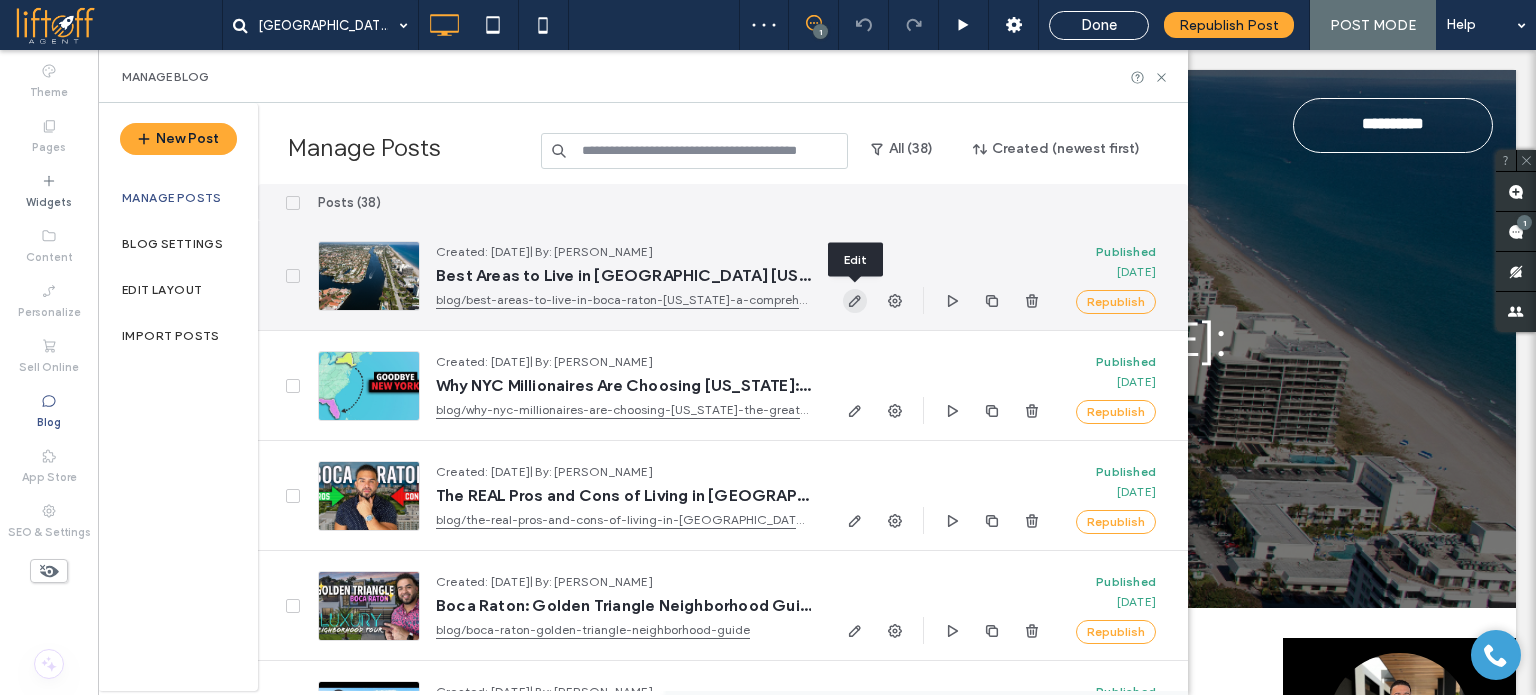 click 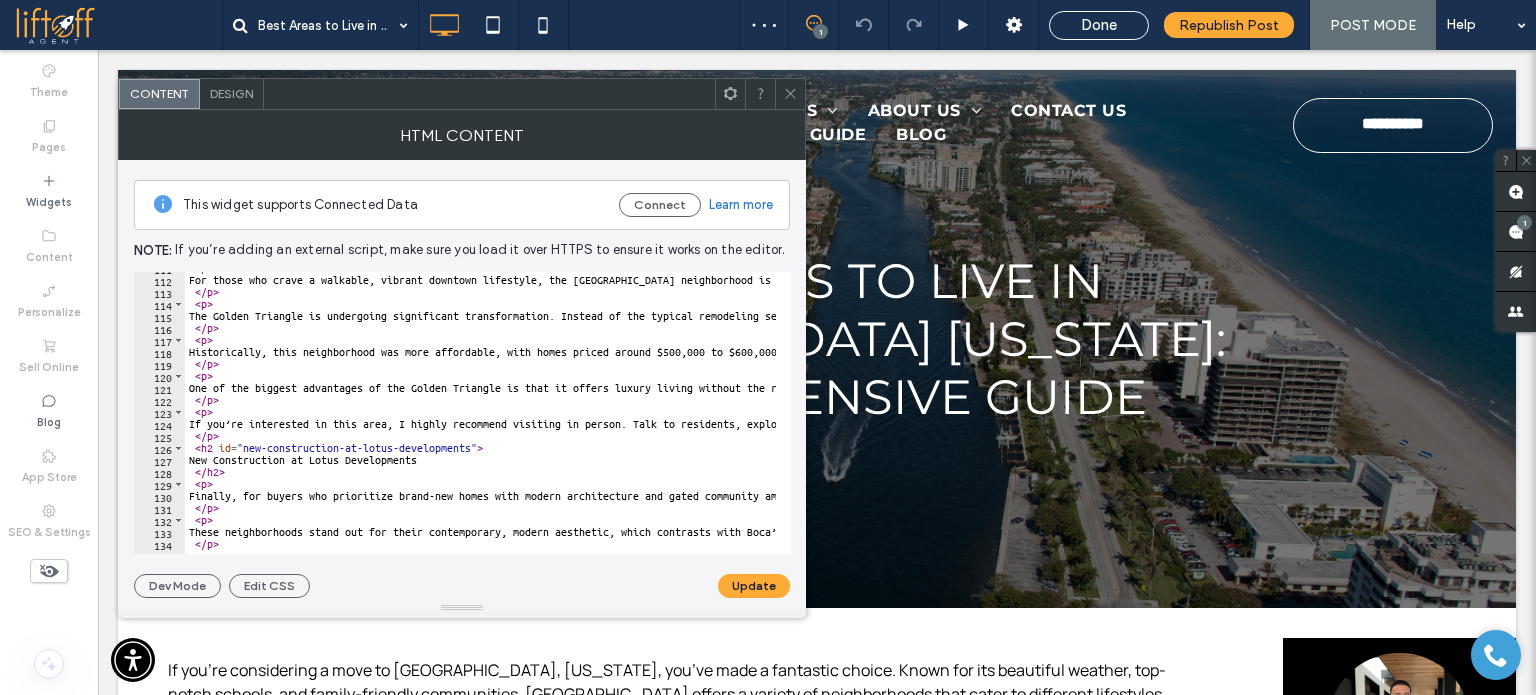 scroll, scrollTop: 2576, scrollLeft: 0, axis: vertical 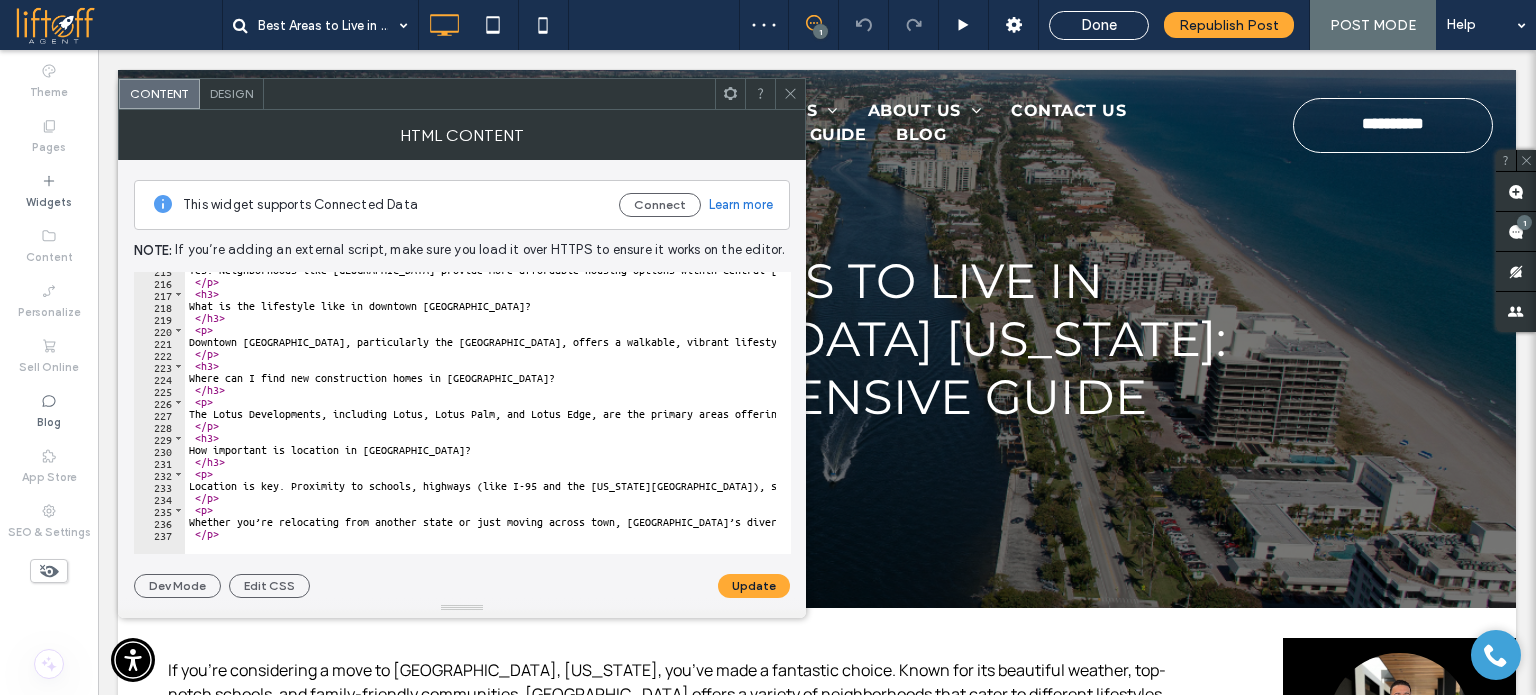 type on "****" 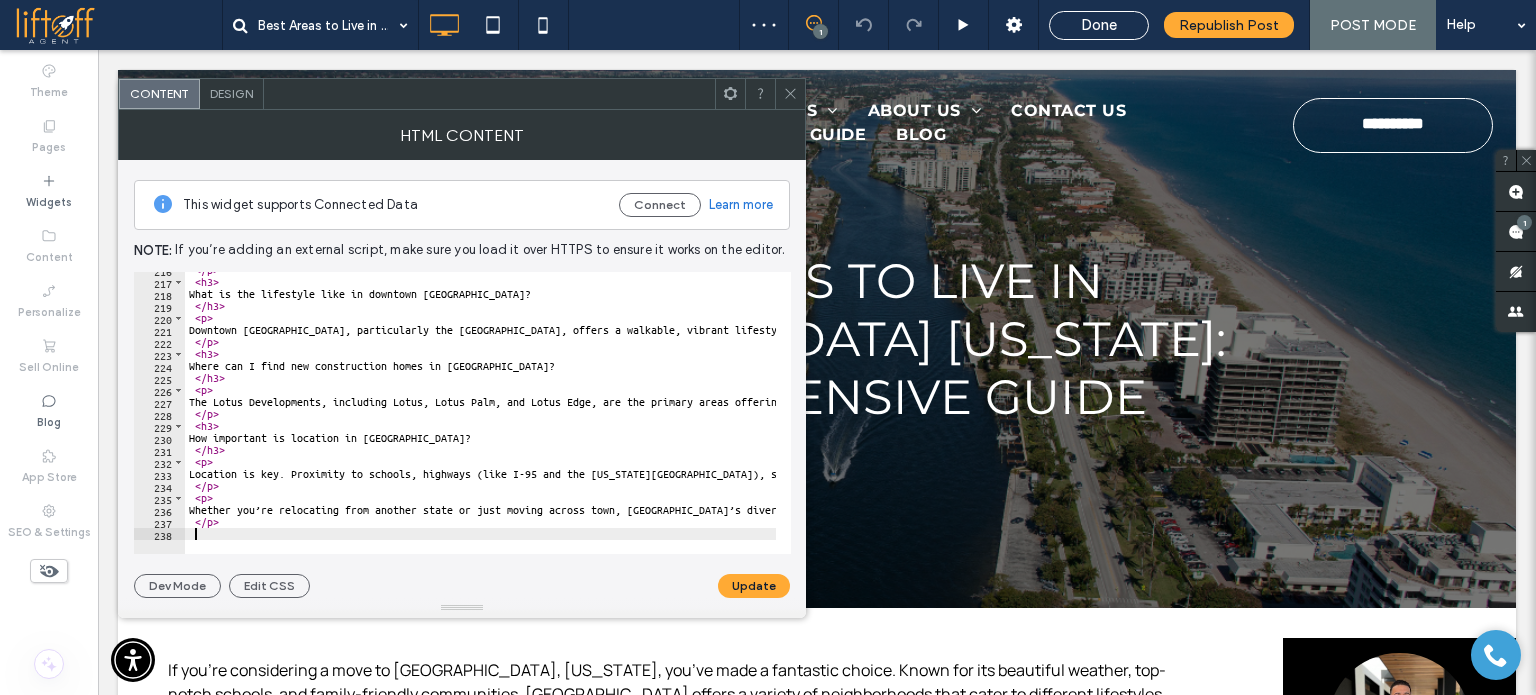scroll, scrollTop: 2588, scrollLeft: 0, axis: vertical 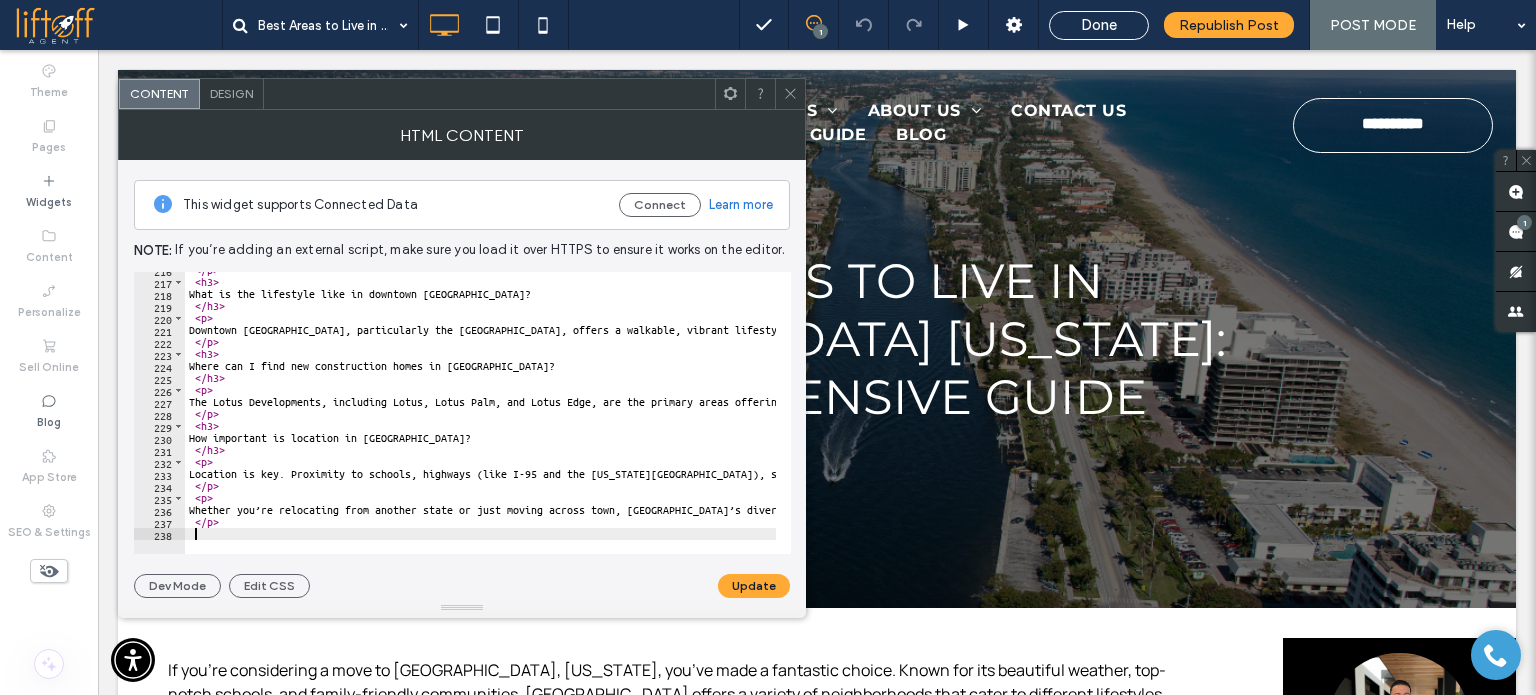 paste on "****" 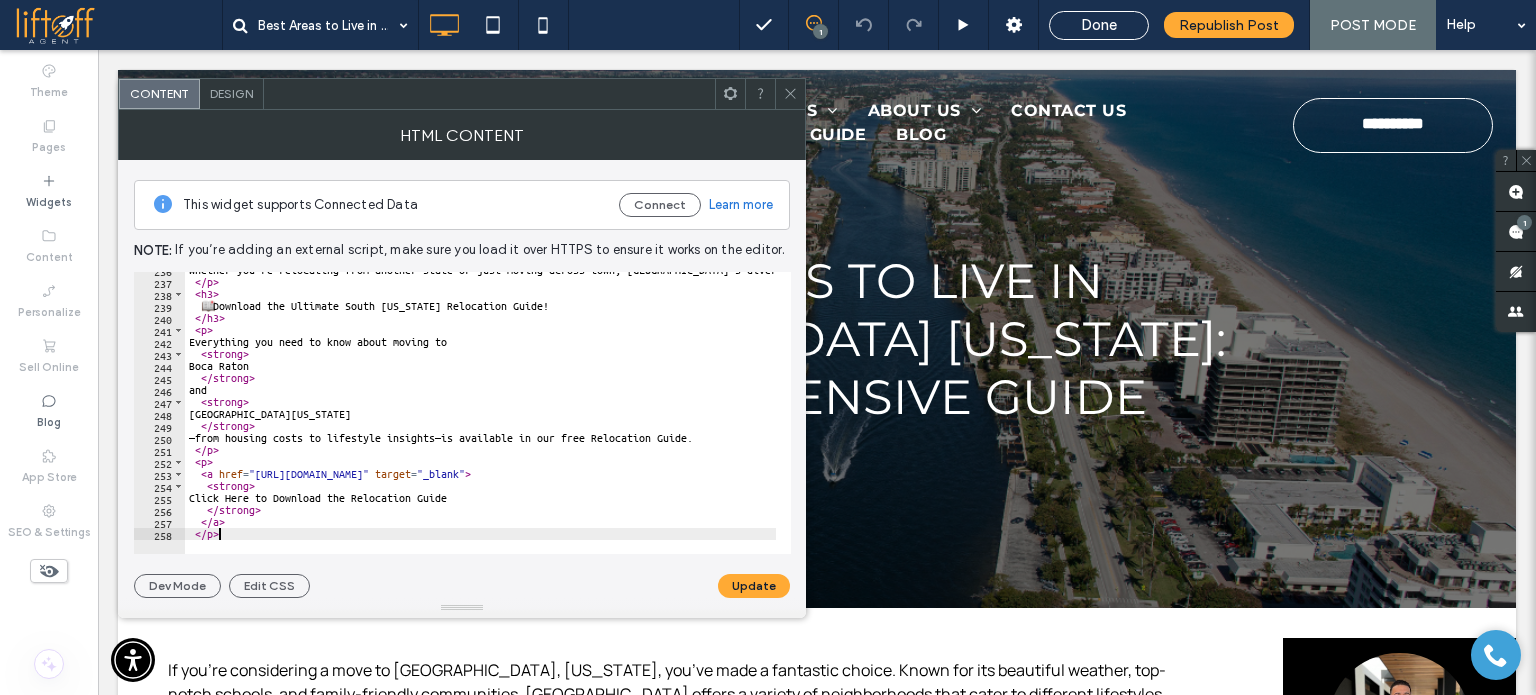 scroll, scrollTop: 2828, scrollLeft: 0, axis: vertical 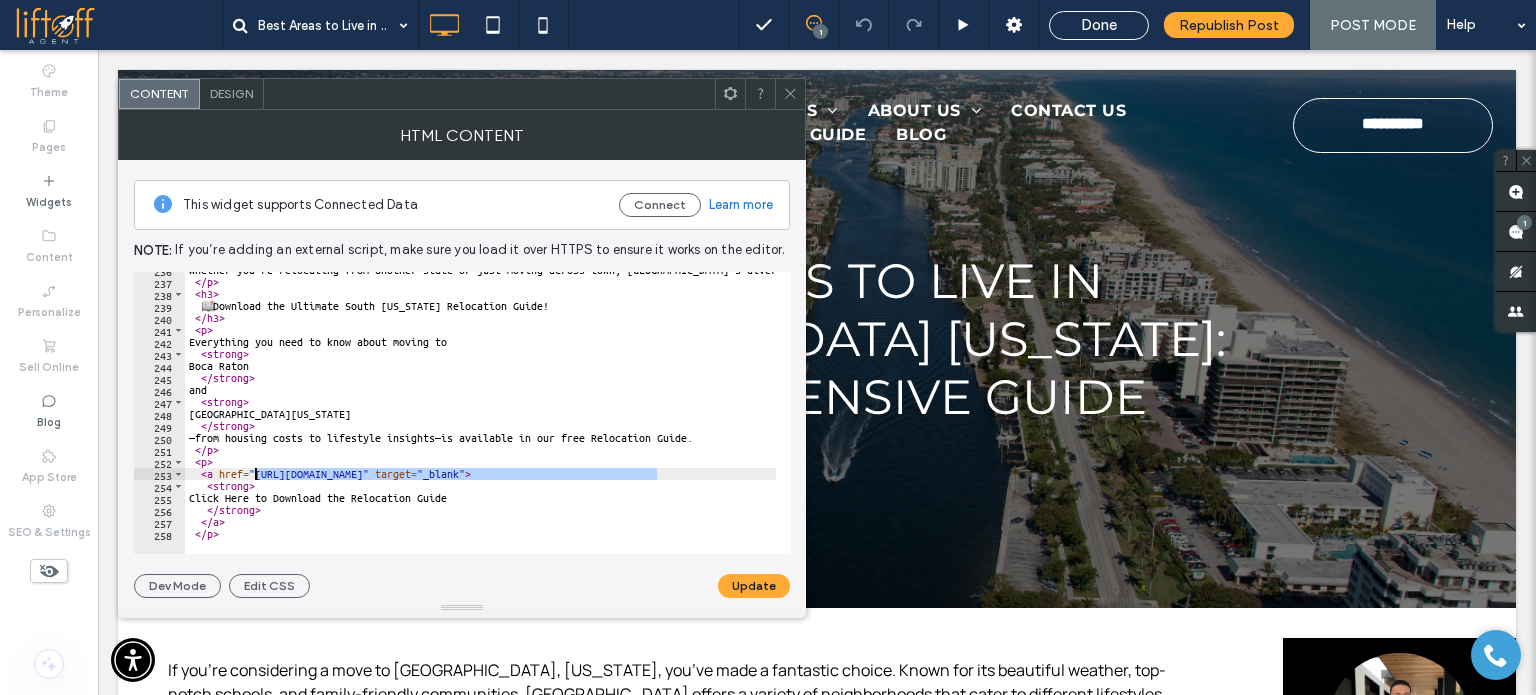 drag, startPoint x: 654, startPoint y: 471, endPoint x: 257, endPoint y: 471, distance: 397 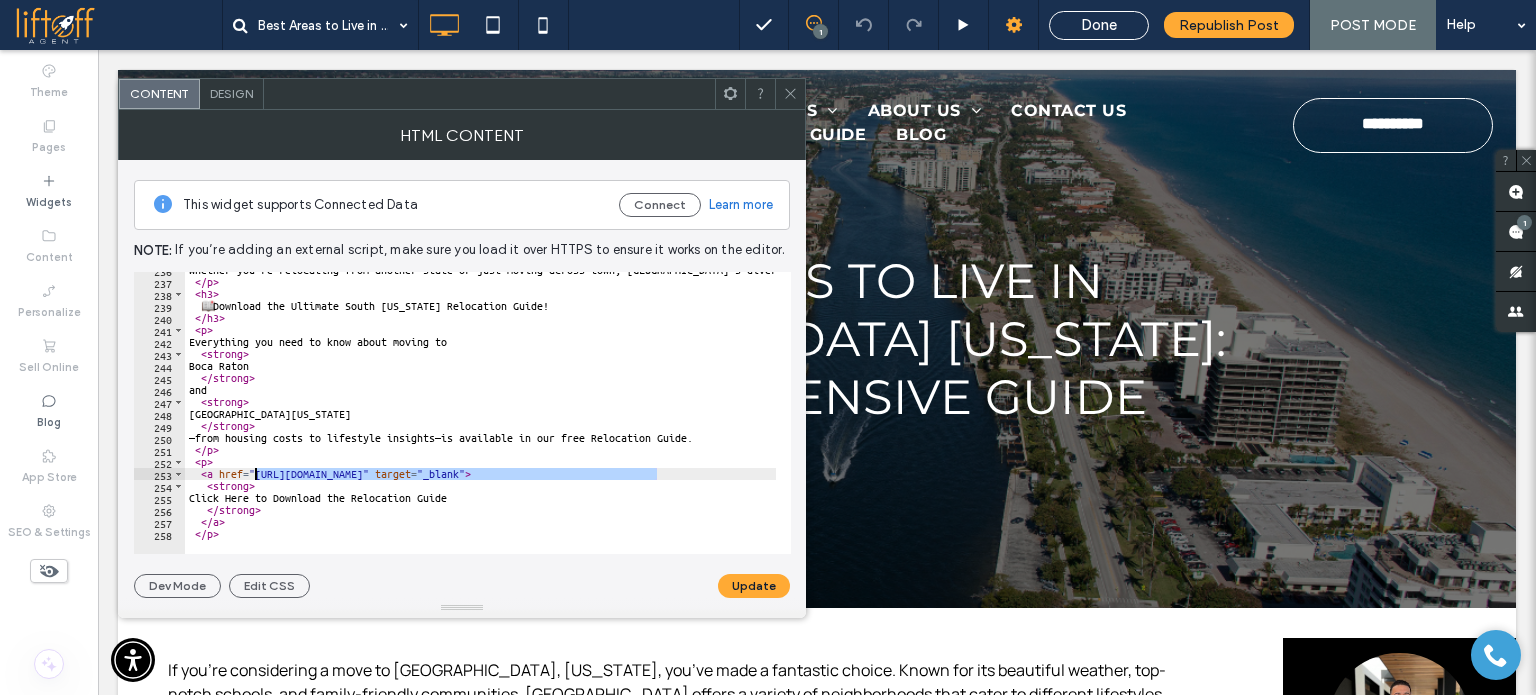 type on "**********" 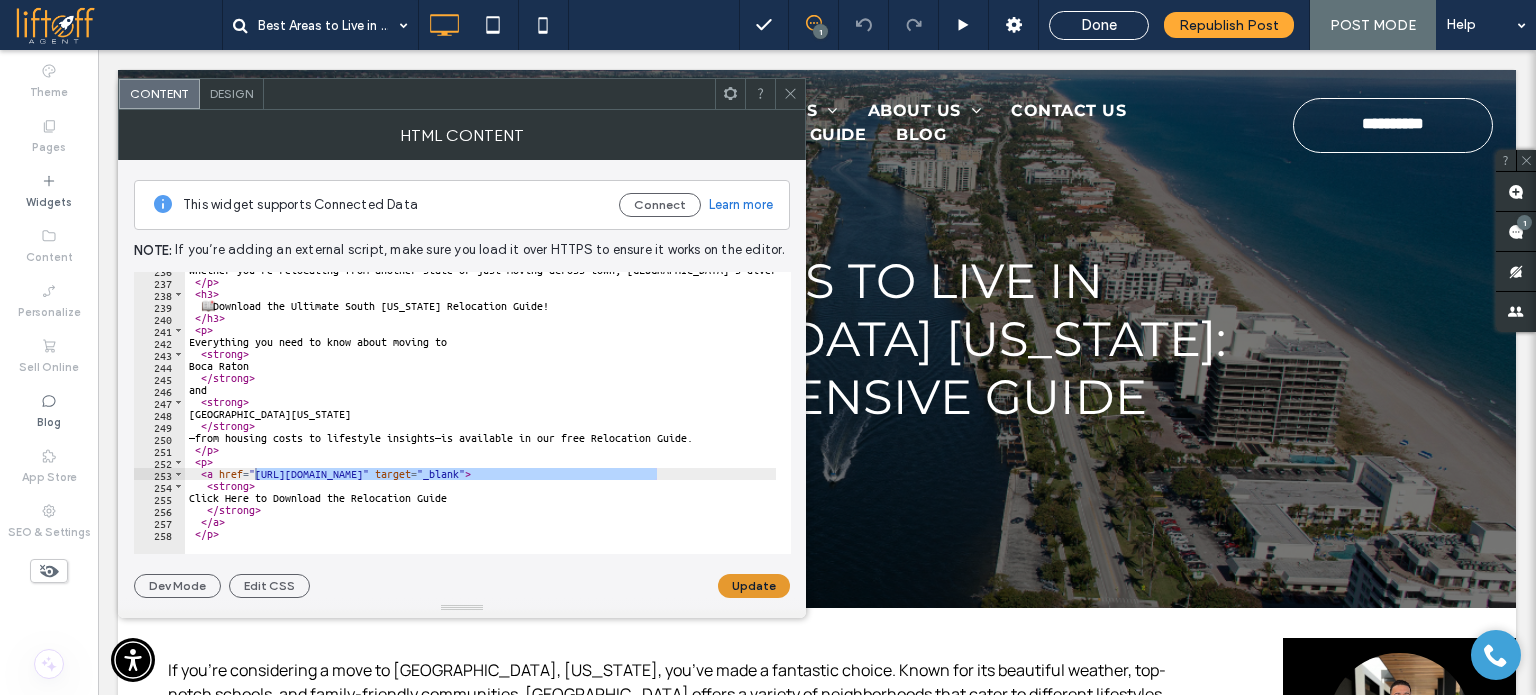 click on "Update" at bounding box center (754, 586) 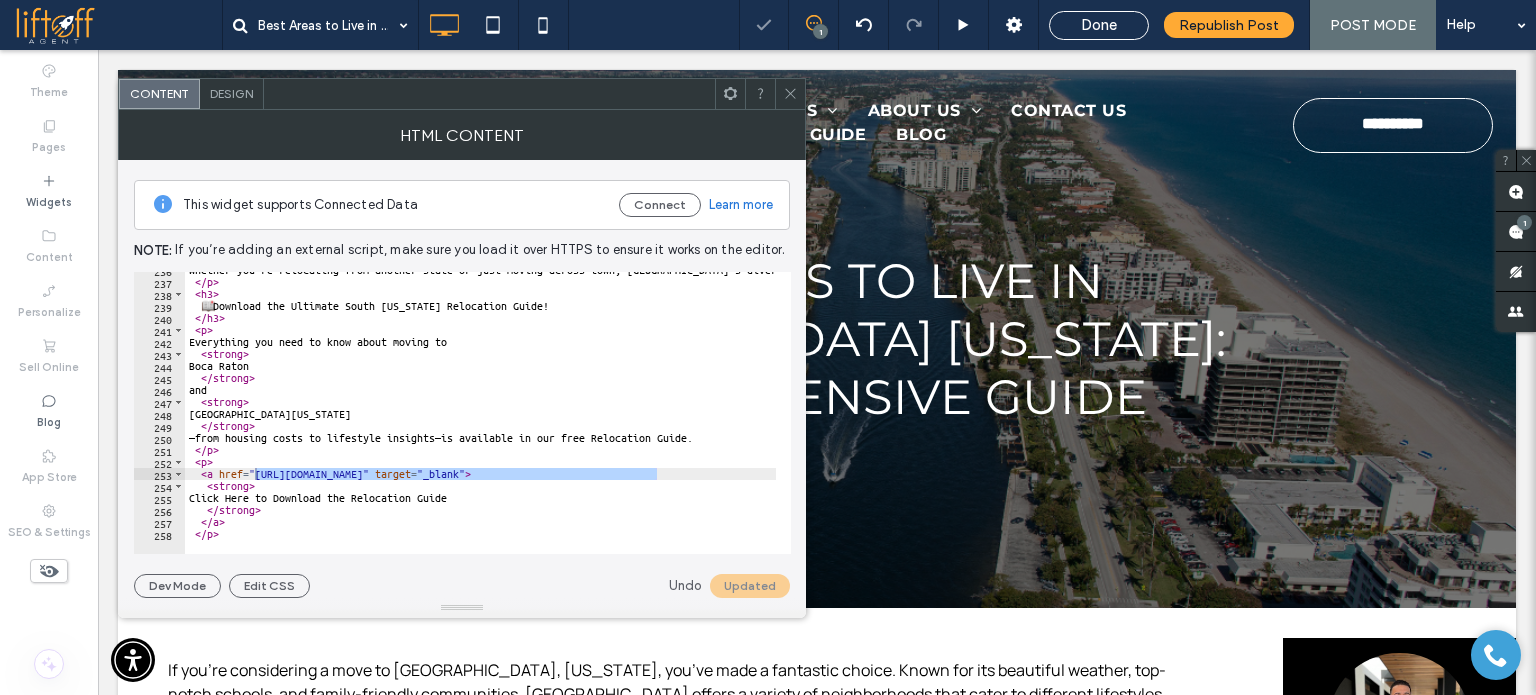 click 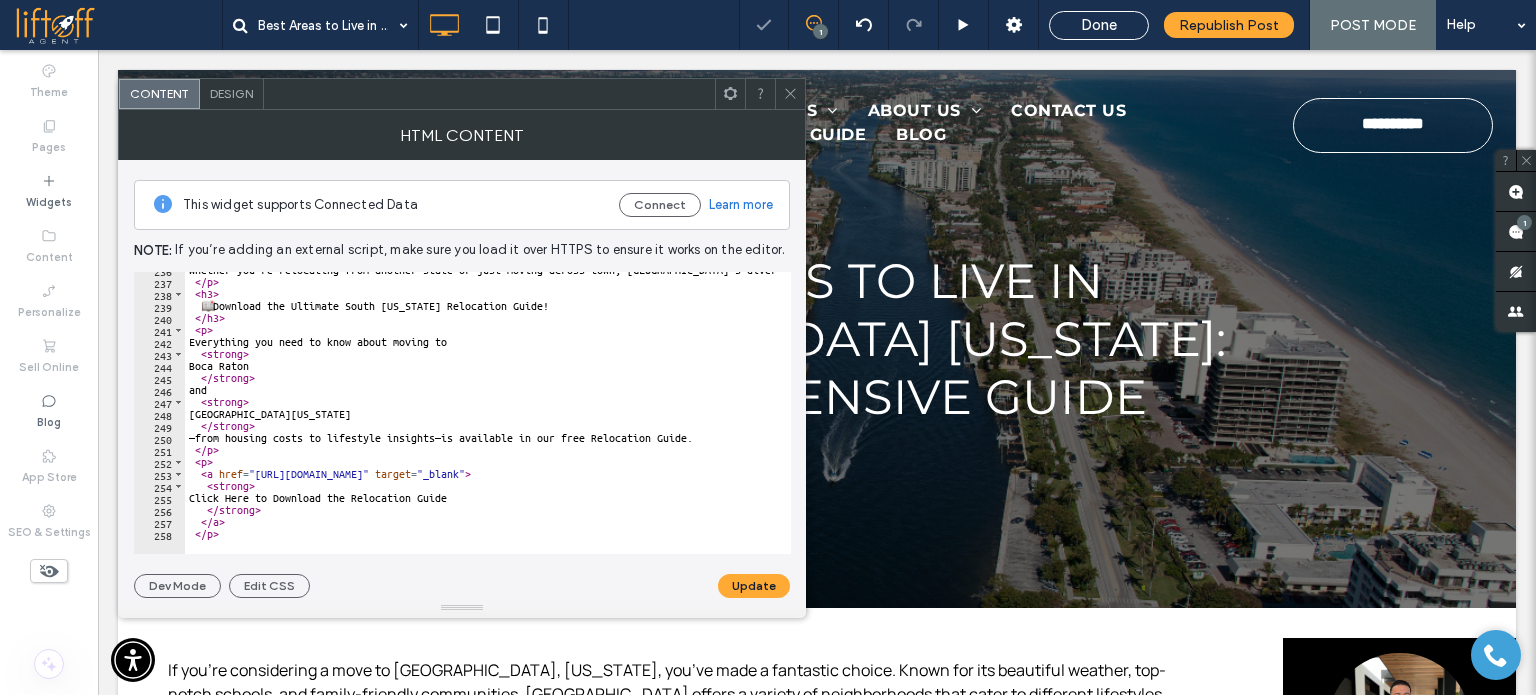 scroll, scrollTop: 2828, scrollLeft: 0, axis: vertical 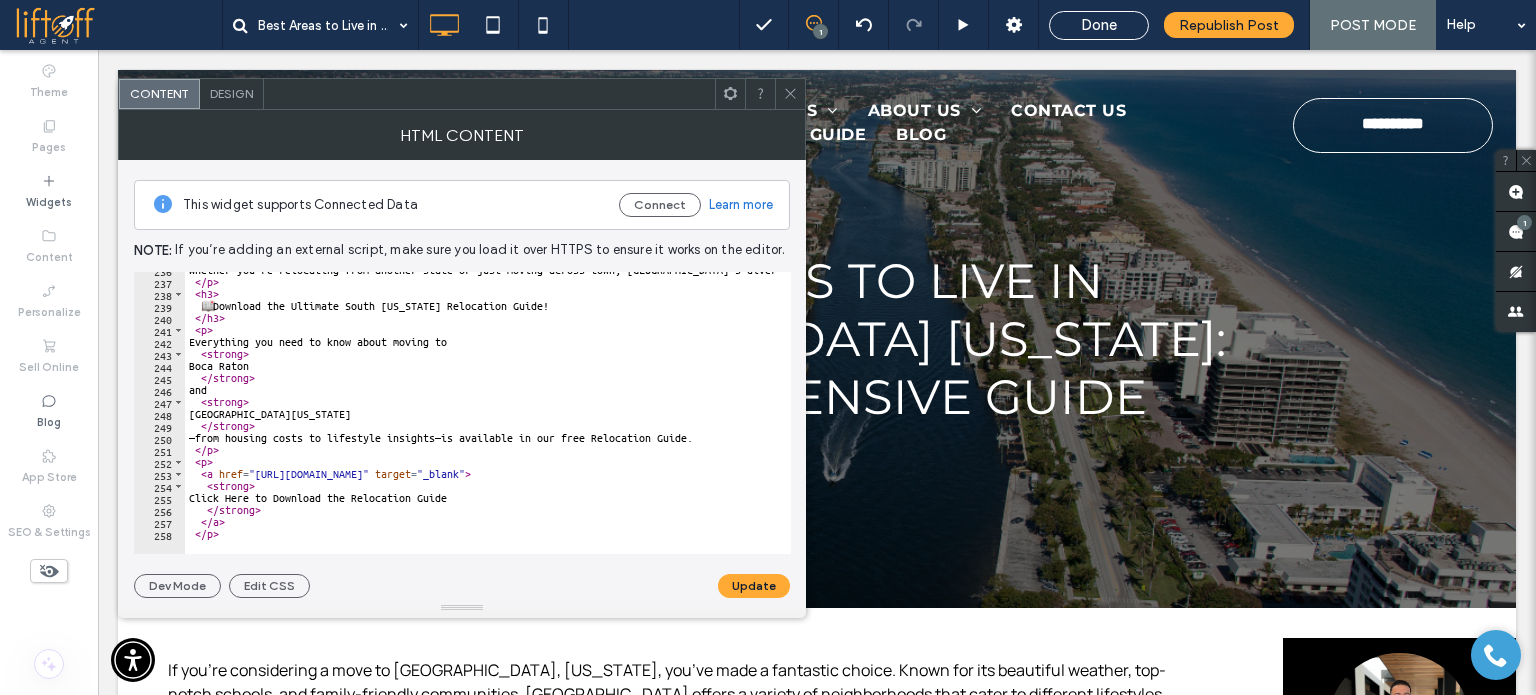 click 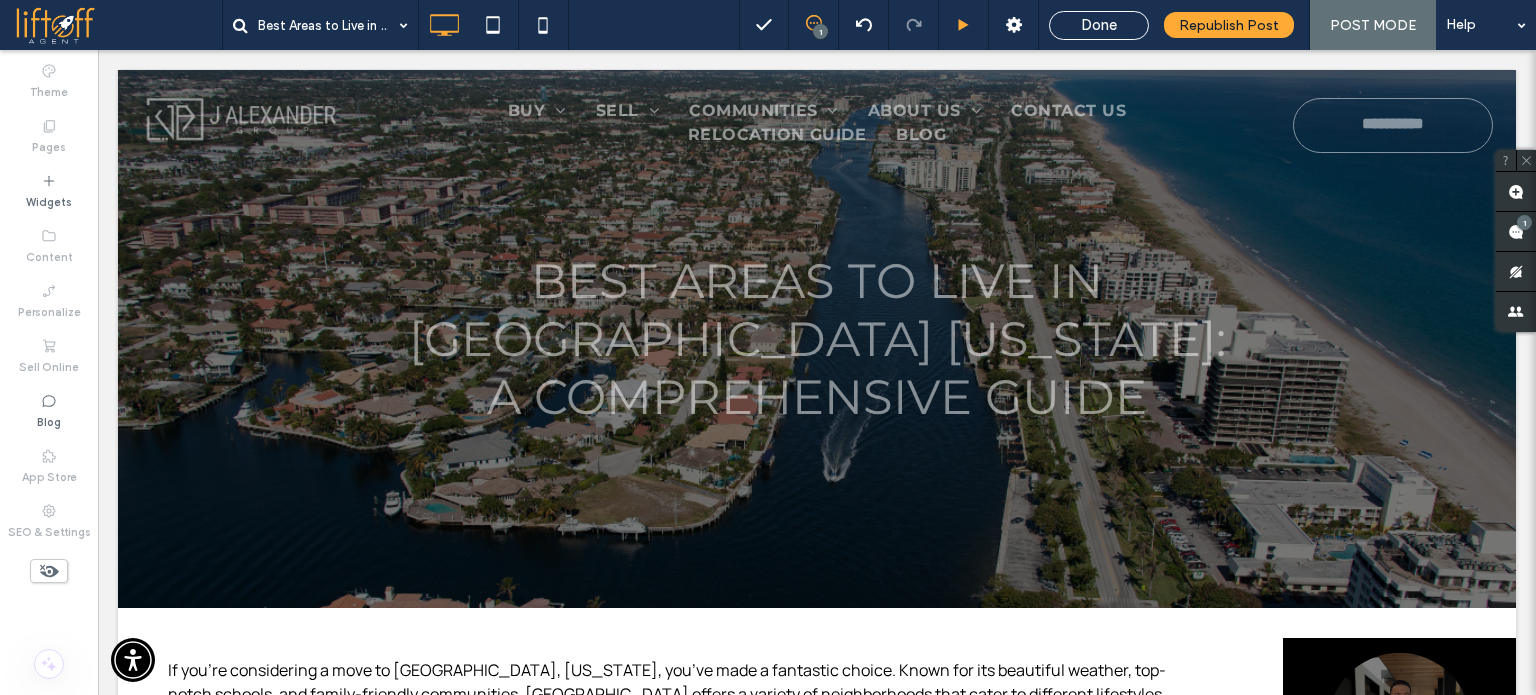 scroll, scrollTop: 0, scrollLeft: 0, axis: both 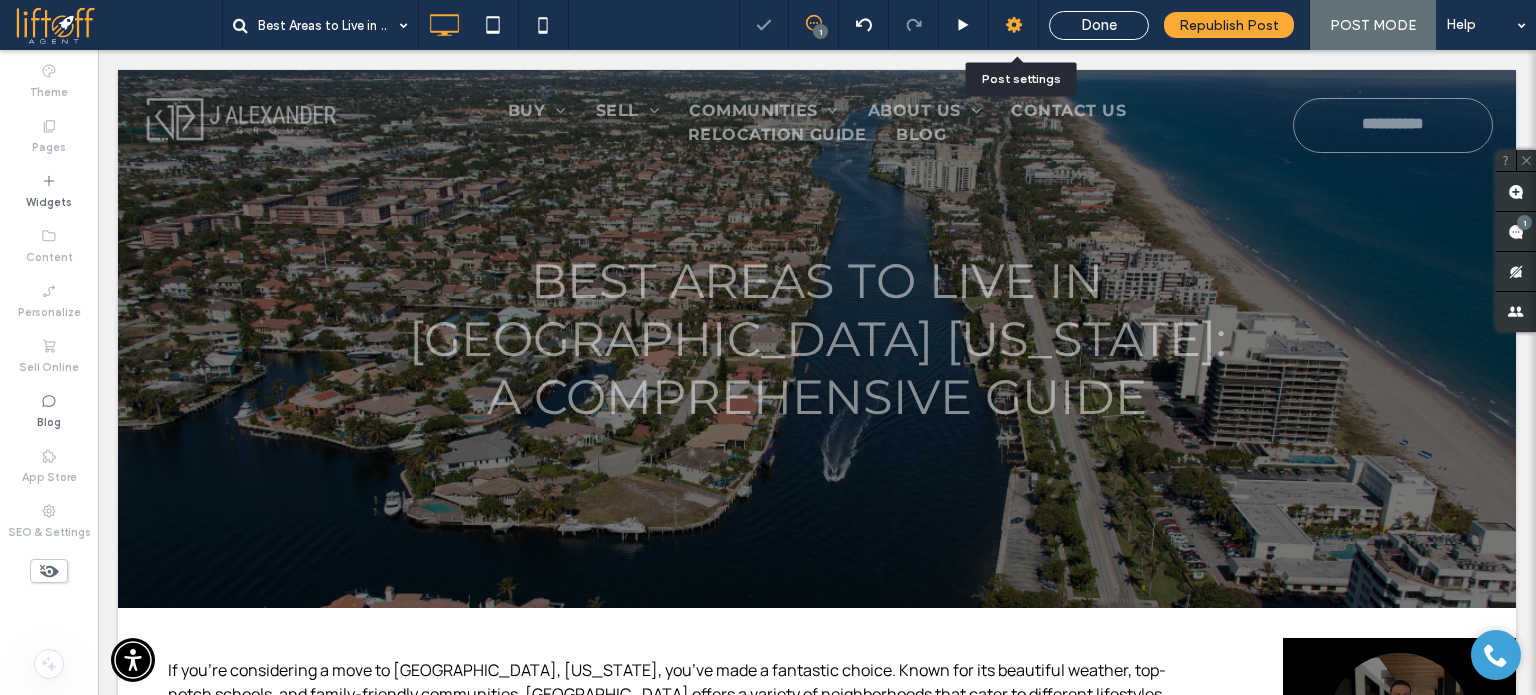 click 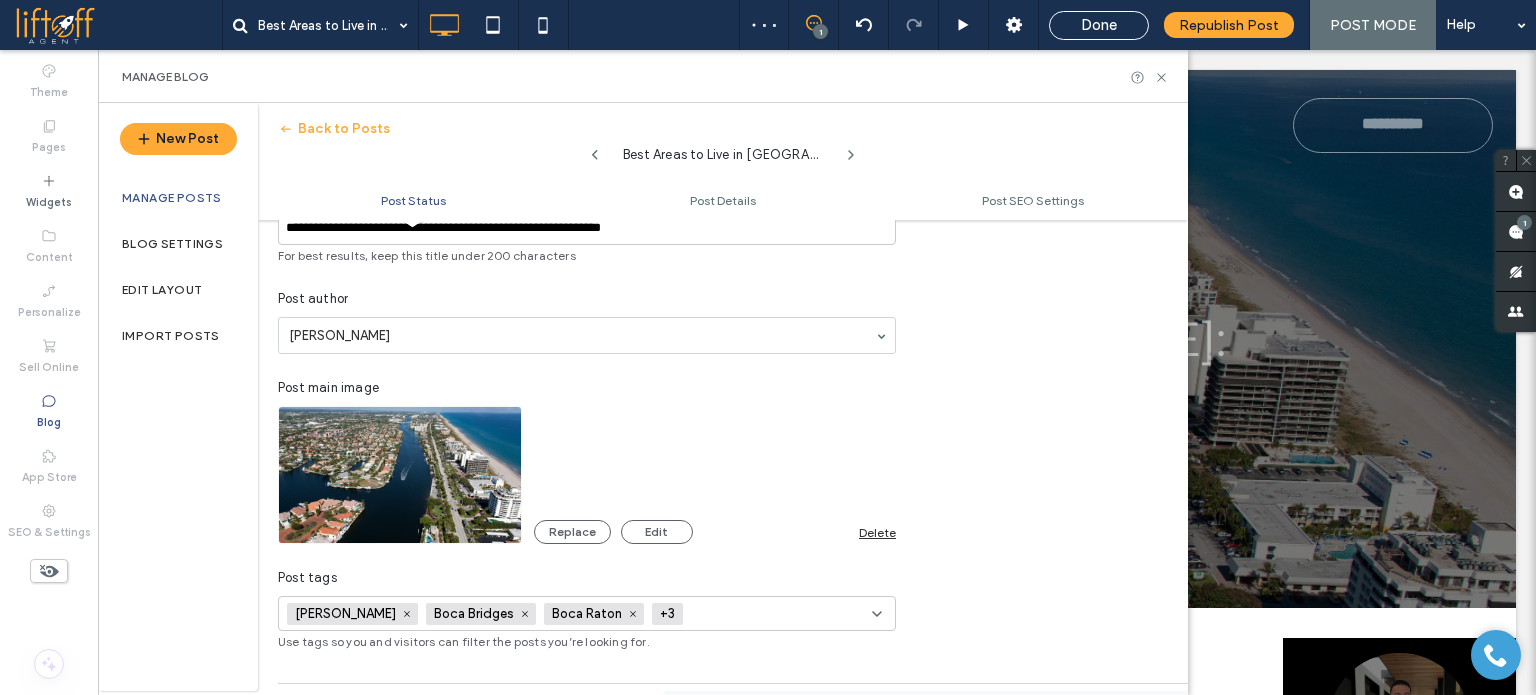 scroll, scrollTop: 500, scrollLeft: 0, axis: vertical 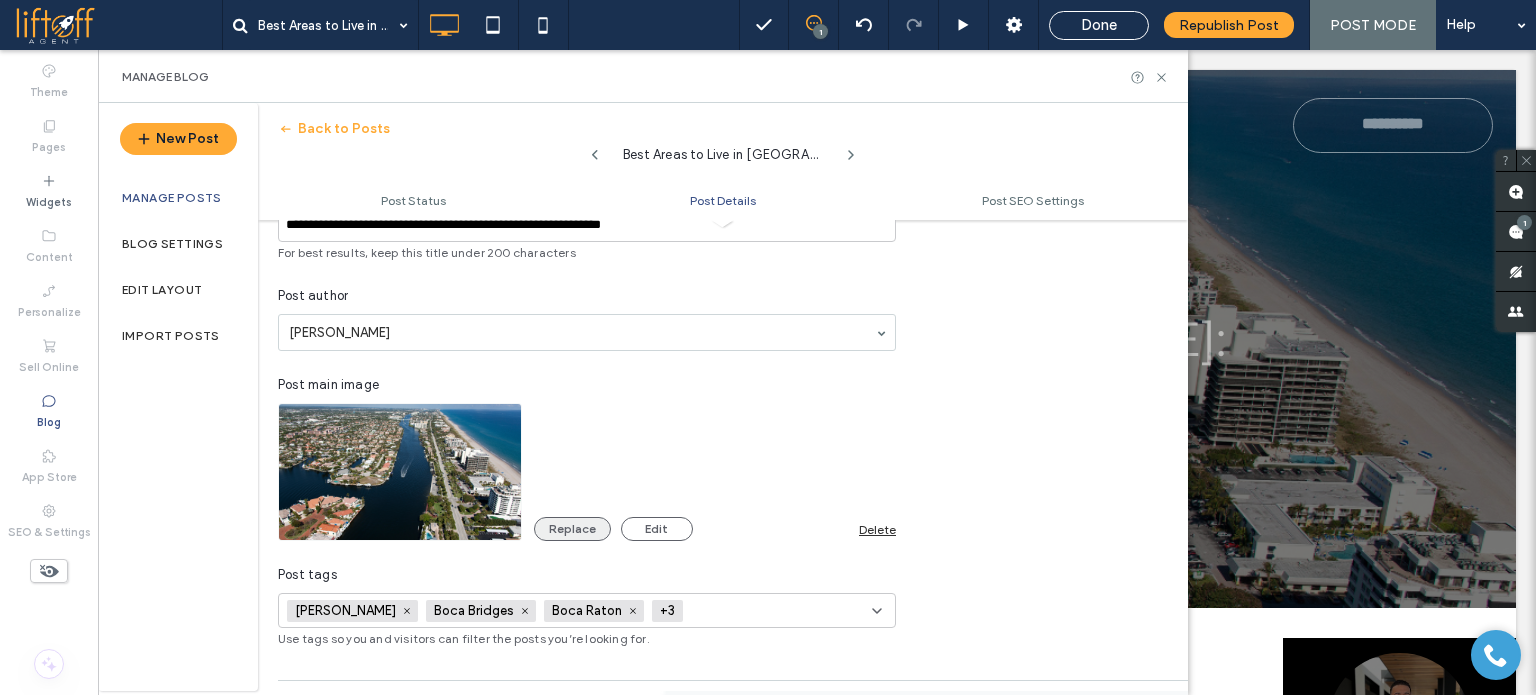 click on "Replace" at bounding box center [572, 529] 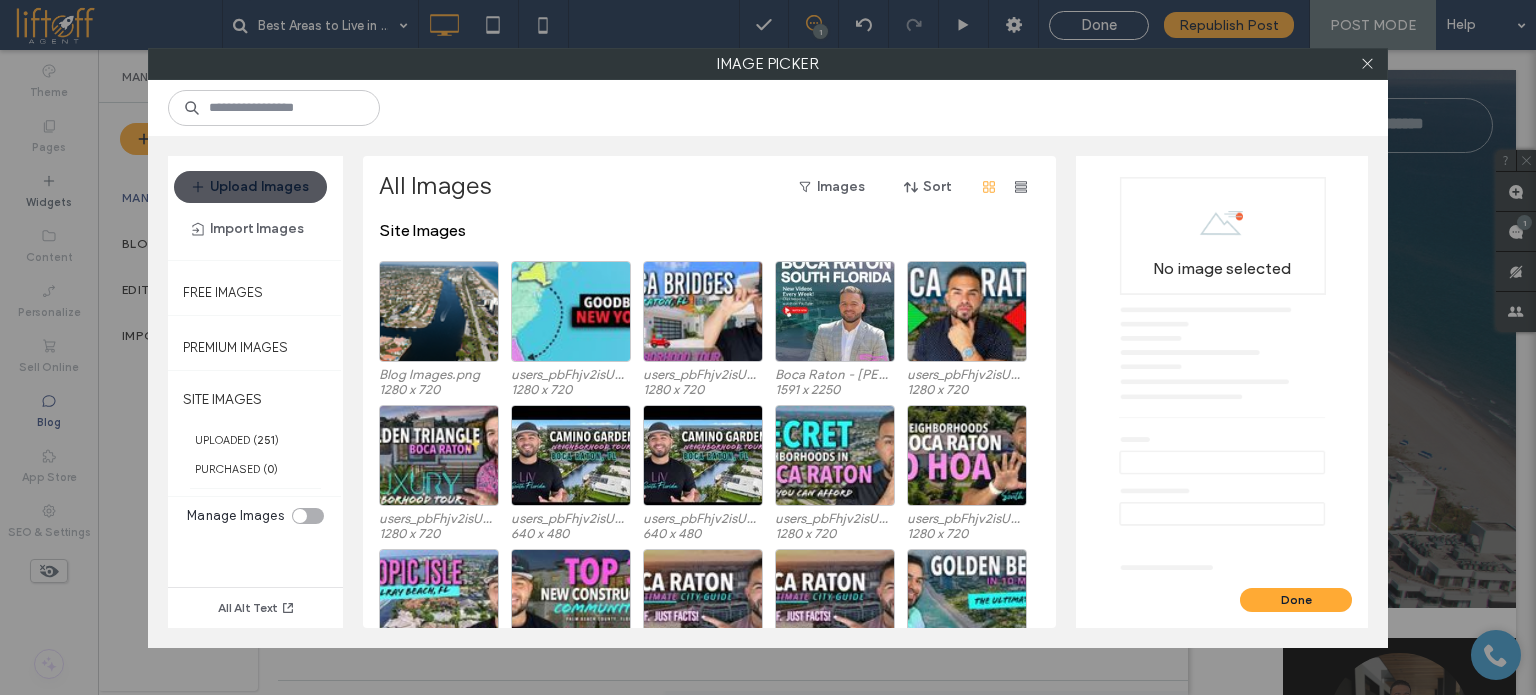 click on "Upload Images" at bounding box center [250, 187] 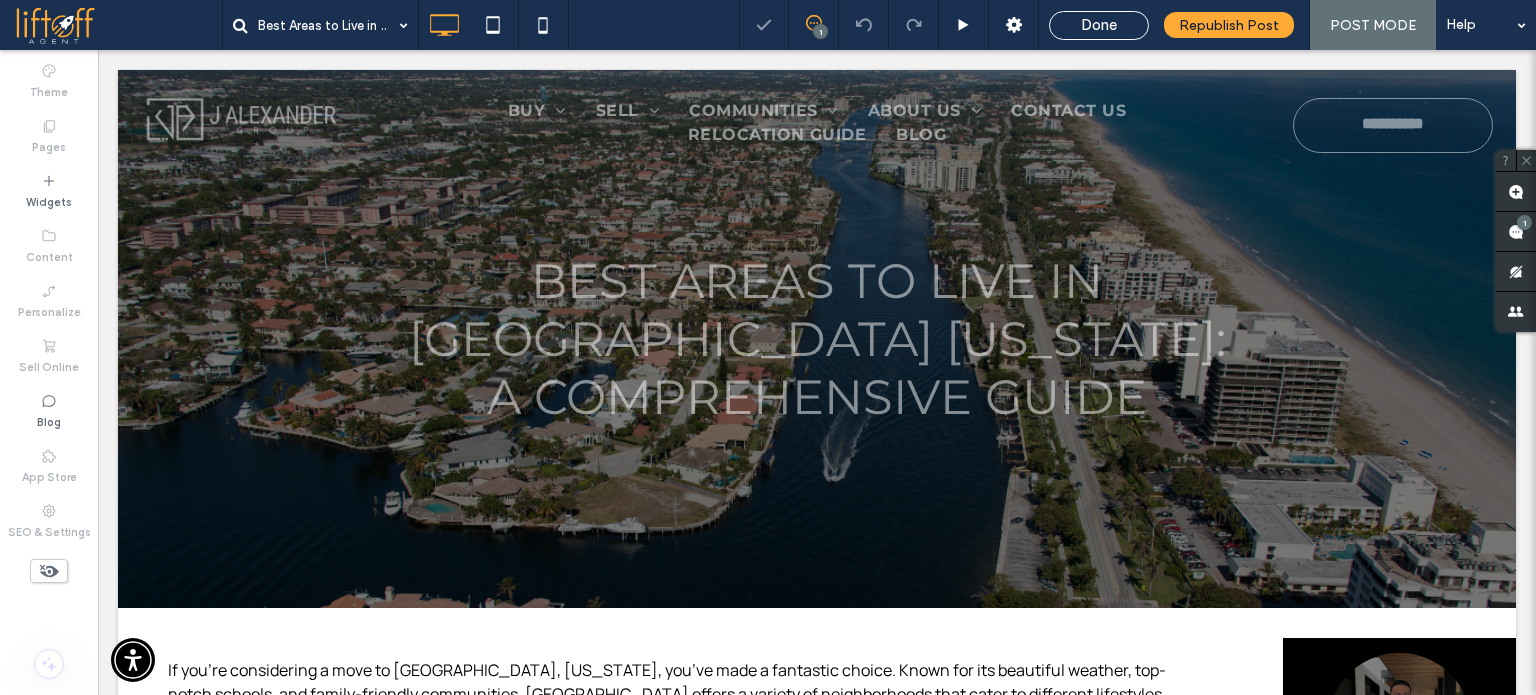 scroll, scrollTop: 0, scrollLeft: 0, axis: both 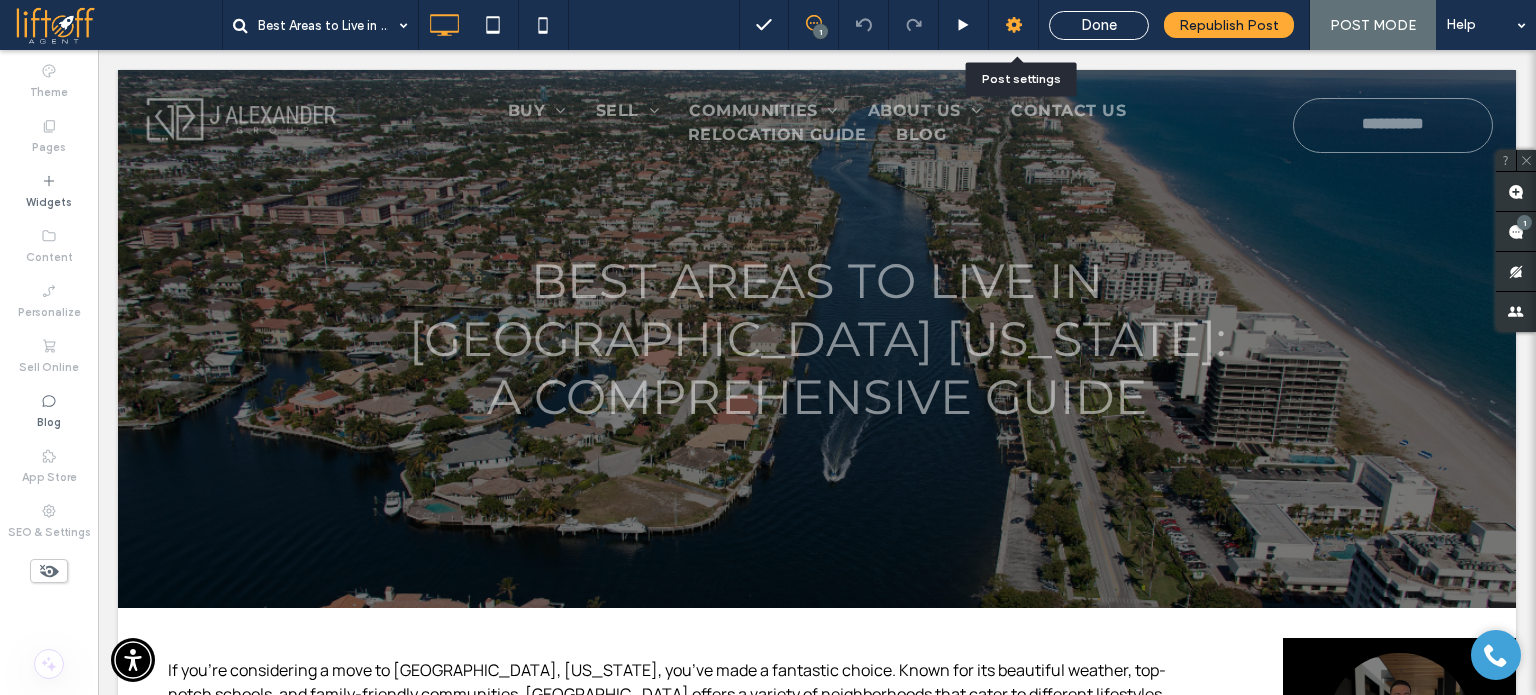 click 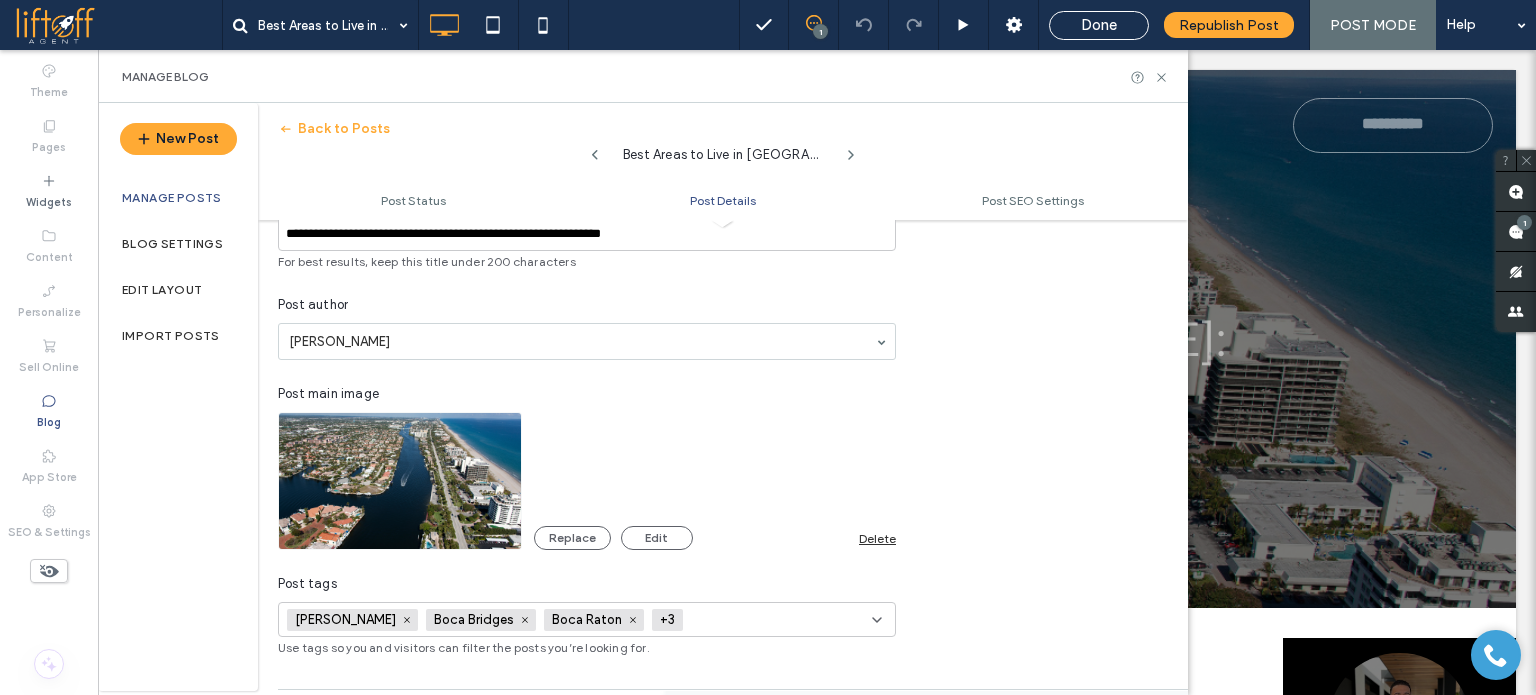 scroll, scrollTop: 500, scrollLeft: 0, axis: vertical 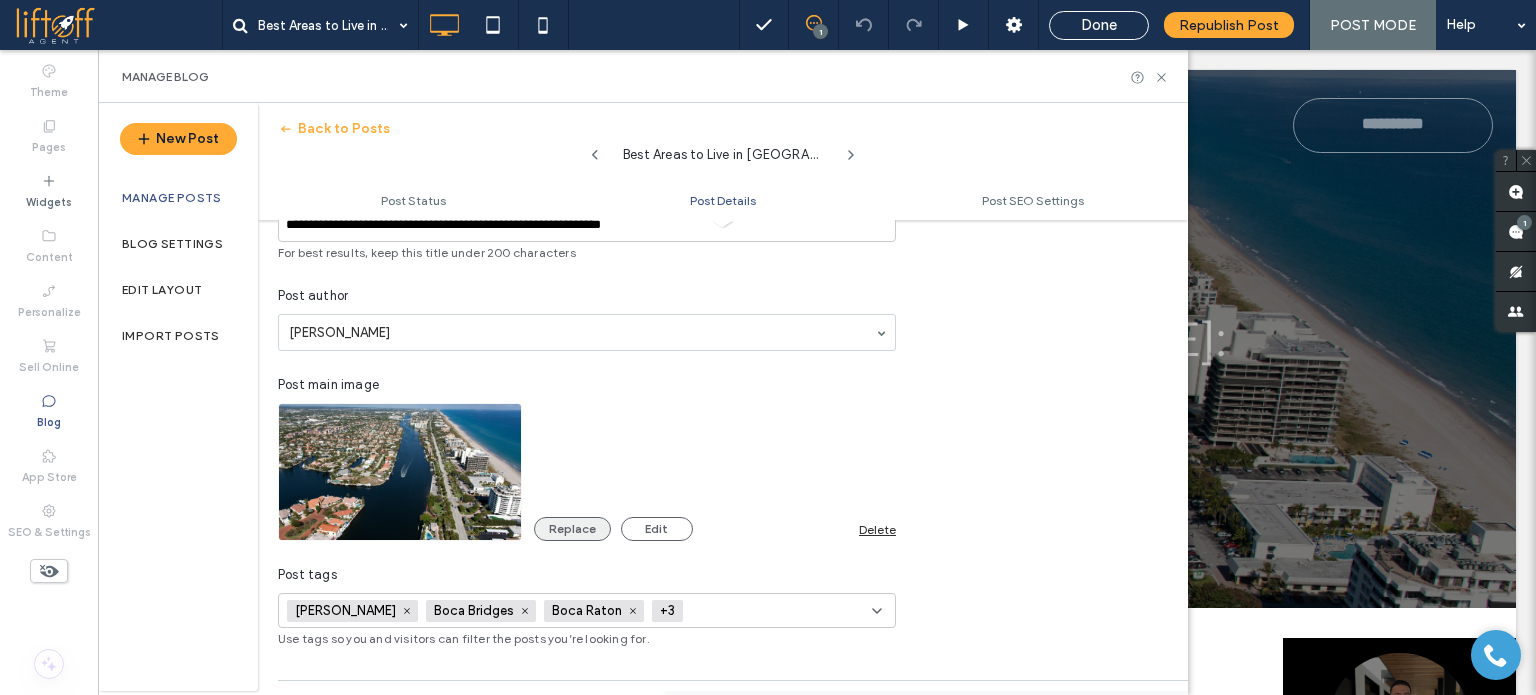 click on "Replace" at bounding box center (572, 529) 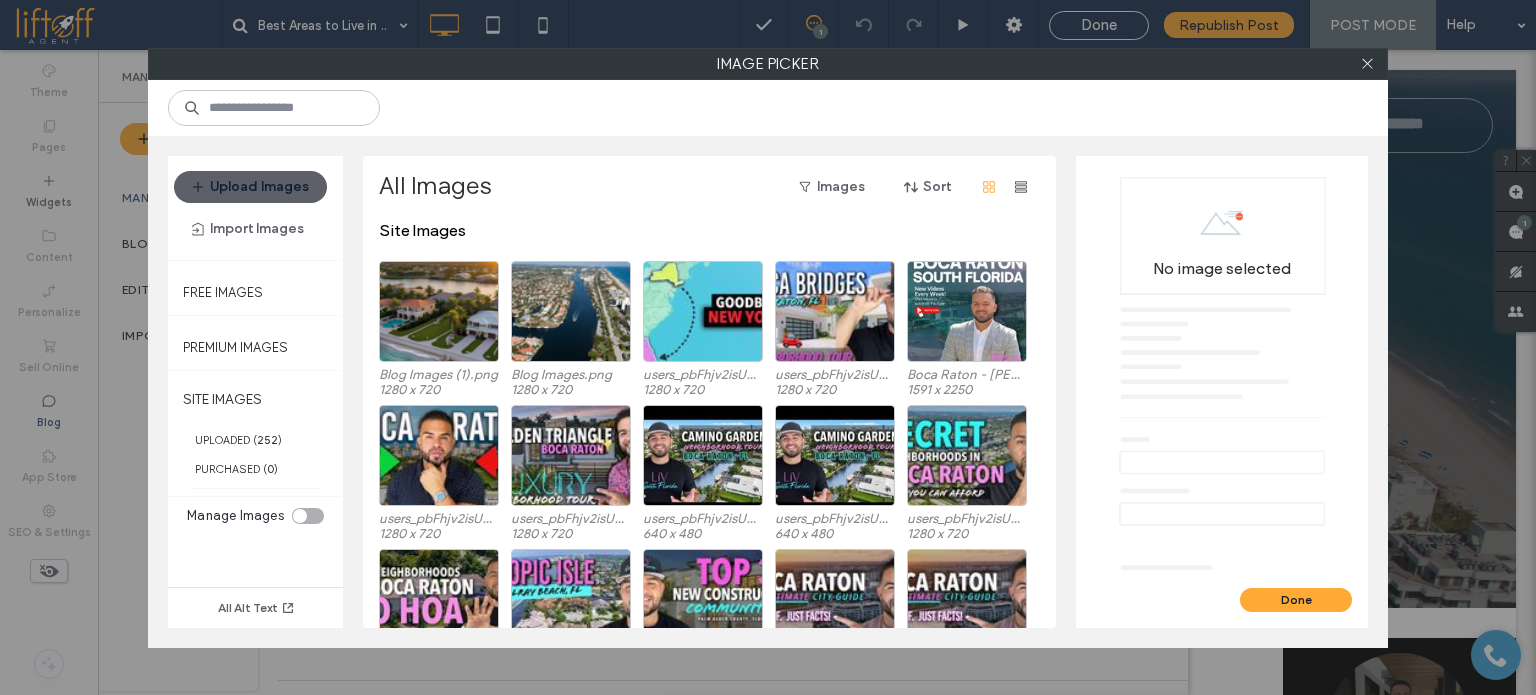 drag, startPoint x: 292, startPoint y: 190, endPoint x: 360, endPoint y: 231, distance: 79.40403 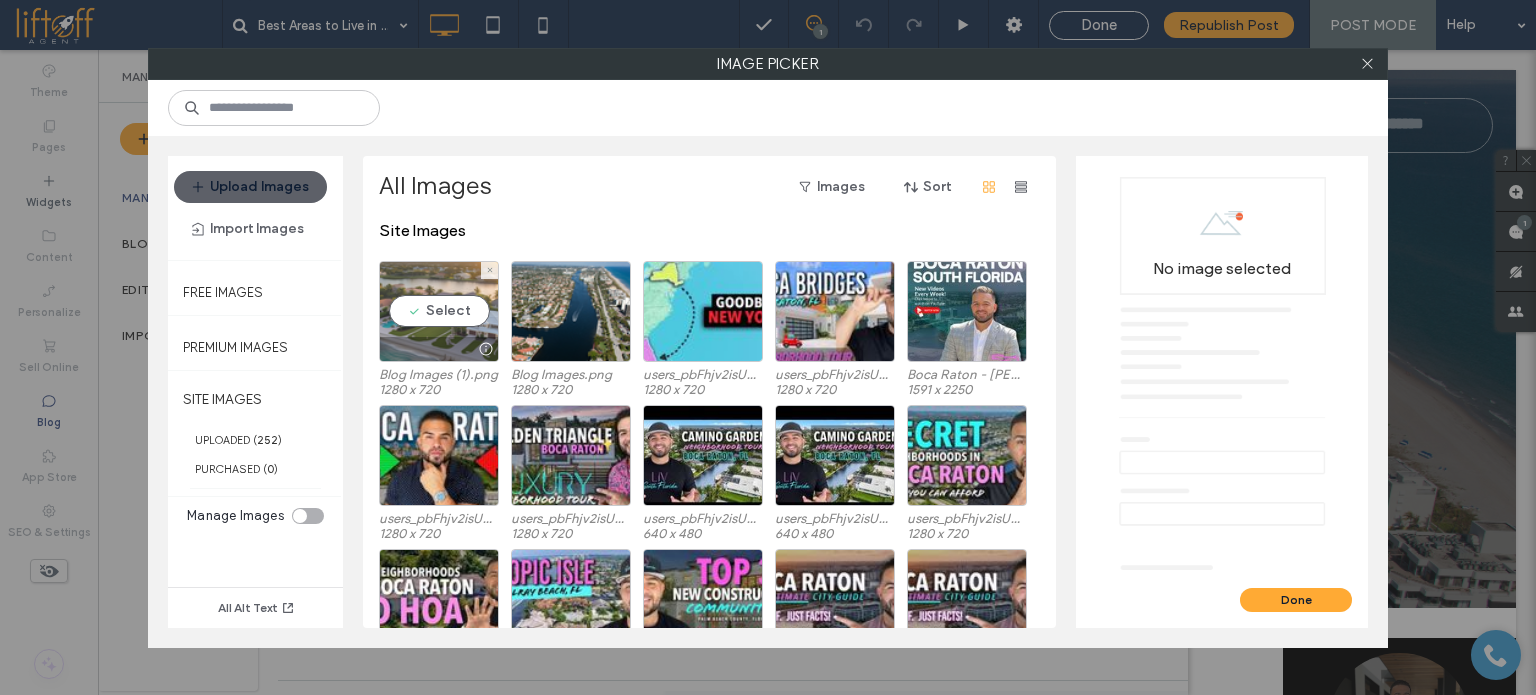 click on "Select" at bounding box center (439, 311) 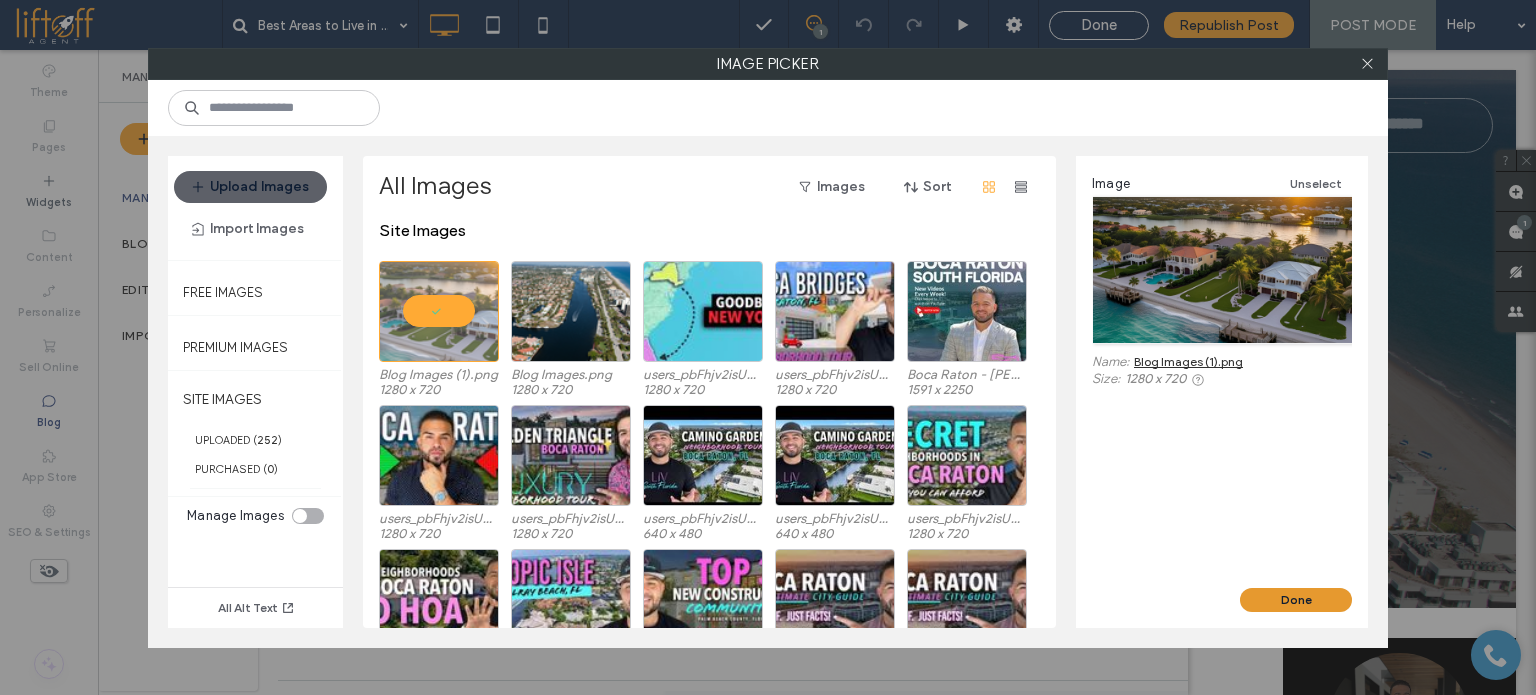 click on "Done" at bounding box center [1296, 600] 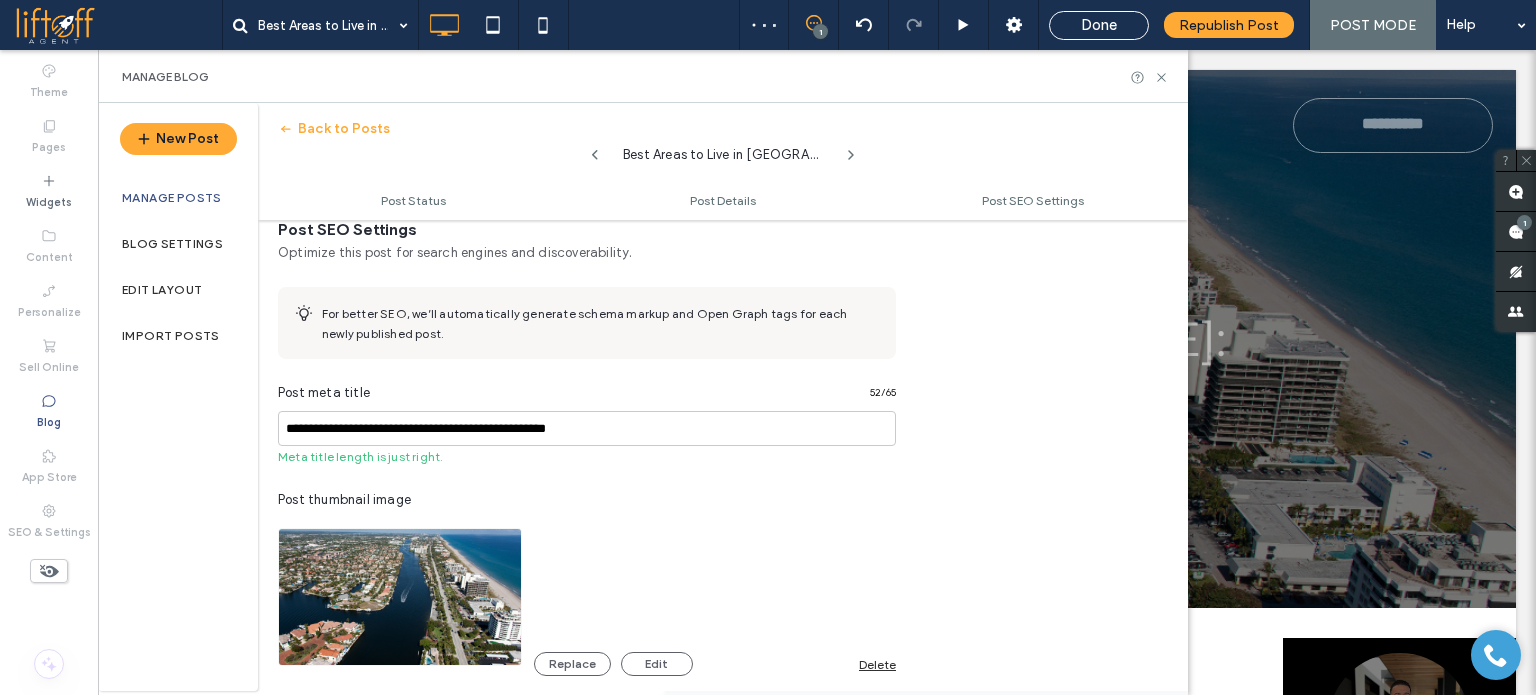 scroll, scrollTop: 1000, scrollLeft: 0, axis: vertical 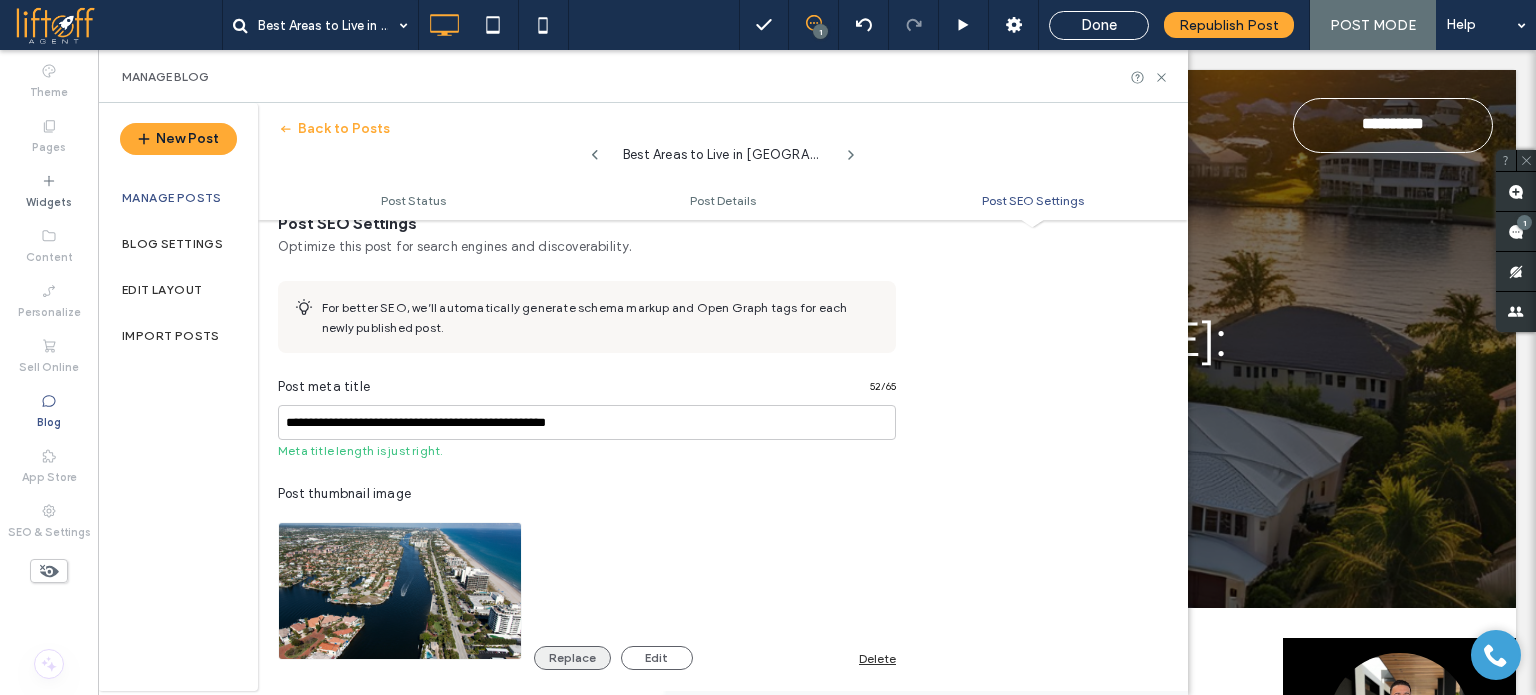 click on "Replace" at bounding box center (572, 658) 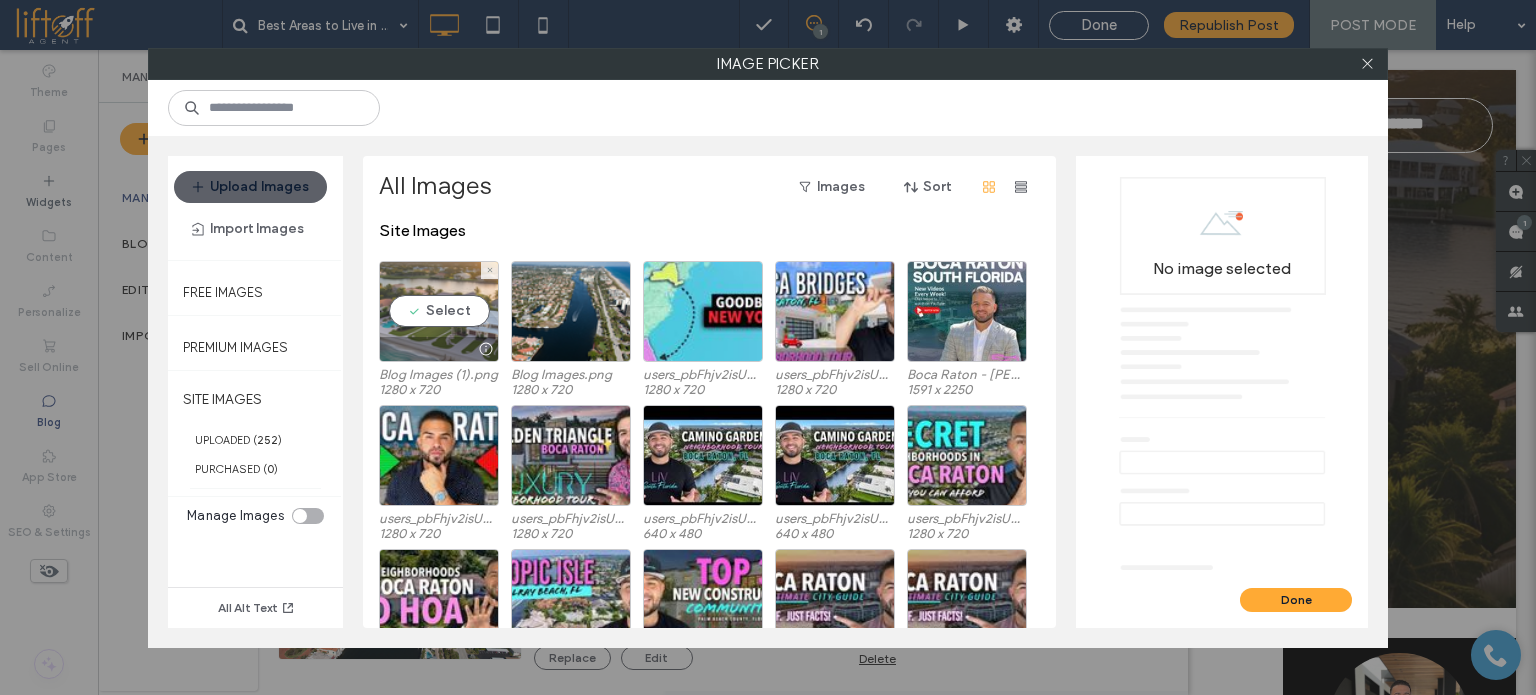 click on "Select" at bounding box center (439, 311) 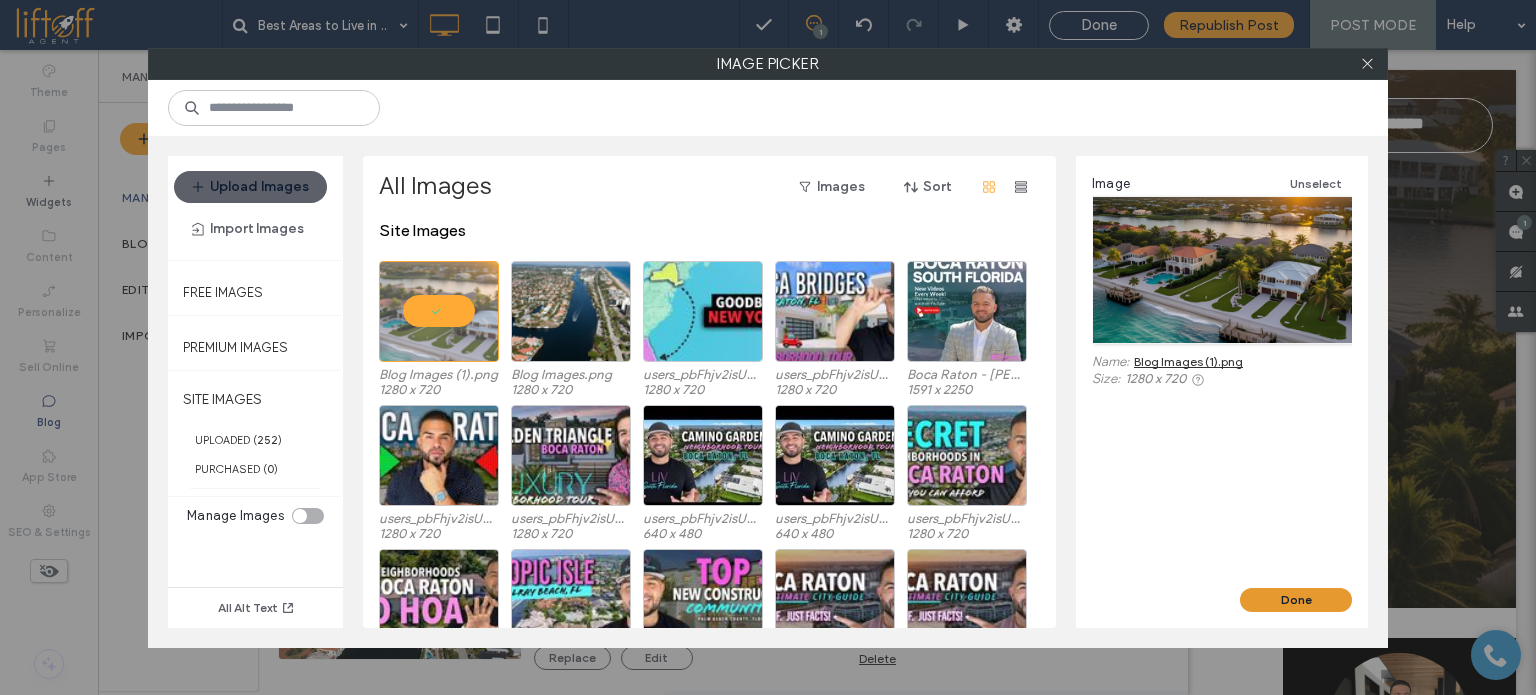 click on "Done" at bounding box center (1296, 600) 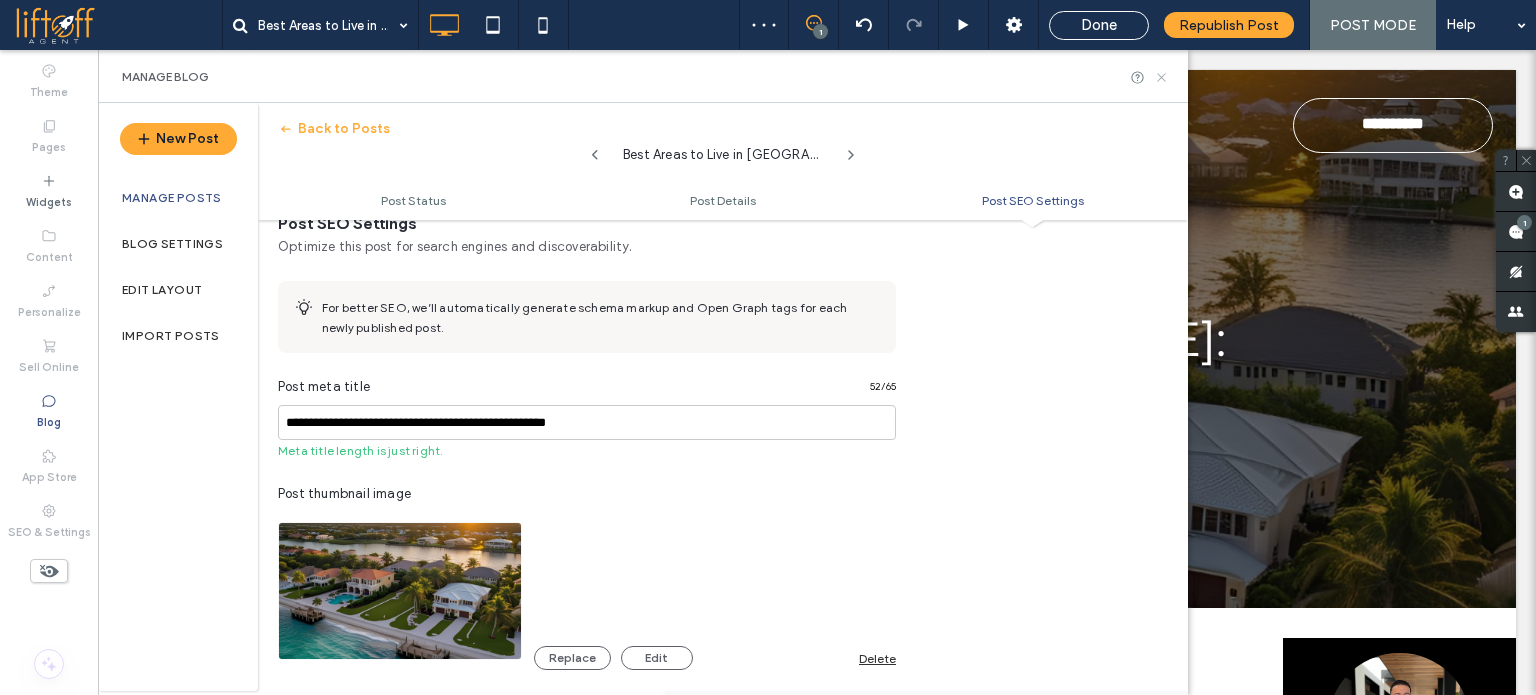 scroll, scrollTop: 0, scrollLeft: 0, axis: both 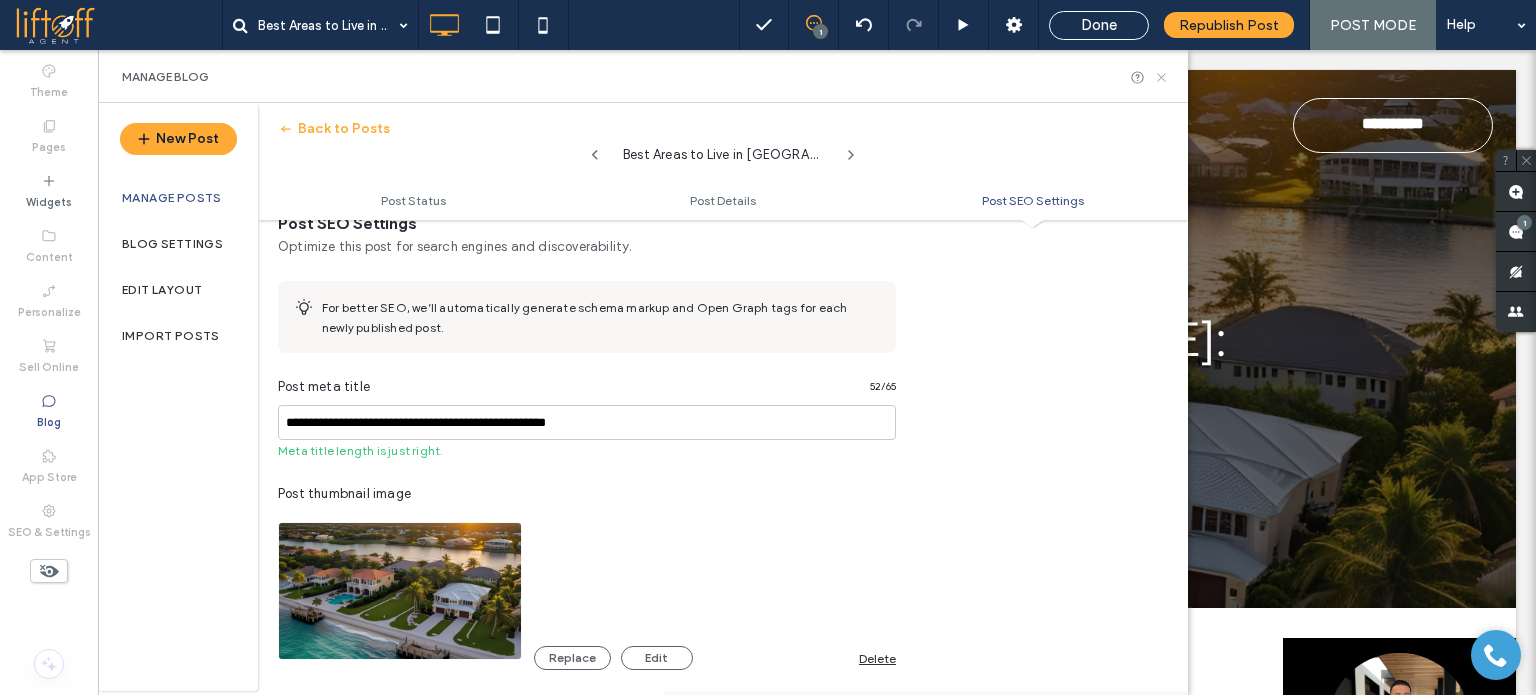 click 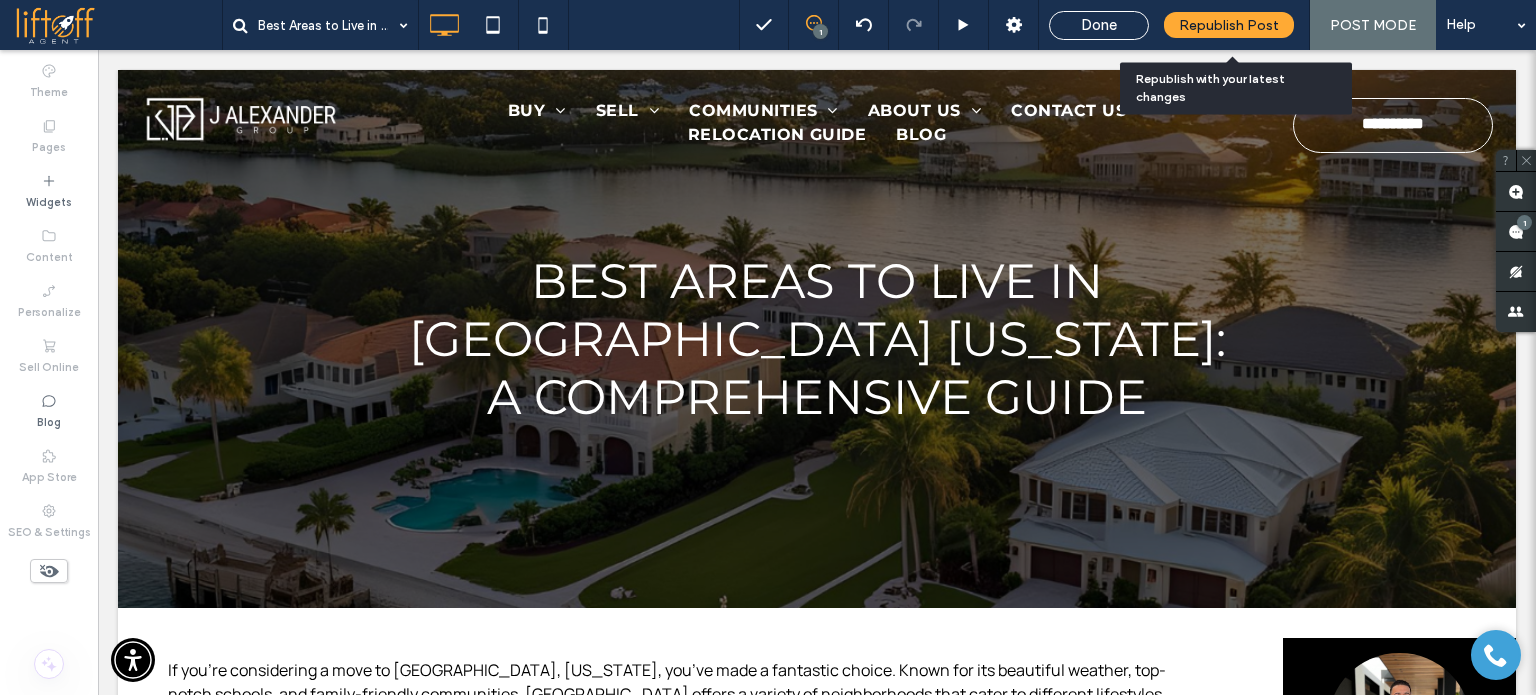 click on "Republish Post" at bounding box center [1229, 25] 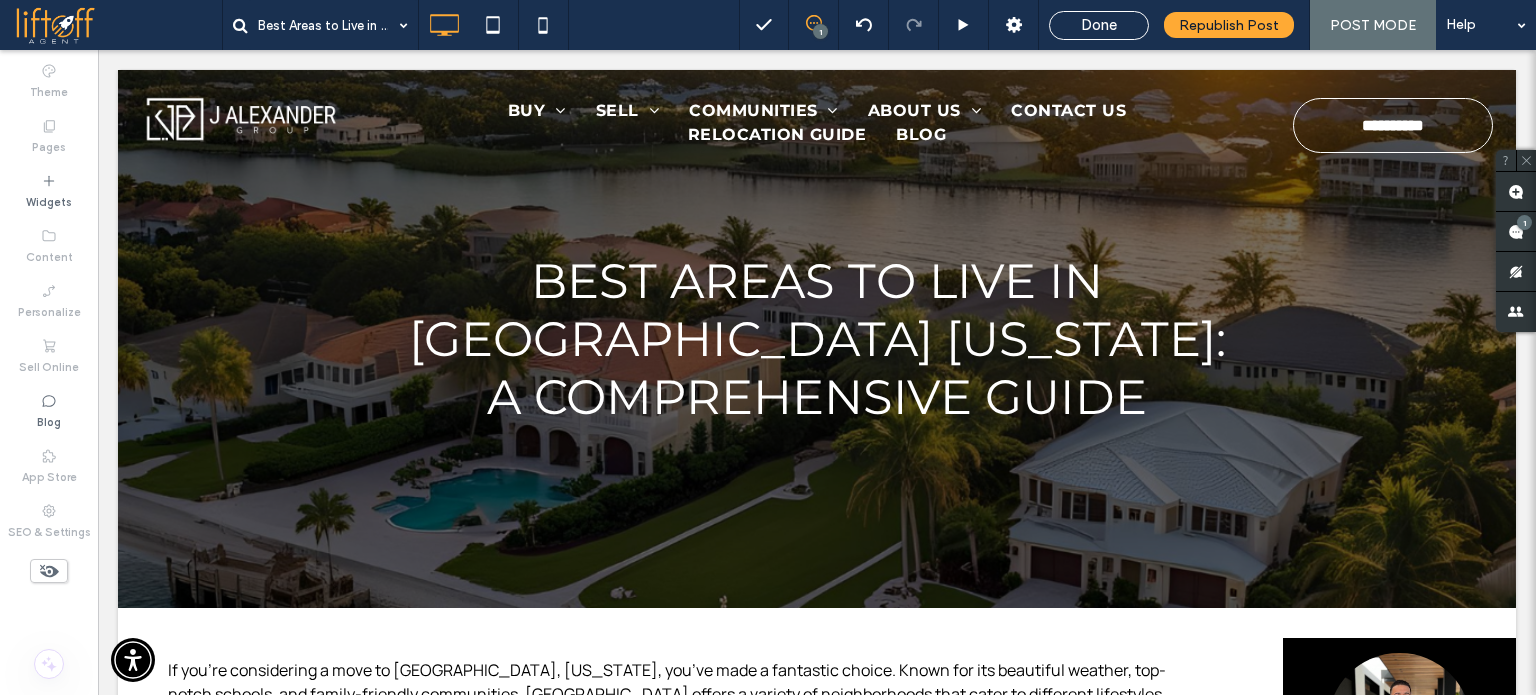 scroll, scrollTop: 0, scrollLeft: 0, axis: both 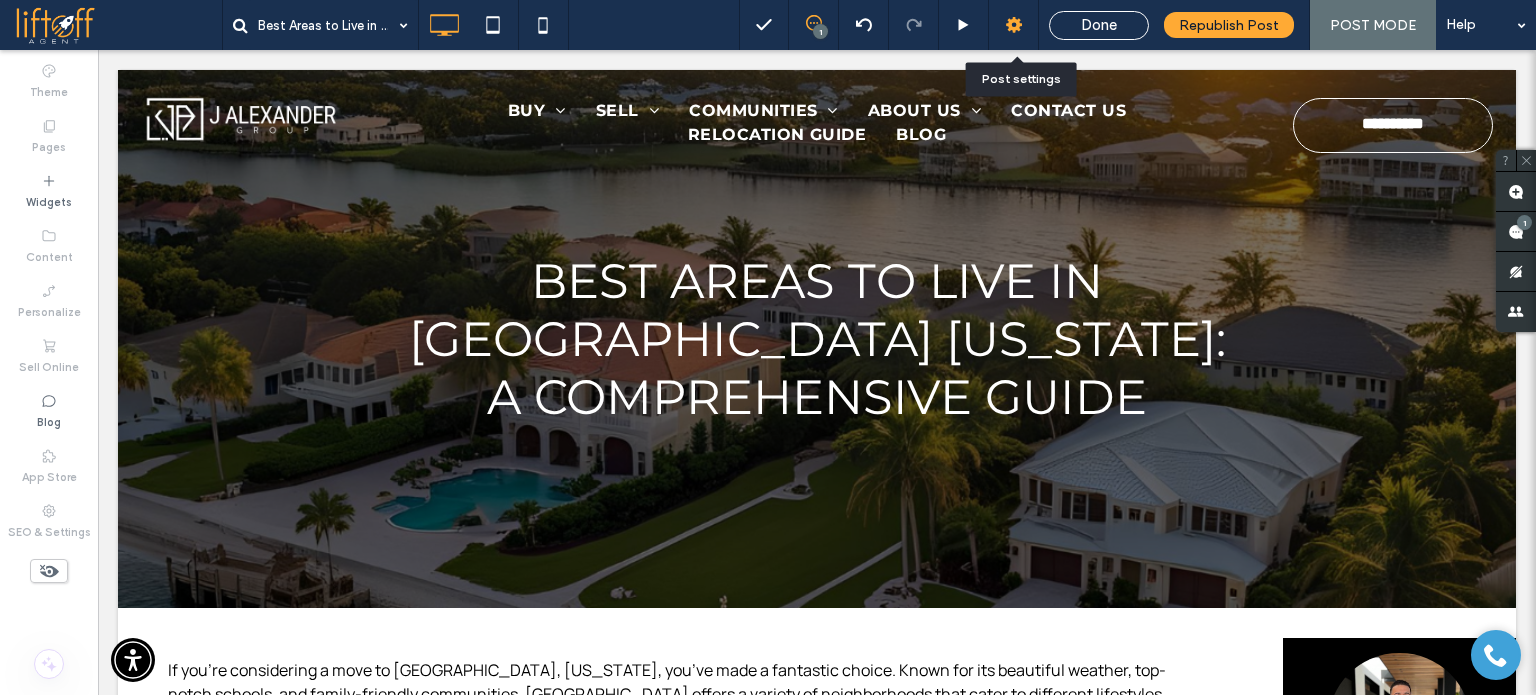 click at bounding box center [1014, 25] 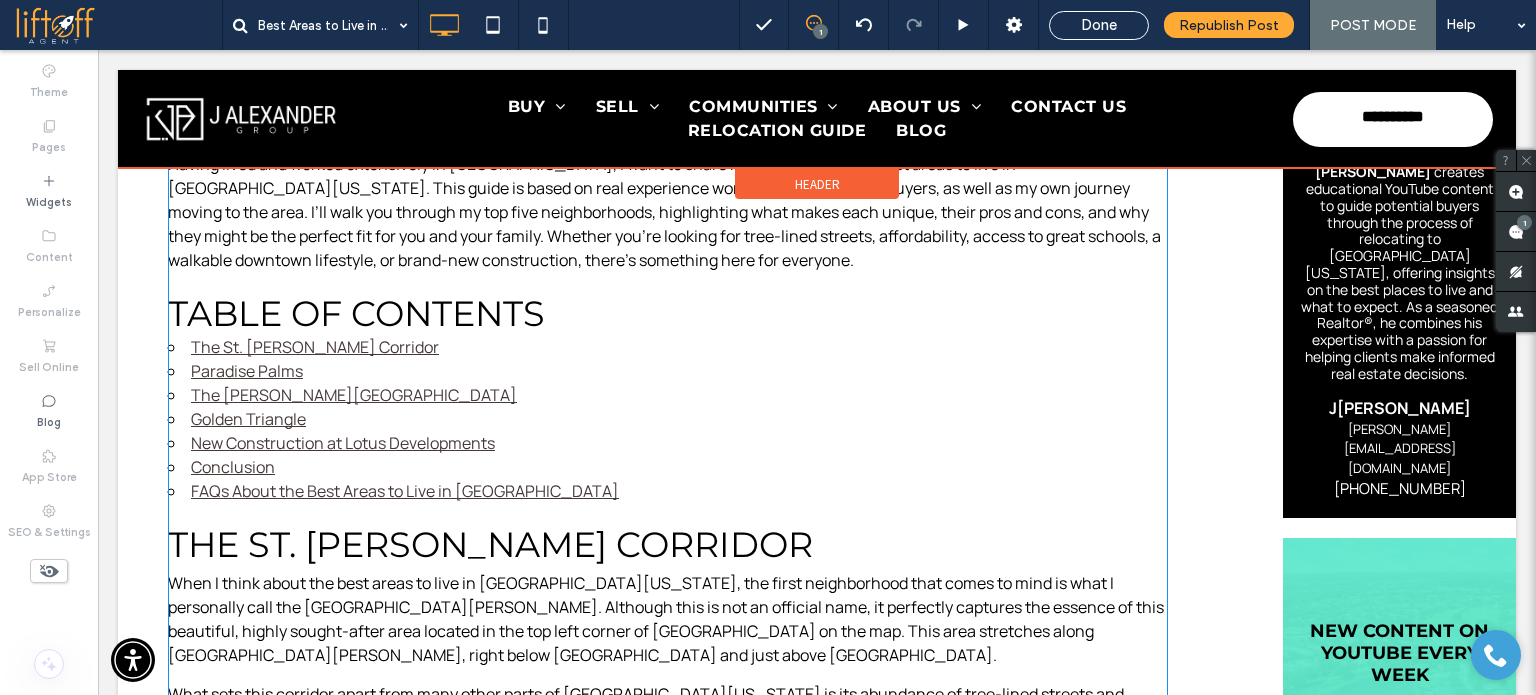 scroll, scrollTop: 400, scrollLeft: 0, axis: vertical 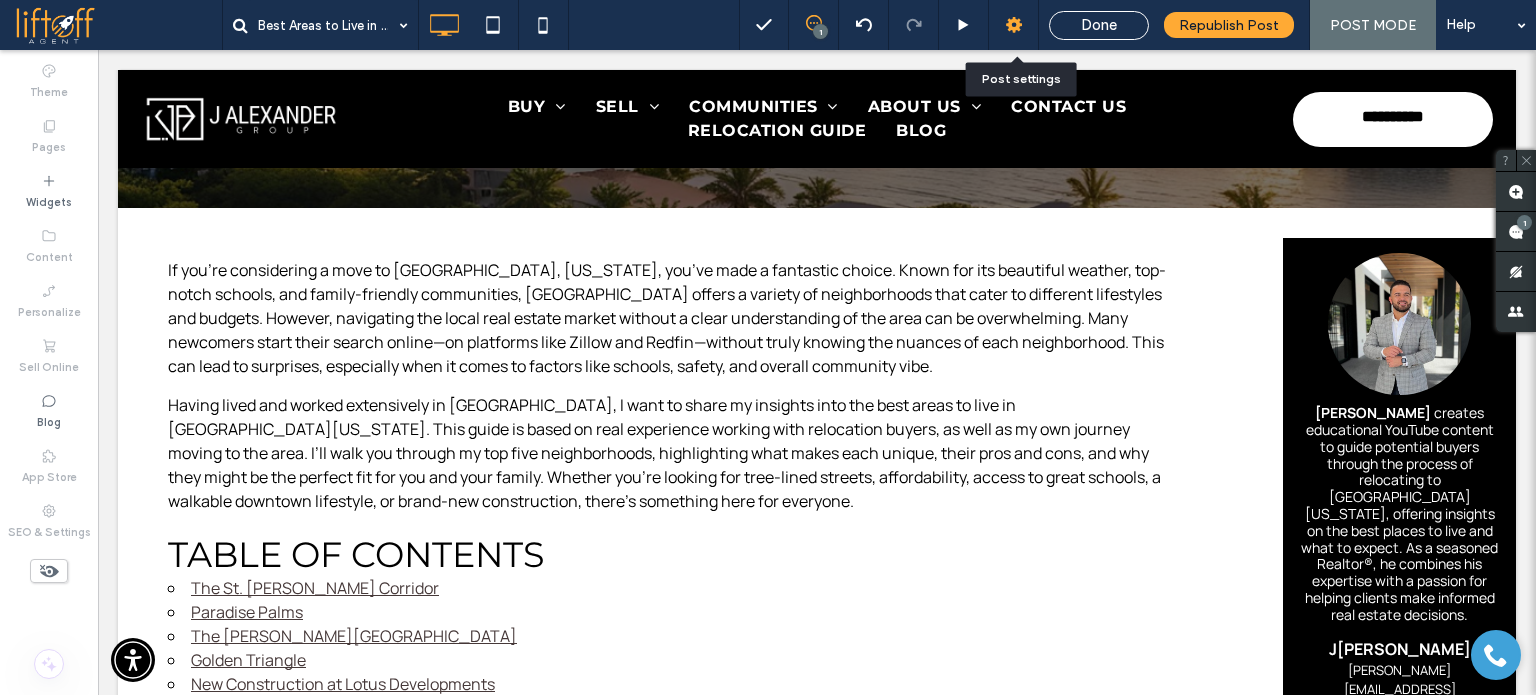 click 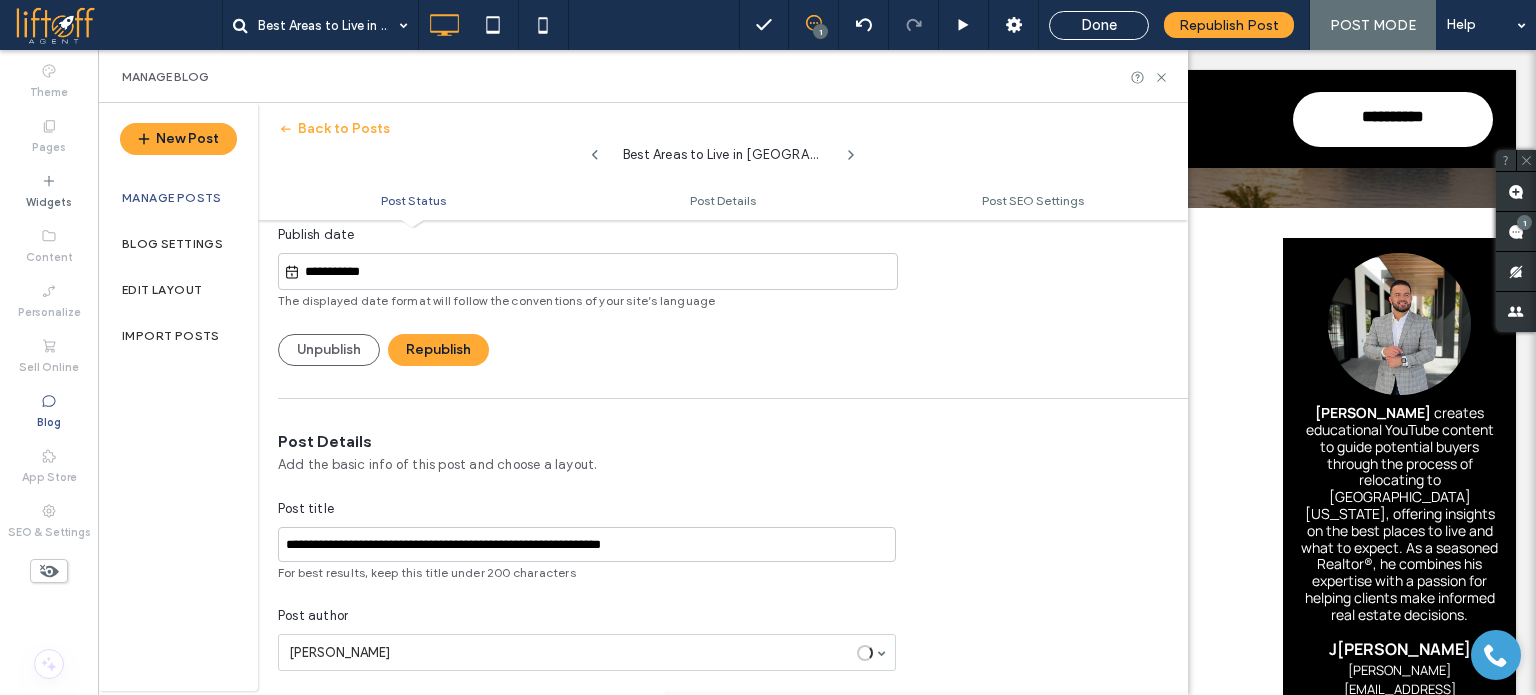 scroll, scrollTop: 200, scrollLeft: 0, axis: vertical 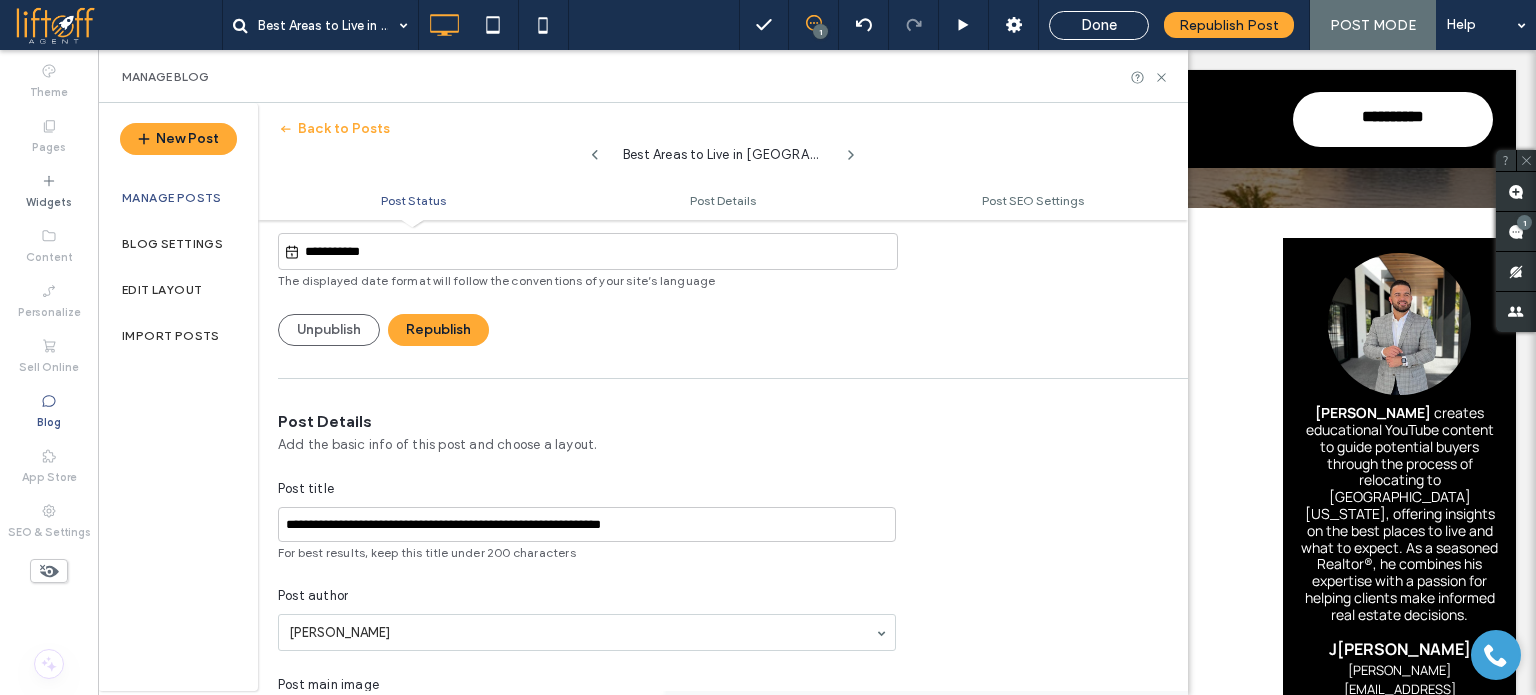 click on "**********" at bounding box center [598, 252] 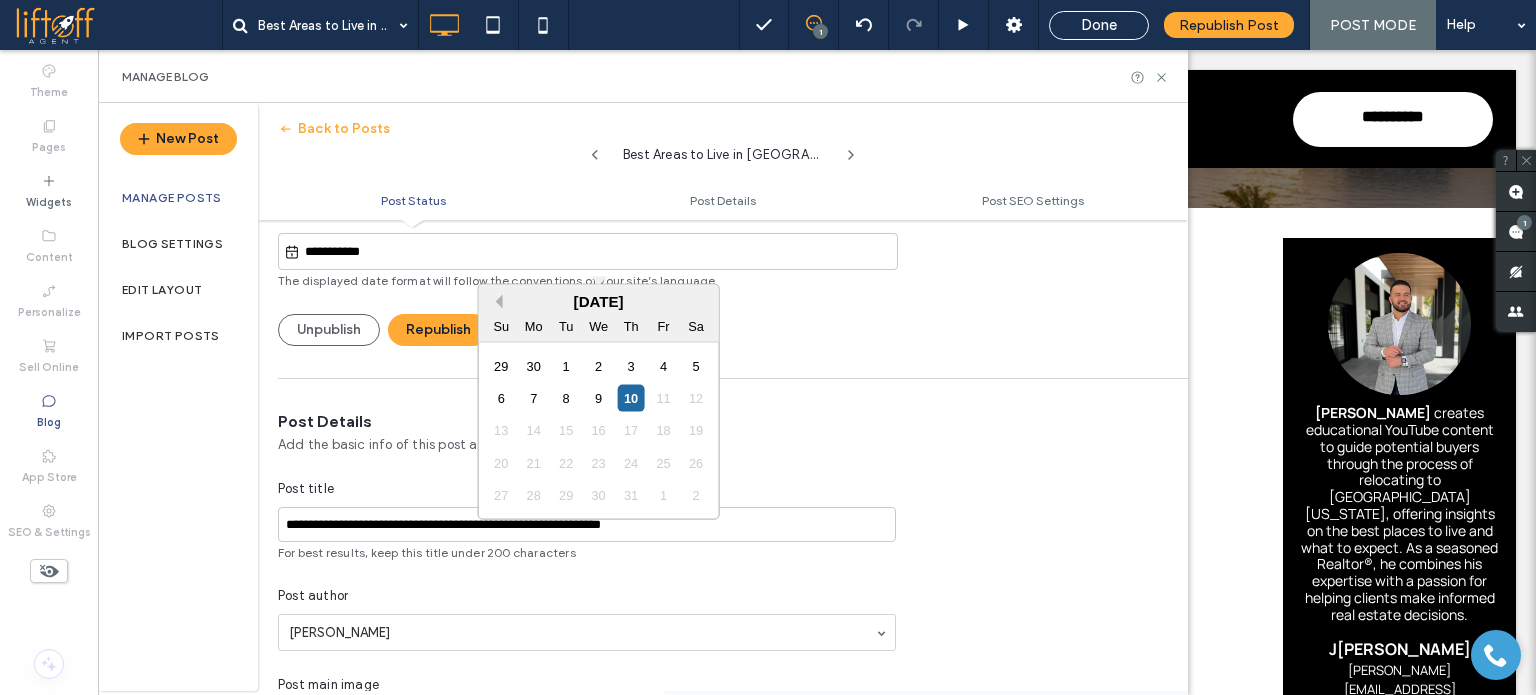 click on "Previous Month" at bounding box center (496, 302) 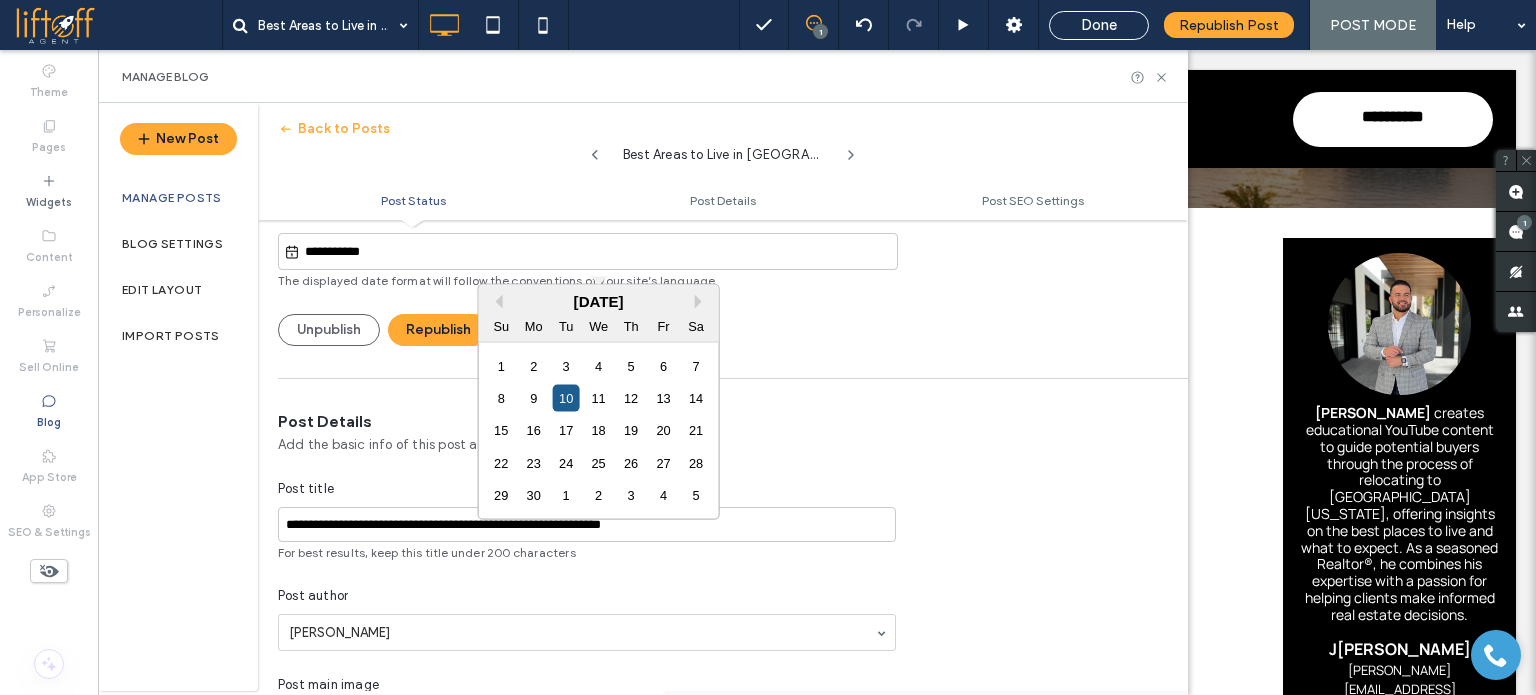 click on "10" at bounding box center (566, 398) 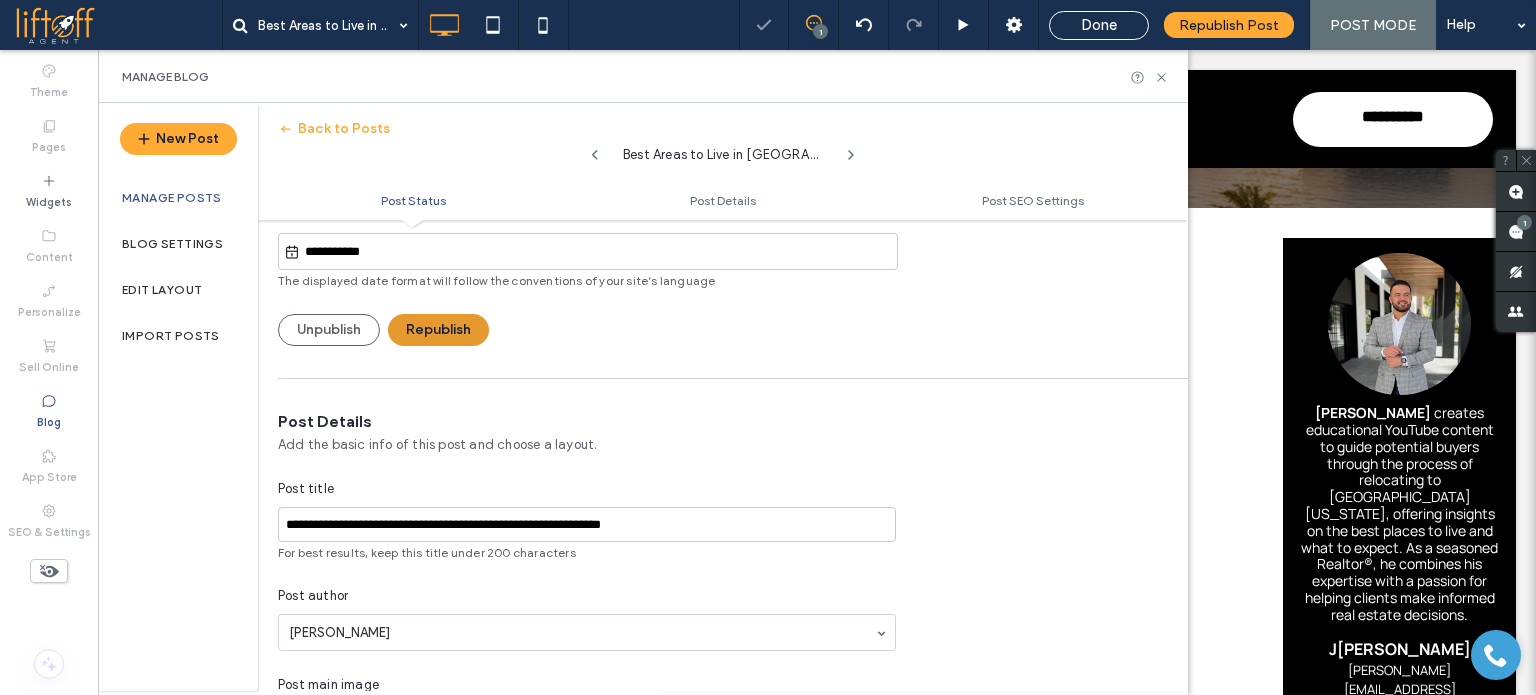 click on "Republish" at bounding box center [438, 330] 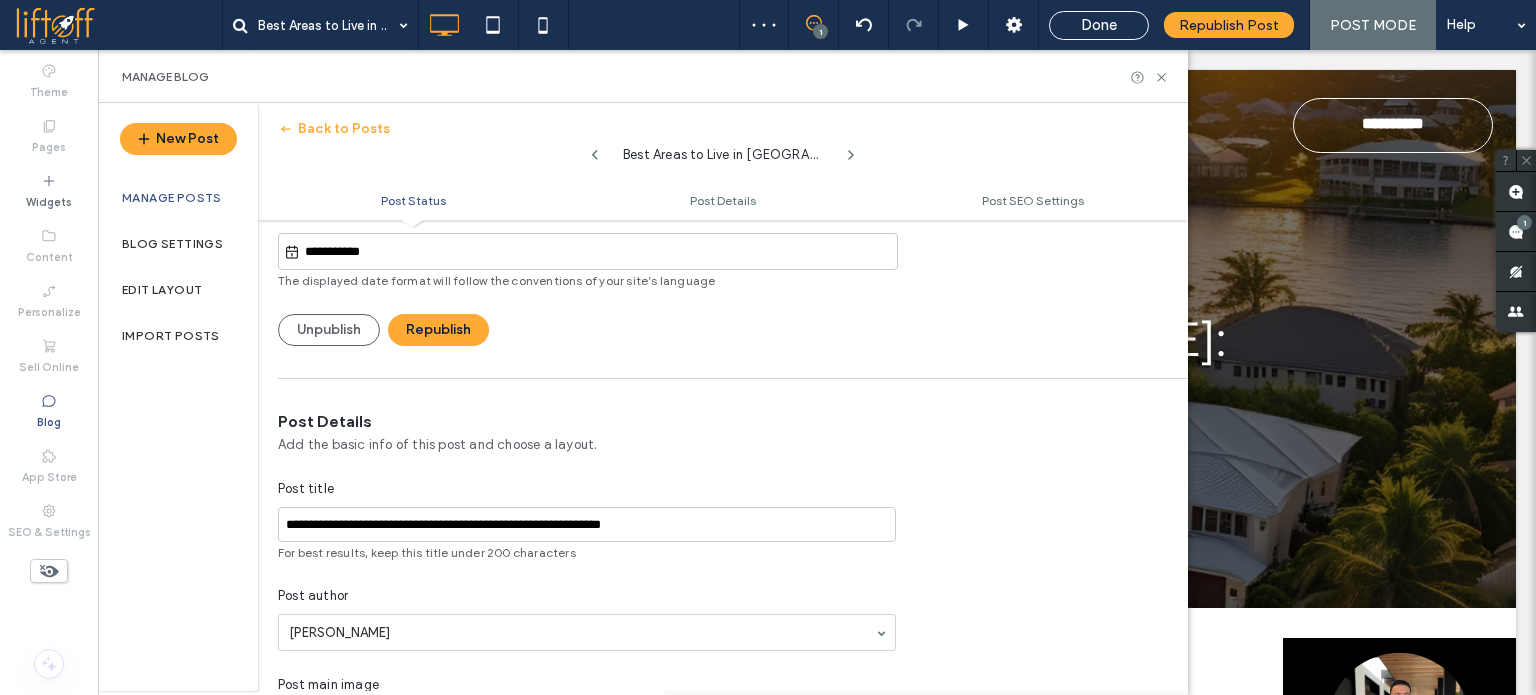 scroll, scrollTop: 0, scrollLeft: 0, axis: both 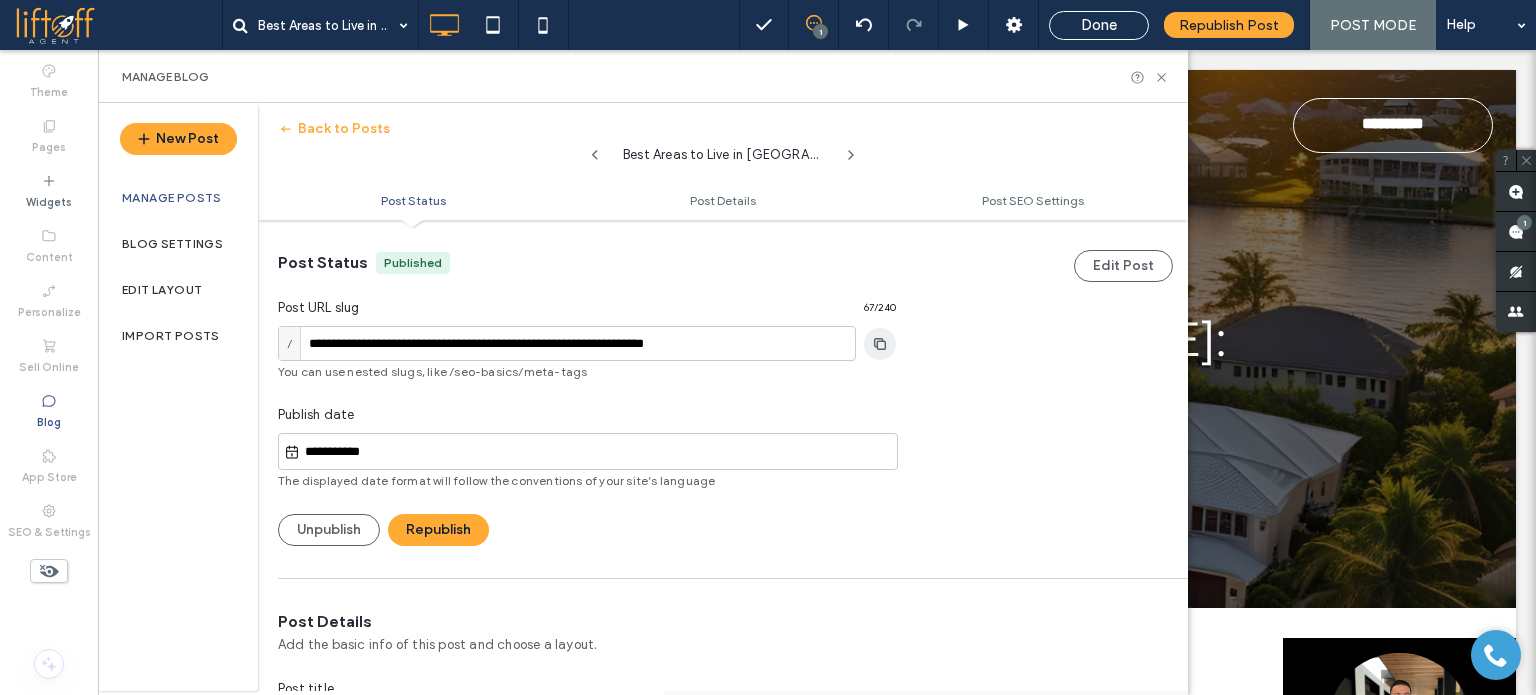 click 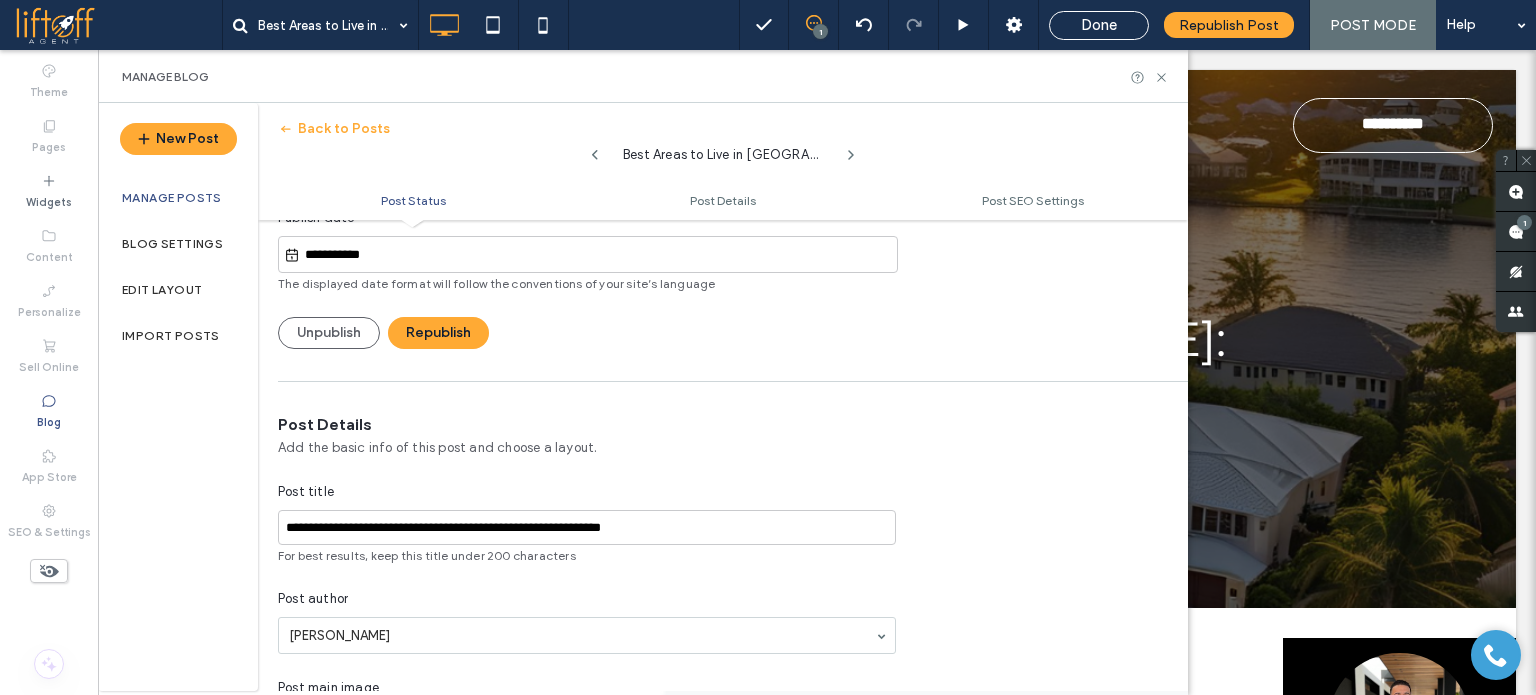 scroll, scrollTop: 300, scrollLeft: 0, axis: vertical 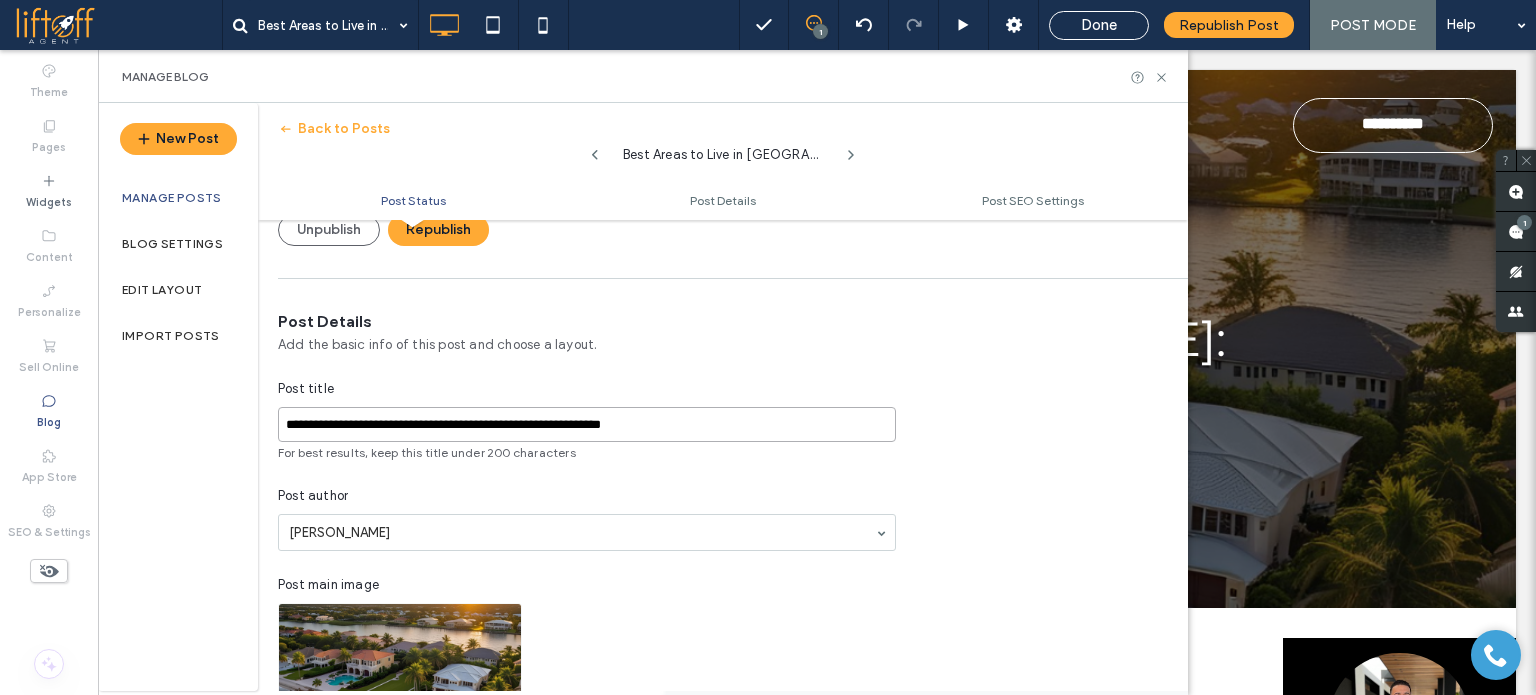 click on "**********" at bounding box center [587, 424] 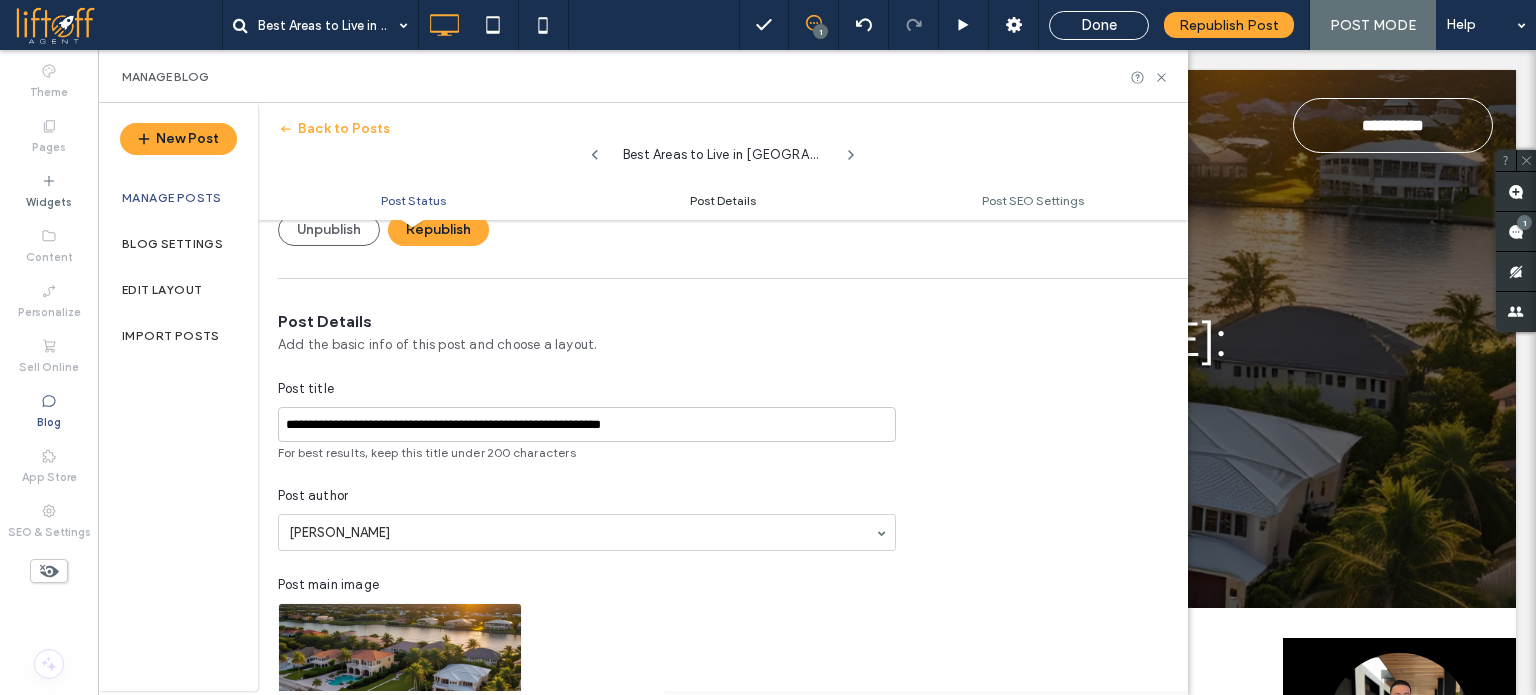 scroll, scrollTop: 0, scrollLeft: 0, axis: both 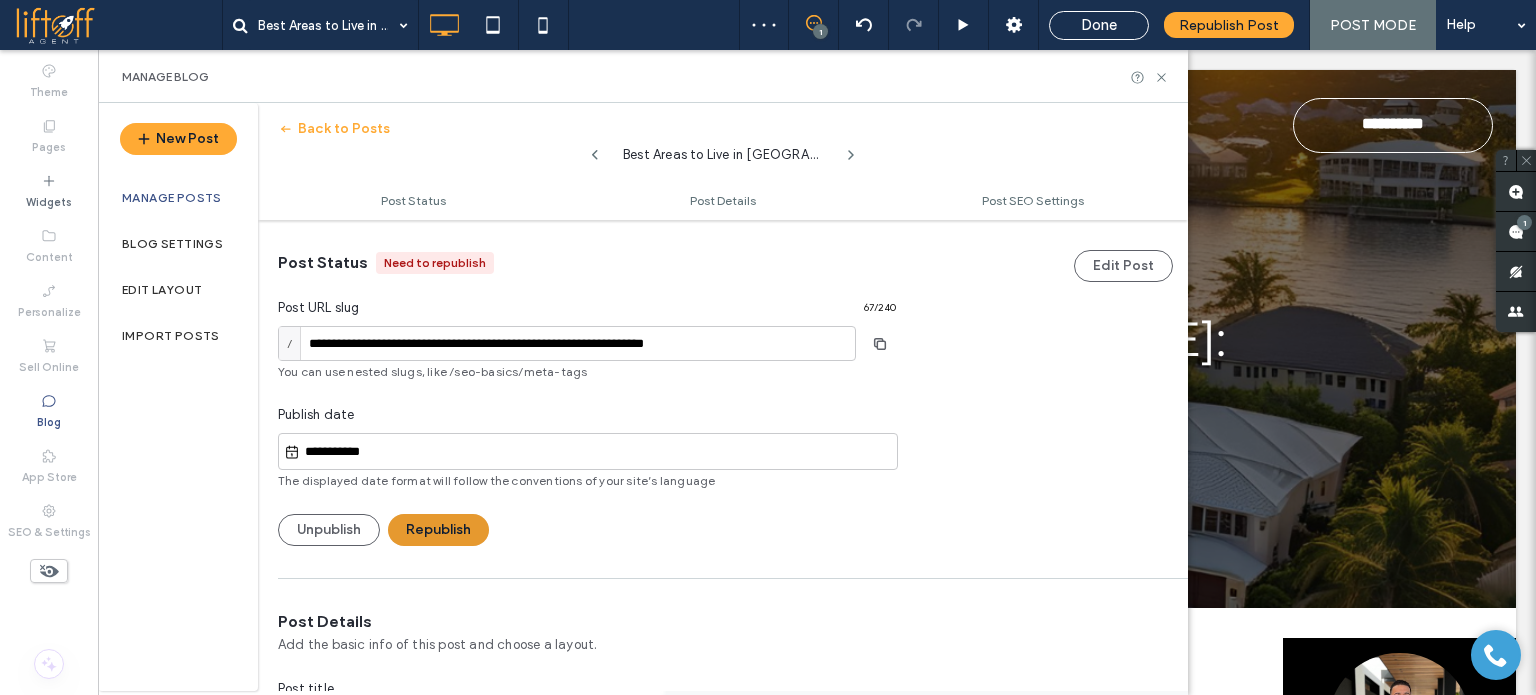 drag, startPoint x: 456, startPoint y: 536, endPoint x: 408, endPoint y: 299, distance: 241.8119 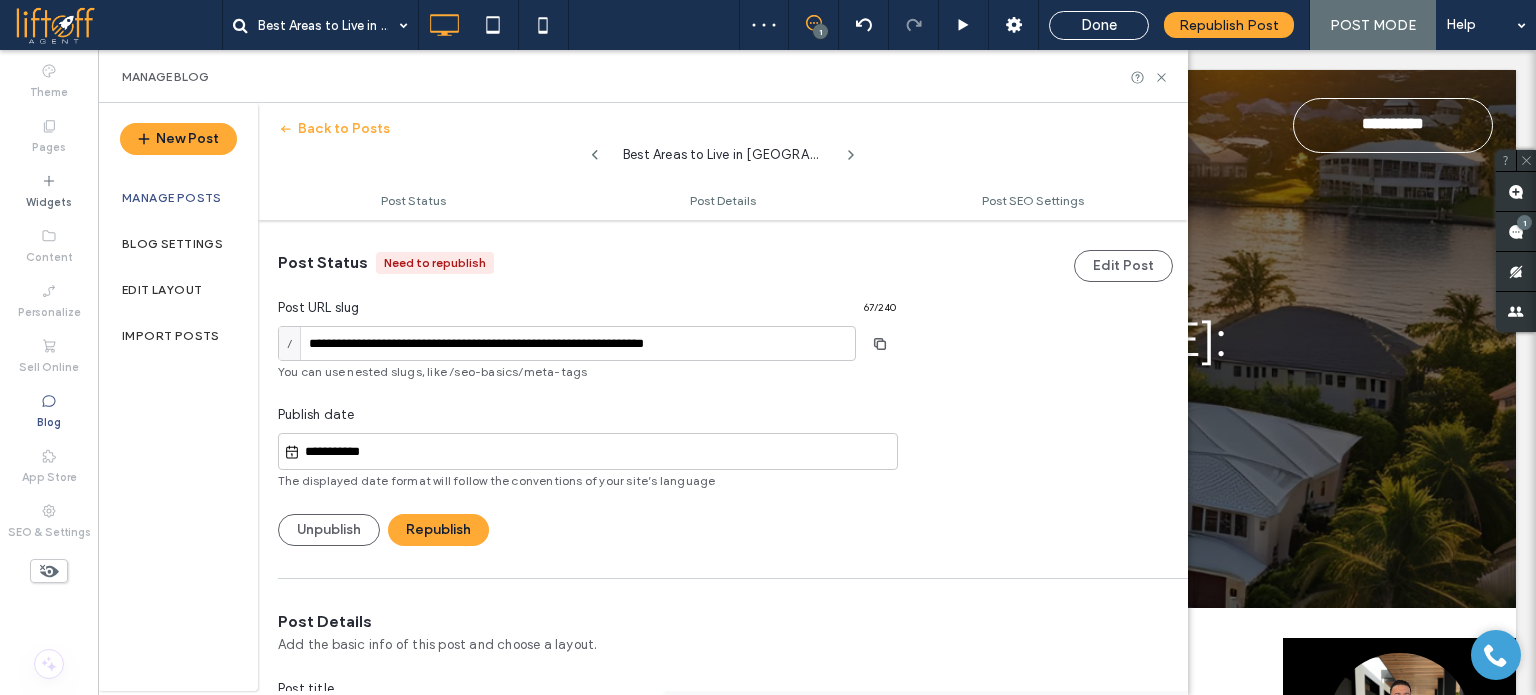 click on "Republish" at bounding box center (438, 530) 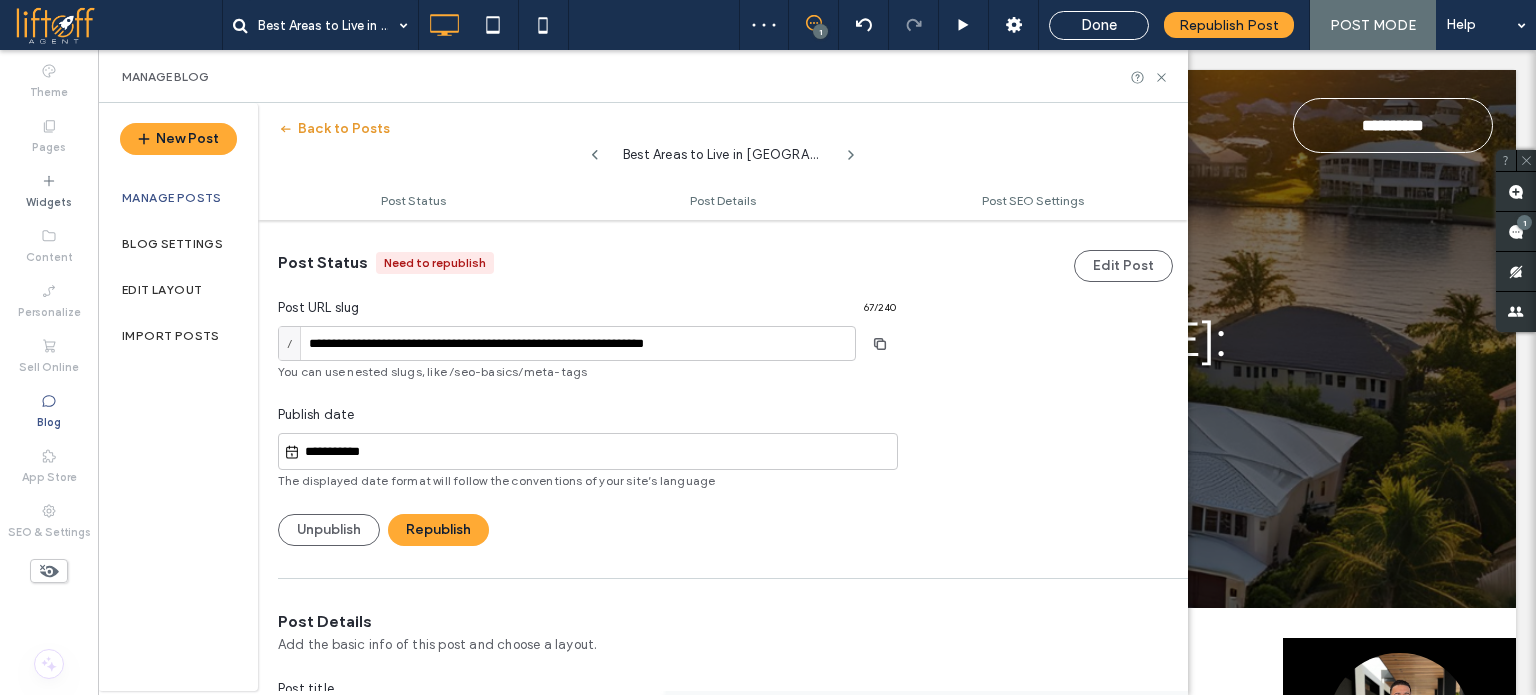 scroll, scrollTop: 0, scrollLeft: 0, axis: both 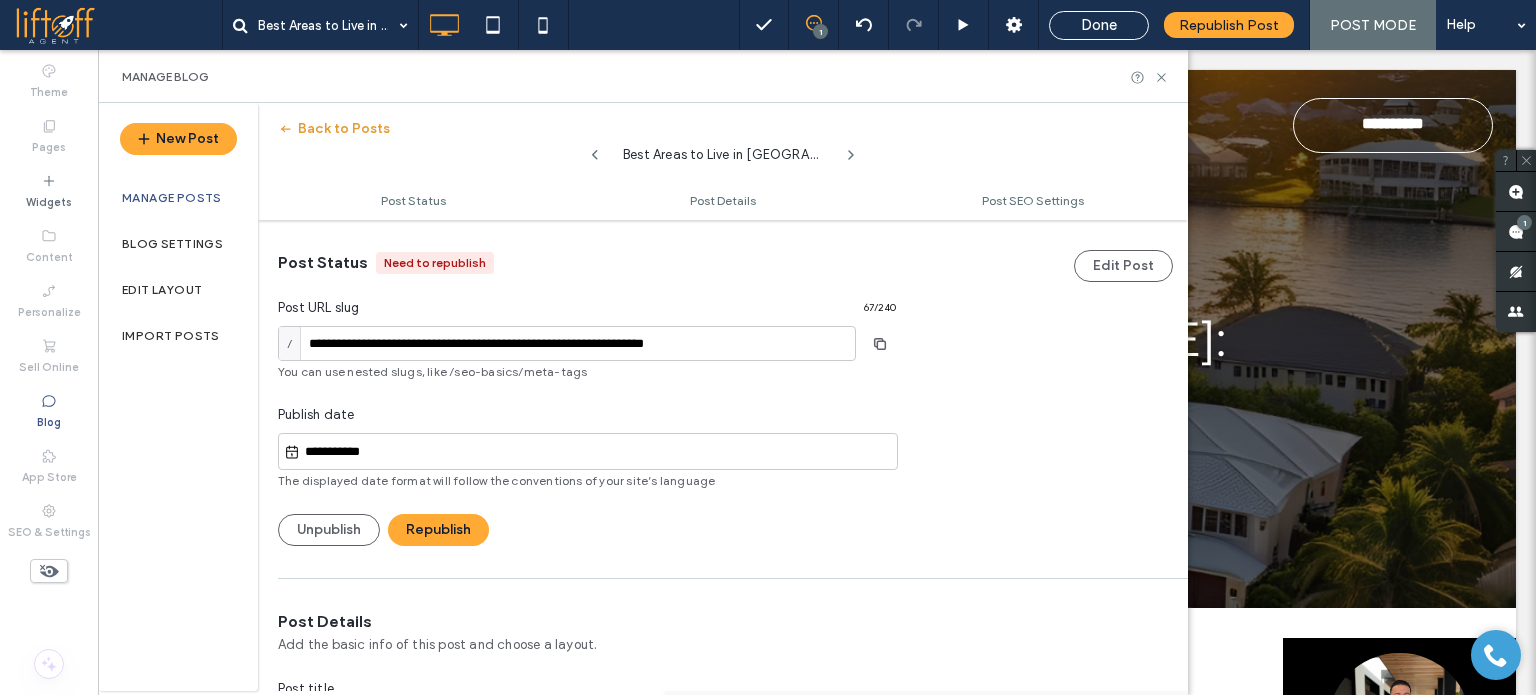 click on "Back to Posts" at bounding box center (334, 129) 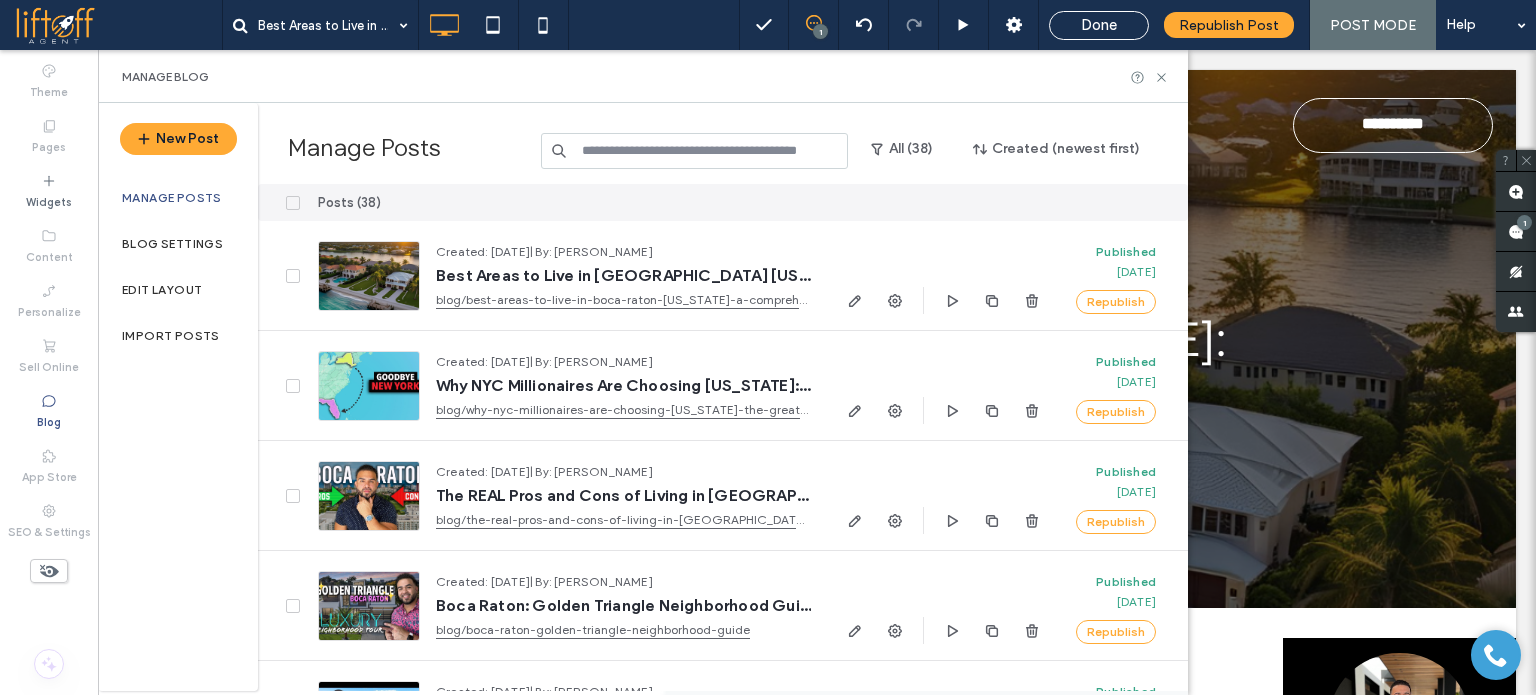 click at bounding box center (694, 151) 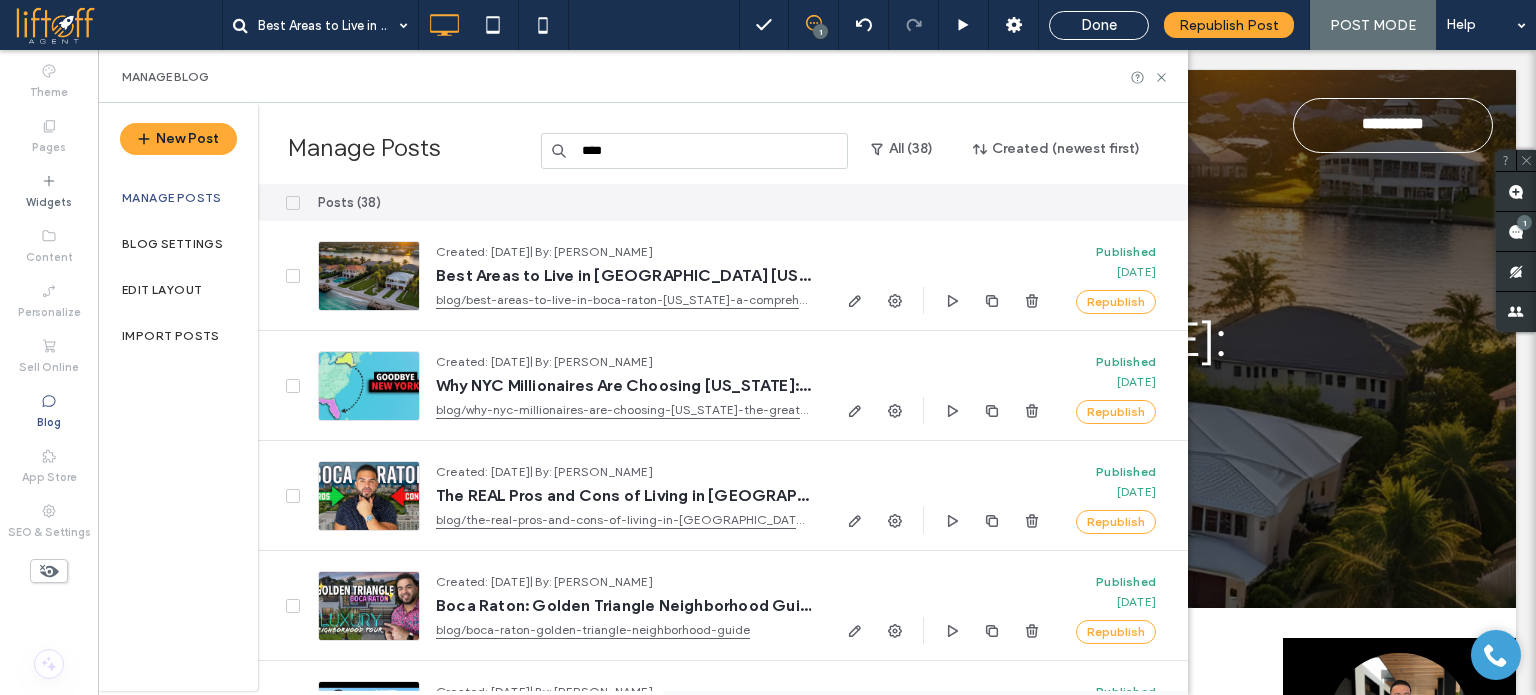 type on "****" 